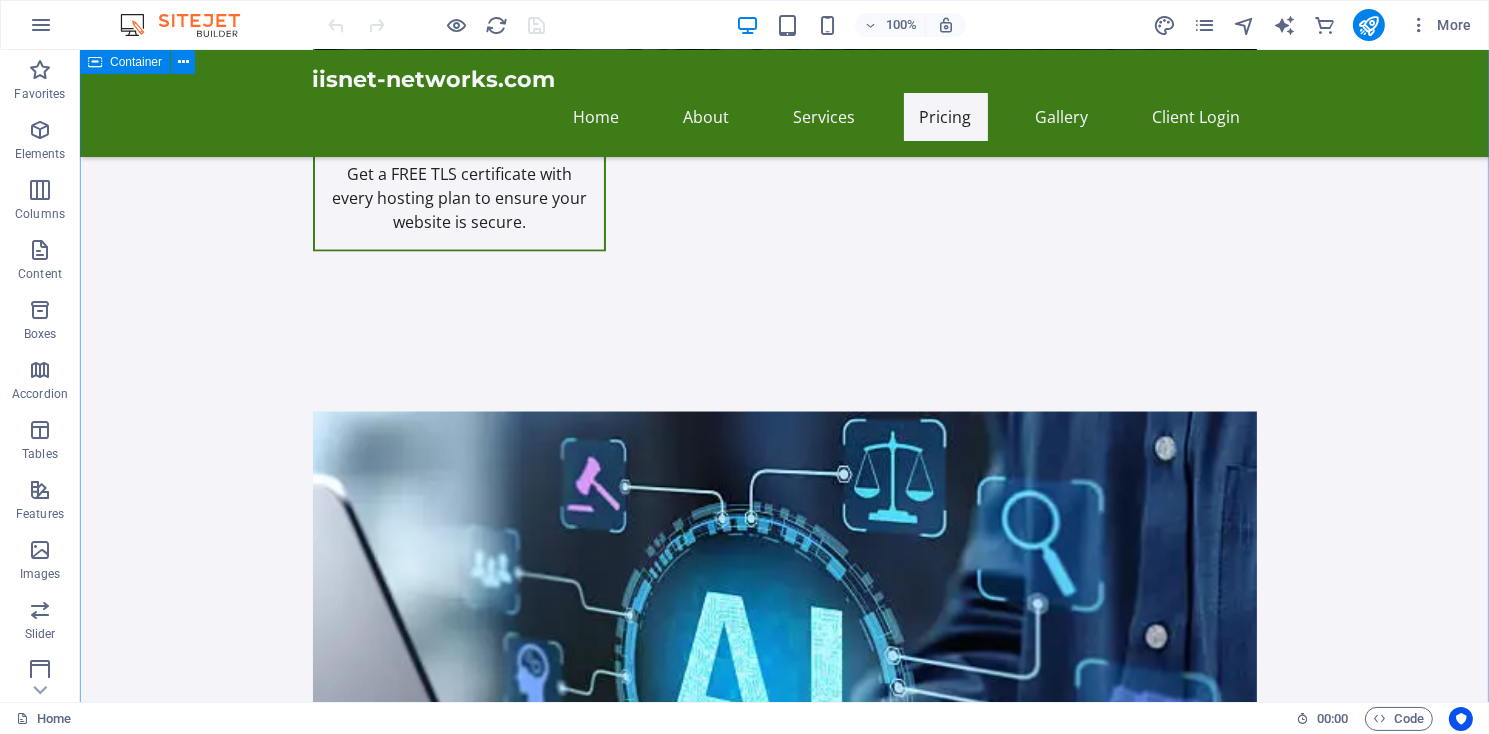 scroll, scrollTop: 3645, scrollLeft: 0, axis: vertical 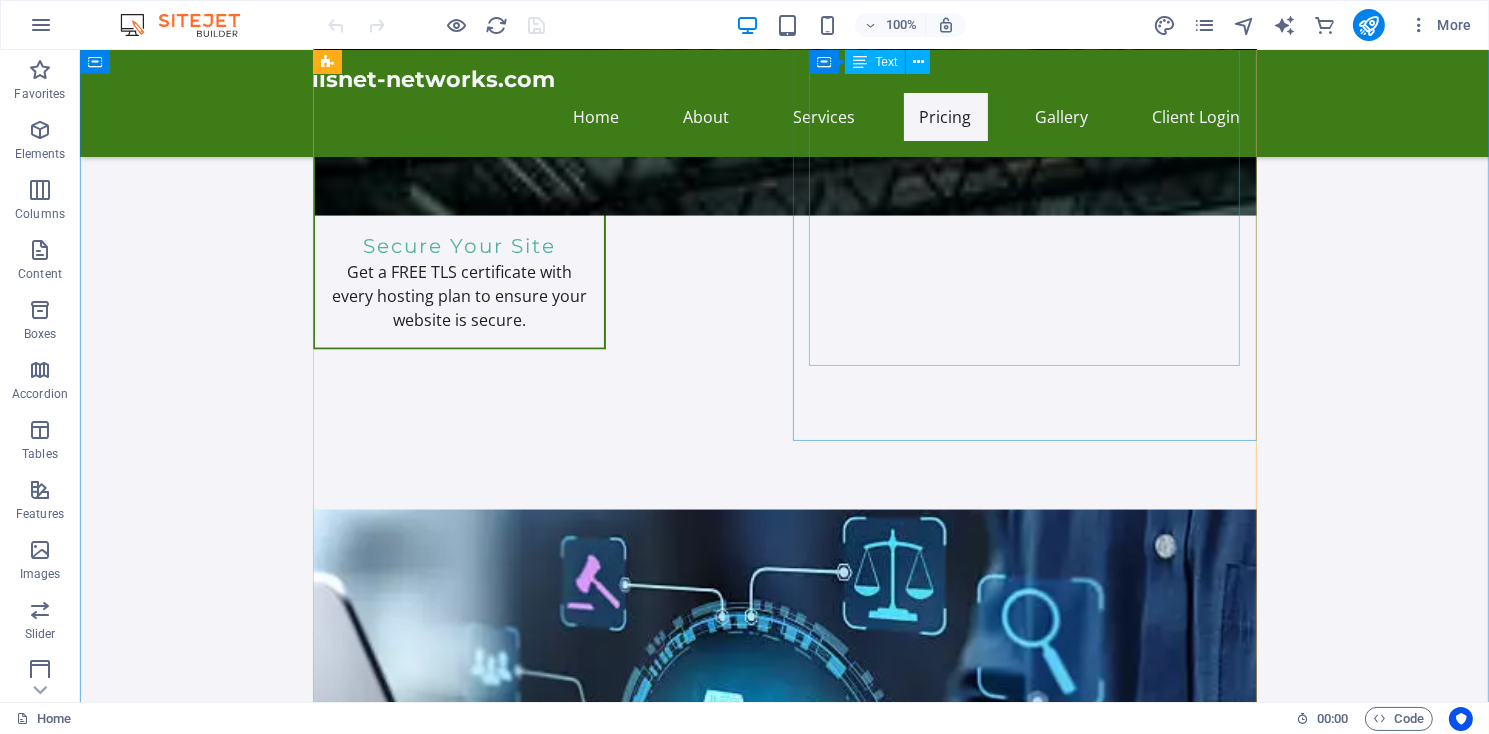 click on "Perfect for personal websites and blogs. Includes everything you need to get started! 5,000MB file space. Unlimited Bandwidth
$11.95/month Order Express
Ideal for small businesses looking to establish an online presence. 10,000MB file space, Unlimited Bandwidth.
$19.95/month Ultra Hosting
Tailored for larger businesses requiring advanced features and resources. Get premium support.
$14.99/month
Start your online store with robust e-commerce features and tools to succeed.
$19.99/month
For serious online retailers, includes advanced analytics and performance features.
$29.99/month
Stay focused on your content while we handle the technical aspects of your WordPress site.
$12.99/month" at bounding box center (1024, 2139) 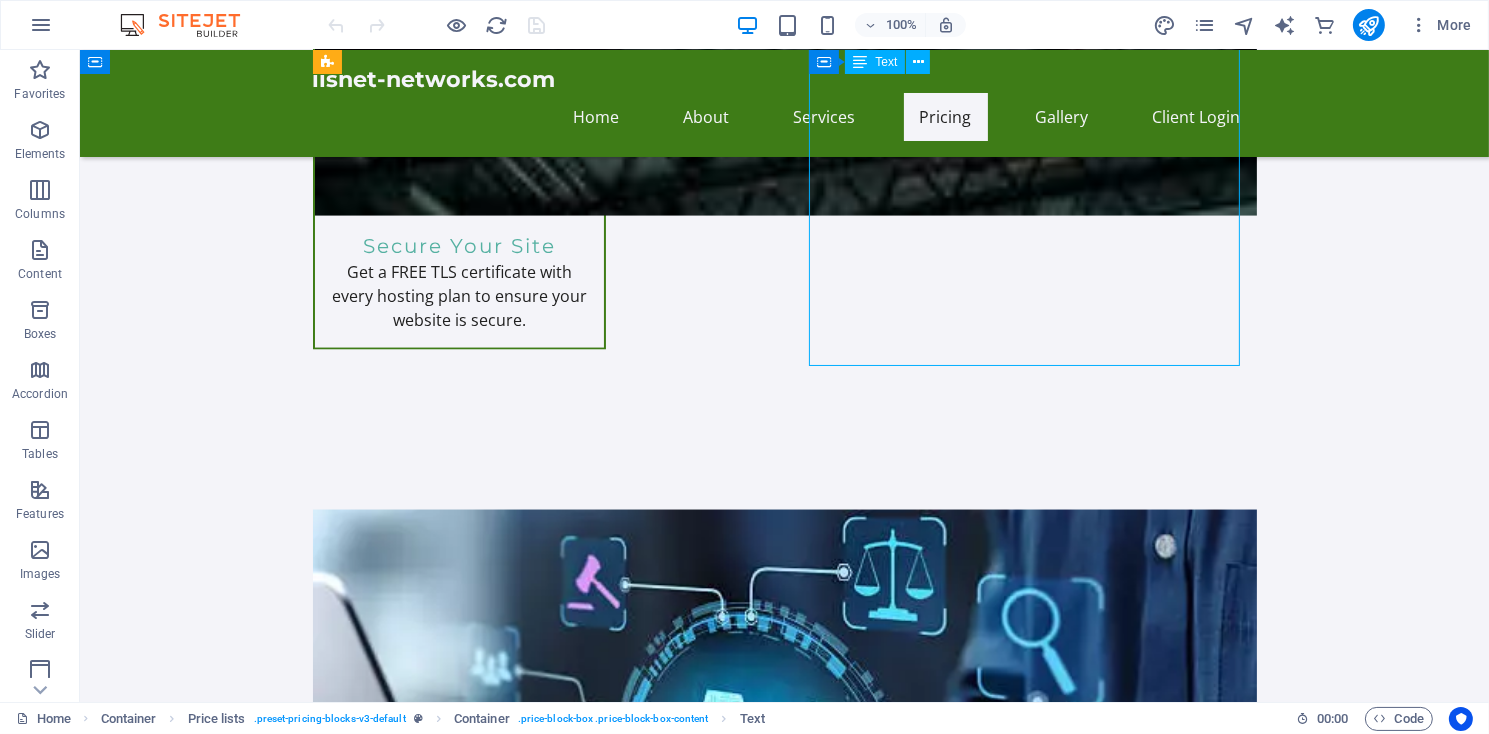 click on "Perfect for personal websites and blogs. Includes everything you need to get started! 5,000MB file space. Unlimited Bandwidth
$11.95/month Order Express
Ideal for small businesses looking to establish an online presence. 10,000MB file space, Unlimited Bandwidth.
$19.95/month Ultra Hosting
Tailored for larger businesses requiring advanced features and resources. Get premium support.
$14.99/month
Start your online store with robust e-commerce features and tools to succeed.
$19.99/month
For serious online retailers, includes advanced analytics and performance features.
$29.99/month
Stay focused on your content while we handle the technical aspects of your WordPress site.
$12.99/month" at bounding box center [1024, 2139] 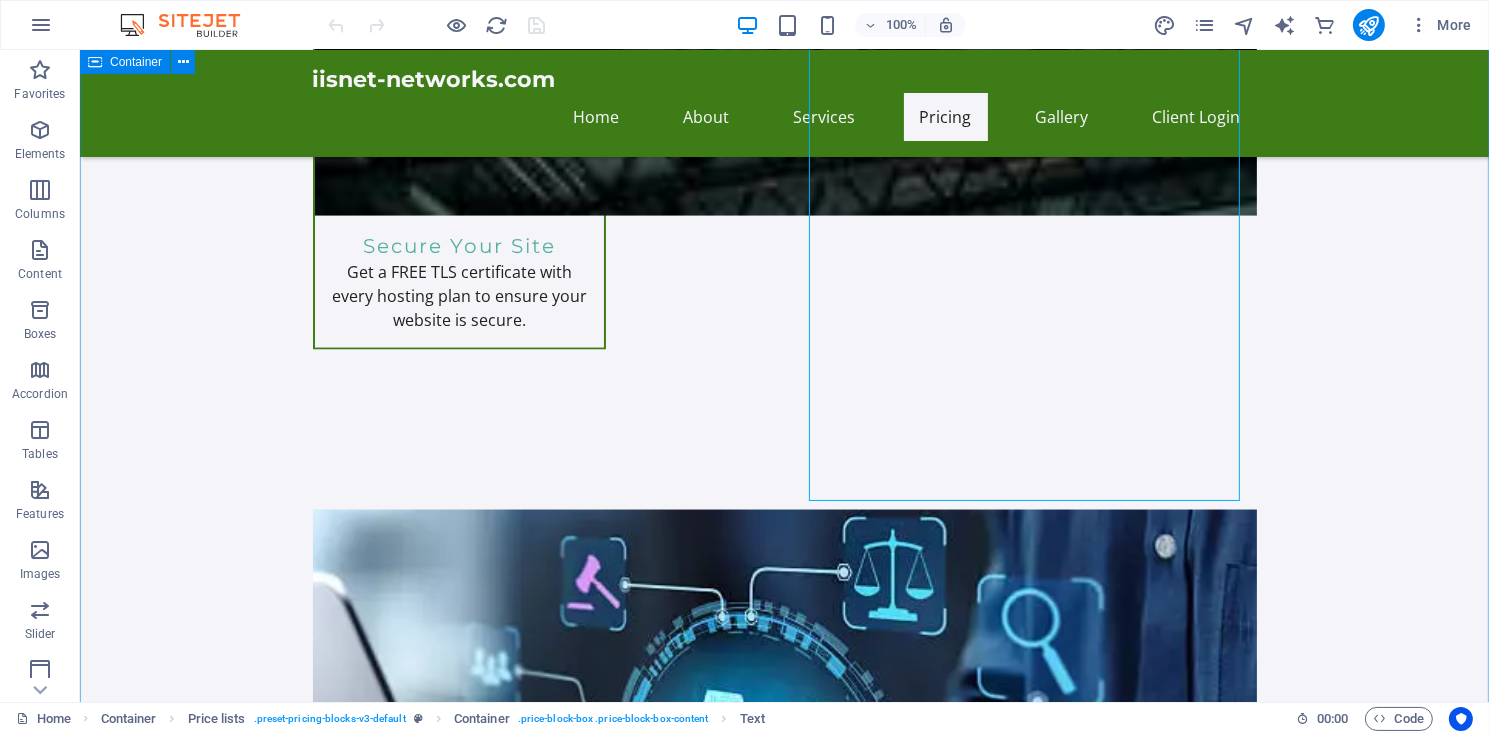 scroll, scrollTop: 3510, scrollLeft: 0, axis: vertical 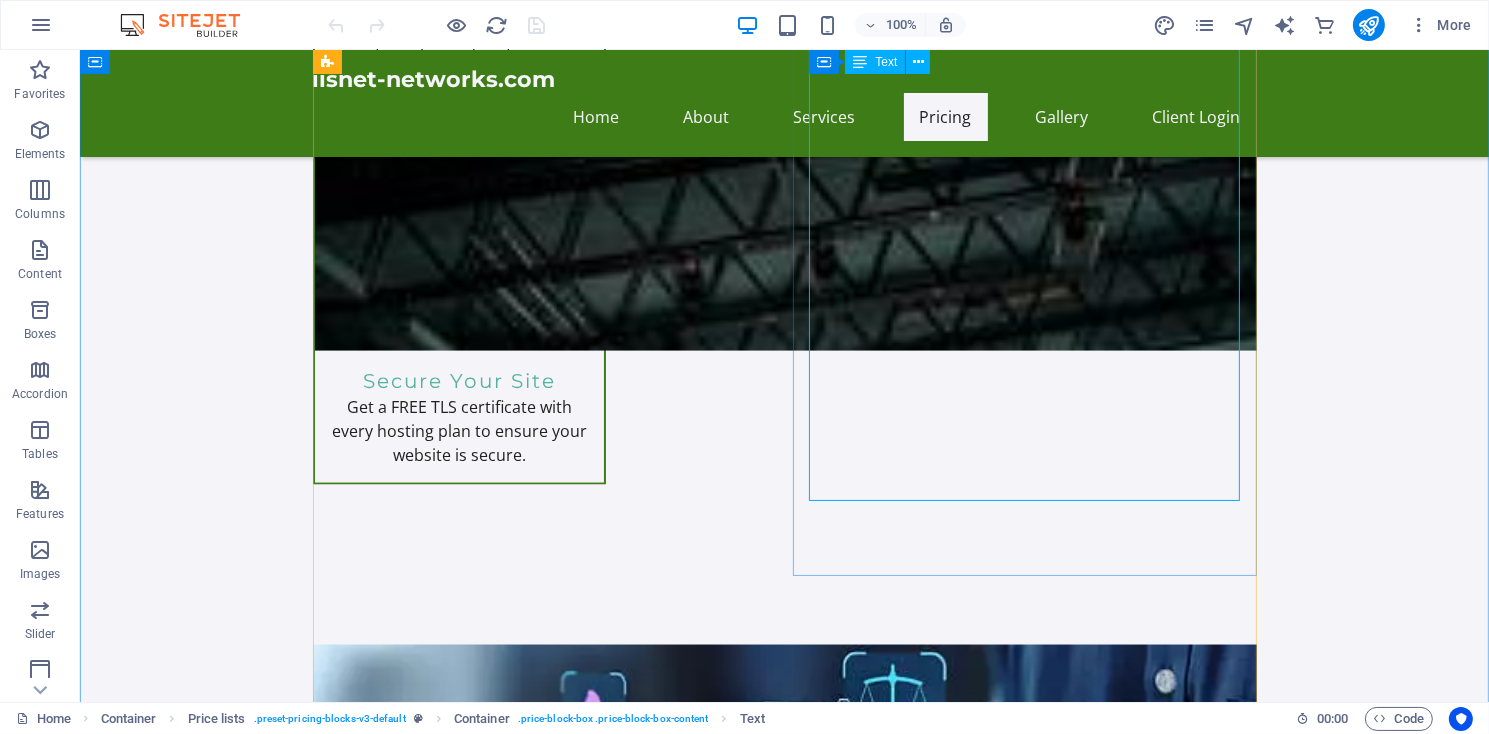 click on "Perfect for personal websites and blogs. Includes everything you need to get started! 5,000MB file space. Unlimited Bandwidth
$11.95/month Order Express
Ideal for small businesses looking to establish an online presence. 10,000MB file space, Unlimited Bandwidth.
$19.95/month Ultra Hosting
Tailored for larger businesses requiring advanced features and resources. Get premium support.
$14.99/month
Start your online store with robust e-commerce features and tools to succeed.
$19.99/month
For serious online retailers, includes advanced analytics and performance features.
$29.99/month
Stay focused on your content while we handle the technical aspects of your WordPress site.
$12.99/month" at bounding box center (1024, 2274) 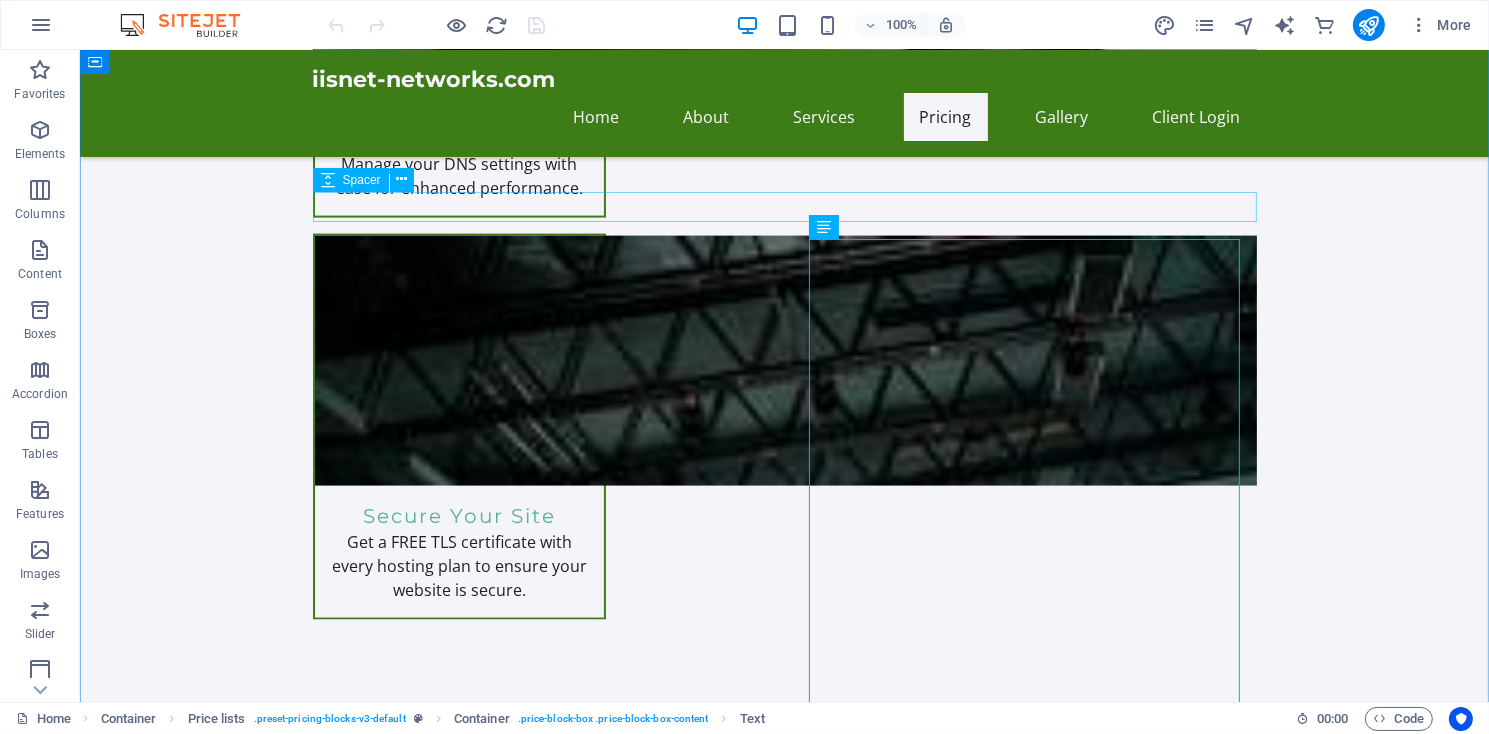 scroll, scrollTop: 3240, scrollLeft: 0, axis: vertical 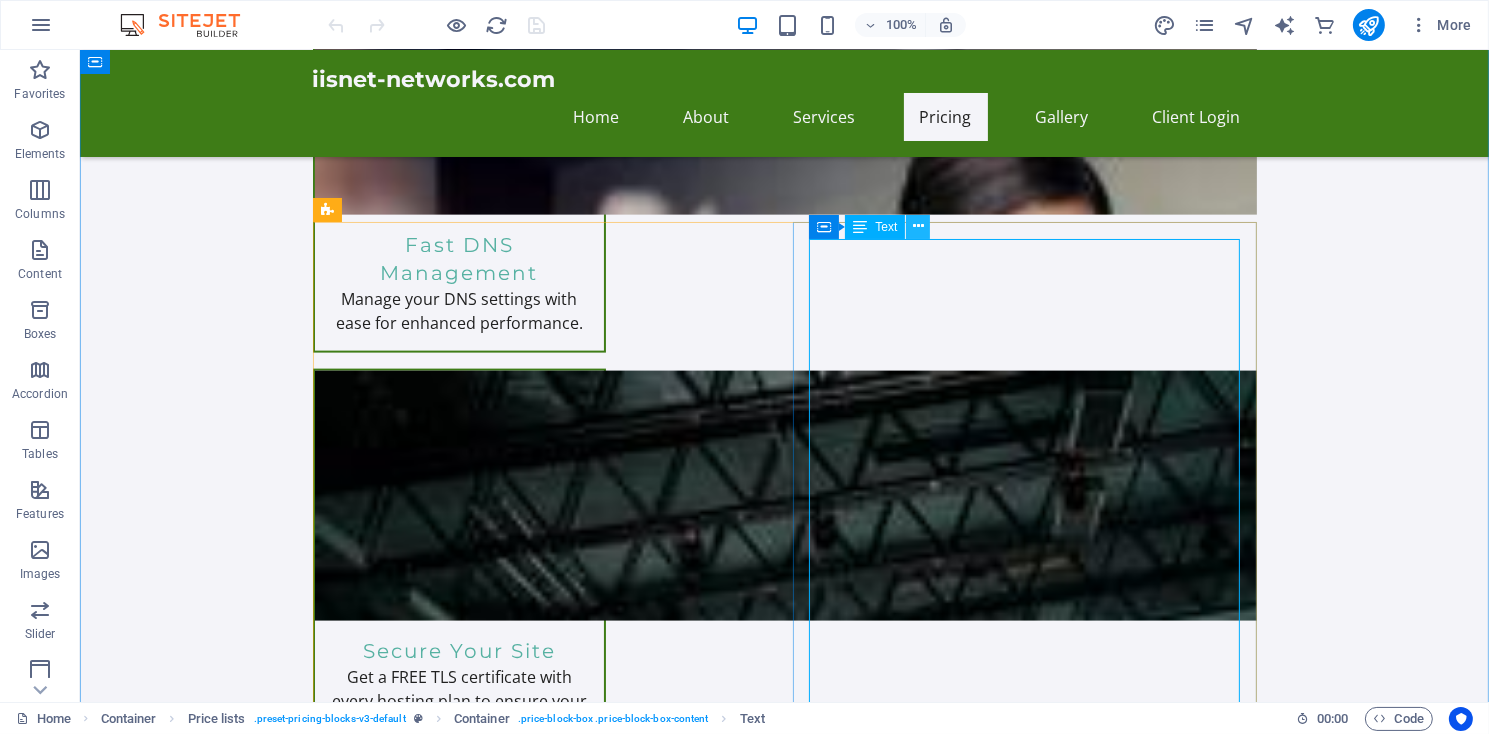 click at bounding box center [918, 226] 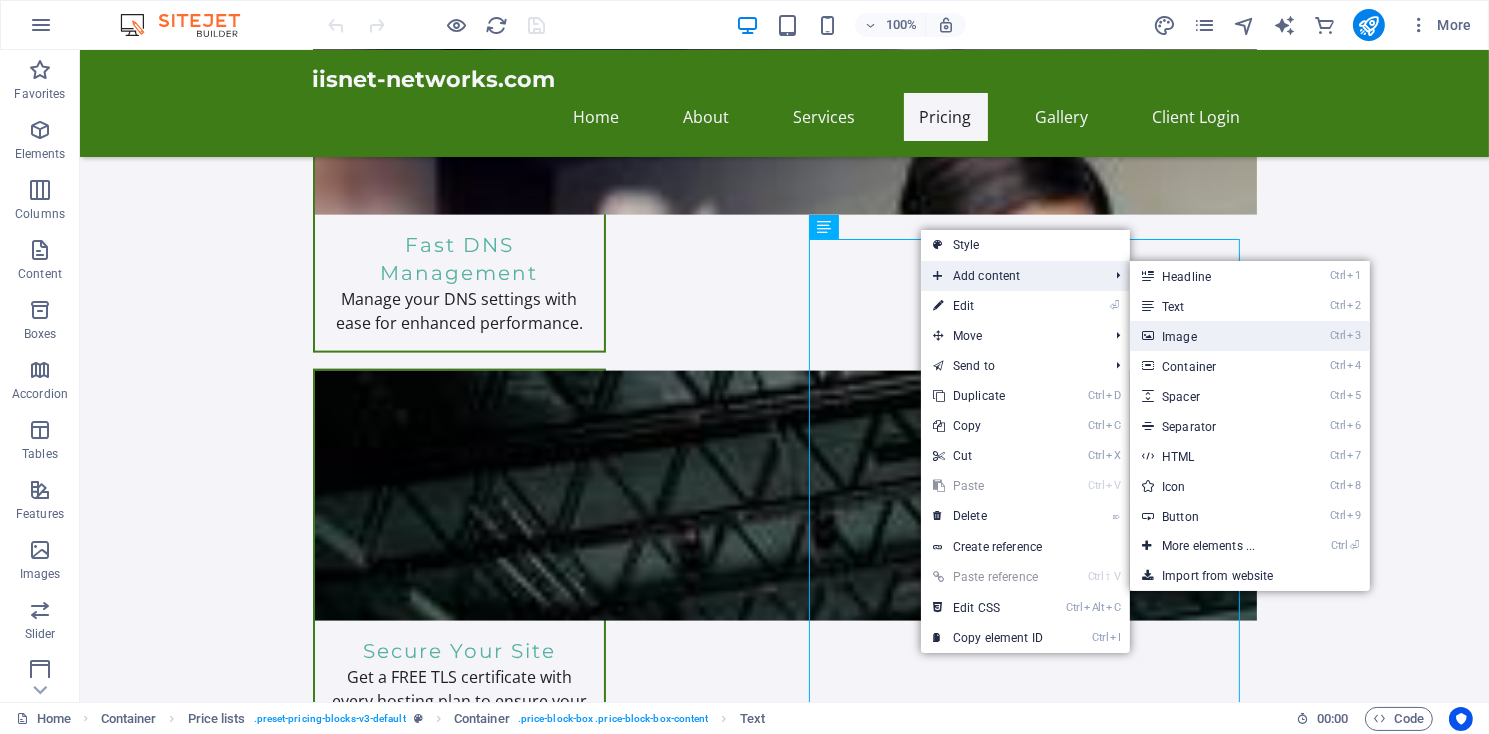 click on "Ctrl 3  Image" at bounding box center (1212, 336) 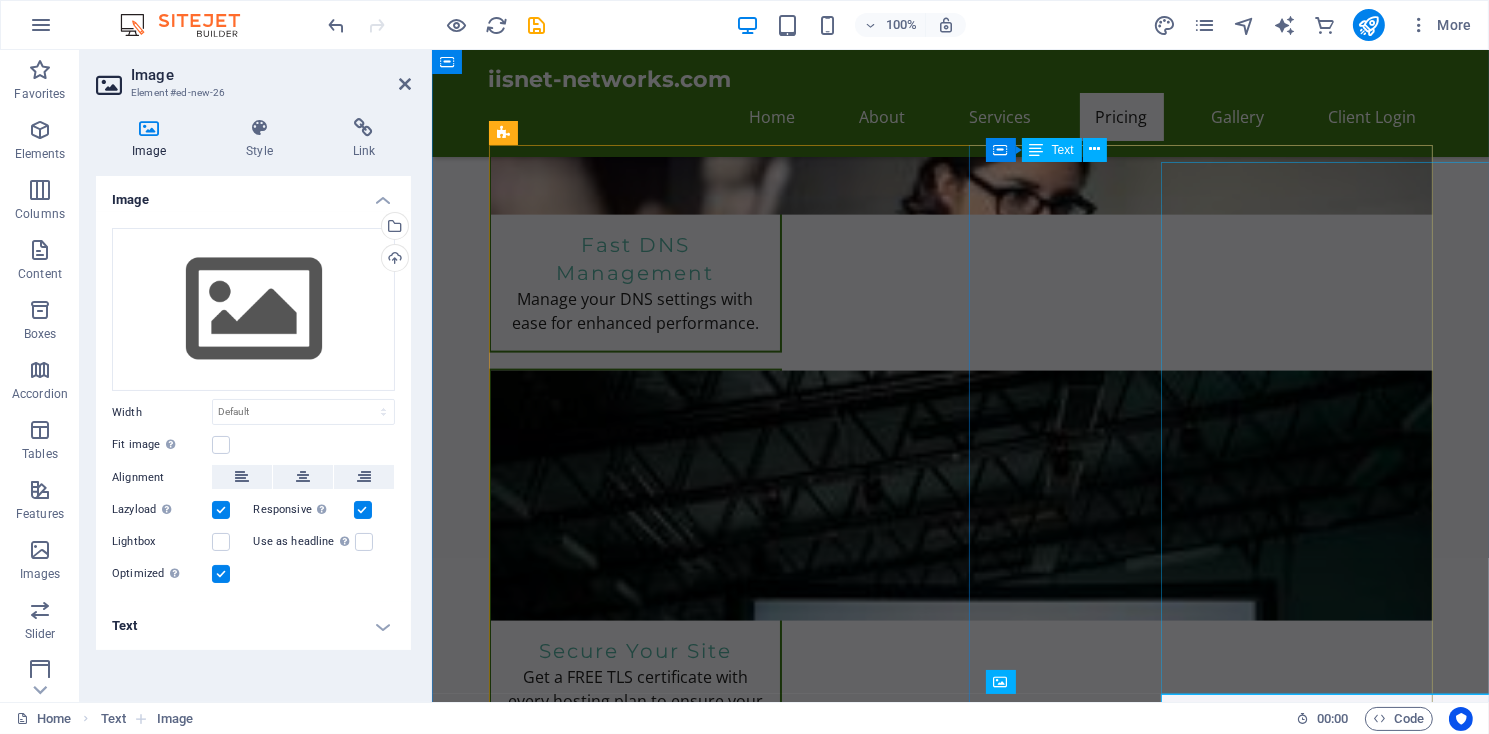 scroll, scrollTop: 3646, scrollLeft: 0, axis: vertical 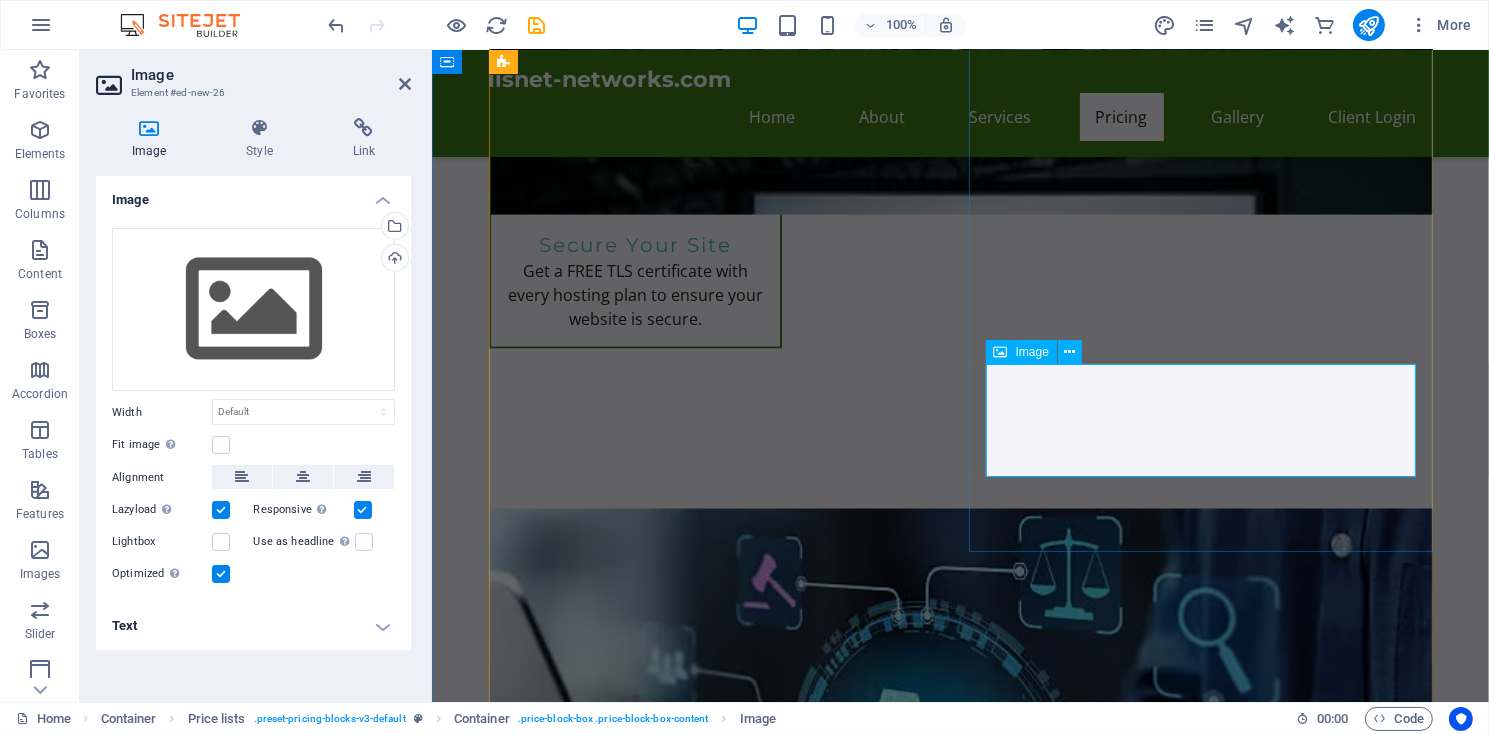 click at bounding box center [1200, 2516] 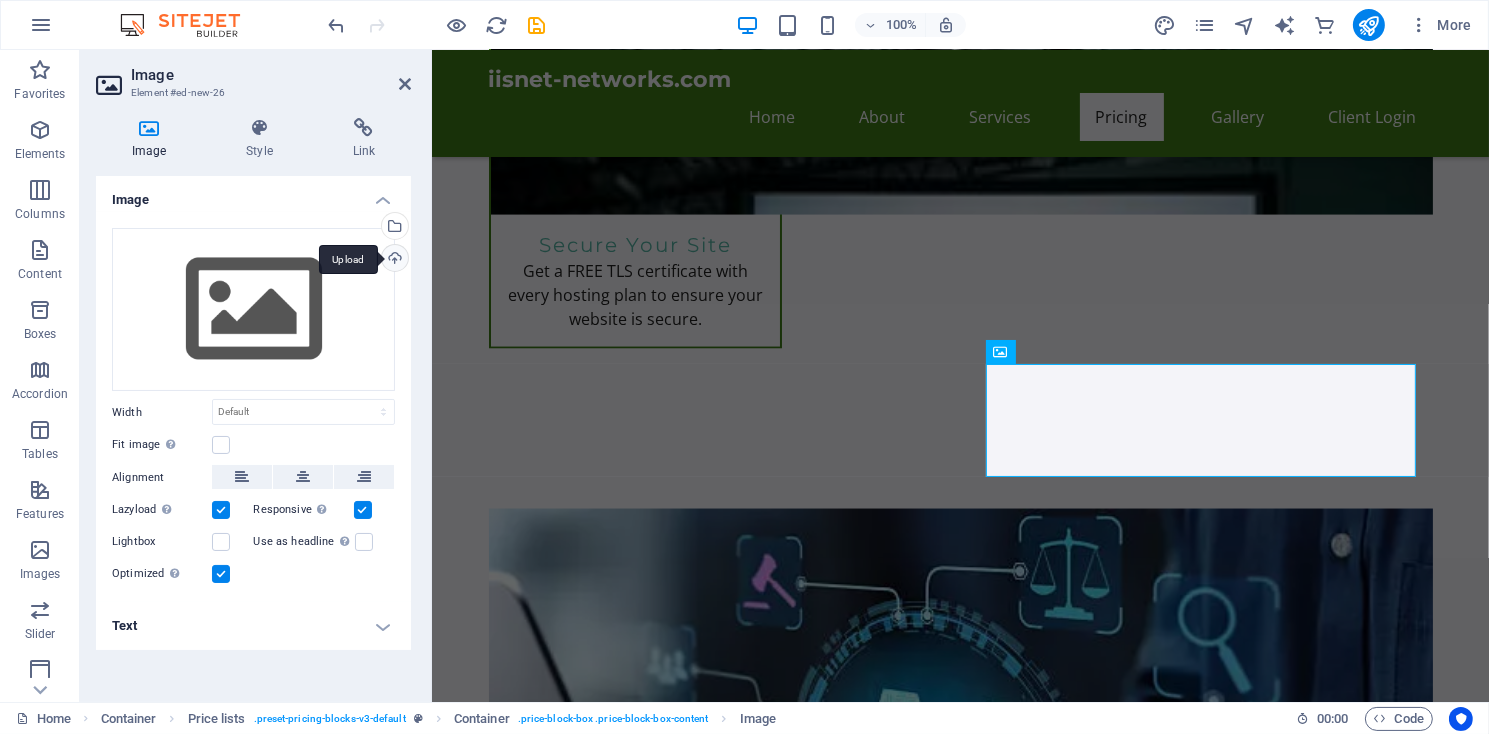 click on "Upload" at bounding box center (393, 260) 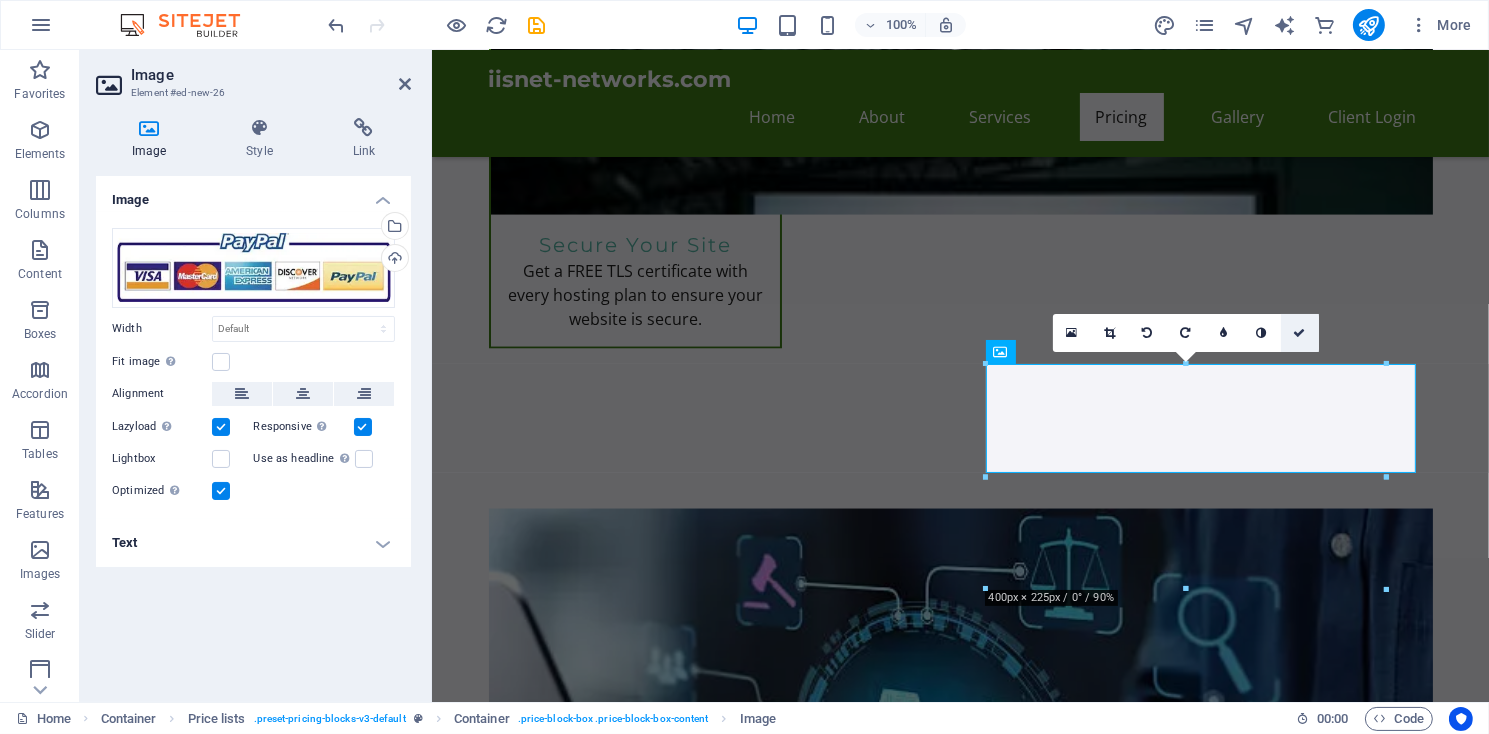 click at bounding box center [1300, 333] 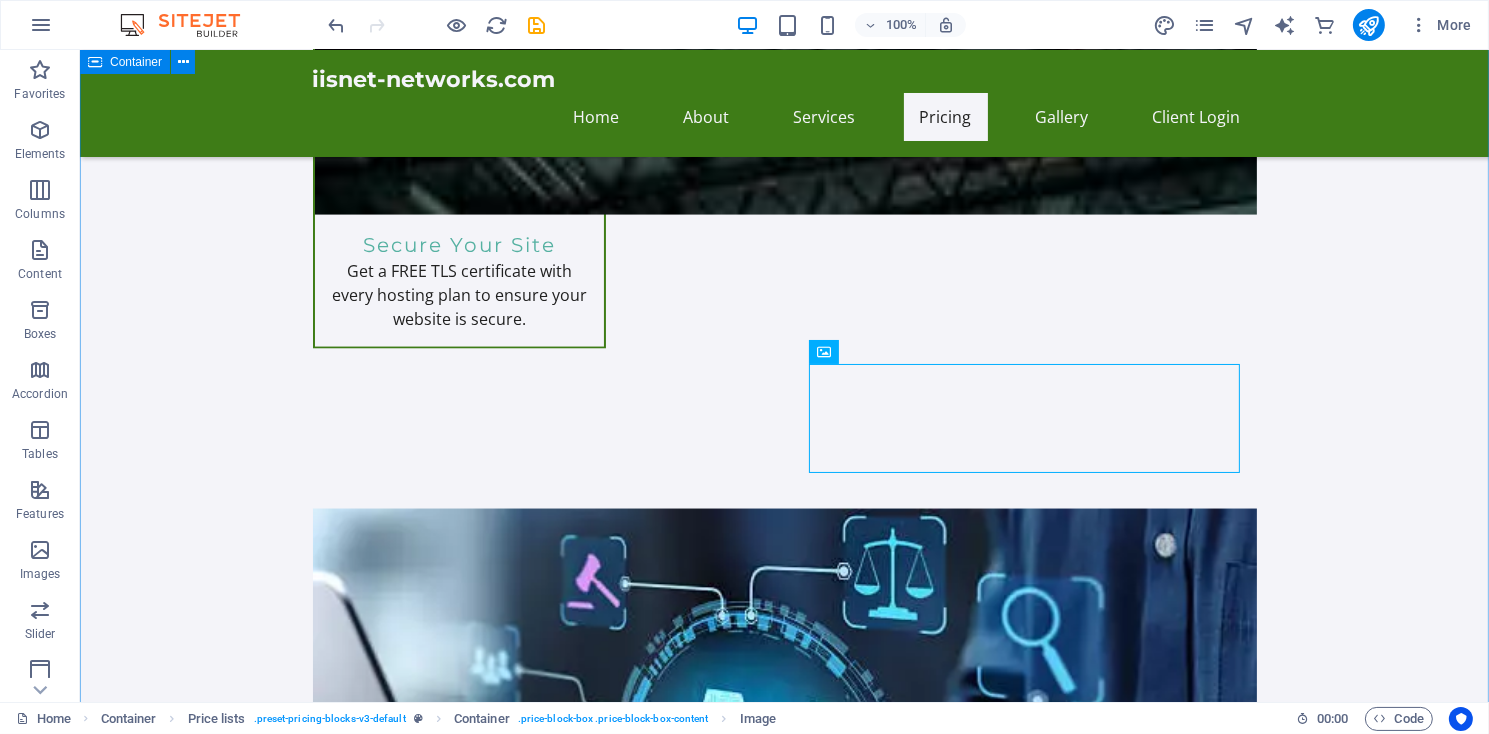 click on "Unlock endless possibilities with our all-inclusive hosting plans!    Enjoy robust features like personalized email, webmail access, and an intuitive cPanel control center. Effortlessly create sub-domains, manage MySQL databases, and choose from multiple PHP versions. Plus, gain instant access to over 300 free applications including WordPress and Joomla with just one click! Elevate your online presence using our Sitejet website builder, equipped with innovative AI tools. Experience the ultimate in web hosting today! Web Hosting Packages Perfect for personal websites and blogs. Includes everything you need to get started! 5,000MB file space. Unlimited Bandwidth
$[PRICE]/month Order Express
Ideal for small businesses looking to establish an online presence. 10,000MB file space, Unlimited Bandwidth.
$[PRICE]/month Ultra Hosting
Tailored for larger businesses requiring advanced features and resources. Get premium support.
$[PRICE]/month
$[PRICE]/month
or" at bounding box center [783, 2525] 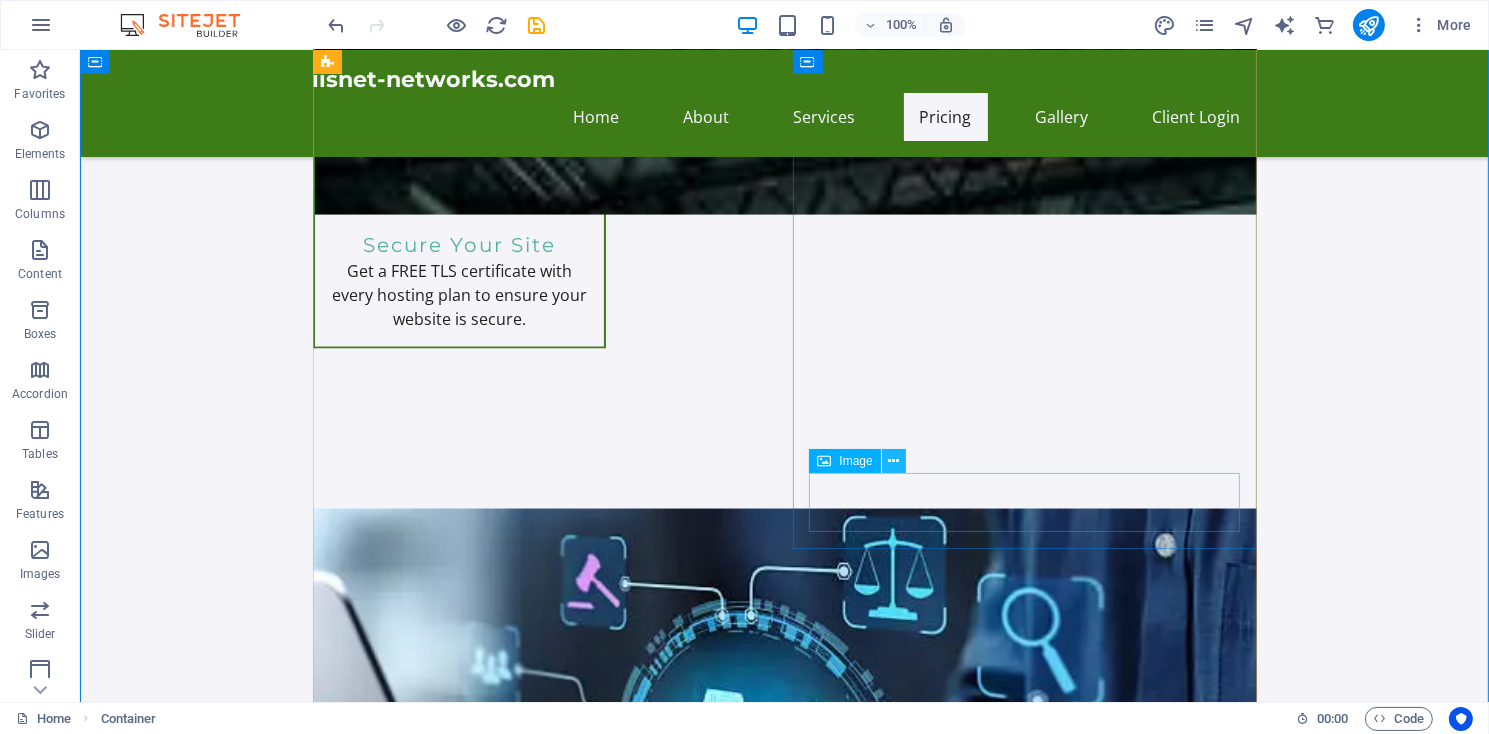 click at bounding box center (893, 461) 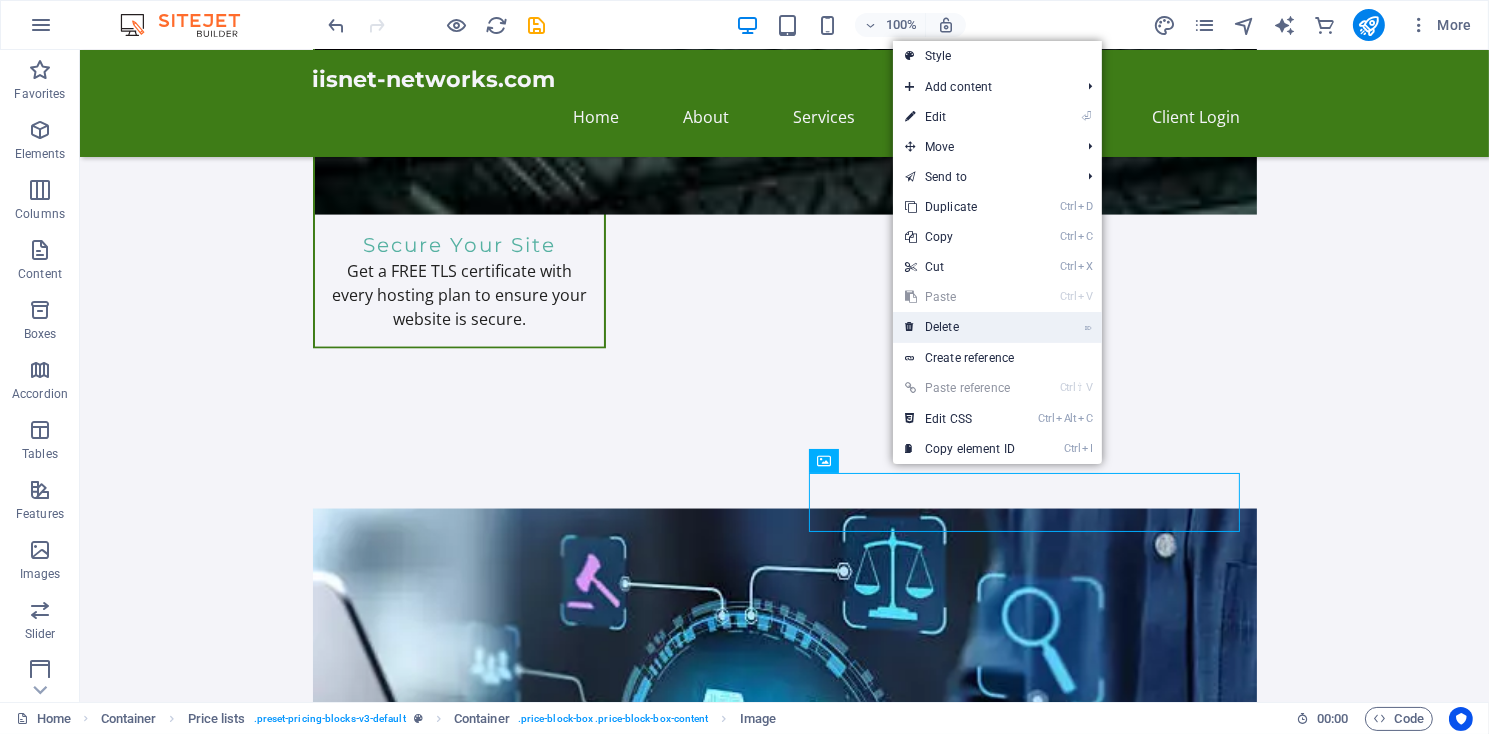 click on "⌦  Delete" at bounding box center [960, 327] 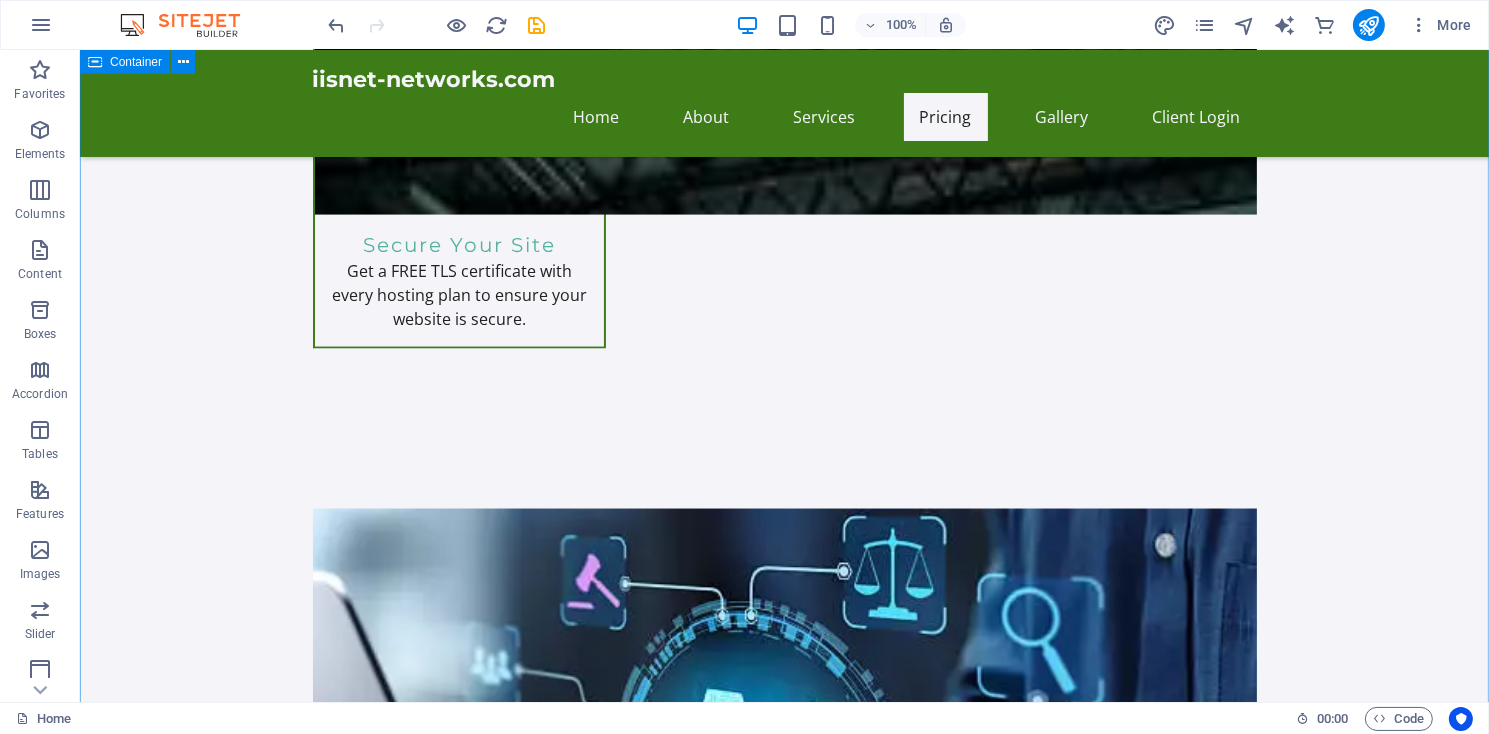 click on "Unlock endless possibilities with our all-inclusive hosting plans!    Enjoy robust features like personalized email, webmail access, and an intuitive cPanel control center. Effortlessly create sub-domains, manage MySQL databases, and choose from multiple PHP versions. Plus, gain instant access to over 300 free applications including WordPress and Joomla with just one click! Elevate your online presence using our Sitejet website builder, equipped with innovative AI tools. Experience the ultimate in web hosting today! Web Hosting Packages Perfect for personal websites and blogs. Includes everything you need to get started! 5,000MB file space. Unlimited Bandwidth
$[PRICE]/month Order Express
Ideal for small businesses looking to establish an online presence. 10,000MB file space, Unlimited Bandwidth.
$[PRICE]/month Ultra Hosting
Tailored for larger businesses requiring advanced features and resources. Get premium support.
$[PRICE]/month
$[PRICE]/month
or" at bounding box center (783, 2438) 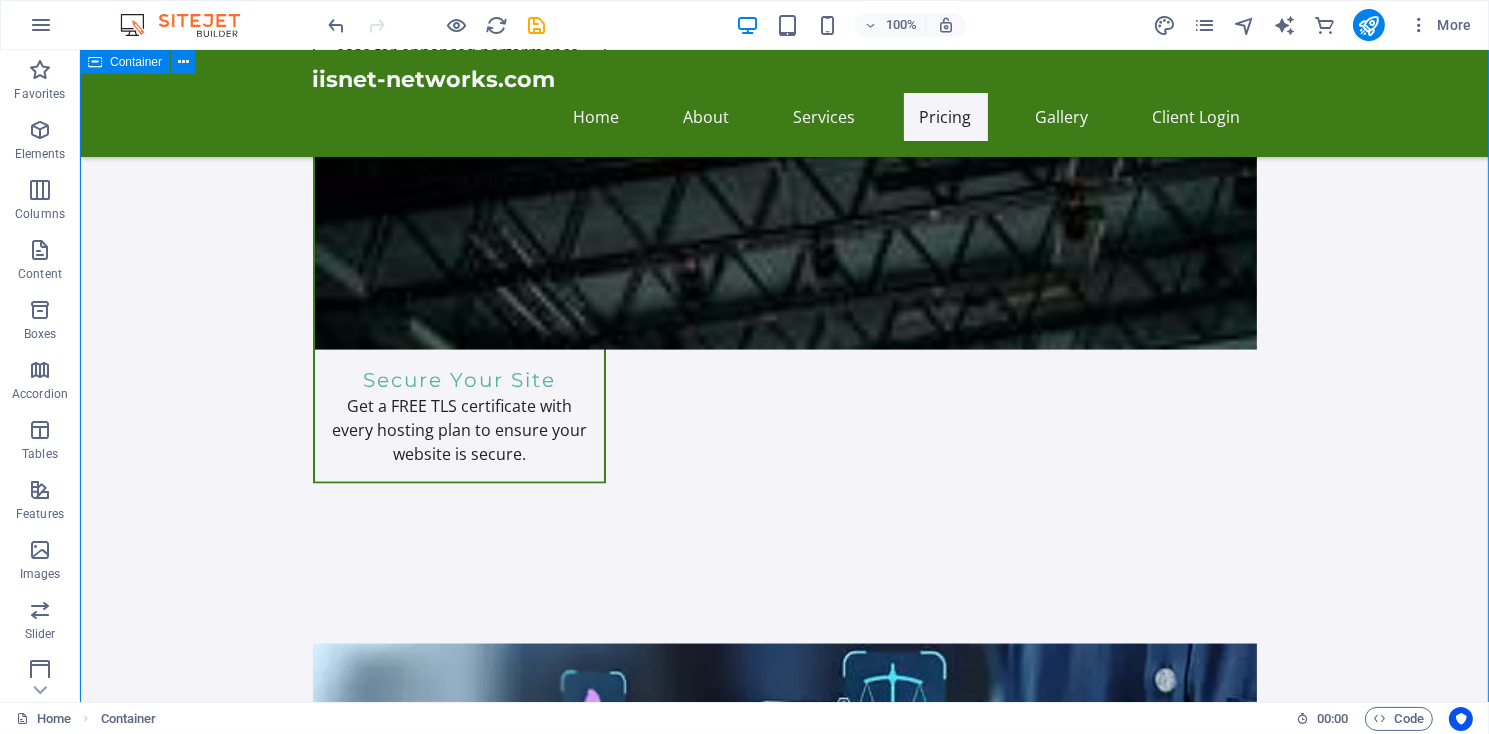 scroll, scrollTop: 3646, scrollLeft: 0, axis: vertical 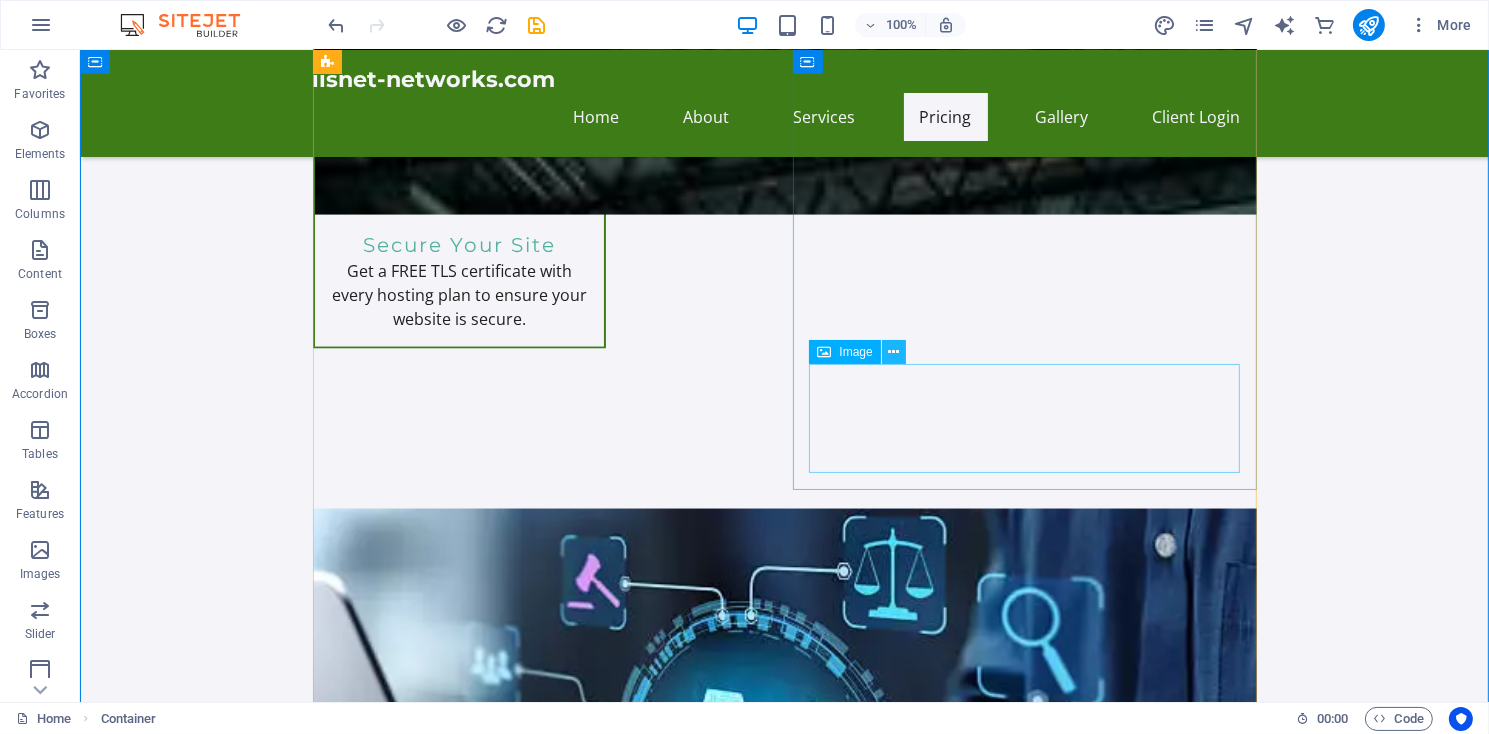 click at bounding box center [893, 352] 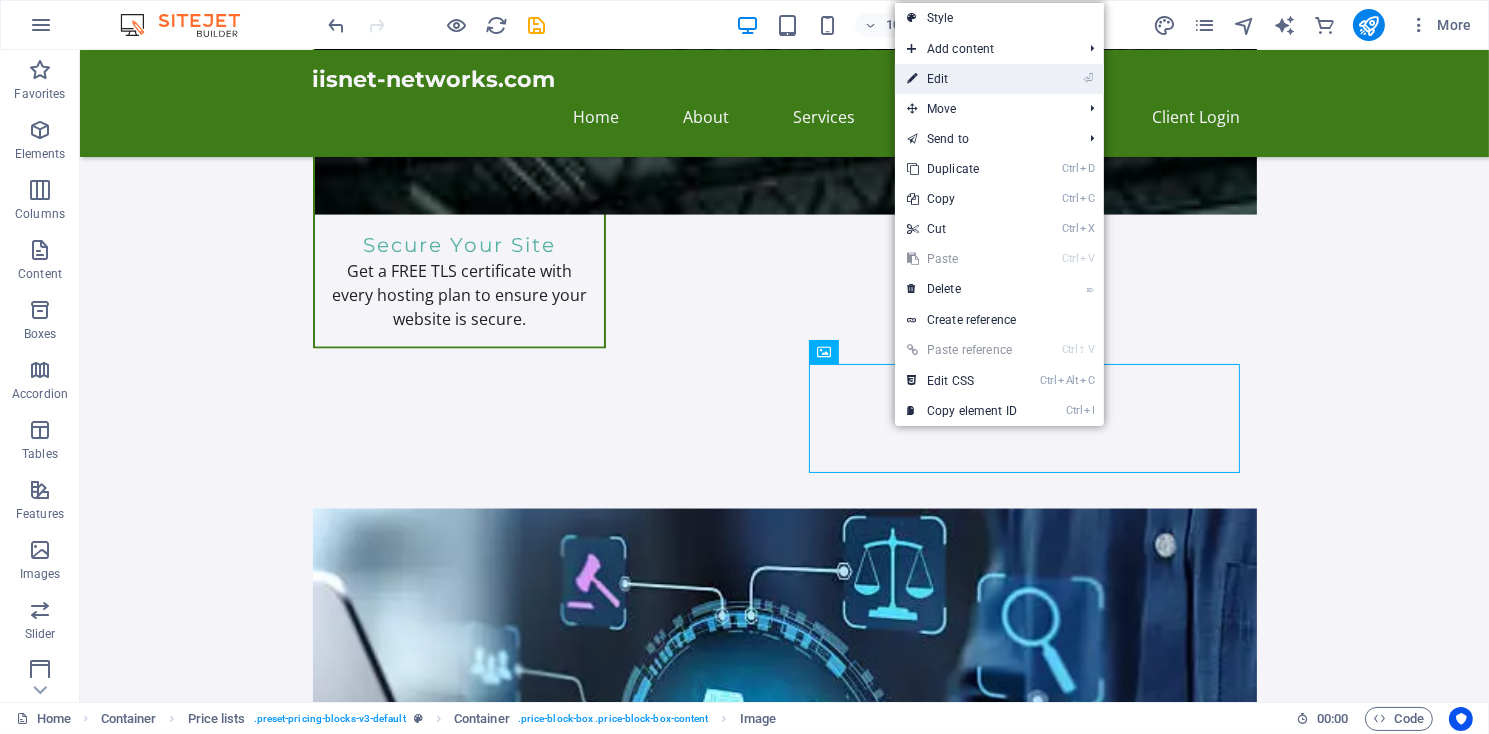 click on "⏎  Edit" at bounding box center (962, 79) 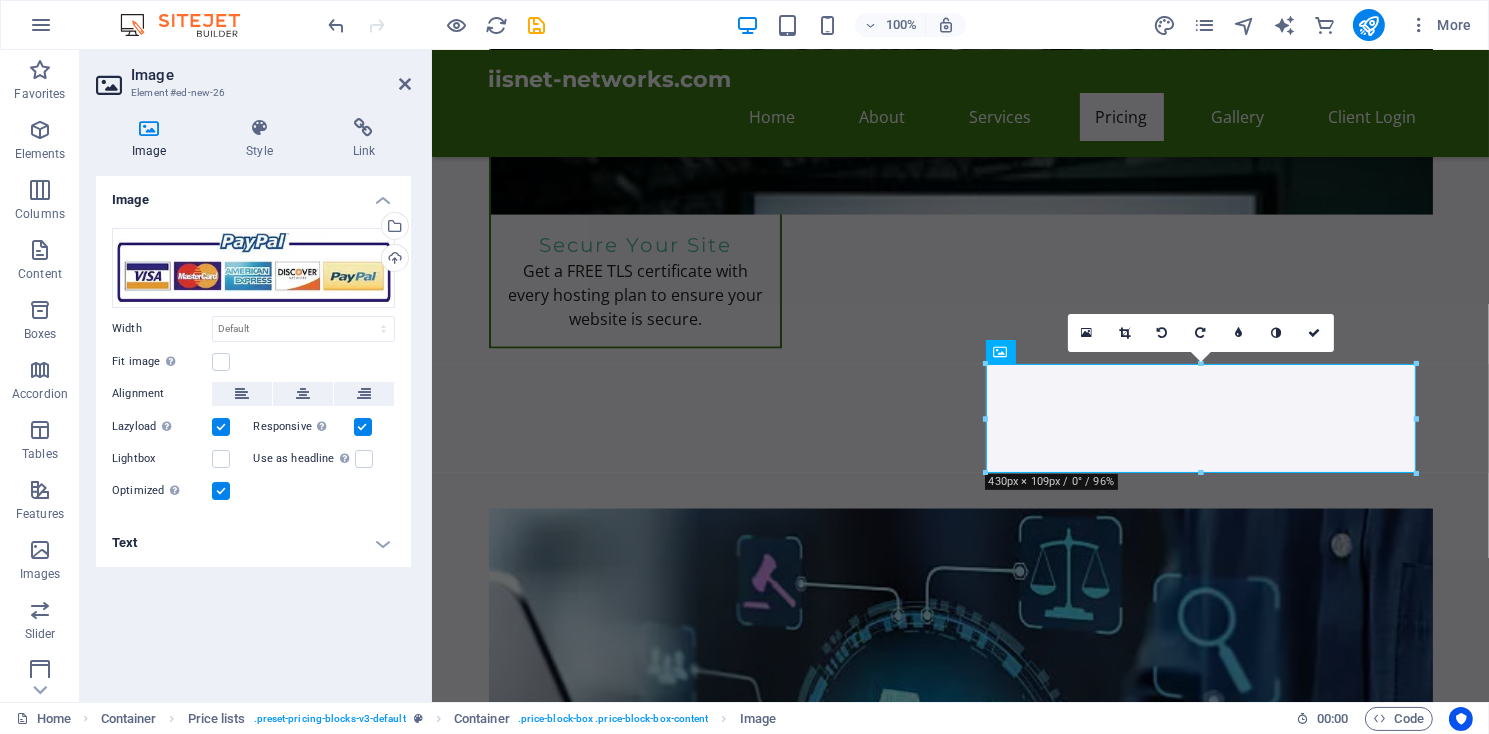 click on "Text" at bounding box center [253, 543] 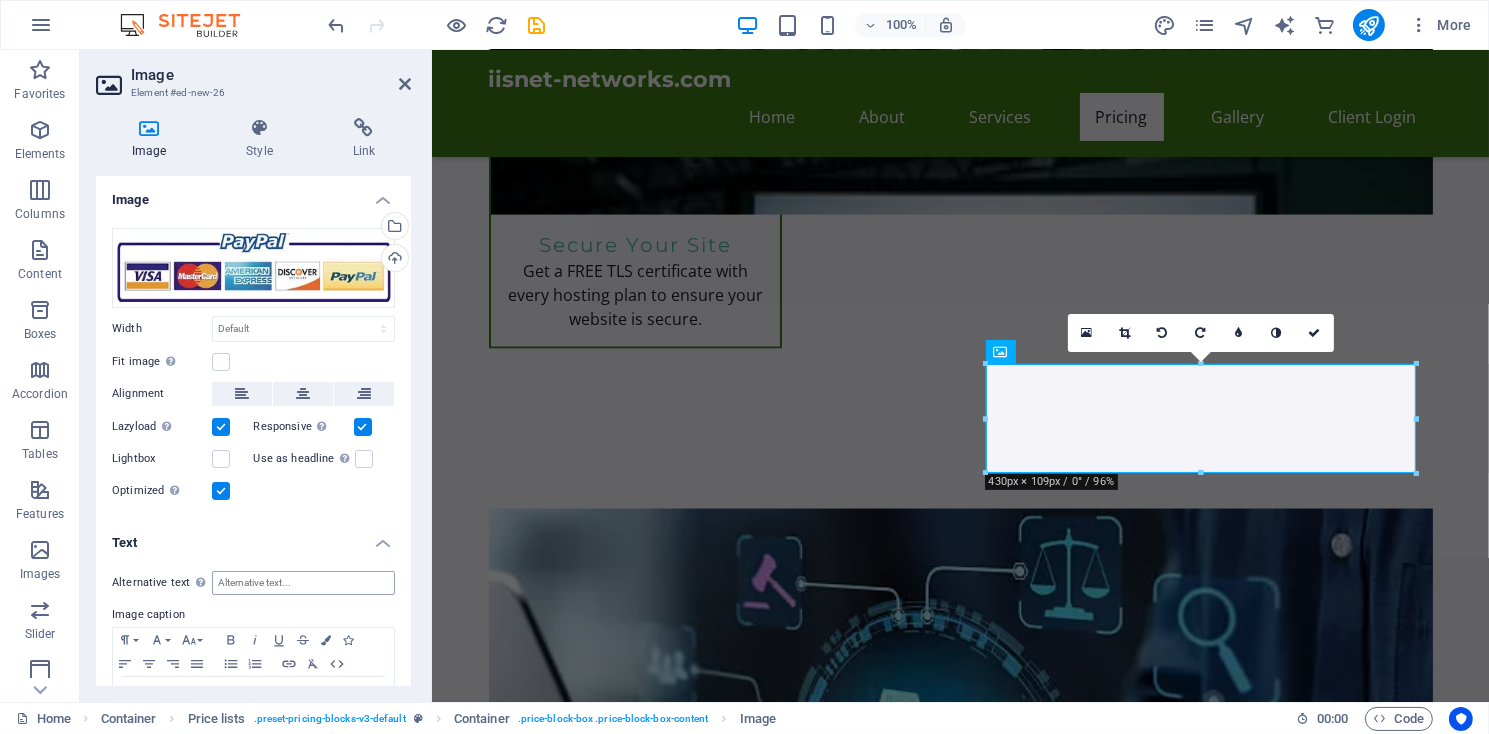 scroll, scrollTop: 68, scrollLeft: 0, axis: vertical 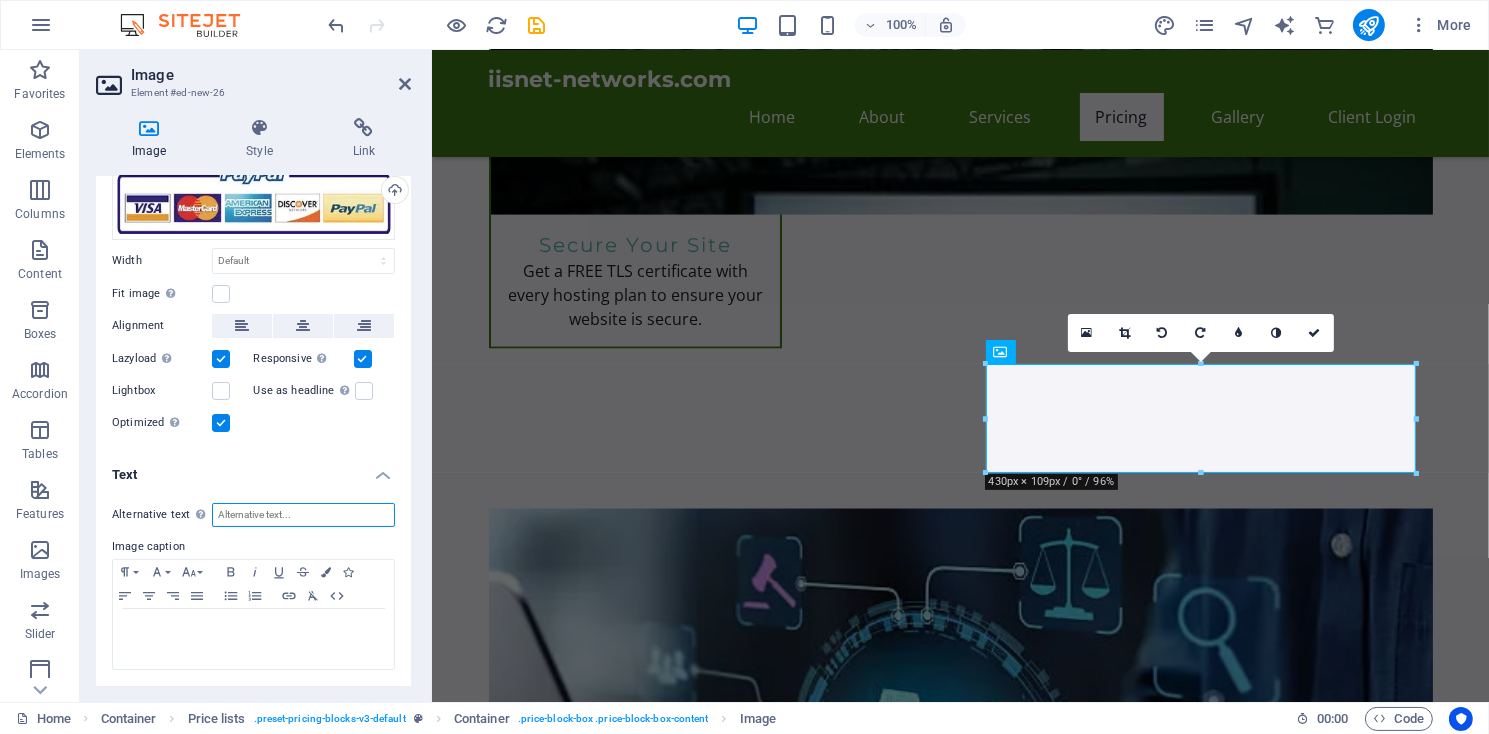 click on "Alternative text The alternative text is used by devices that cannot display images (e.g. image search engines) and should be added to every image to improve website accessibility." at bounding box center (303, 515) 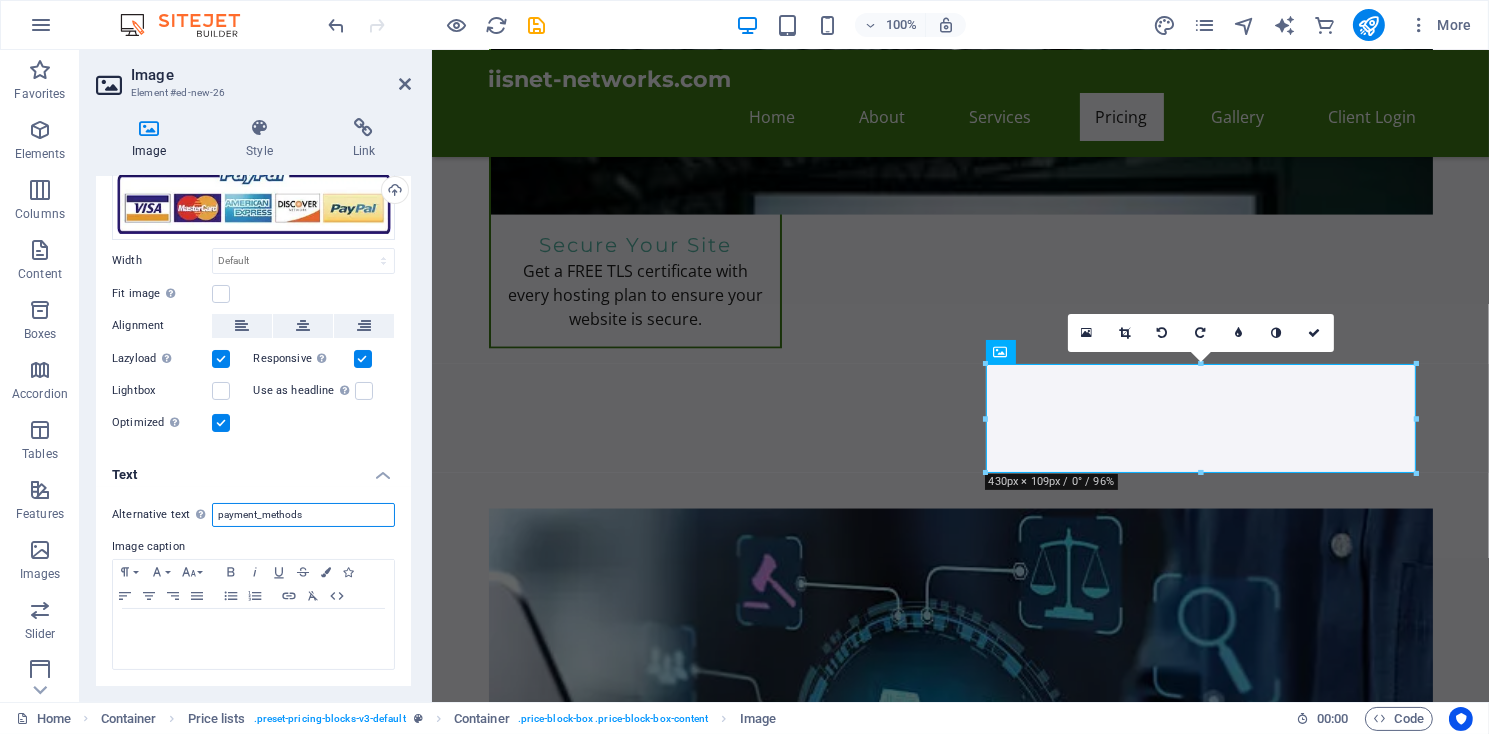 scroll, scrollTop: 0, scrollLeft: 0, axis: both 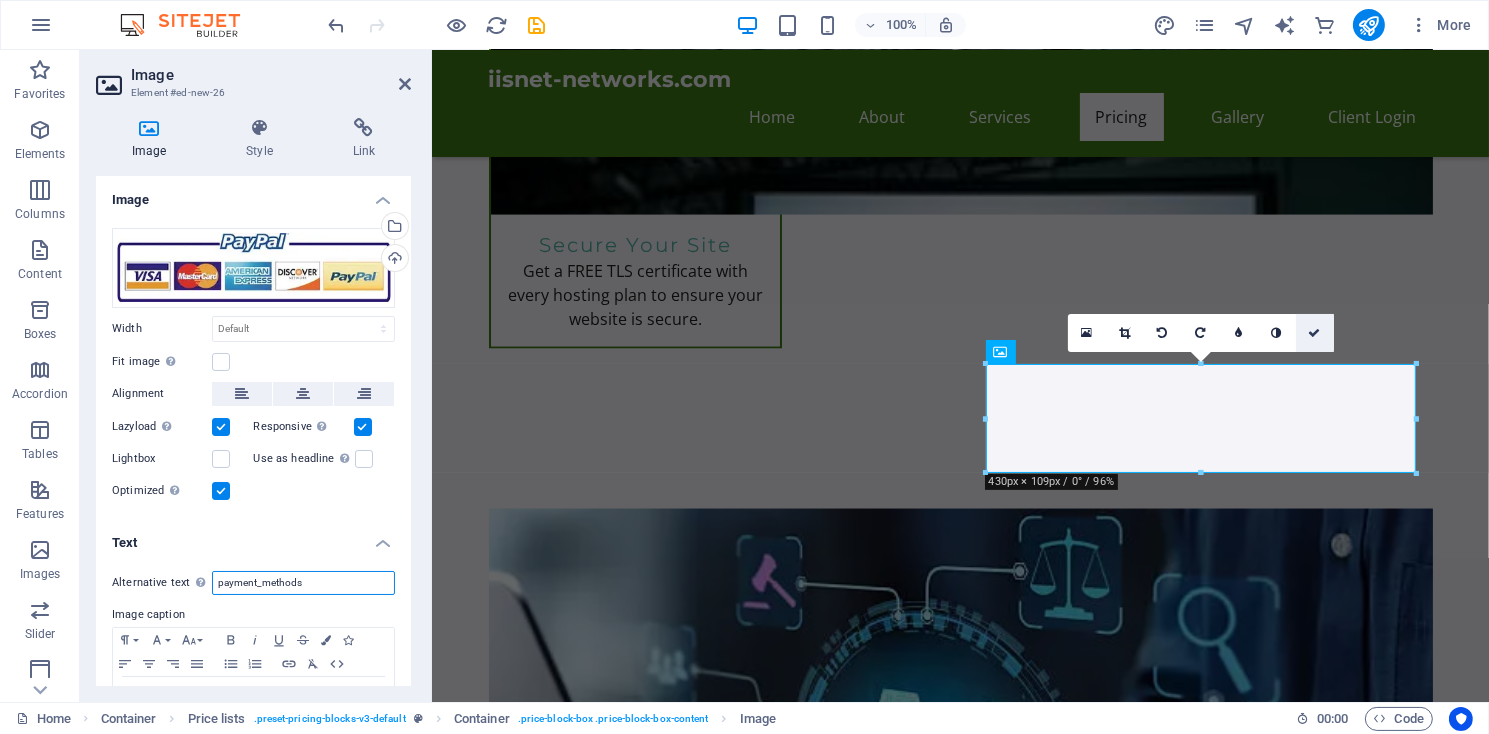 type on "payment_methods" 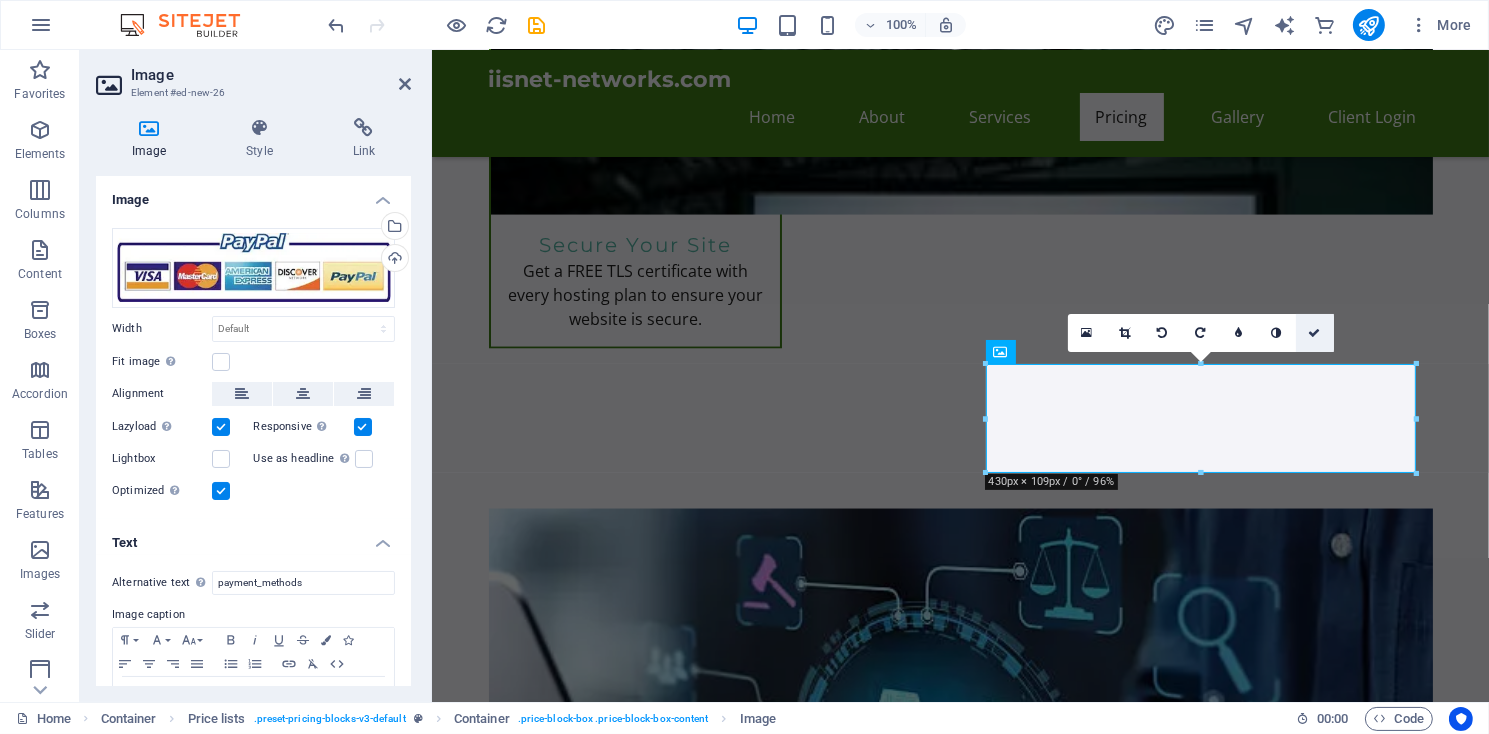 click at bounding box center (1315, 333) 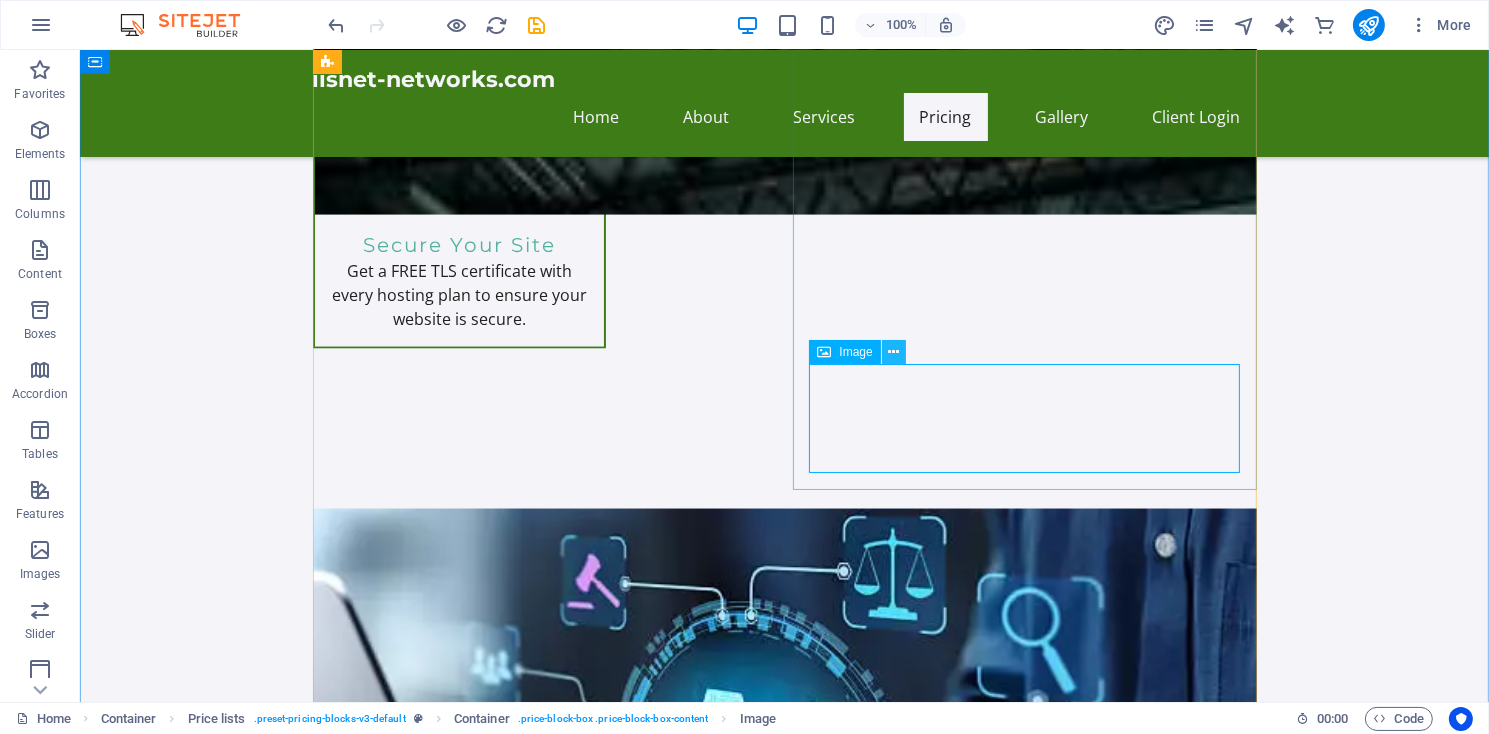 click at bounding box center (893, 352) 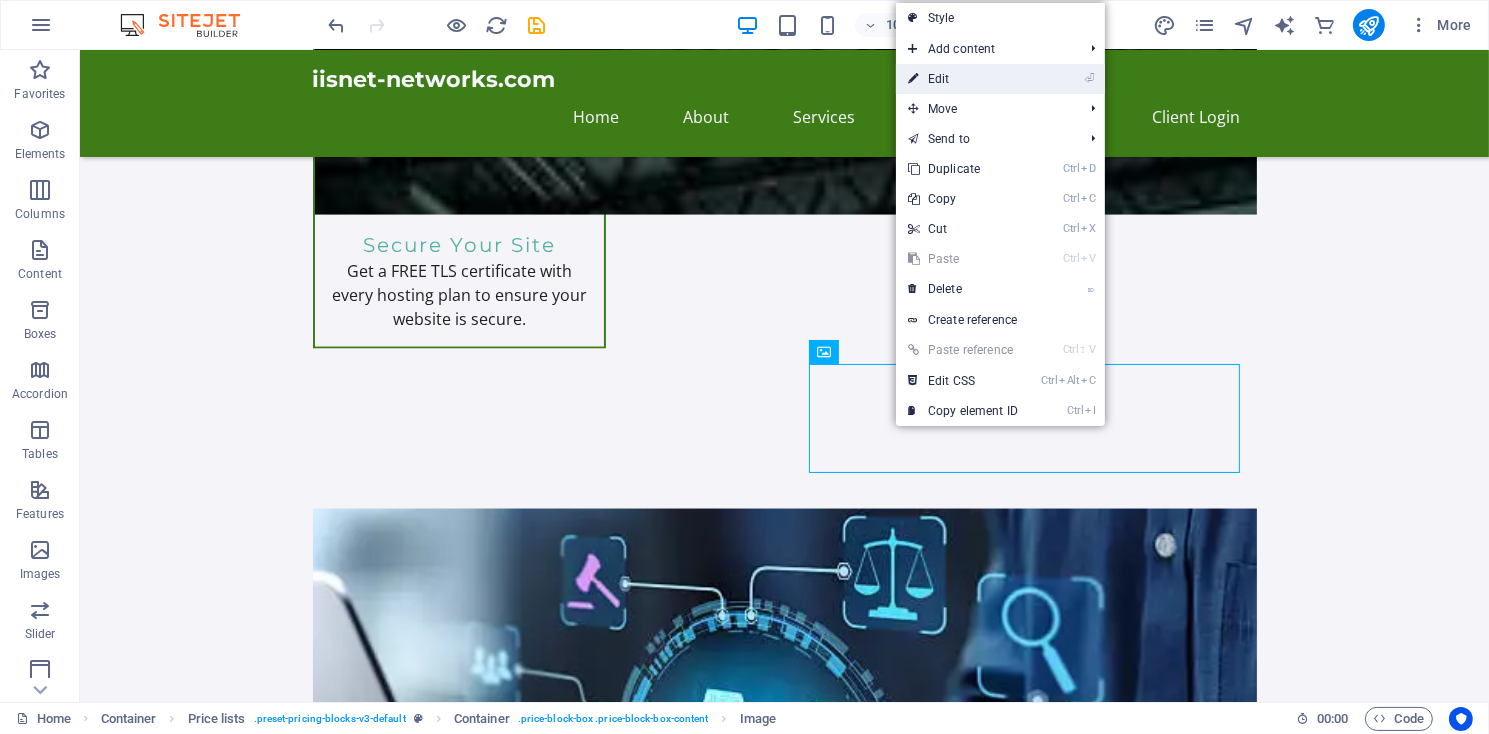 click on "⏎  Edit" at bounding box center [963, 79] 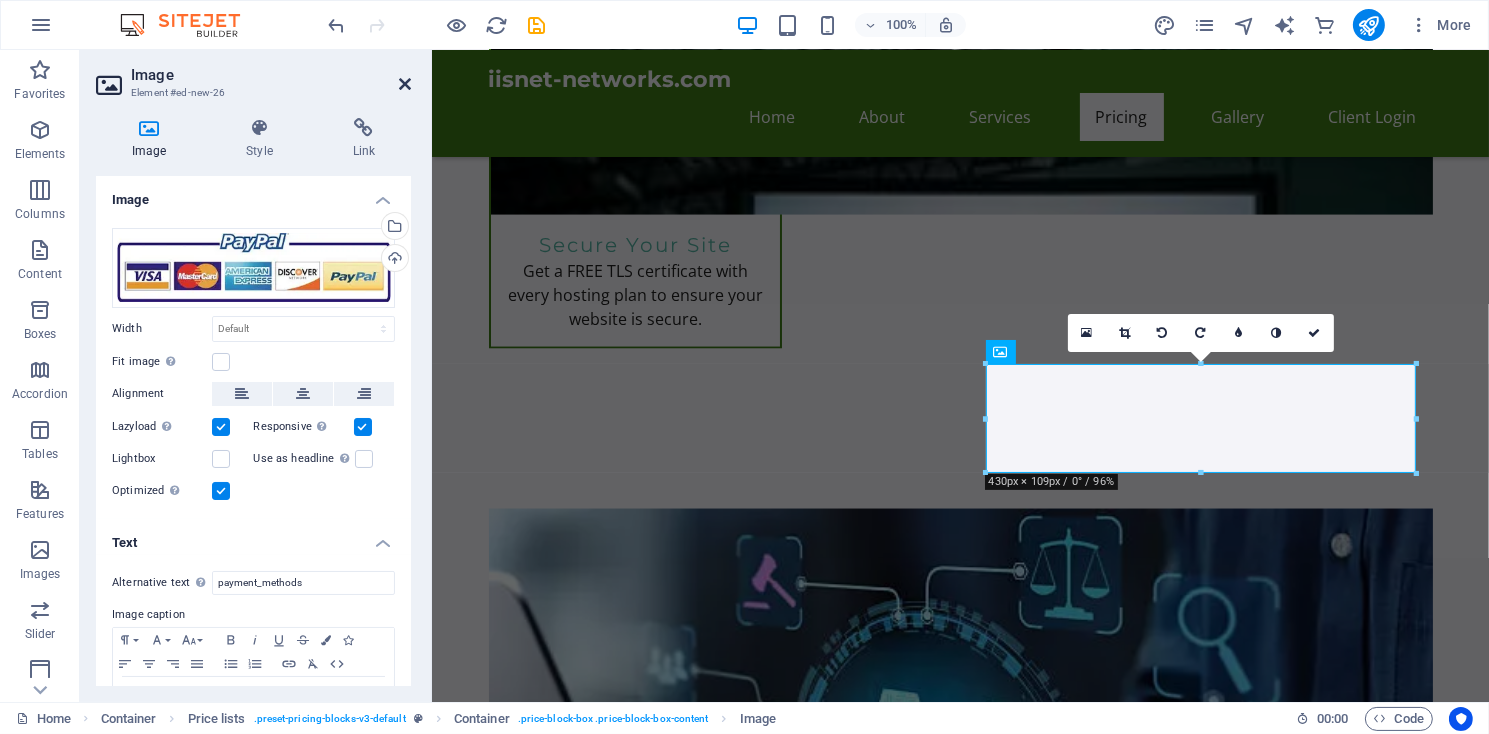 click at bounding box center (405, 84) 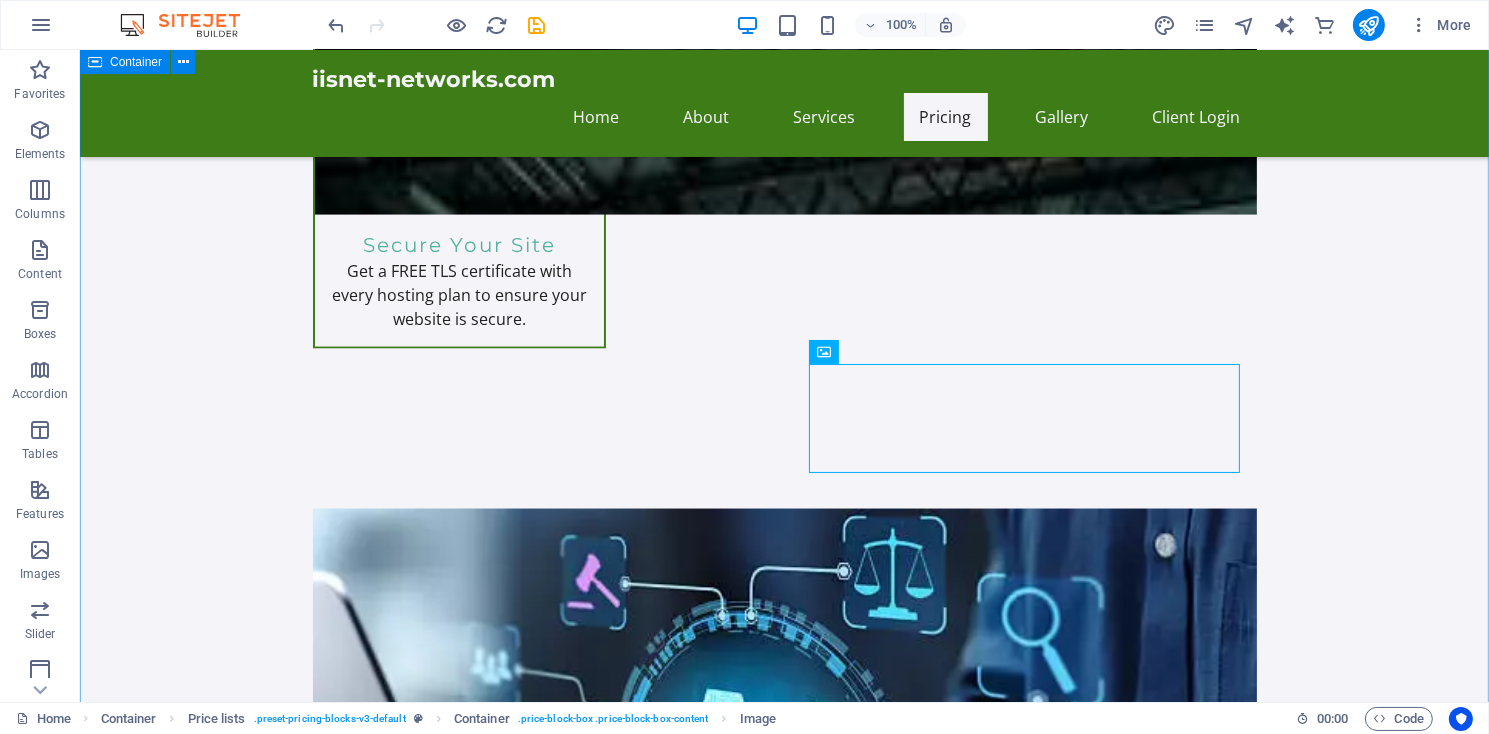 click on "Unlock endless possibilities with our all-inclusive hosting plans!    Enjoy robust features like personalized email, webmail access, and an intuitive cPanel control center. Effortlessly create sub-domains, manage MySQL databases, and choose from multiple PHP versions. Plus, gain instant access to over 300 free applications including WordPress and Joomla with just one click! Elevate your online presence using our Sitejet website builder, equipped with innovative AI tools. Experience the ultimate in web hosting today! Web Hosting Packages Perfect for personal websites and blogs. Includes everything you need to get started! 5,000MB file space. Unlimited Bandwidth
$[PRICE]/month Order Express
Ideal for small businesses looking to establish an online presence. 10,000MB file space, Unlimited Bandwidth.
$[PRICE]/month Ultra Hosting
Tailored for larger businesses requiring advanced features and resources. Get premium support.
$[PRICE]/month
$[PRICE]/month
or" at bounding box center (783, 2438) 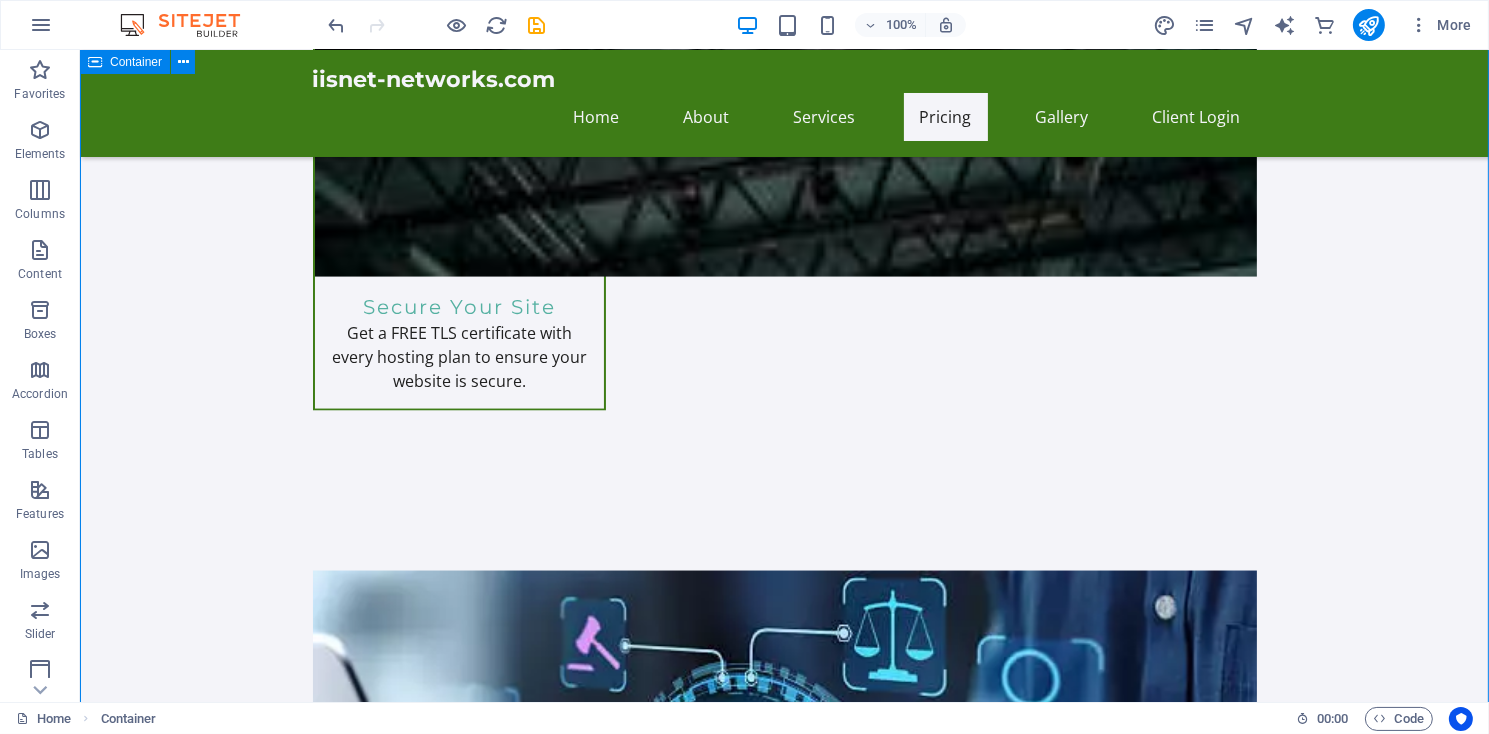 scroll, scrollTop: 3646, scrollLeft: 0, axis: vertical 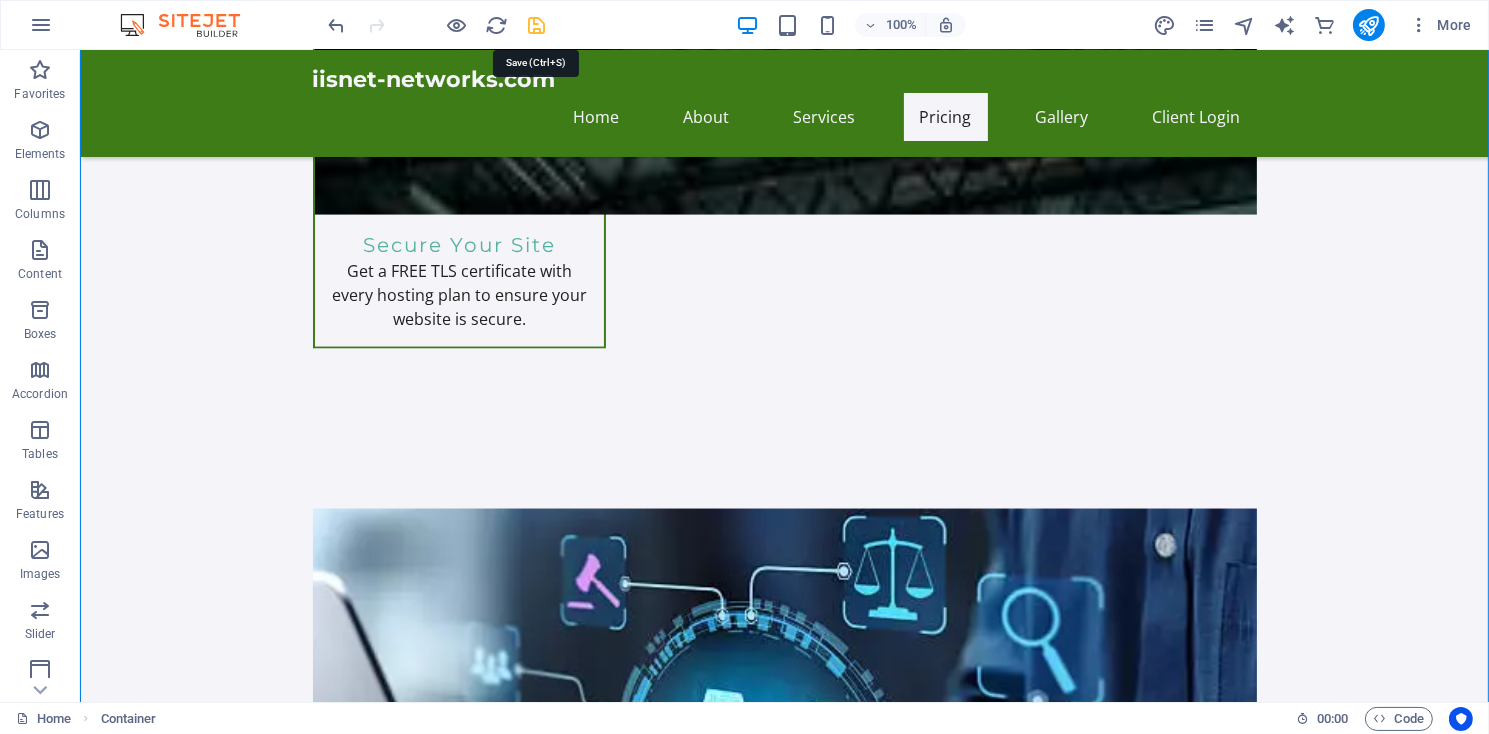 click at bounding box center [537, 25] 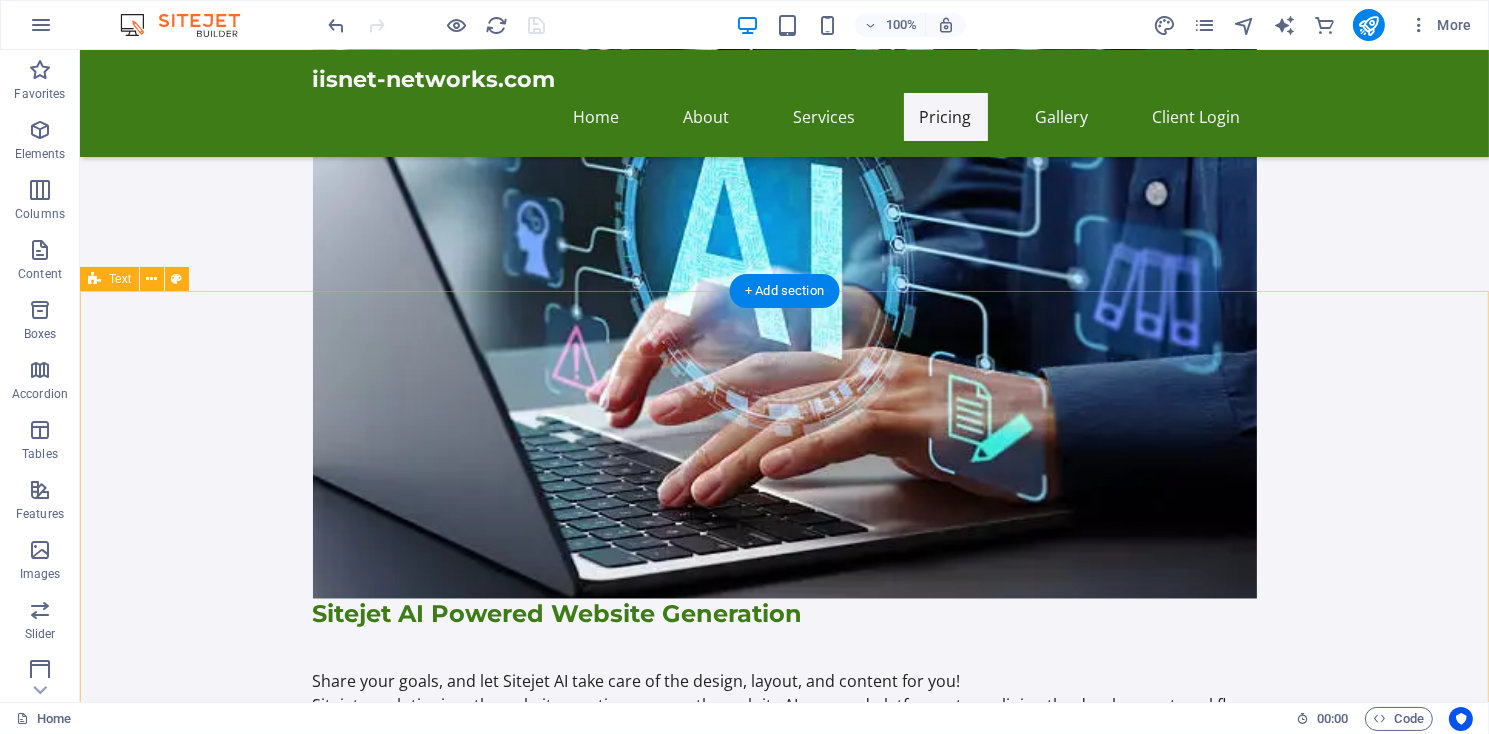 scroll, scrollTop: 4726, scrollLeft: 0, axis: vertical 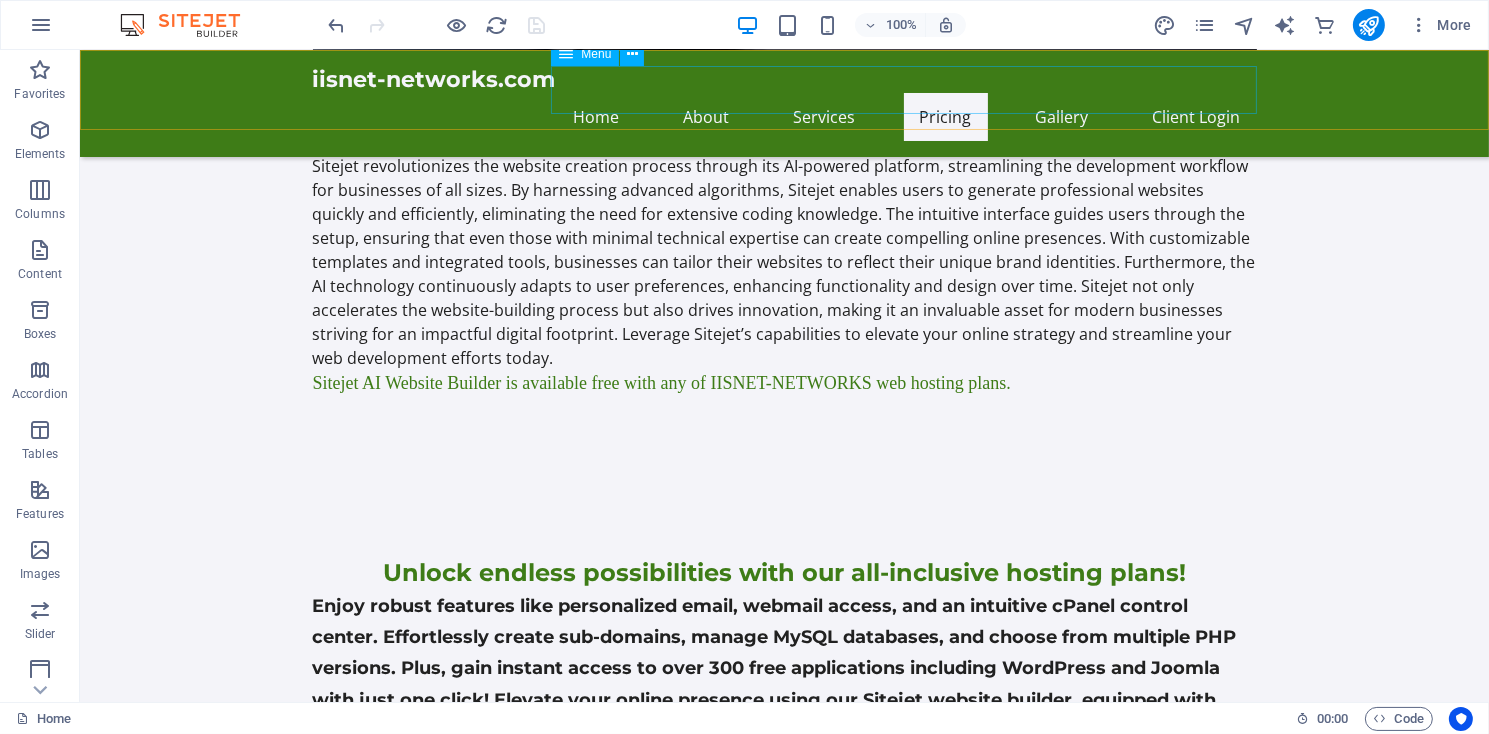 click on "Home About Services Pricing Gallery Client Login" at bounding box center (784, 117) 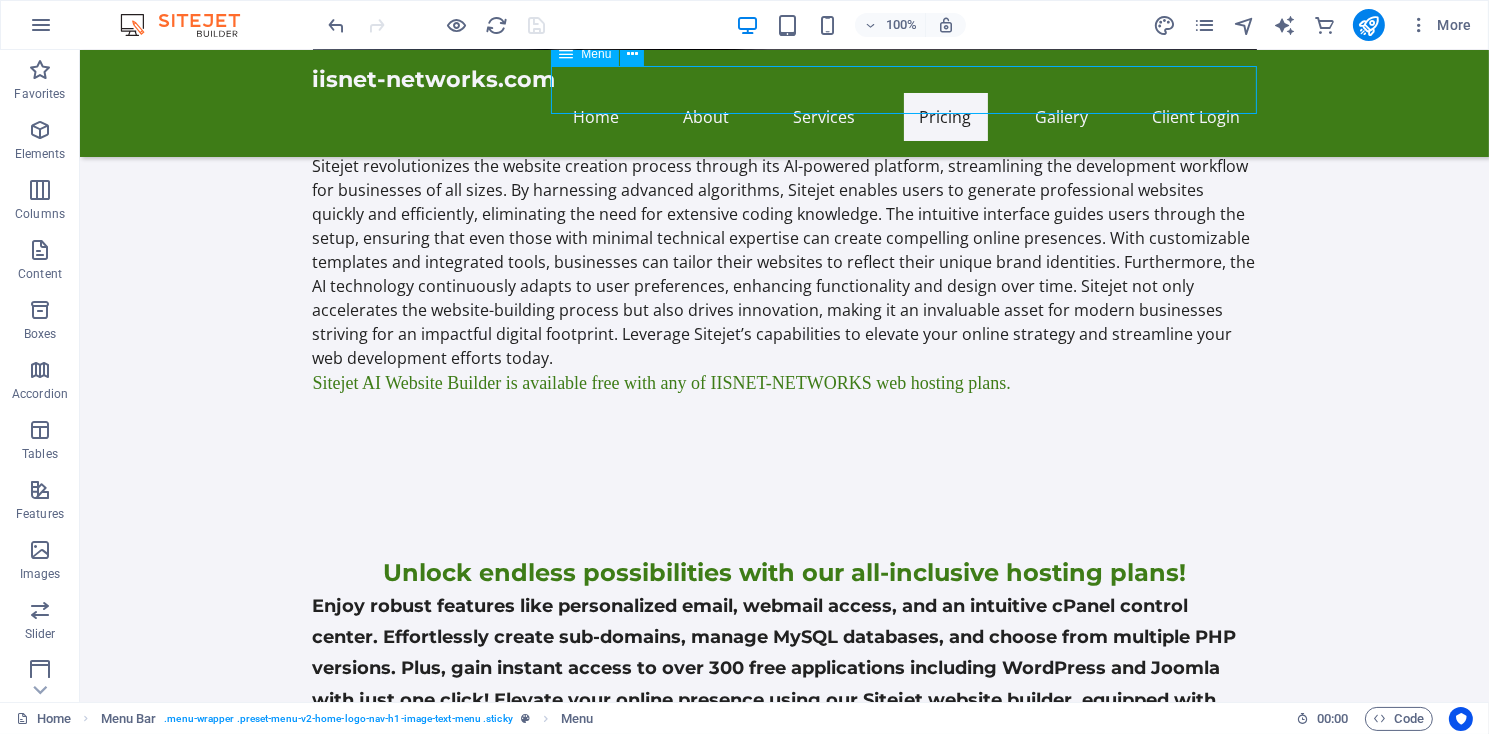 click on "Home About Services Pricing Gallery Client Login" at bounding box center (784, 117) 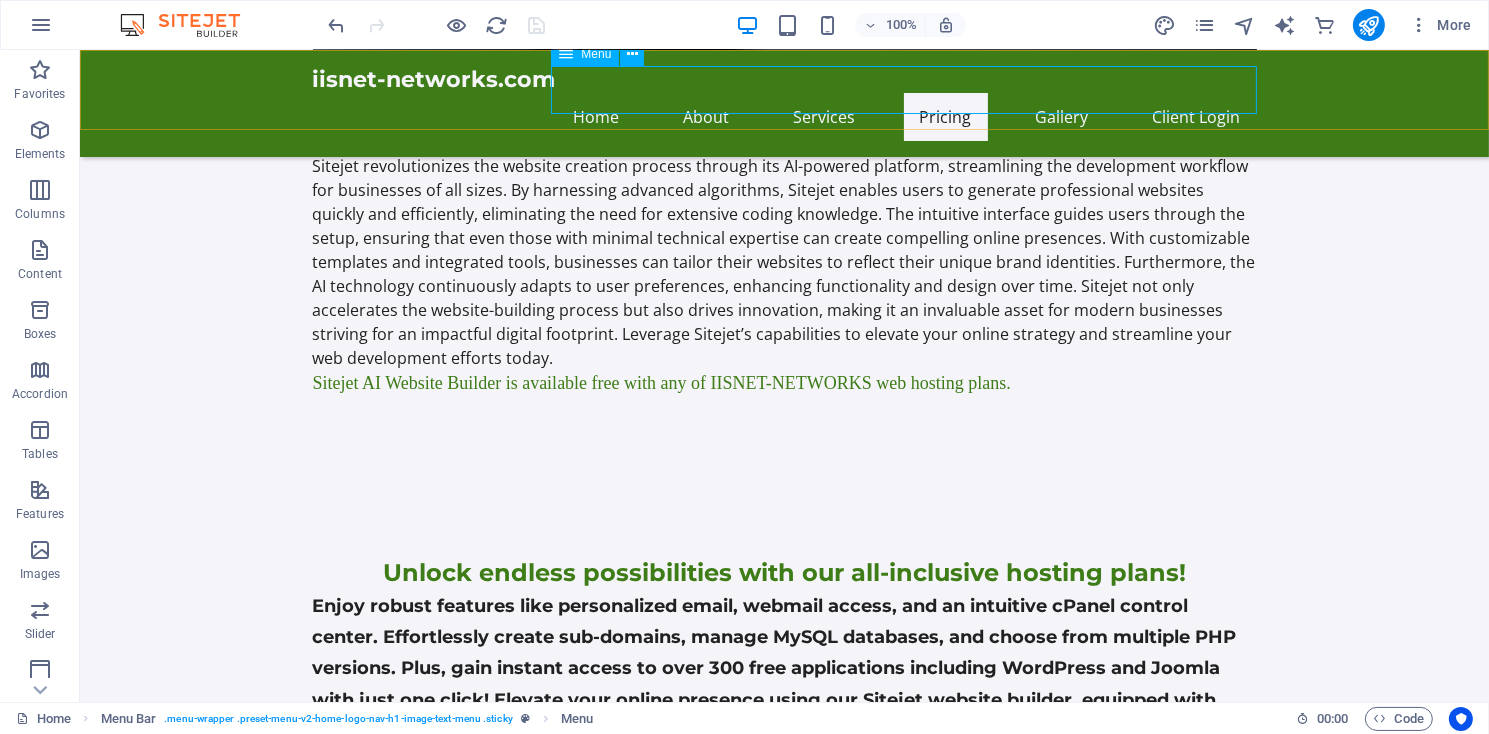 click on "Home About Services Pricing Gallery Client Login" at bounding box center (784, 117) 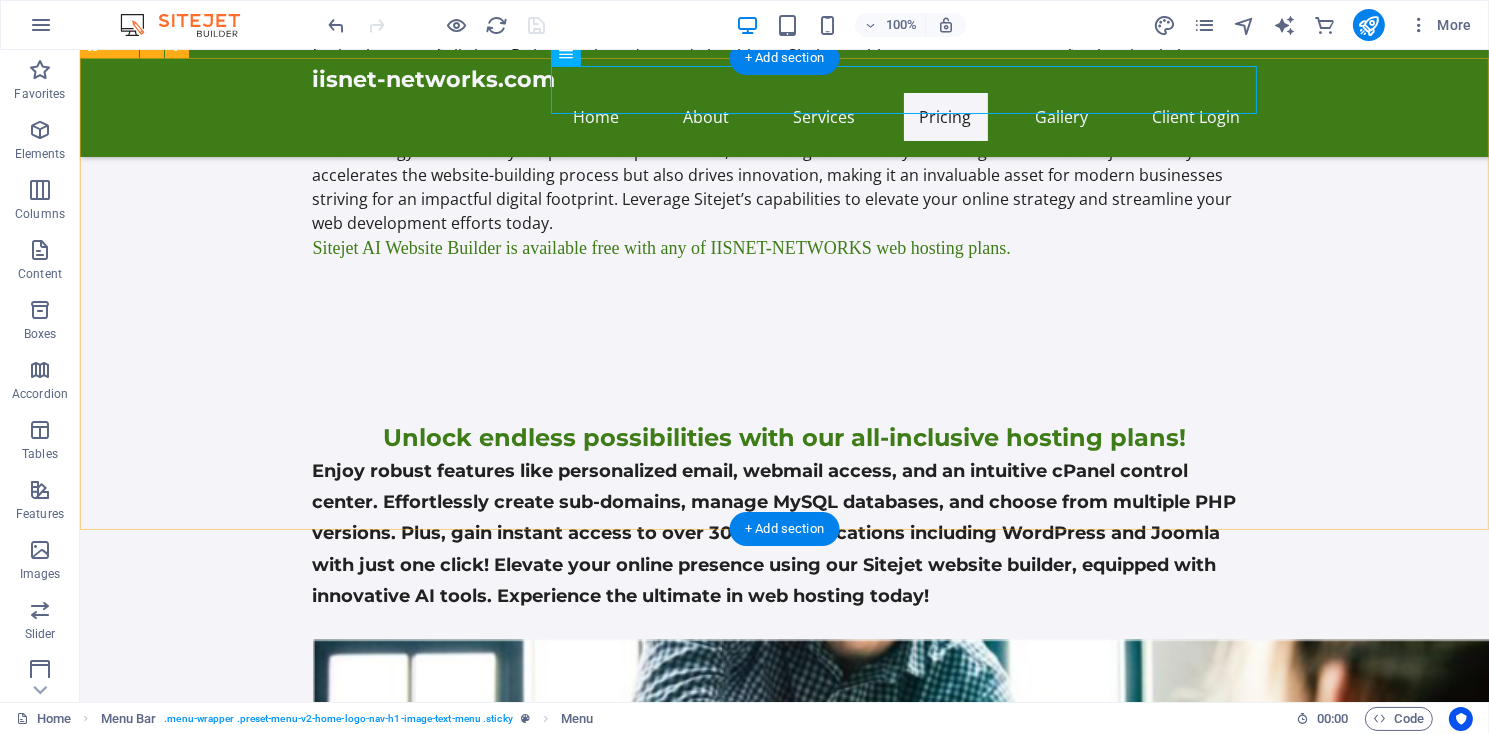 scroll, scrollTop: 5097, scrollLeft: 0, axis: vertical 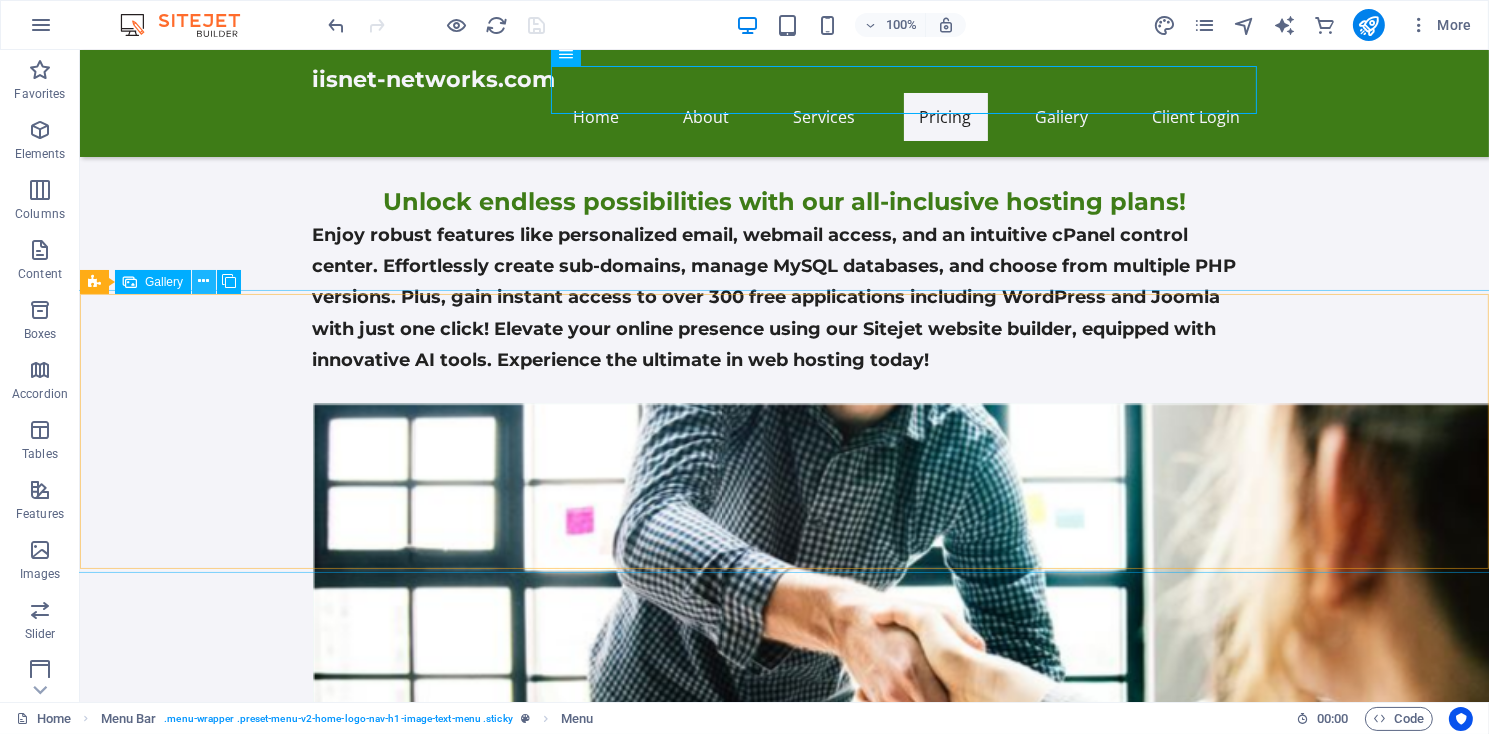 click at bounding box center (204, 281) 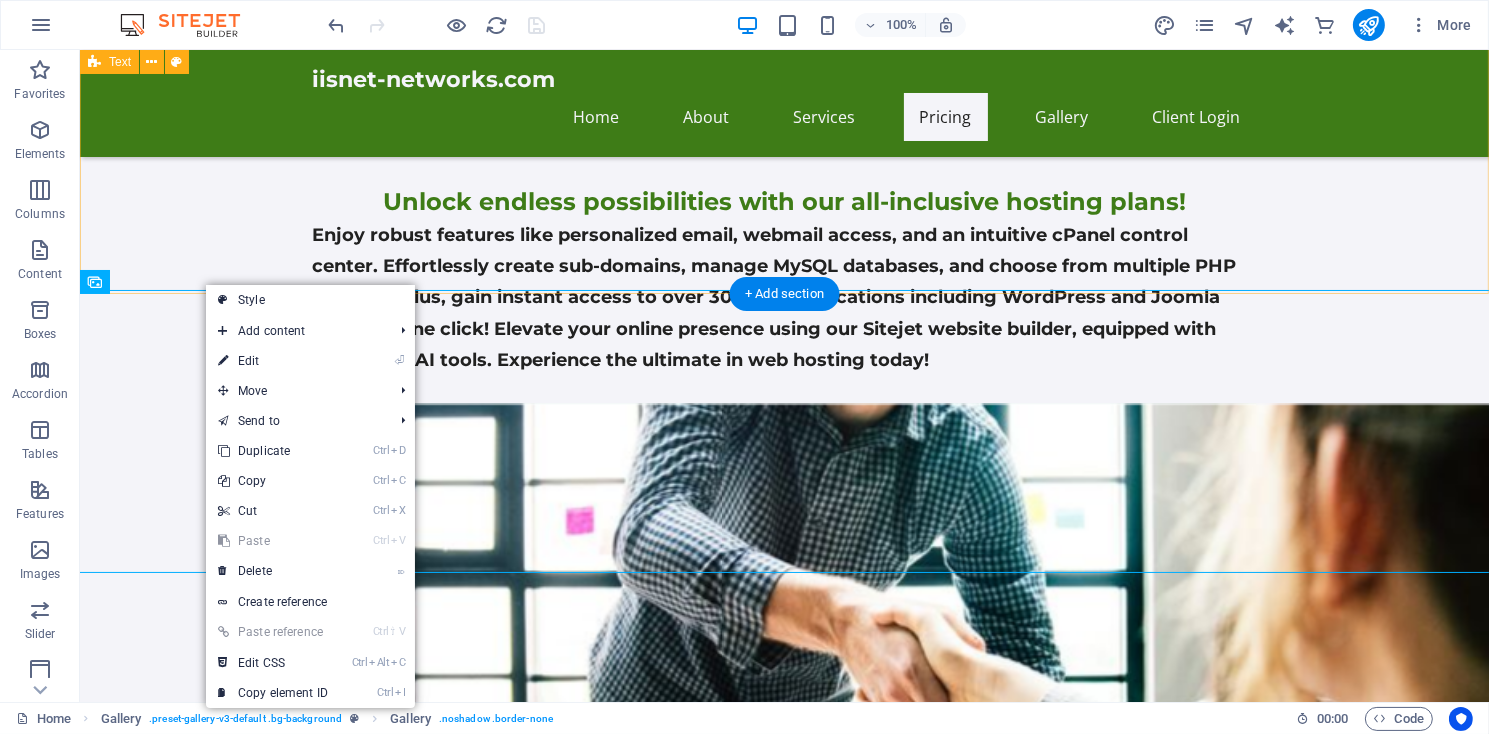 click on "cPanel Website Management Harness the power of your cPanel control center to streamline your website management experience! With an intuitive interface, cPanel allows you to oversee every aspect of your online presence effortlessly. From creating and managing email accounts to handling domain settings, all your essential tools are just a click away. Easily upload files, manage databases, and monitor your website's performance without any technical expertise. The user-friendly dashboard provides access to a variety of features, including backups, security settings, and application installations, ensuring you have everything you need at your fingertips. Whether you’re running a small business or a personal blog, cPanel simplifies the complexities of web management, giving you more time to focus on what you love. Embrace the convenience of managing your site in one place and enjoy a seamless experience. Dive in, explore, and make the most of your cPanel today!" at bounding box center [783, 2103] 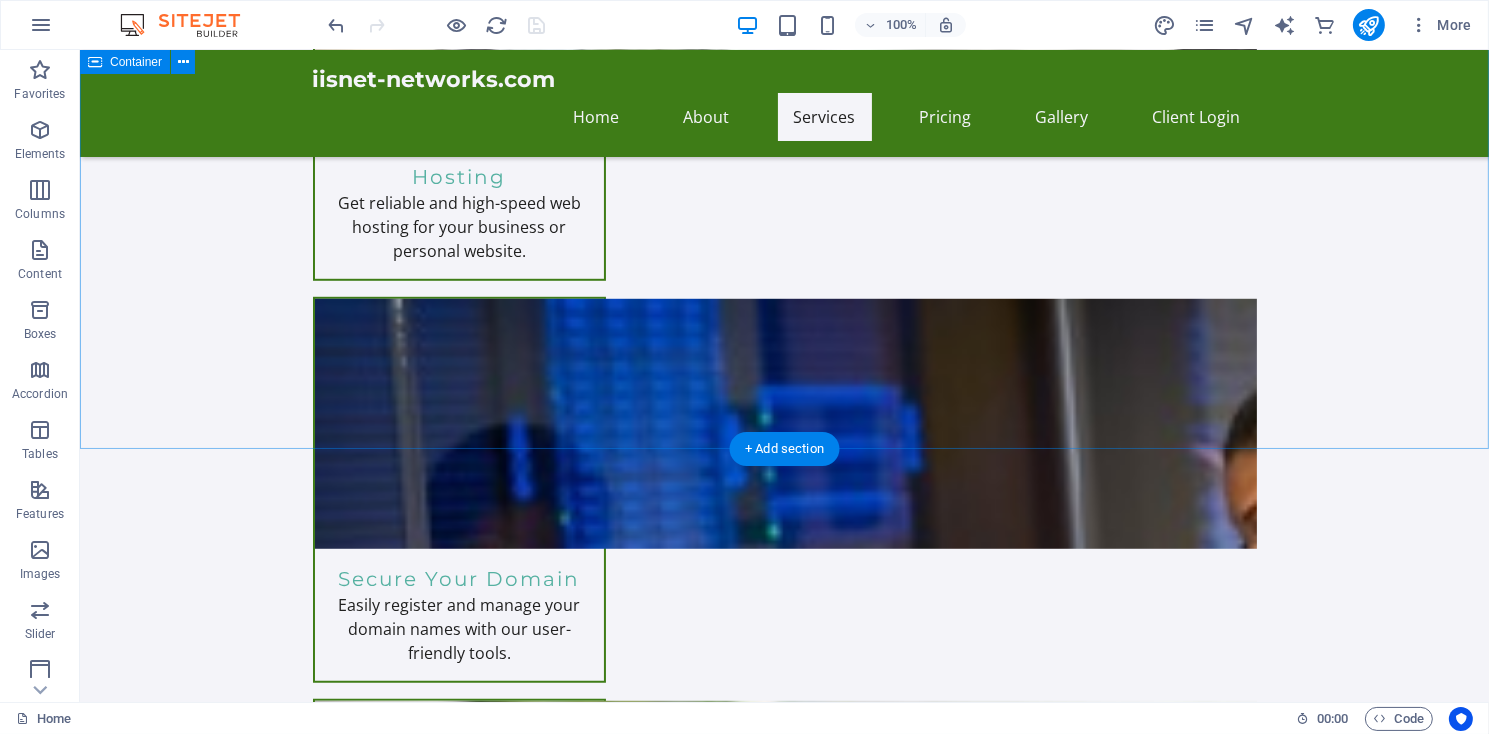 scroll, scrollTop: 1587, scrollLeft: 0, axis: vertical 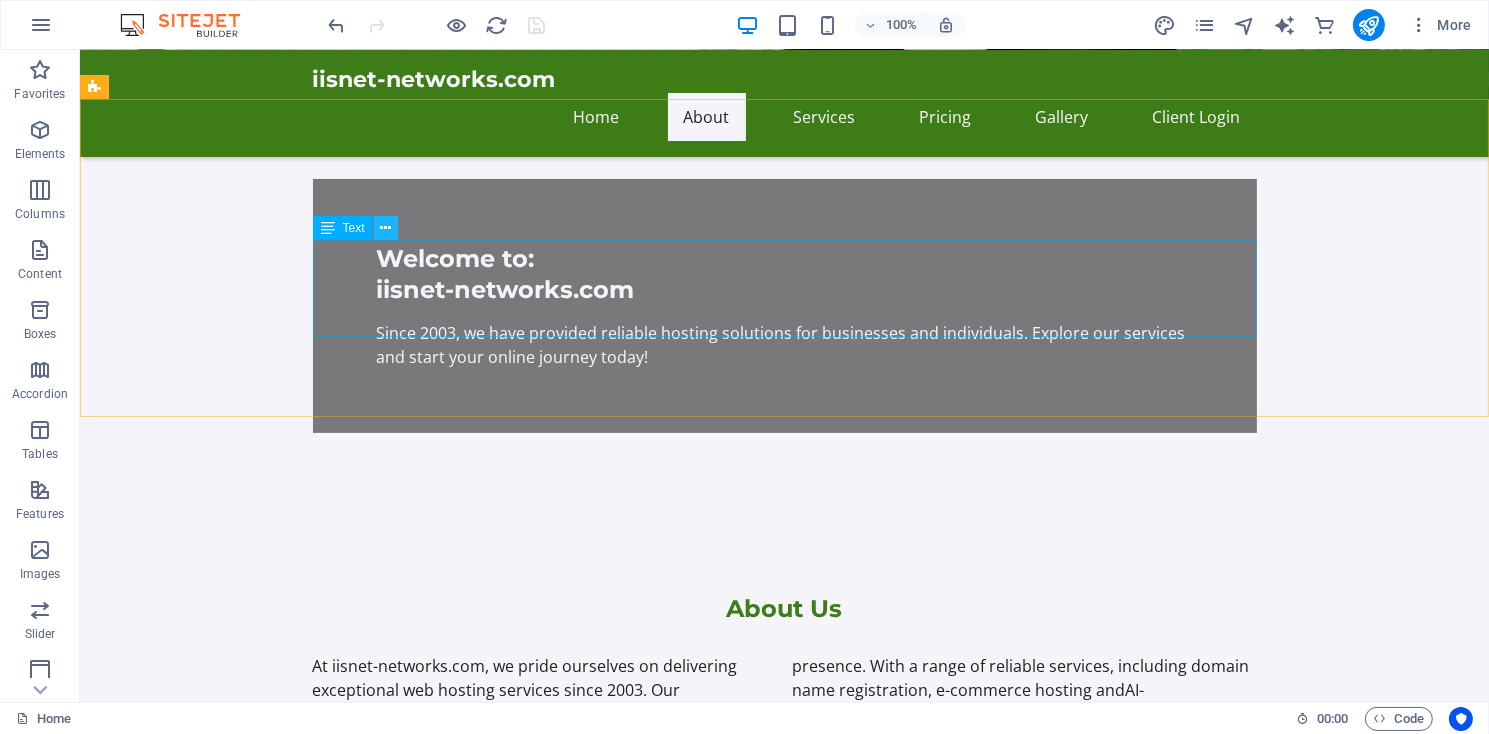 click at bounding box center (385, 228) 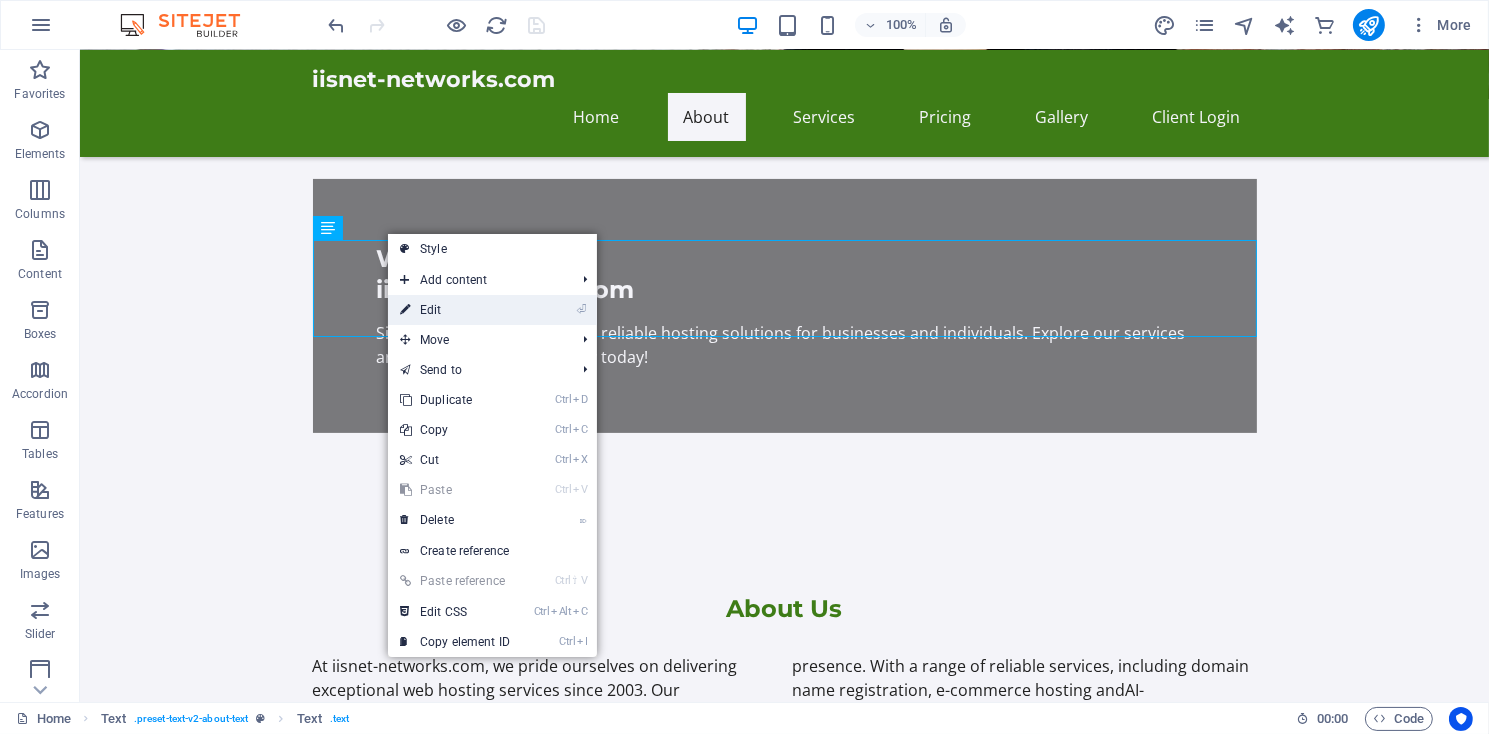click on "⏎  Edit" at bounding box center [455, 310] 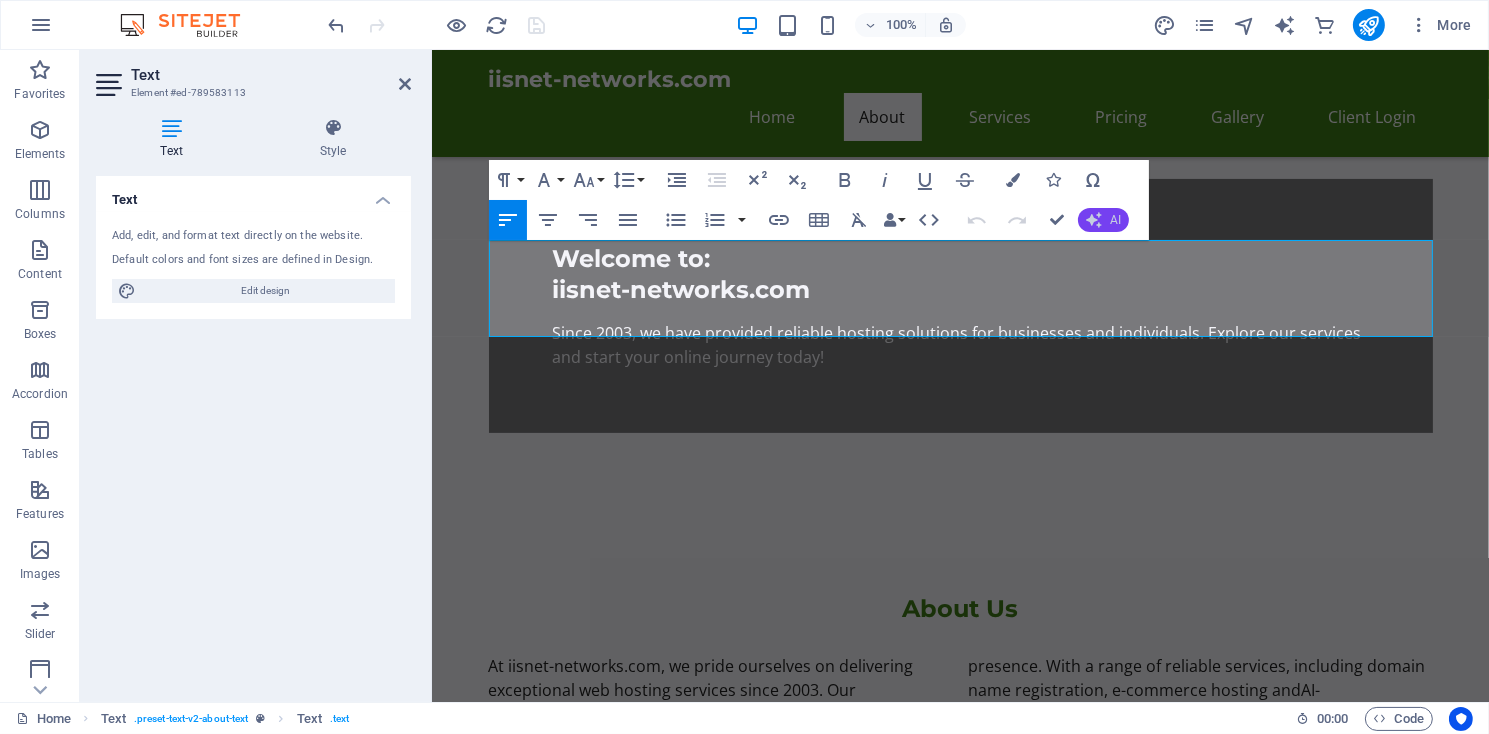 click on "AI" at bounding box center (1103, 220) 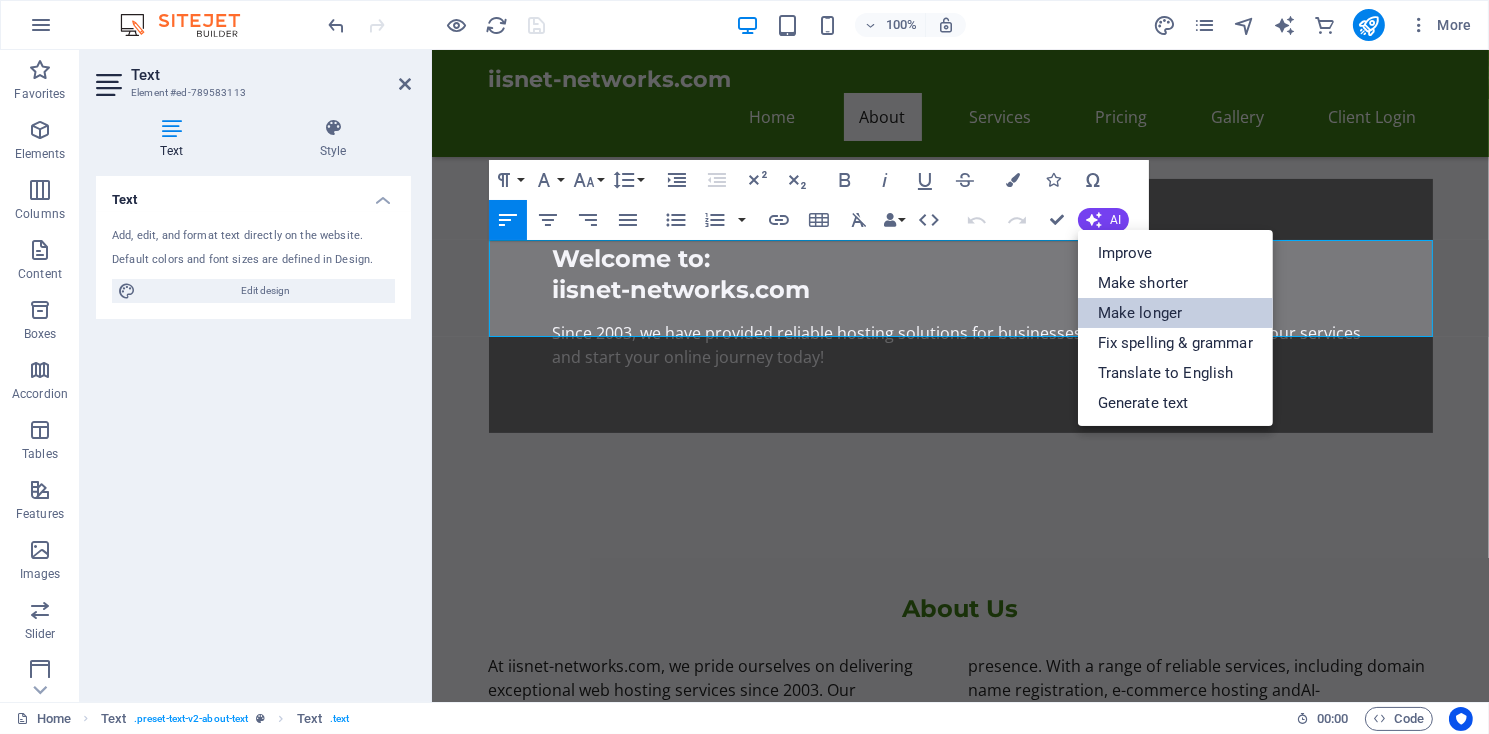 click on "Make longer" at bounding box center (1175, 313) 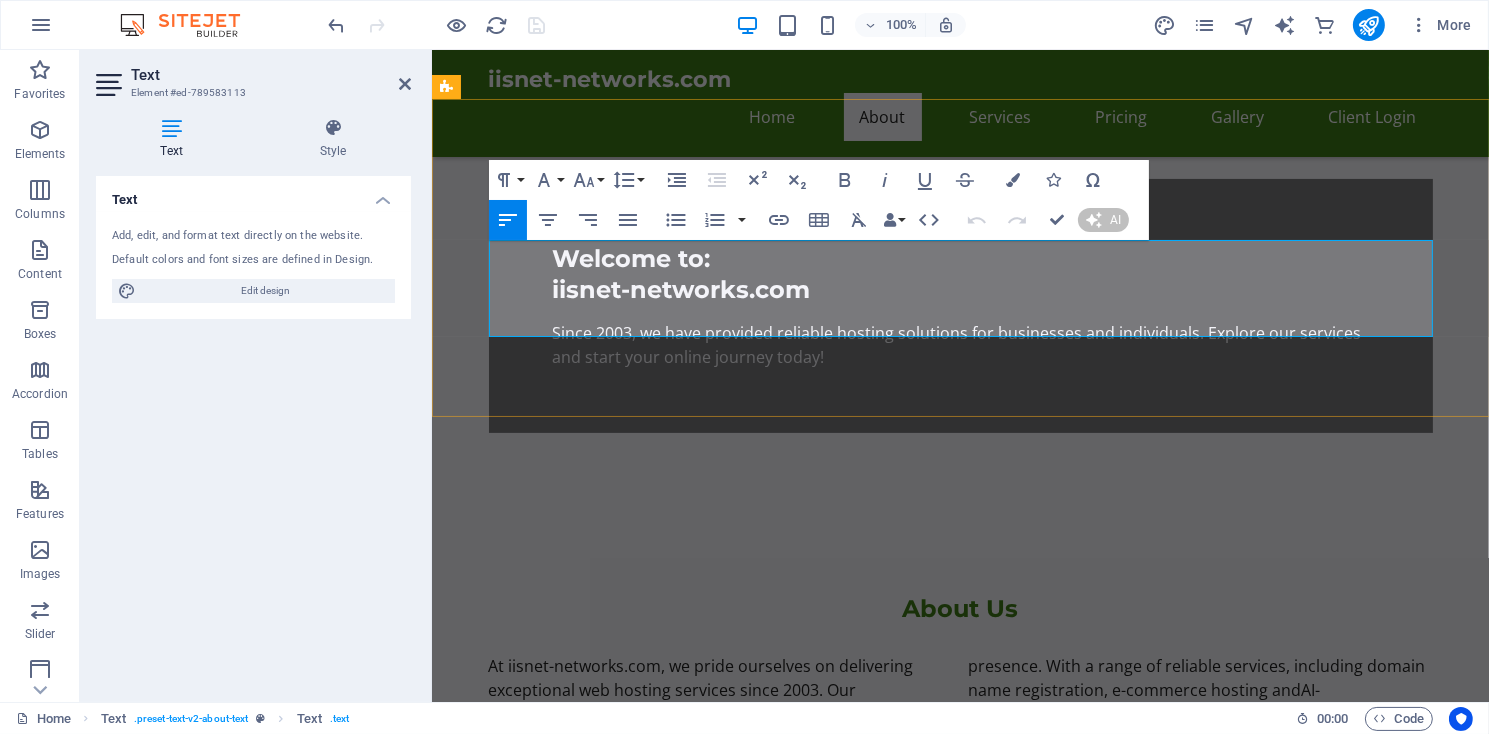 type 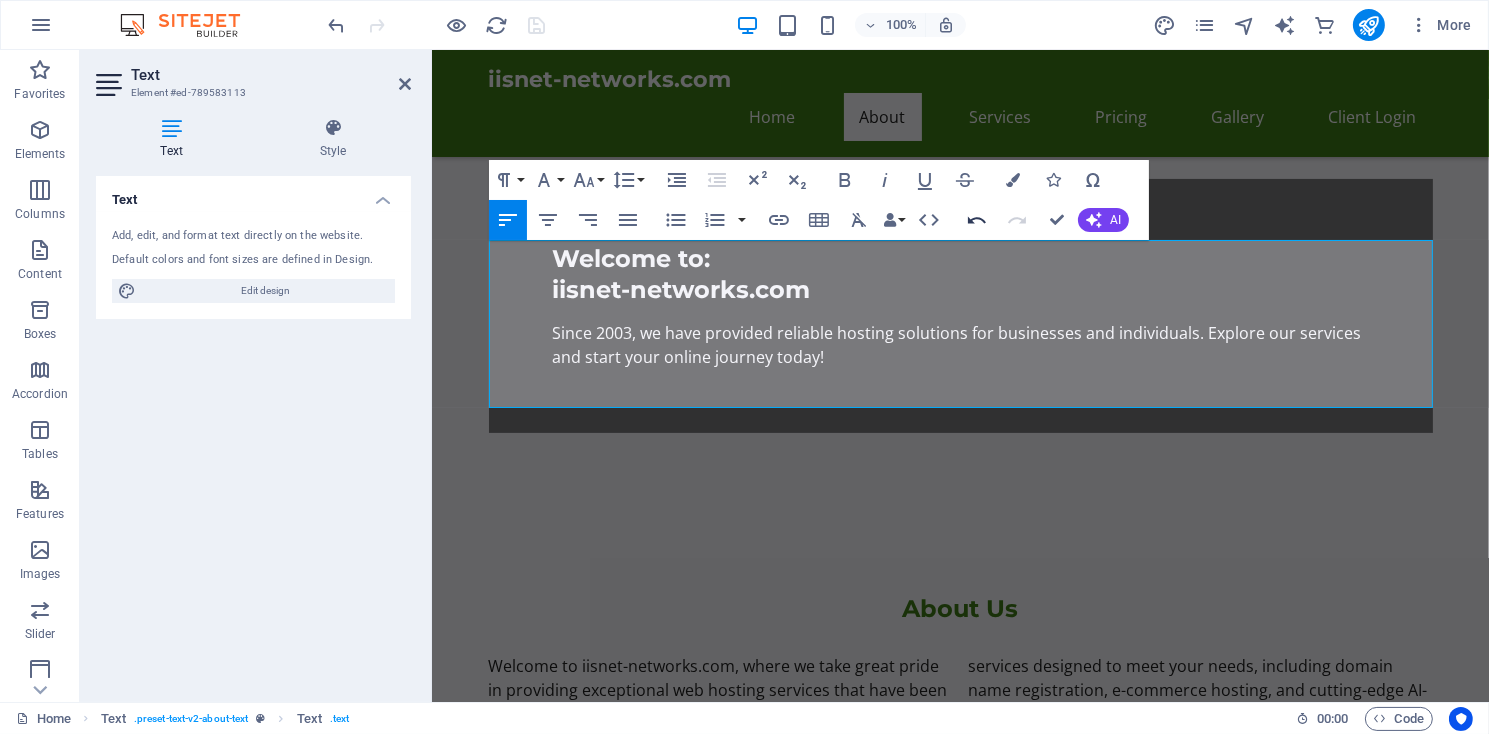 click 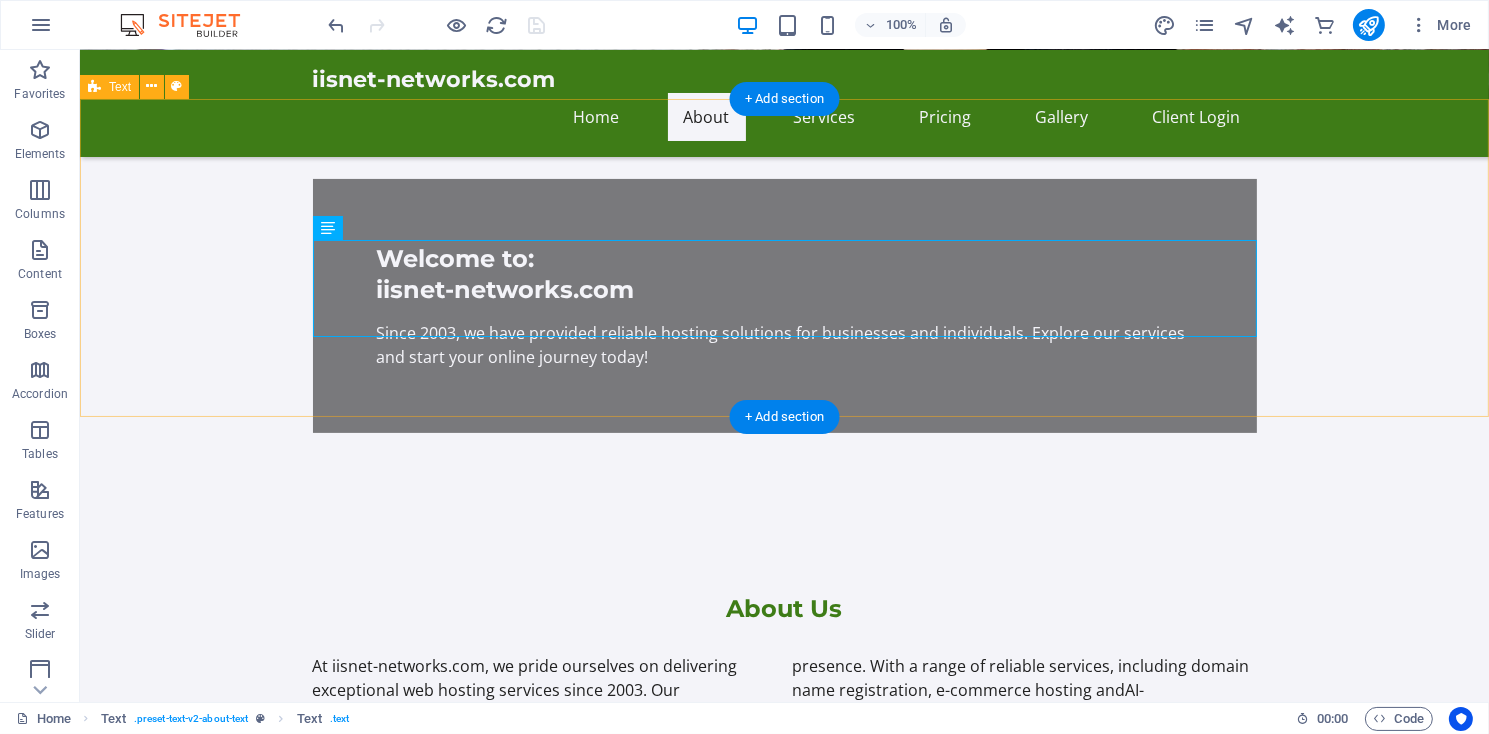 click on "About Us At iisnet-networks.com, we pride ourselves on delivering exceptional web hosting services since 2003. Our commitment to quality has enabled us to help countless businesses and individuals establish a strong online presence. With a range of reliable services, including domain name registration, e-commerce hosting and  AI-Powered  Website Generation we make it easy for you to create and manage your website." at bounding box center (783, 671) 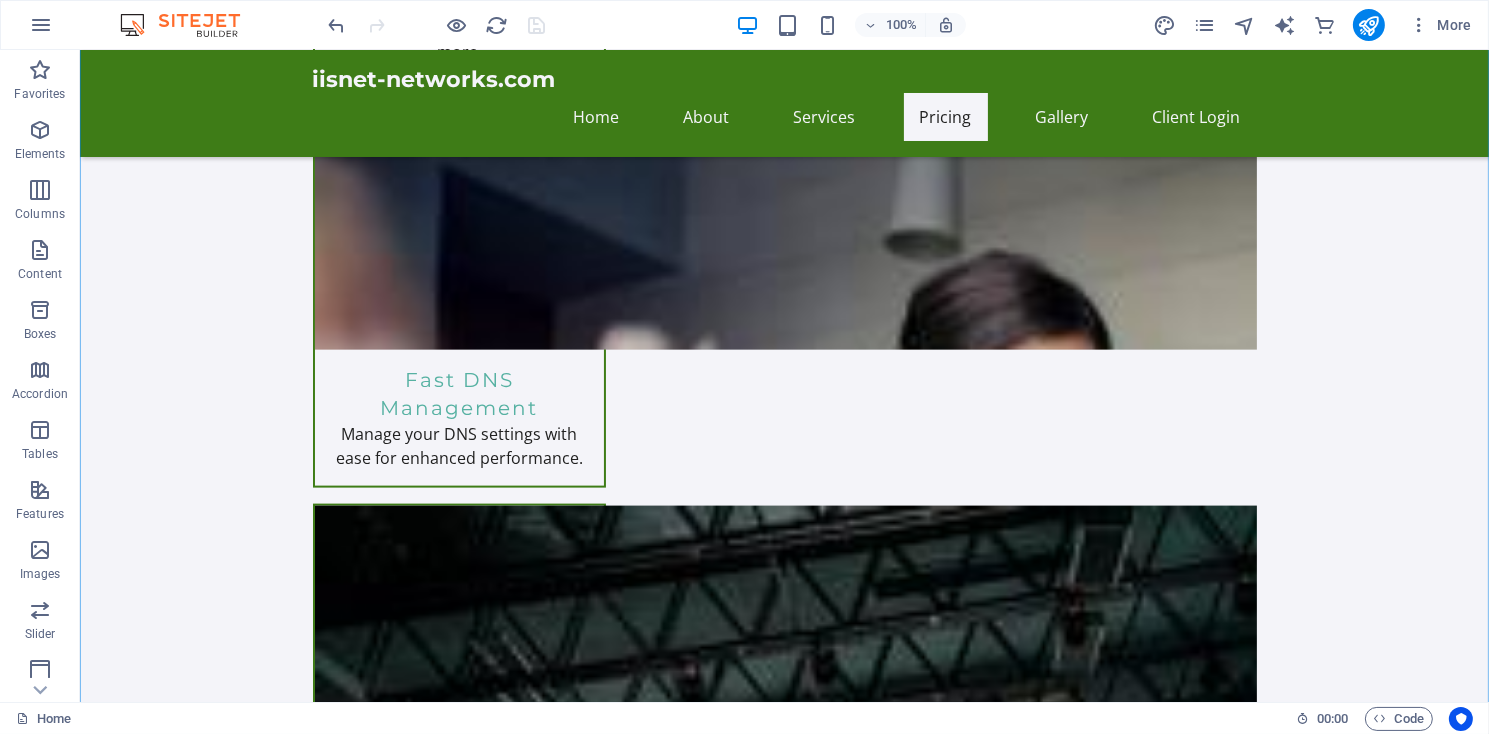 scroll, scrollTop: 3240, scrollLeft: 0, axis: vertical 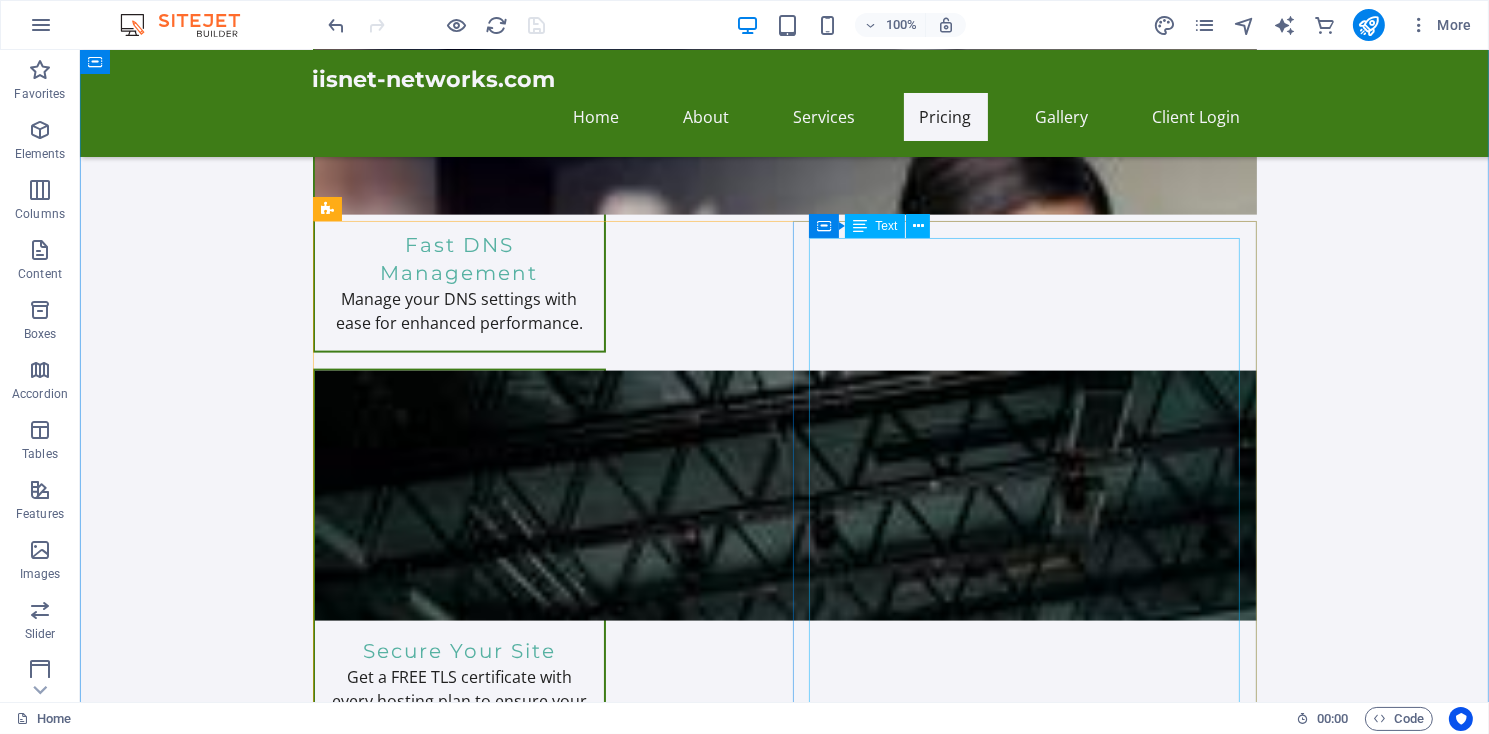 click on "Perfect for personal websites and blogs. Includes everything you need to get started! 5,000MB file space. Unlimited Bandwidth
$11.95/month Order Express
Ideal for small businesses looking to establish an online presence. 10,000MB file space, Unlimited Bandwidth.
$19.95/month Ultra Hosting
Tailored for larger businesses requiring advanced features and resources. Get premium support.
$14.99/month
Start your online store with robust e-commerce features and tools to succeed.
$19.99/month
For serious online retailers, includes advanced analytics and performance features.
$29.99/month
Stay focused on your content while we handle the technical aspects of your WordPress site.
$12.99/month" at bounding box center (1016, 2541) 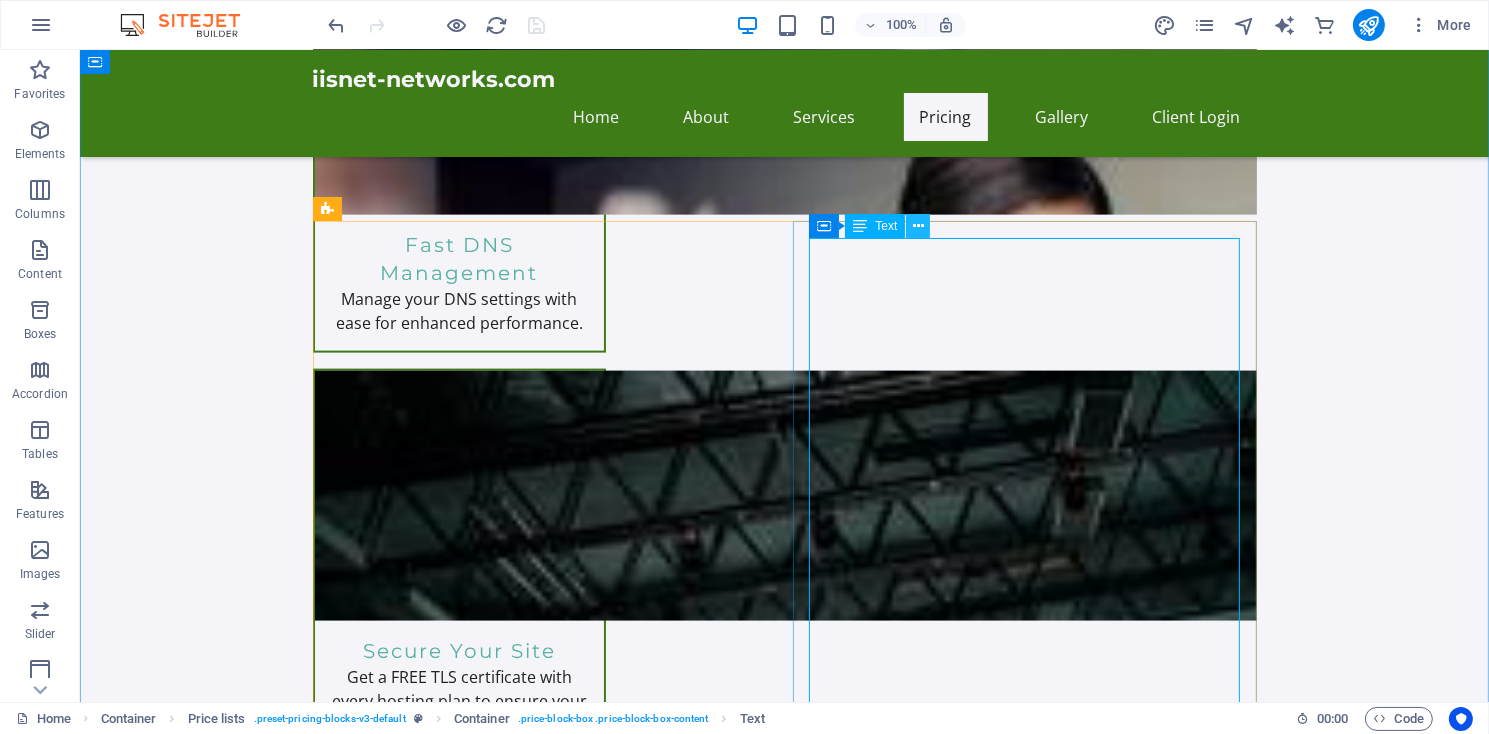 click at bounding box center [918, 226] 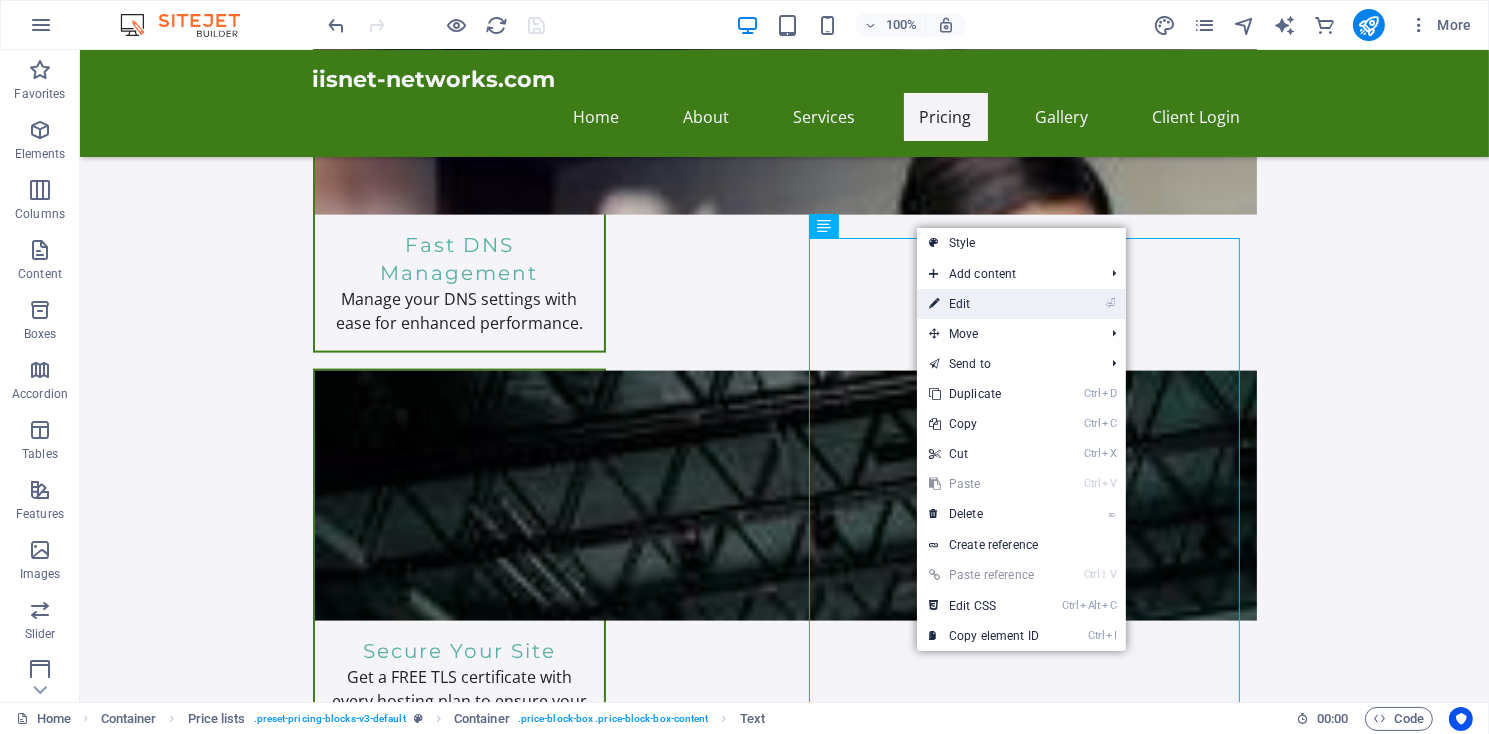 click on "⏎  Edit" at bounding box center (984, 304) 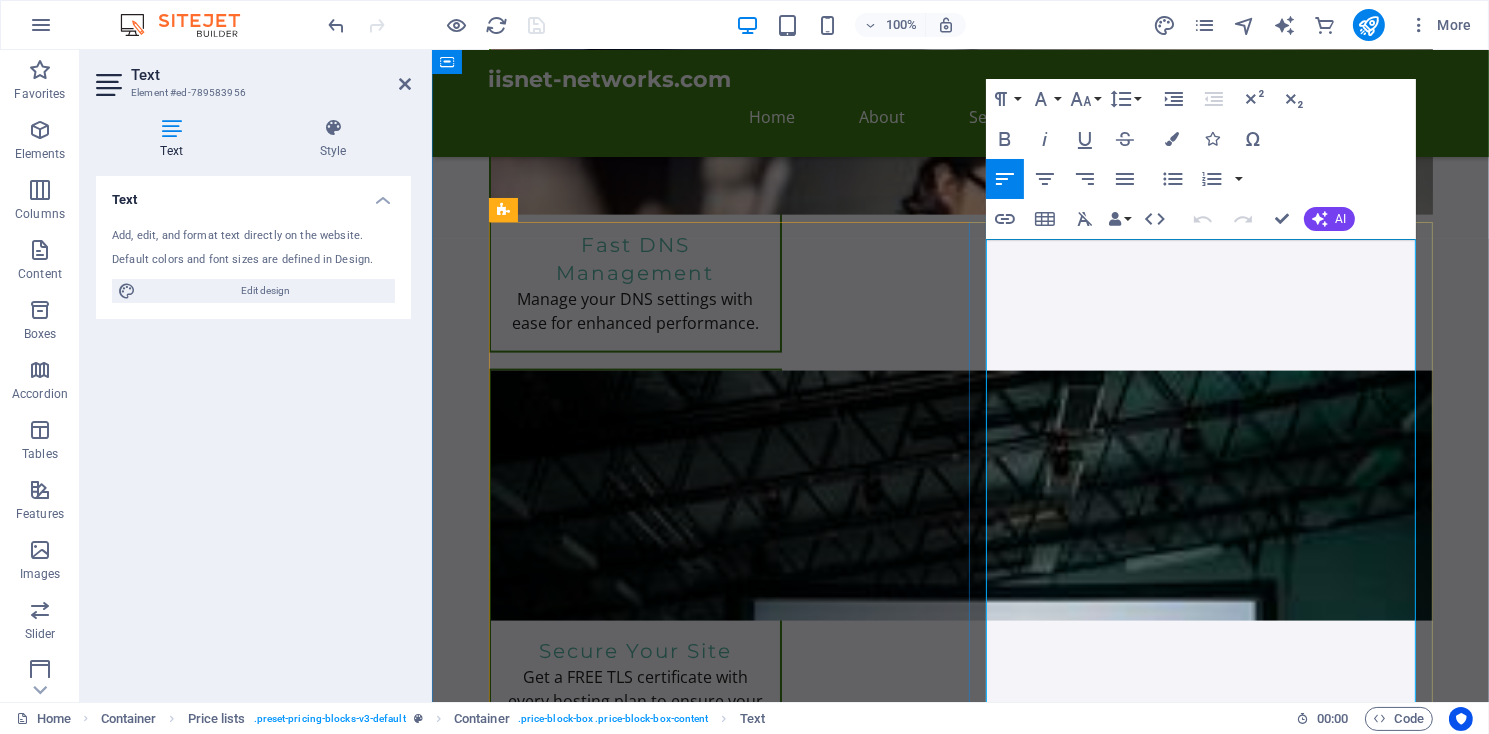 click on "Ideal for small businesses looking to establish an online presence. 10,000MB file space, Unlimited Bandwidth." at bounding box center (1131, 2420) 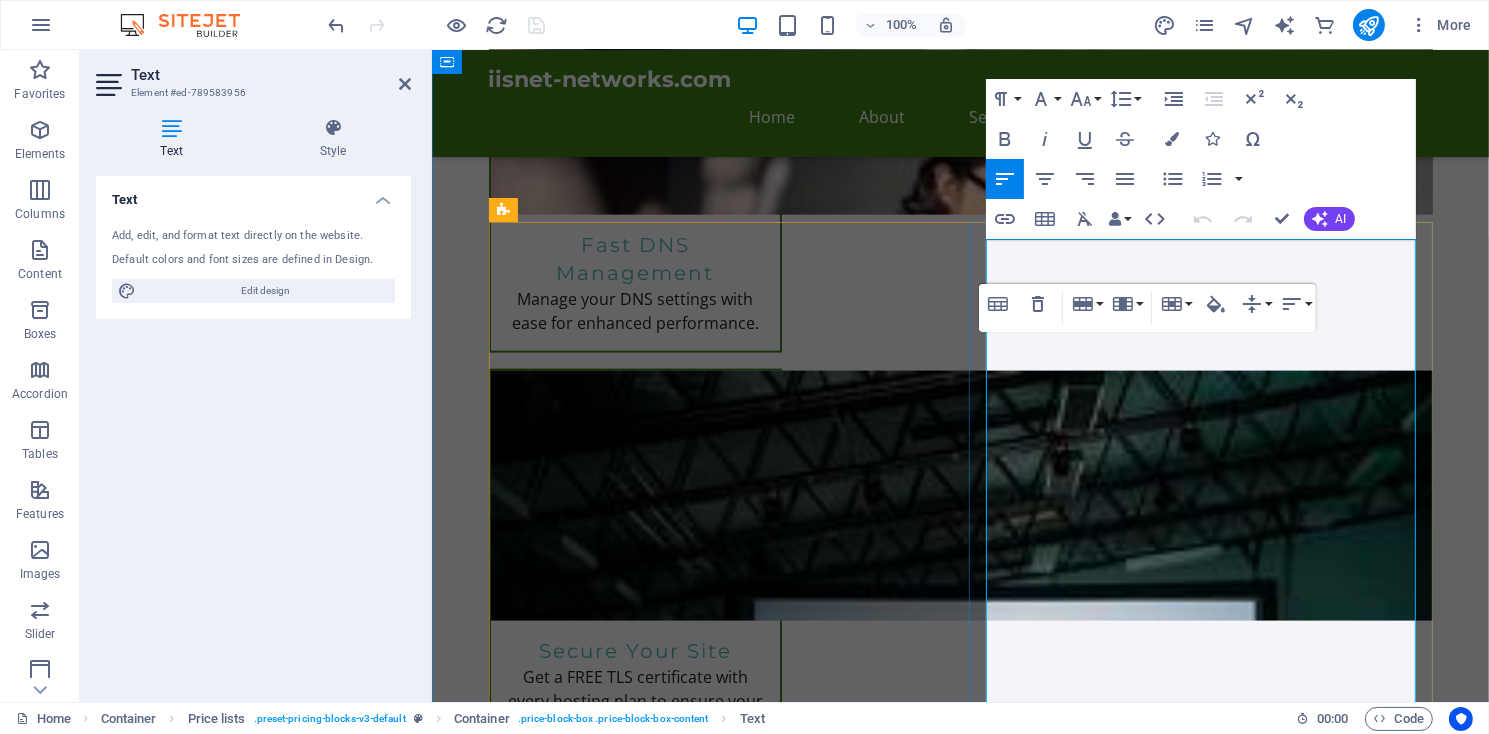 type 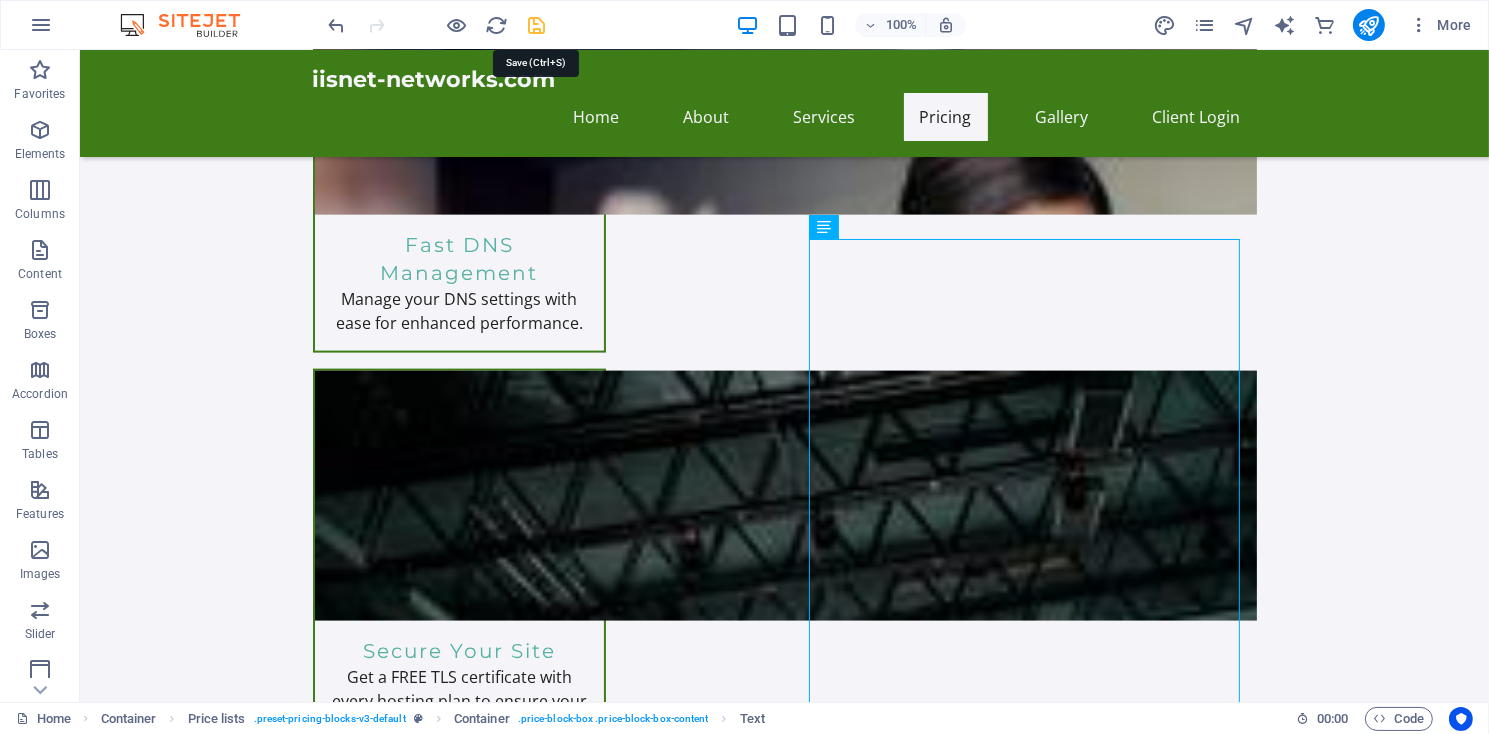 click at bounding box center [537, 25] 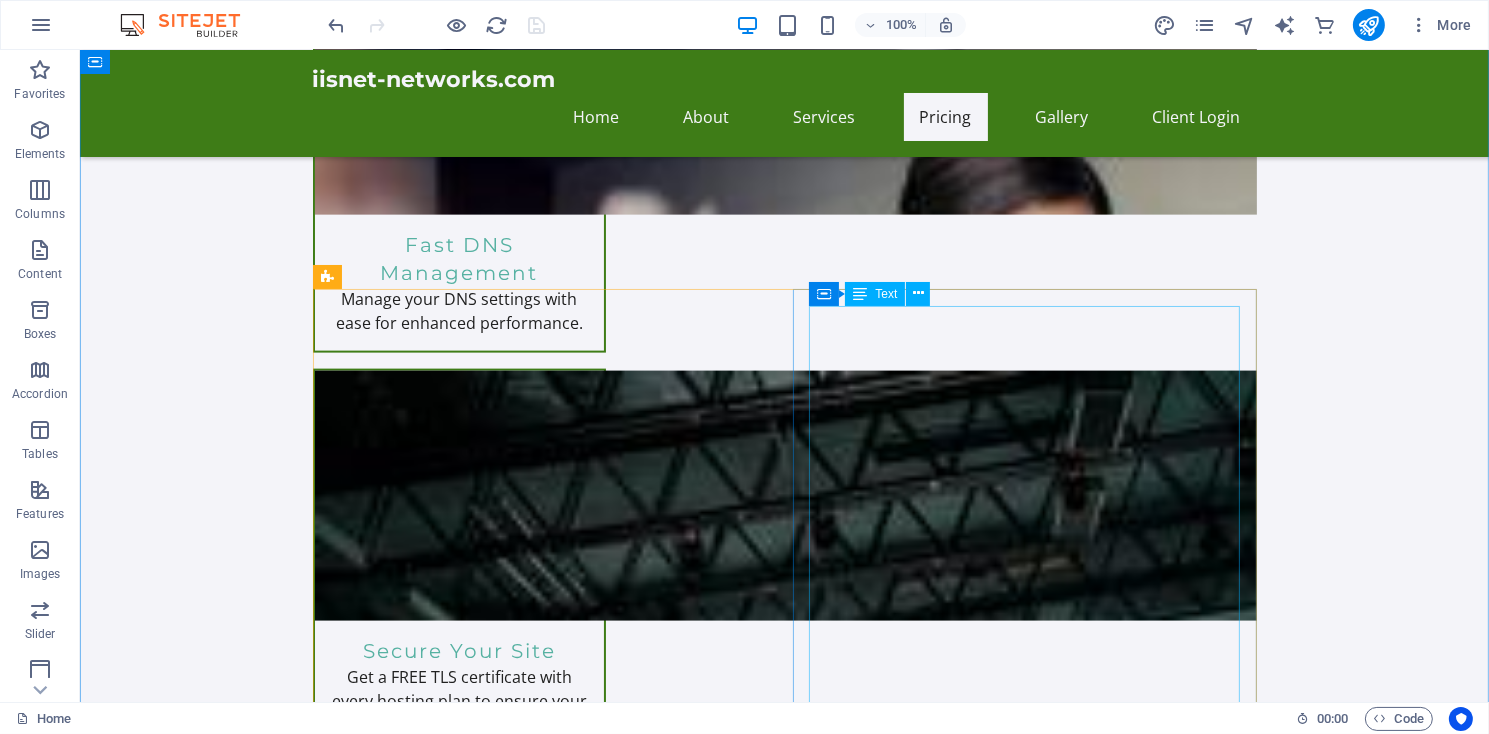 scroll, scrollTop: 3105, scrollLeft: 0, axis: vertical 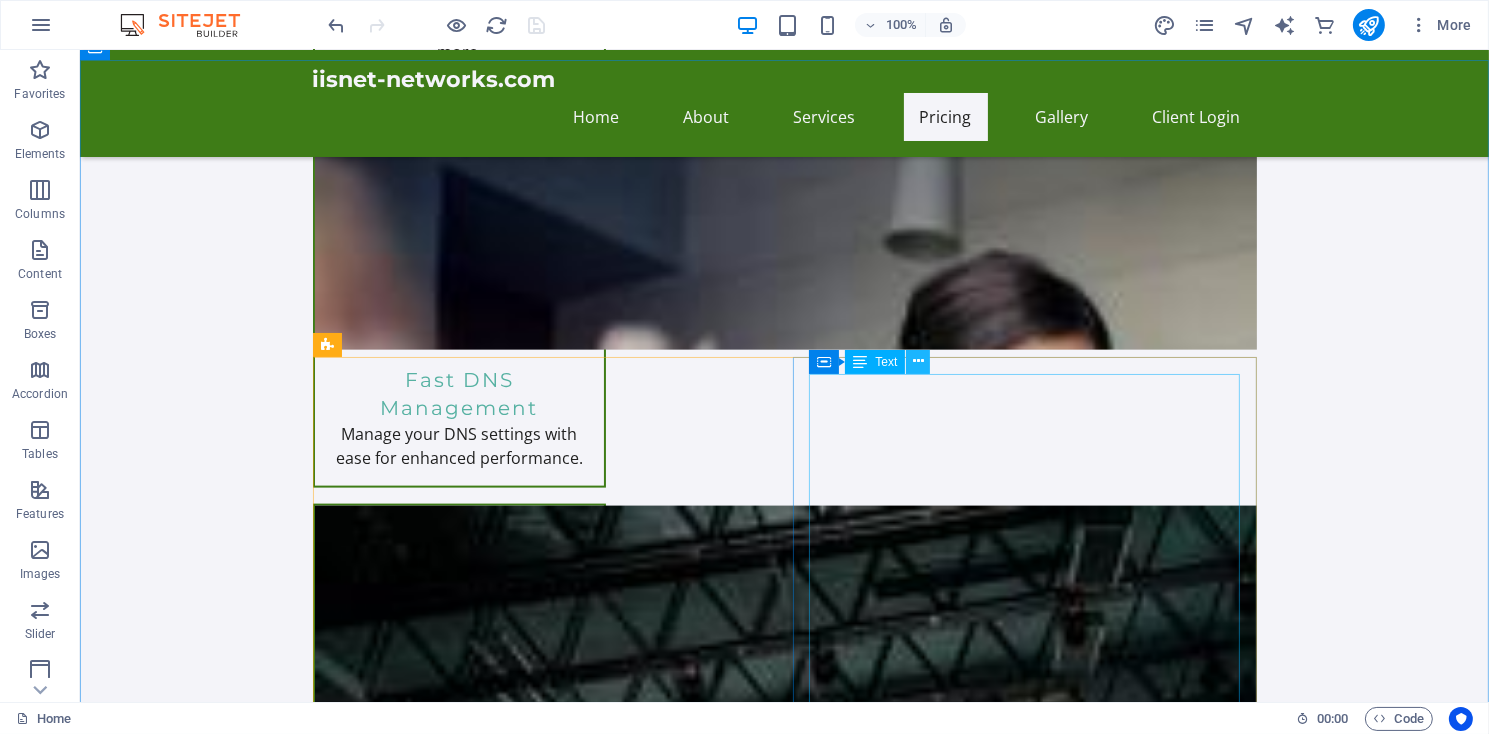 click at bounding box center [918, 361] 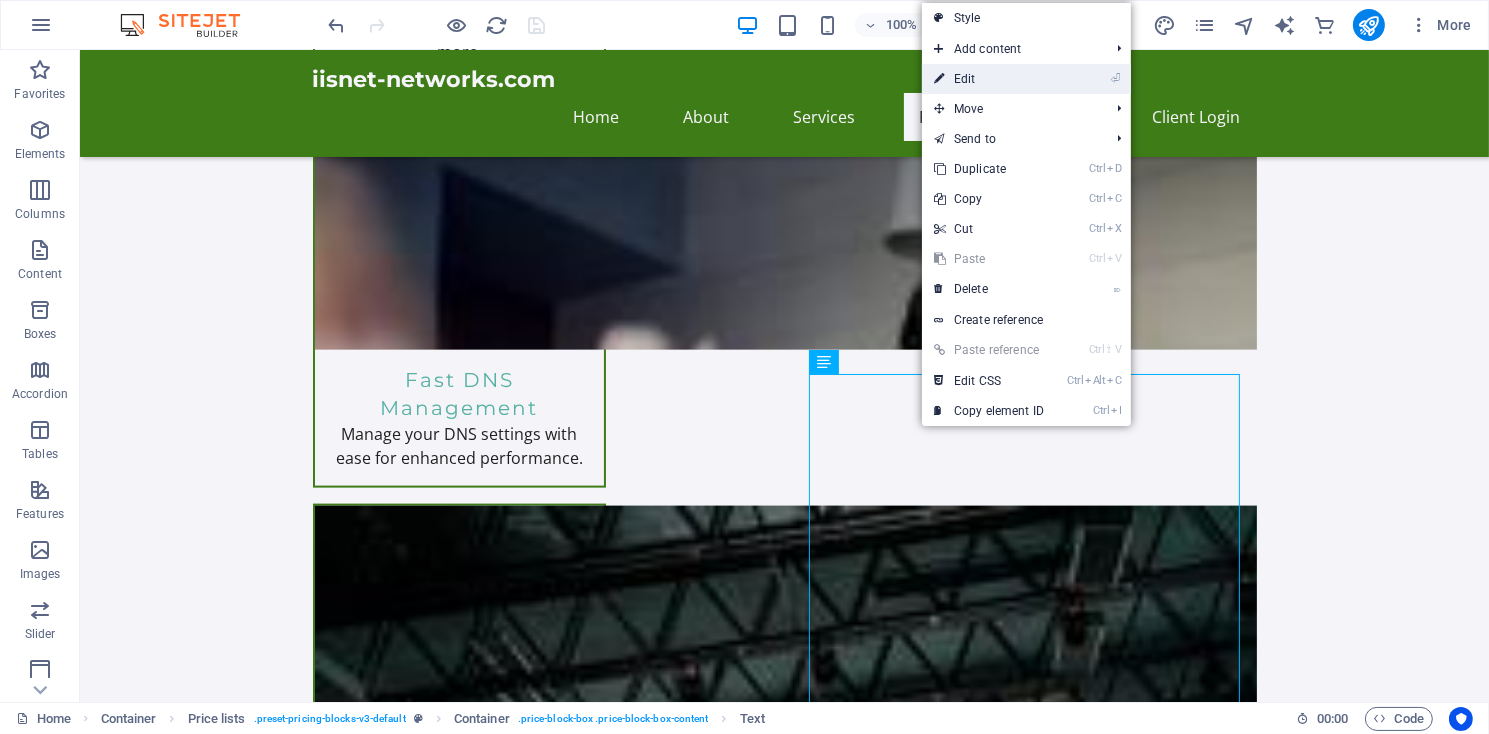 click on "⏎  Edit" at bounding box center [989, 79] 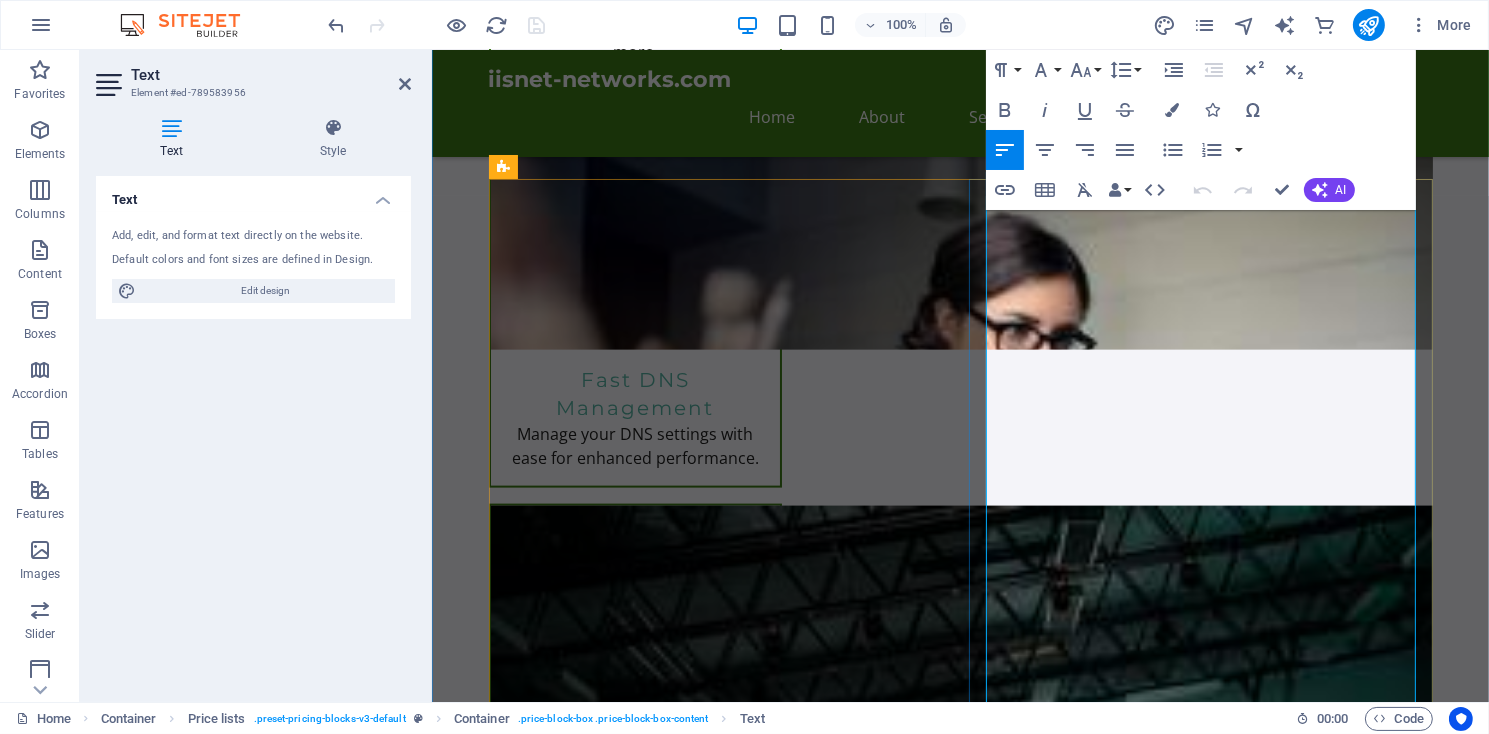 scroll, scrollTop: 3375, scrollLeft: 0, axis: vertical 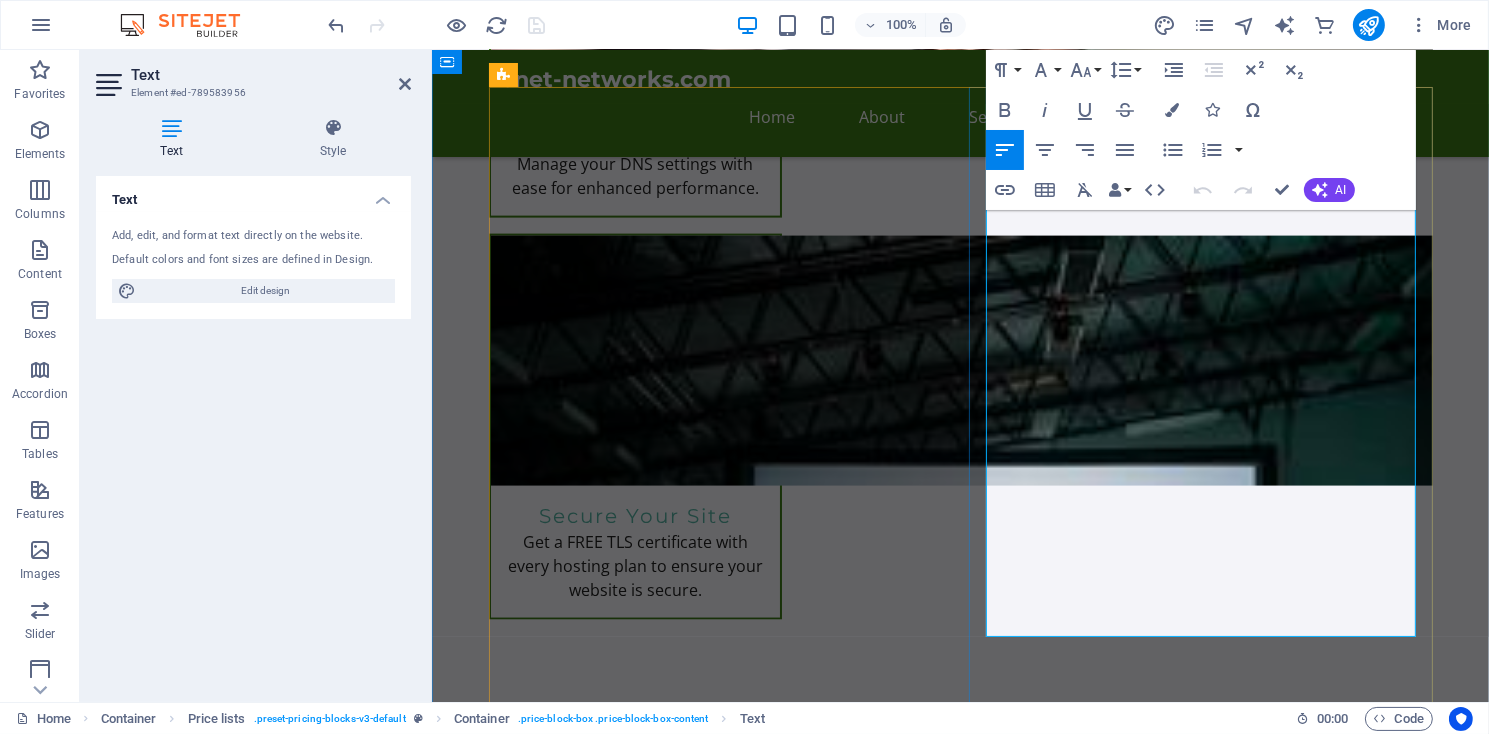drag, startPoint x: 987, startPoint y: 569, endPoint x: 1172, endPoint y: 617, distance: 191.12561 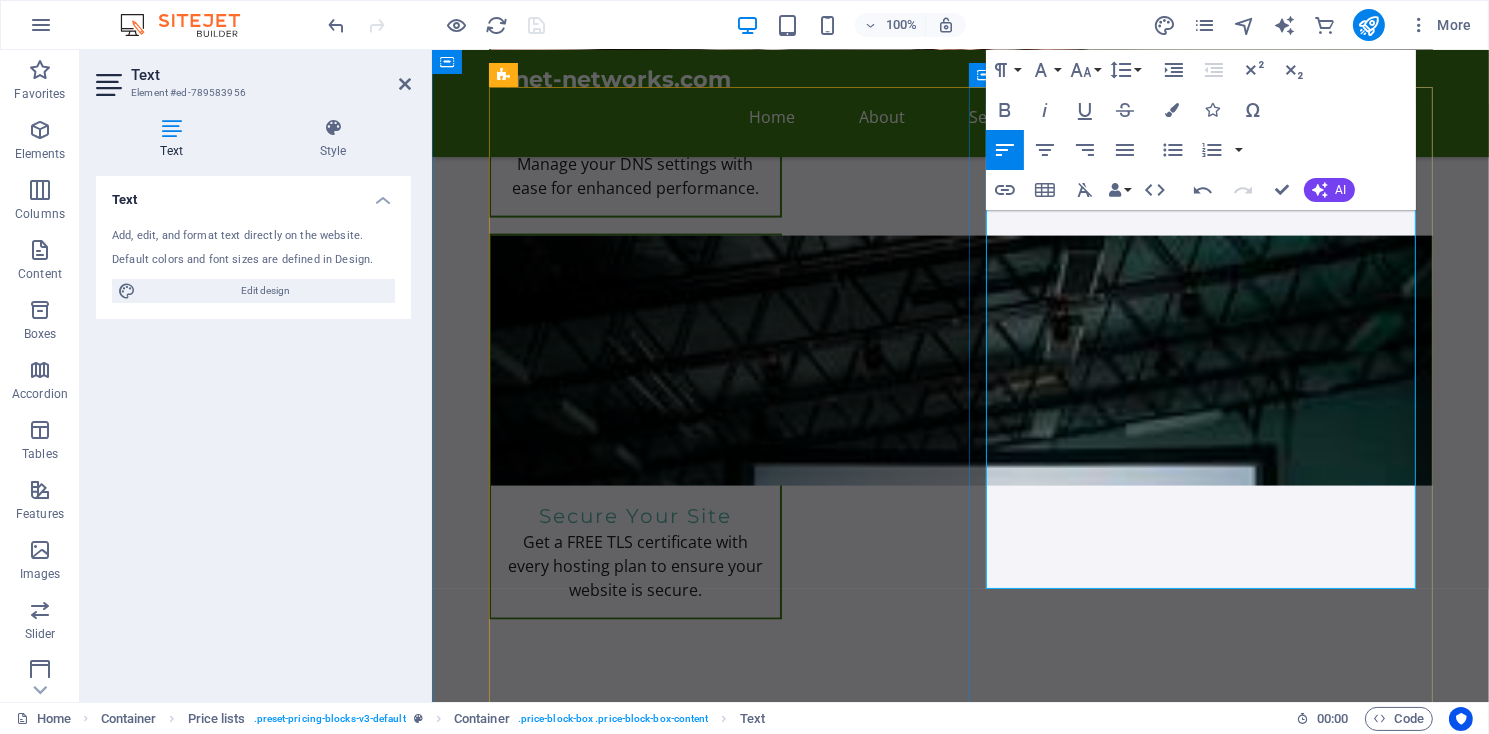 drag, startPoint x: 1310, startPoint y: 570, endPoint x: 1417, endPoint y: 564, distance: 107.16809 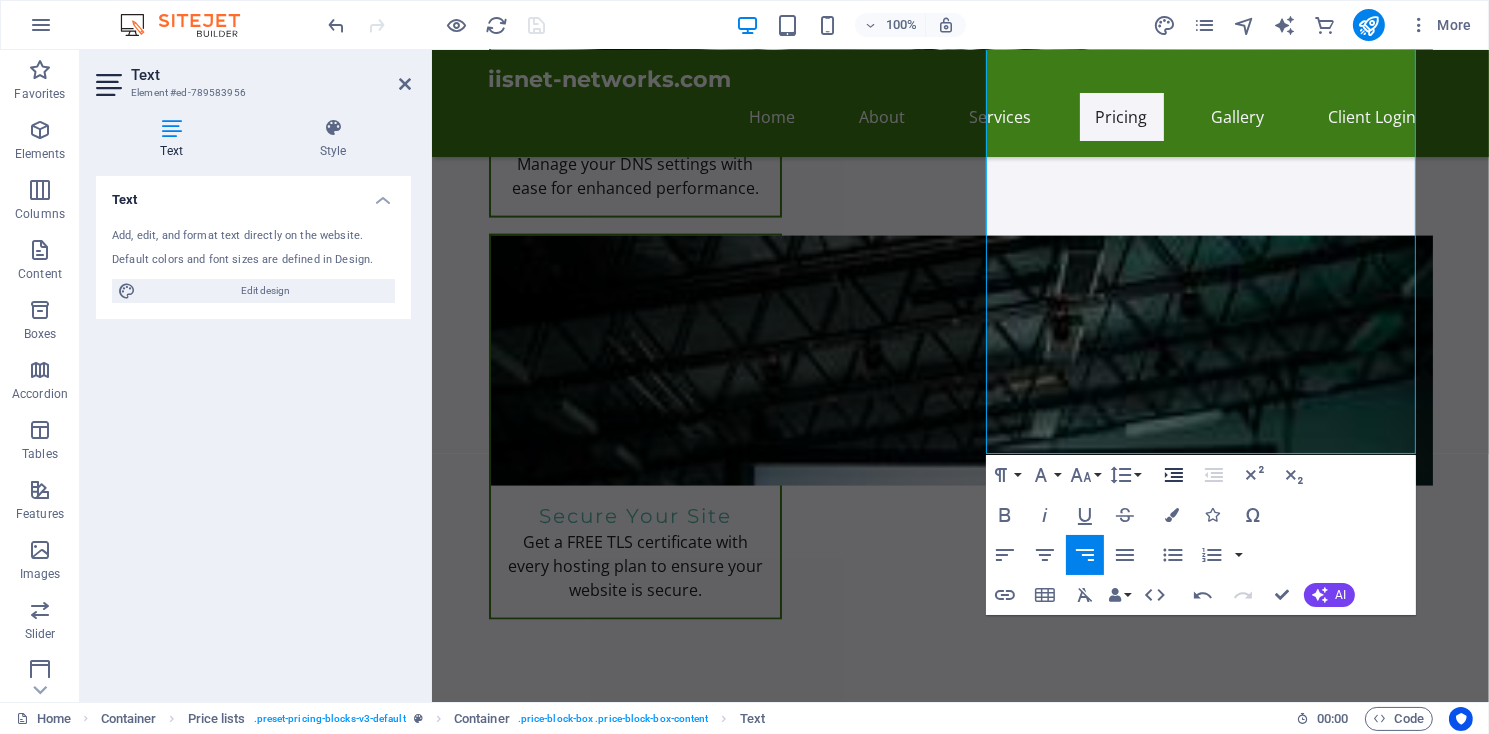 scroll, scrollTop: 3510, scrollLeft: 0, axis: vertical 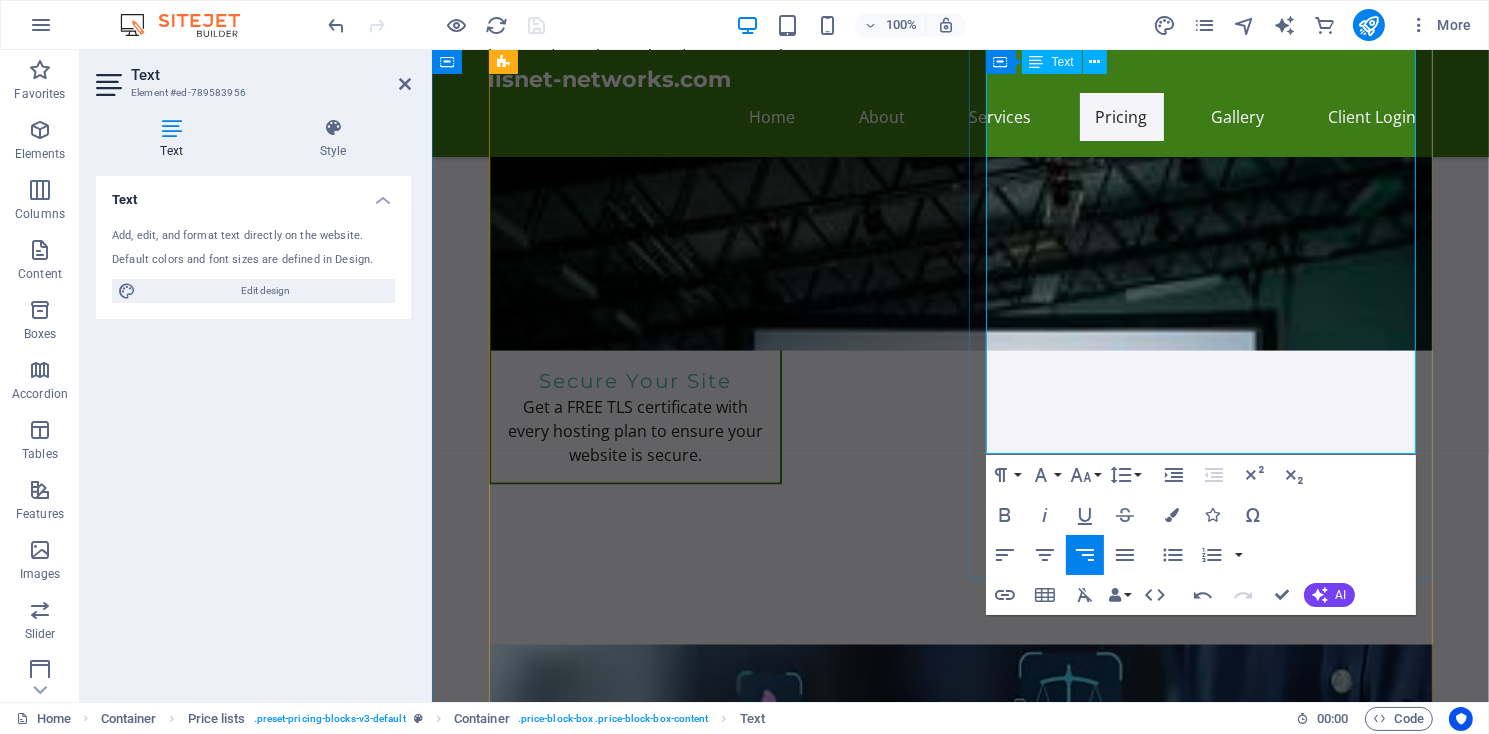 click at bounding box center (1137, 2459) 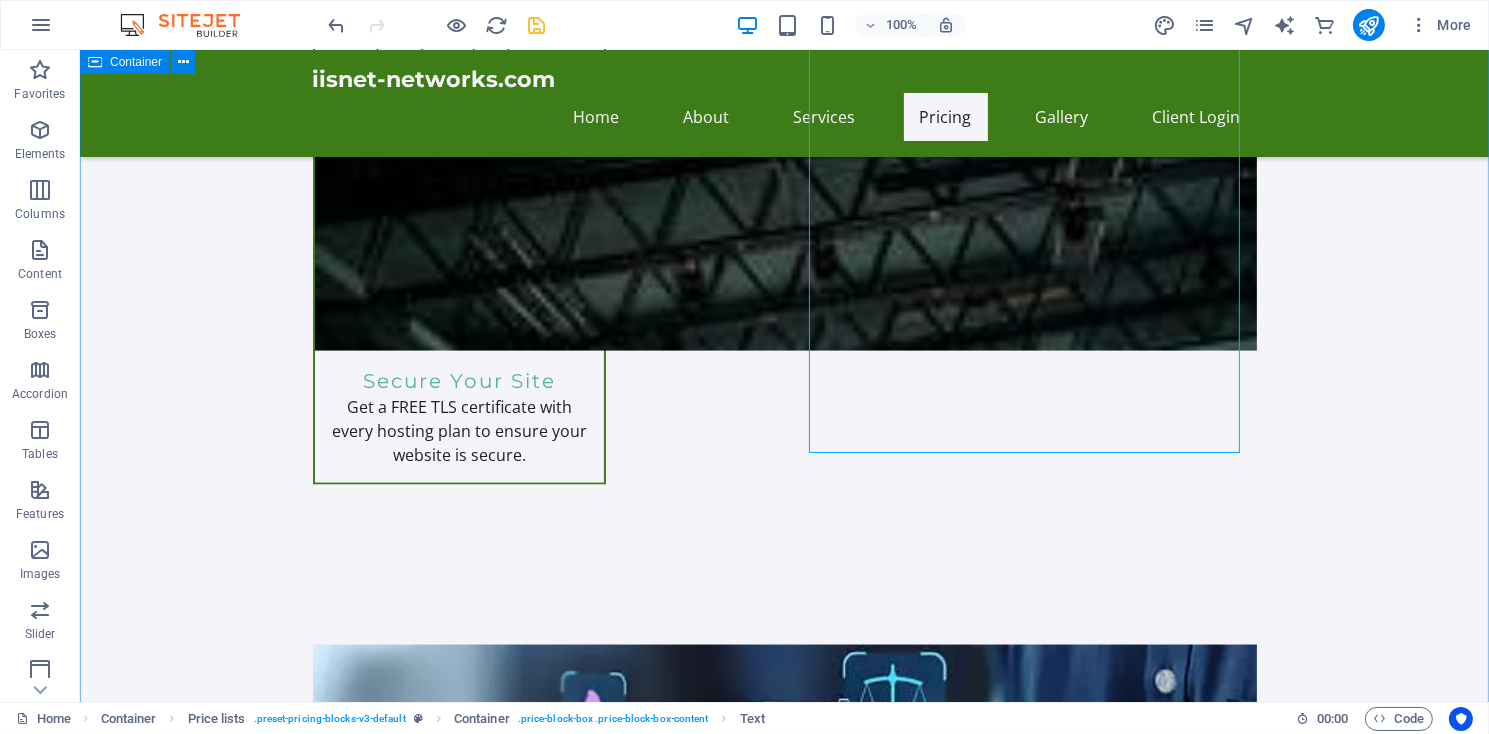 click on "Unlock endless possibilities with our all-inclusive hosting plans!    Enjoy robust features like personalized email, webmail access, and an intuitive cPanel control center. Effortlessly create sub-domains, manage MySQL databases, and choose from multiple PHP versions. Plus, gain instant access to over 300 free applications including WordPress and Joomla with just one click! Elevate your online presence using our Sitejet website builder, equipped with innovative AI tools. Experience the ultimate in web hosting today! Web Hosting Packages Perfect for personal websites and blogs. Includes everything you need to get started! 5,000MB file space. Unlimited Bandwidth
$11.95/month Order Express
Ideal for small businesses looking to establish an online presence. 10,000MB of file space, Unlimited Bandwidth.
$19.95/month Ultra Hosting
Tailored for larger businesses requiring advanced features and resources. Get premium support.
$14.99/month
$19.99/month" at bounding box center [783, 2551] 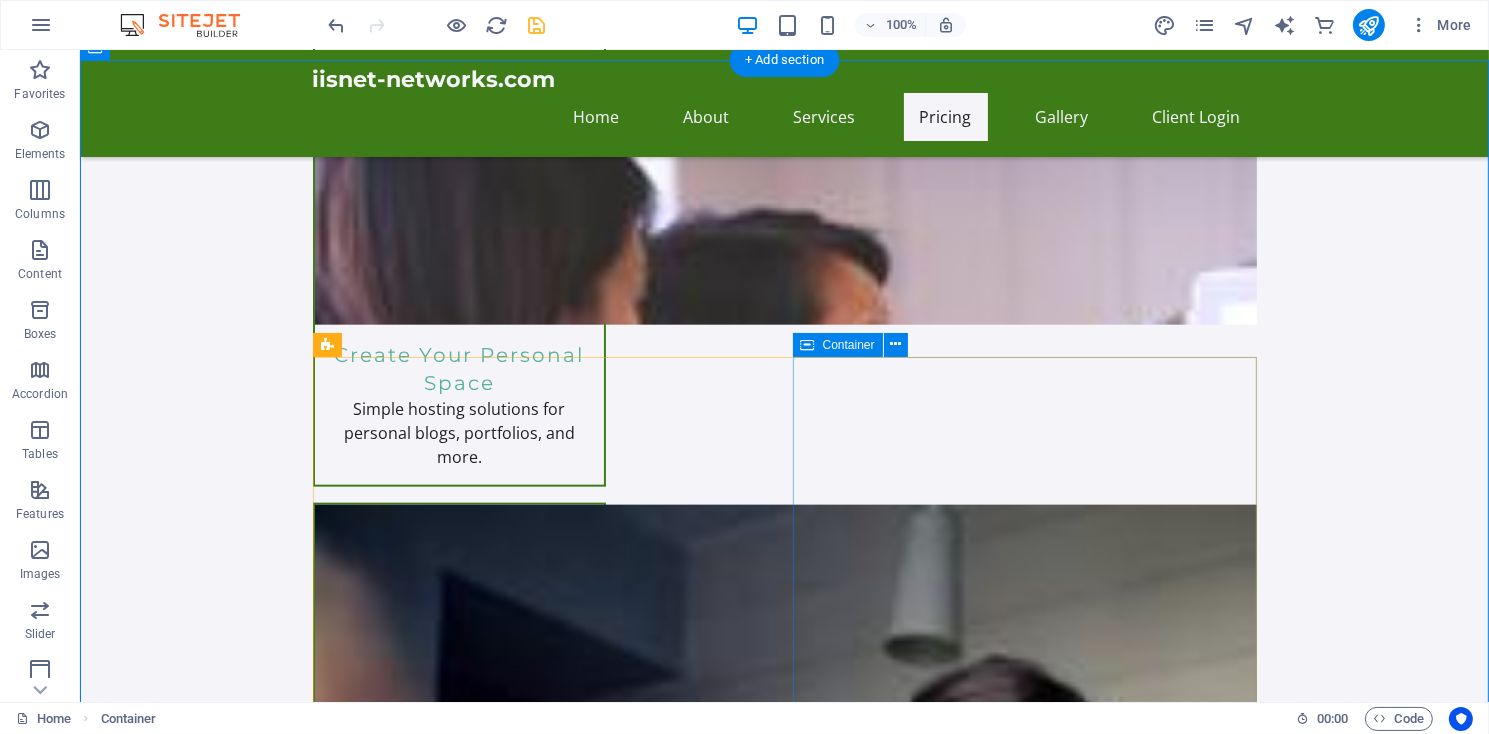 scroll, scrollTop: 3105, scrollLeft: 0, axis: vertical 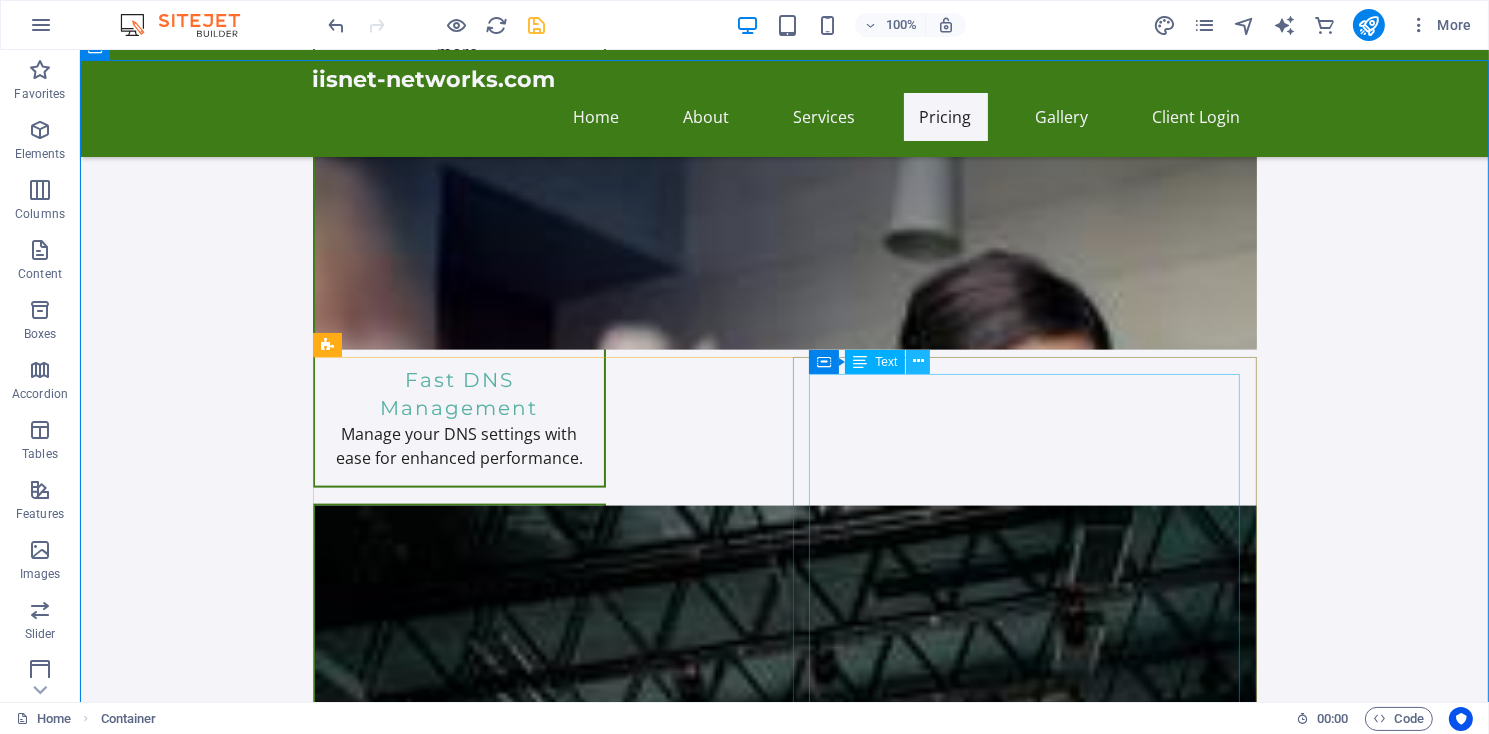 click at bounding box center [918, 361] 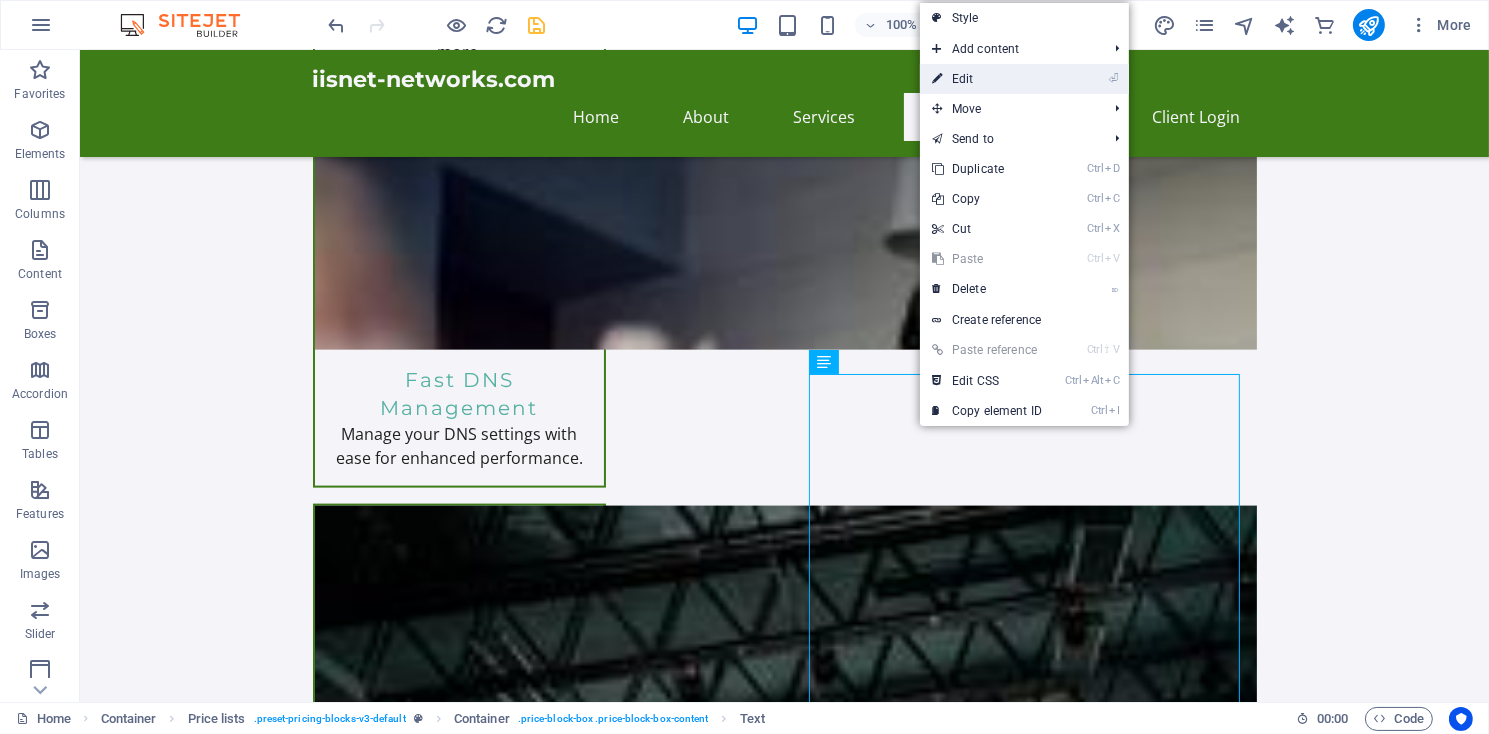 click on "⏎  Edit" at bounding box center (987, 79) 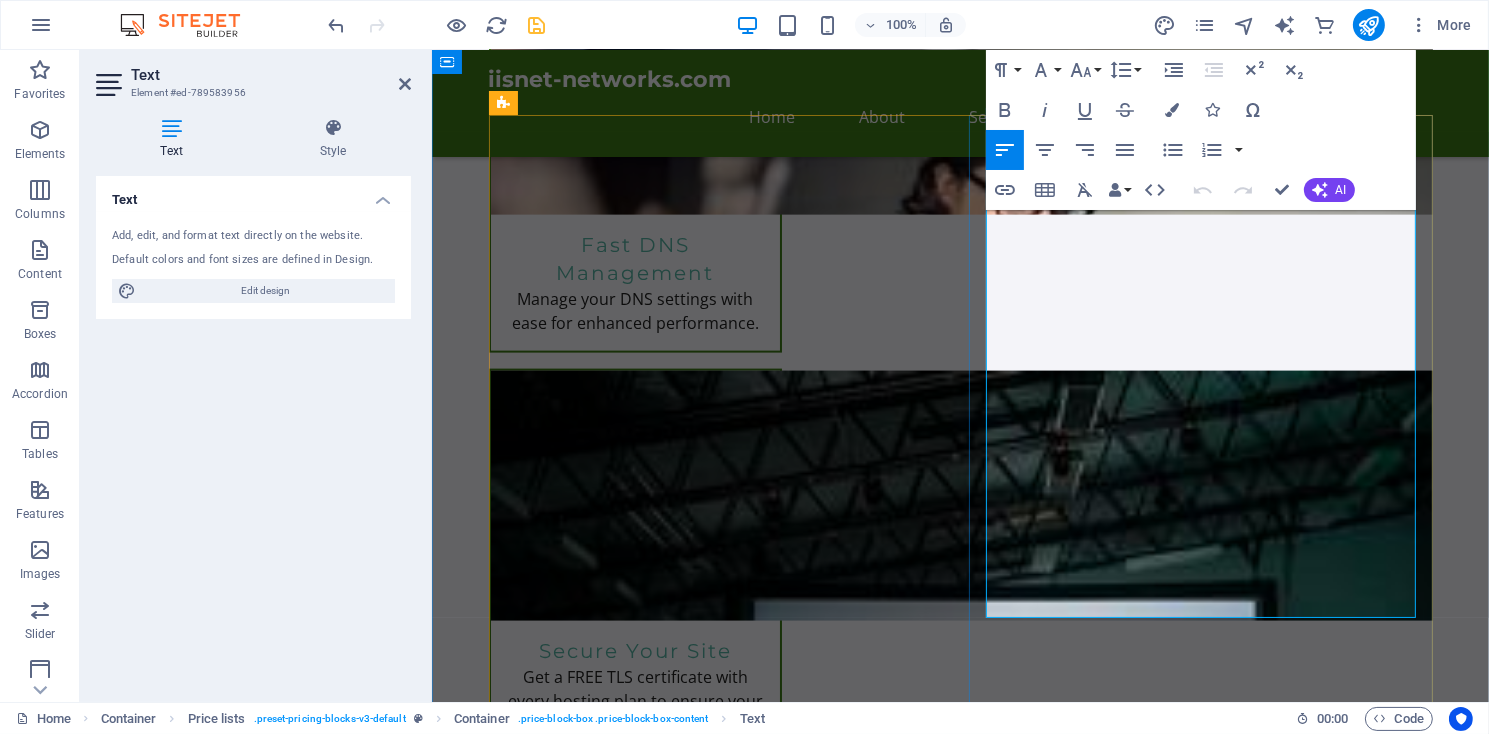 scroll, scrollTop: 3375, scrollLeft: 0, axis: vertical 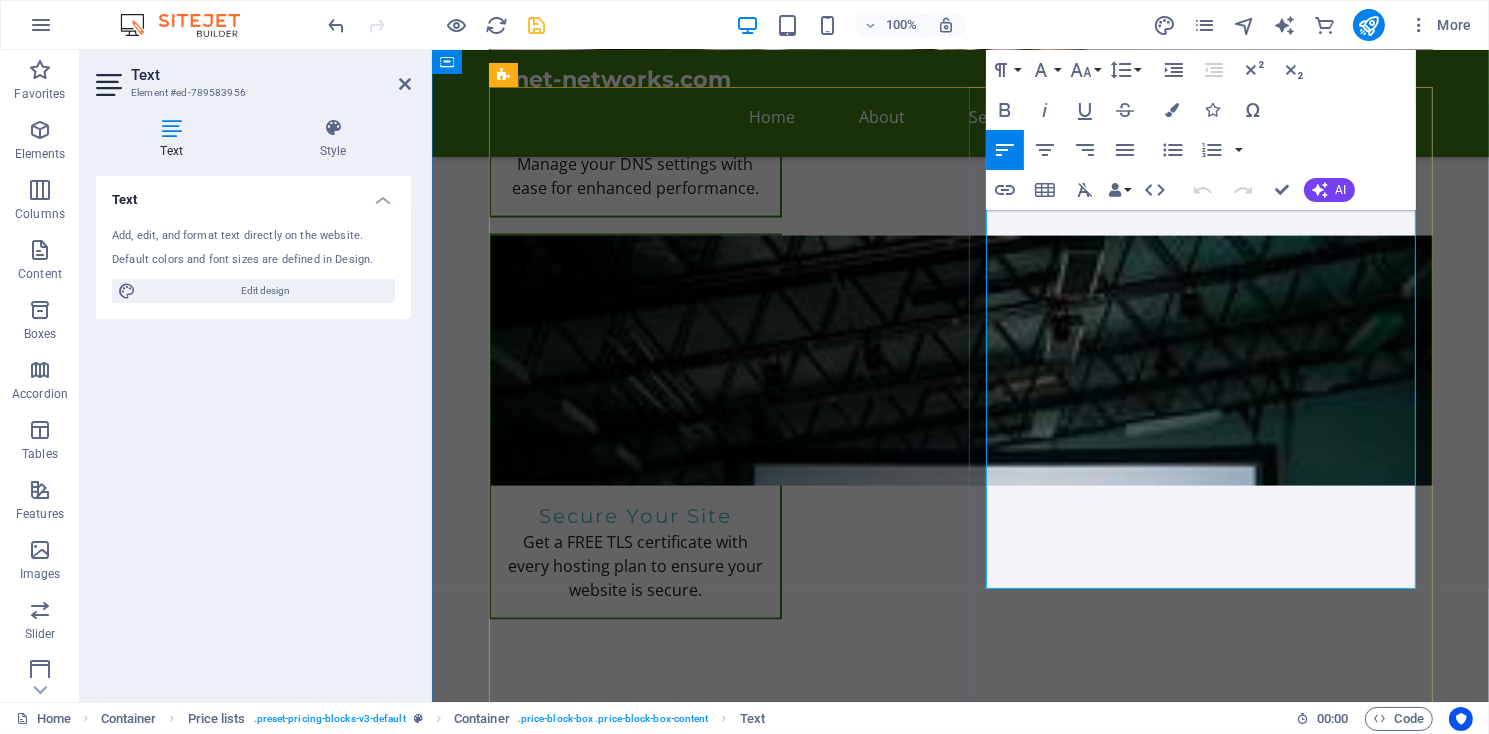 drag, startPoint x: 987, startPoint y: 480, endPoint x: 1092, endPoint y: 523, distance: 113.46365 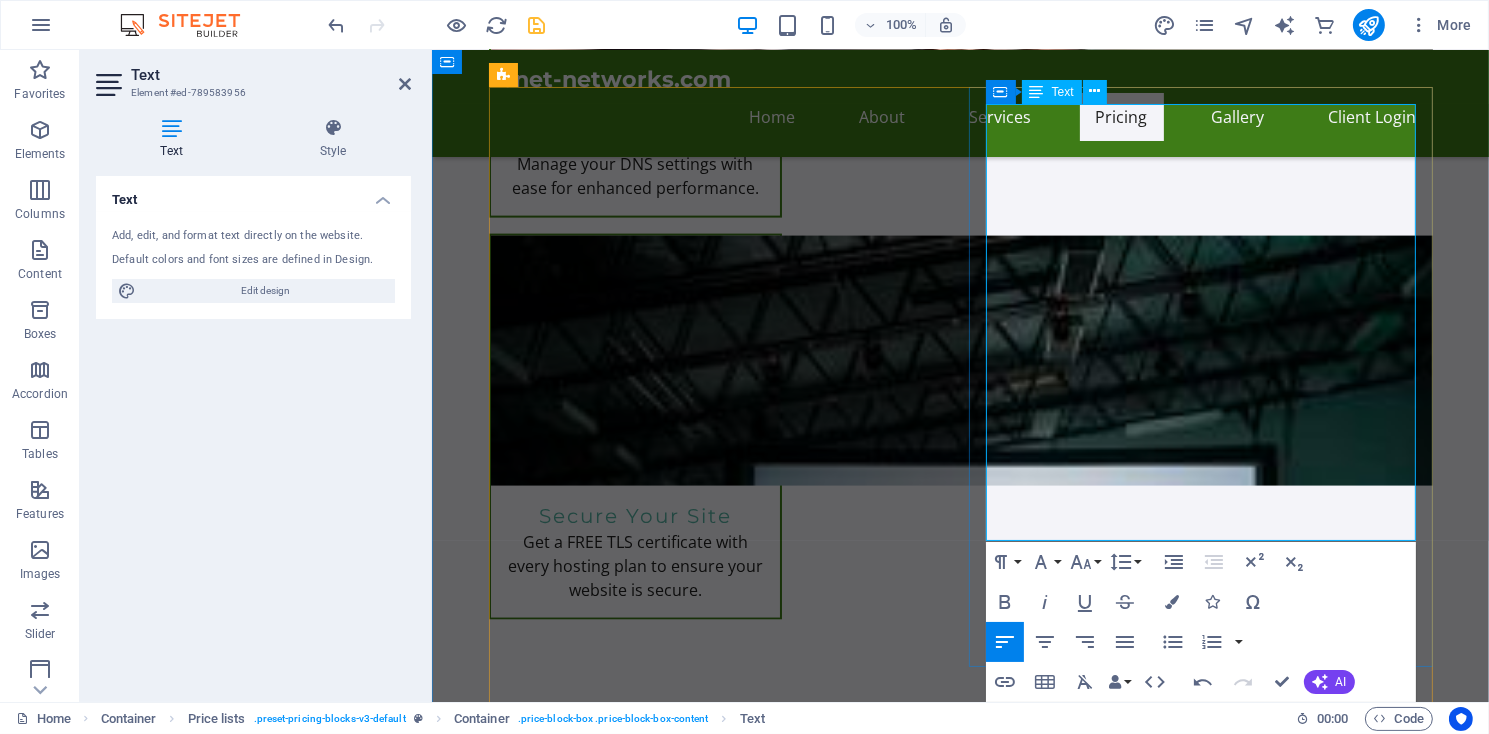 drag, startPoint x: 1310, startPoint y: 484, endPoint x: 1410, endPoint y: 490, distance: 100.17984 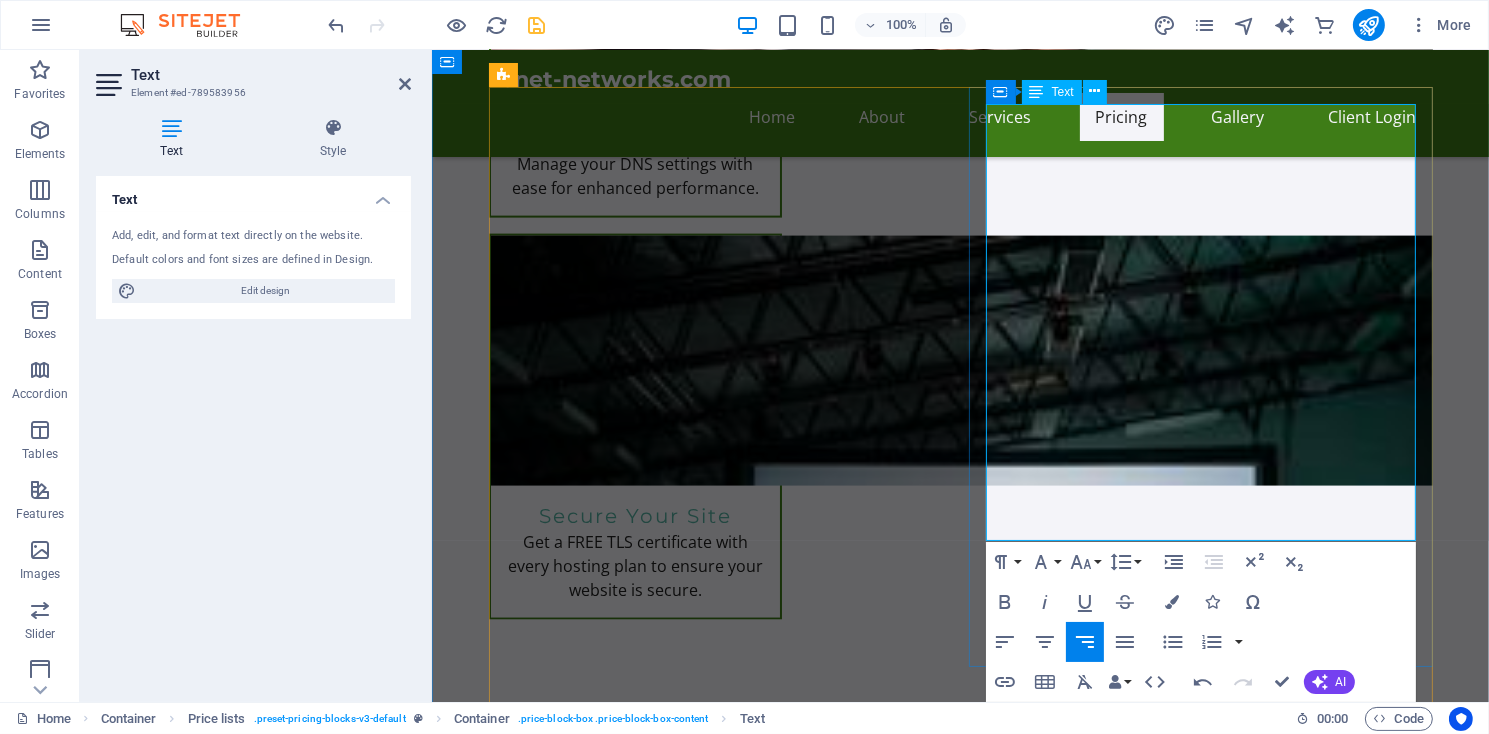 drag, startPoint x: 988, startPoint y: 418, endPoint x: 1293, endPoint y: 440, distance: 305.79242 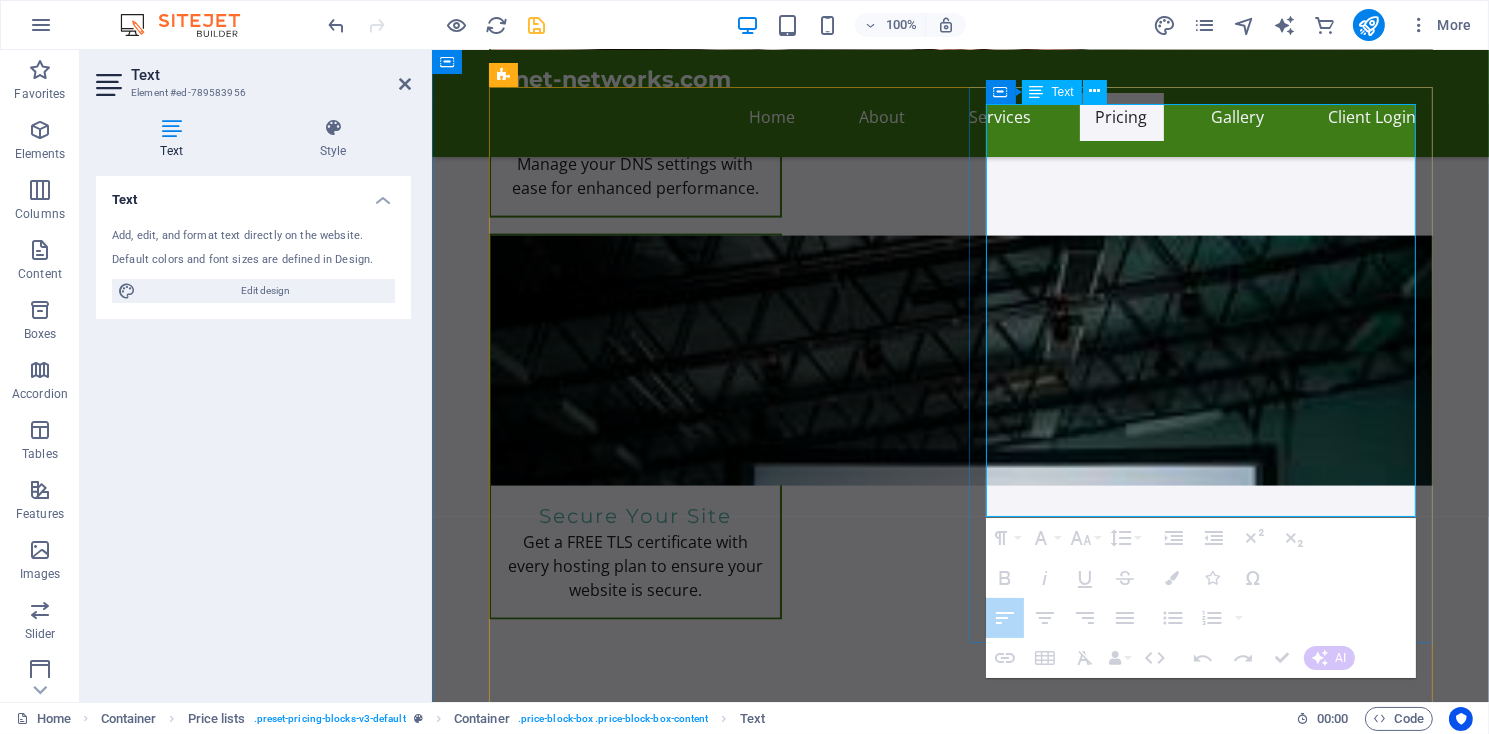drag, startPoint x: 1307, startPoint y: 418, endPoint x: 1406, endPoint y: 420, distance: 99.0202 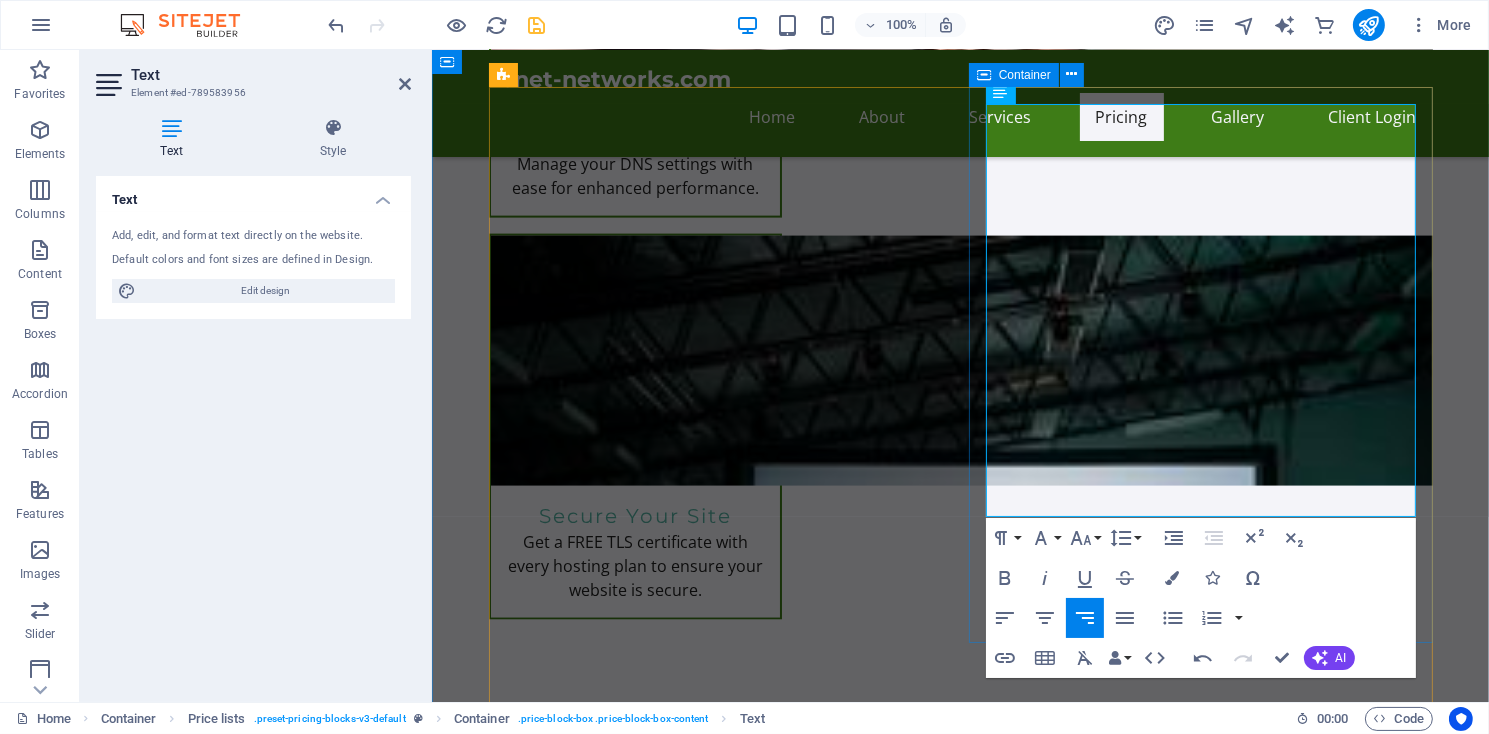 drag, startPoint x: 1310, startPoint y: 418, endPoint x: 1422, endPoint y: 422, distance: 112.0714 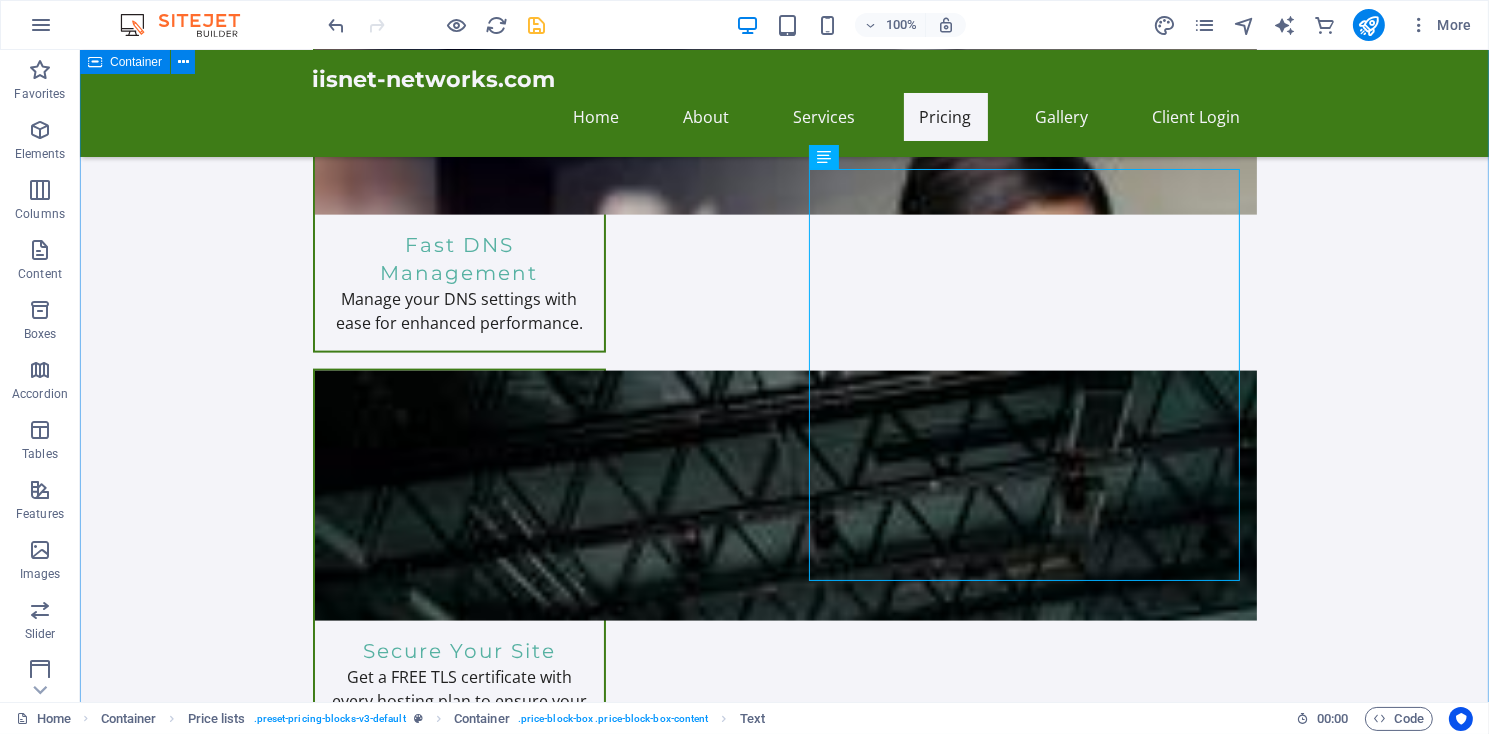 scroll, scrollTop: 3510, scrollLeft: 0, axis: vertical 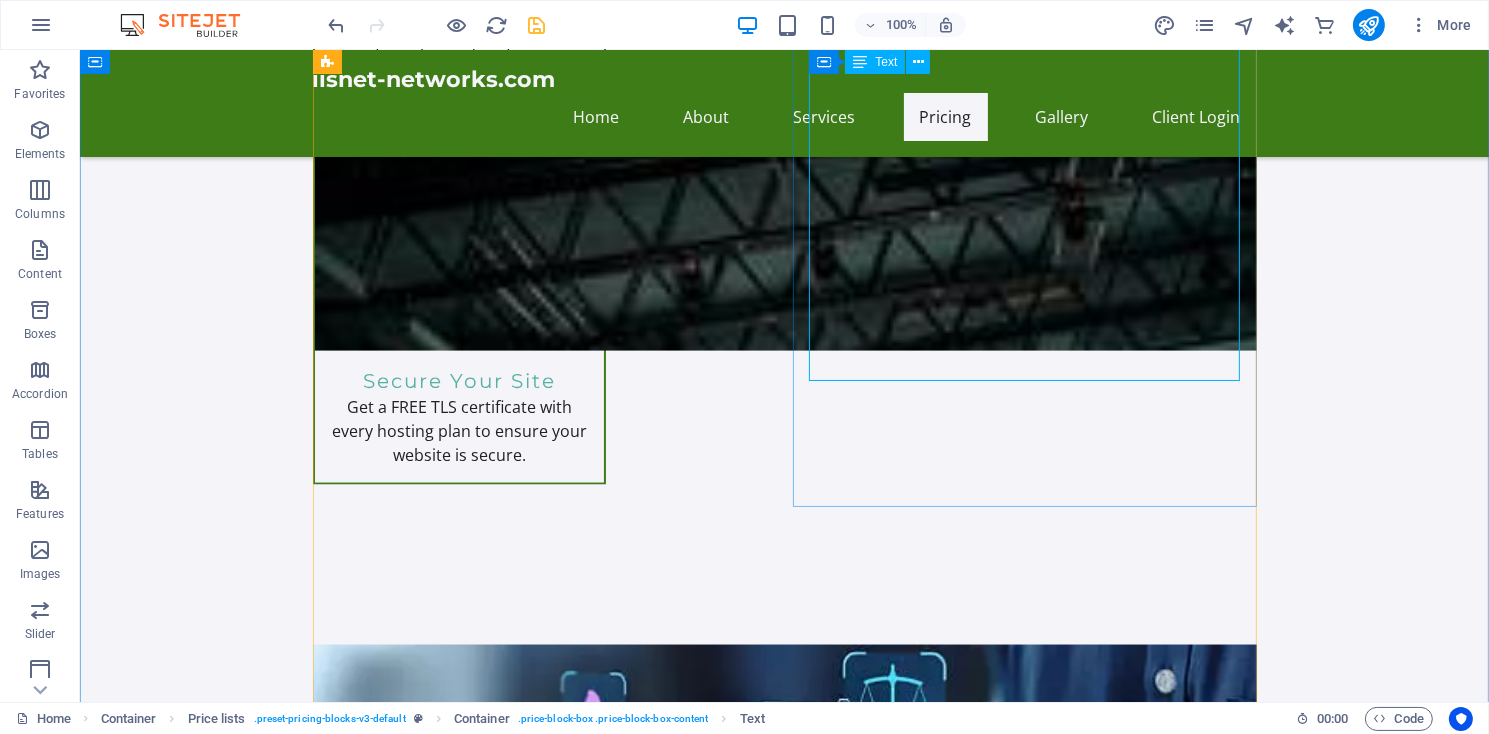 click on "Perfect for personal websites and blogs. Includes everything you need to get started! 5,000MB file space. Unlimited Bandwidth
$11.95/month Order Express
Ideal for small businesses looking to establish an online presence. 10,000MB of file space, Unlimited Bandwidth.
$19.95/month Ultra Hosting
Tailored for larger businesses requiring advanced features and resources. Get premium support.
$14.99/month" at bounding box center [1016, 2211] 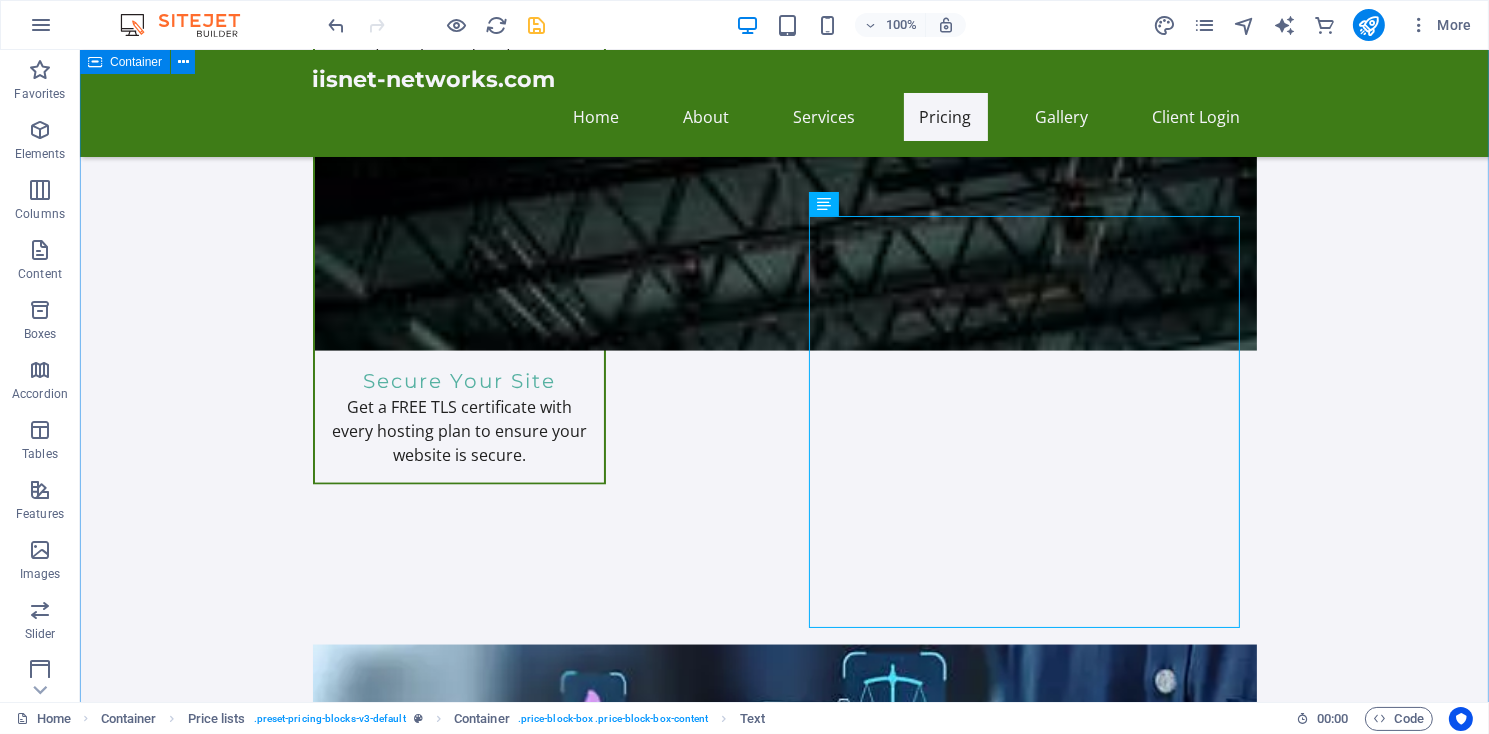 scroll, scrollTop: 3105, scrollLeft: 0, axis: vertical 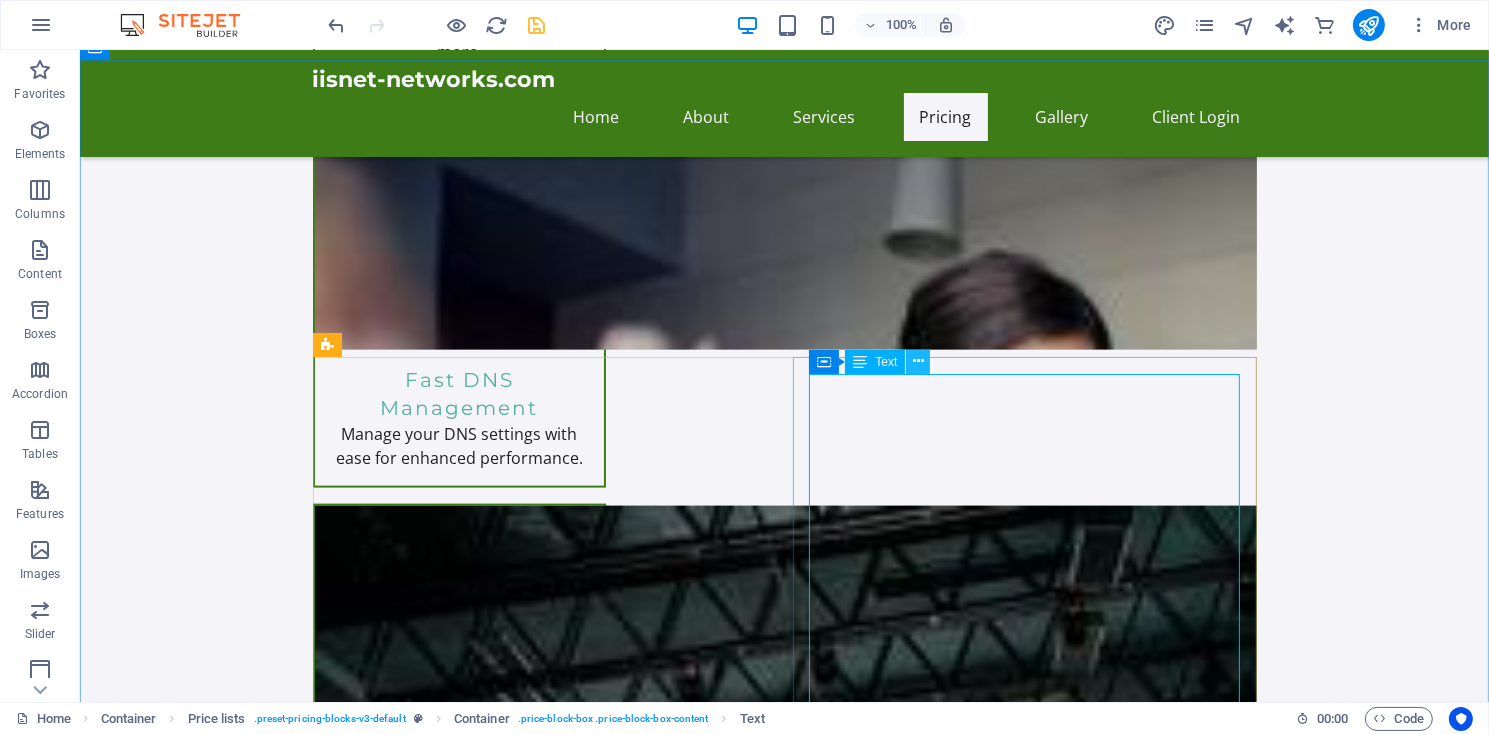click at bounding box center [918, 361] 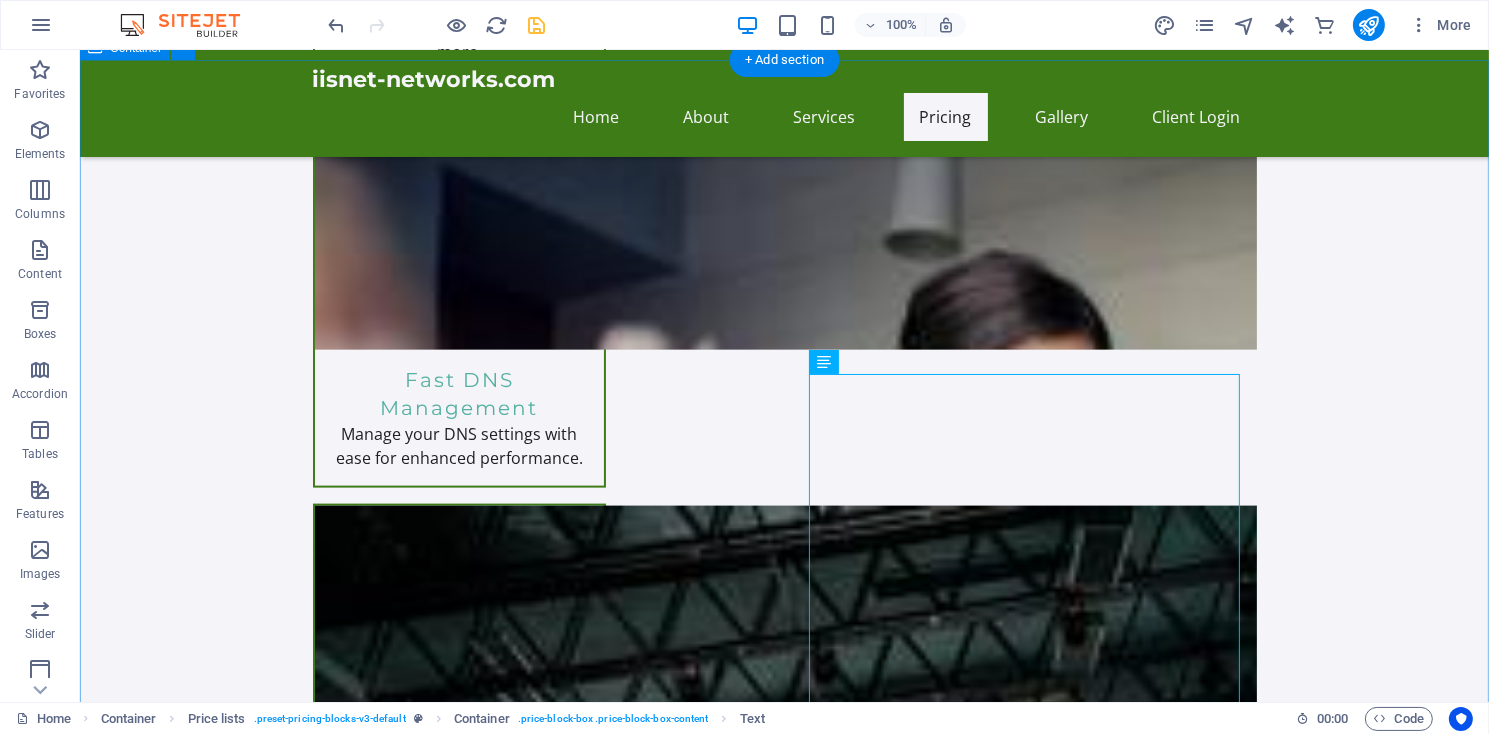 click on "Unlock endless possibilities with our all-inclusive hosting plans!    Enjoy robust features like personalized email, webmail access, and an intuitive cPanel control center. Effortlessly create sub-domains, manage MySQL databases, and choose from multiple PHP versions. Plus, gain instant access to over 300 free applications including WordPress and Joomla with just one click! Elevate your online presence using our Sitejet website builder, equipped with innovative AI tools. Experience the ultimate in web hosting today! Web Hosting Packages Perfect for personal websites and blogs. Includes everything you need to get started! 5,000MB file space. Unlimited Bandwidth
$11.95/month Order Express
Ideal for small businesses looking to establish an online presence. 10,000MB file space, Unlimited Bandwidth.
$19.95/month Ultra Hosting
Tailored for larger businesses requiring advanced features and resources. Get premium support.
$14.99/month
or" at bounding box center (783, 2919) 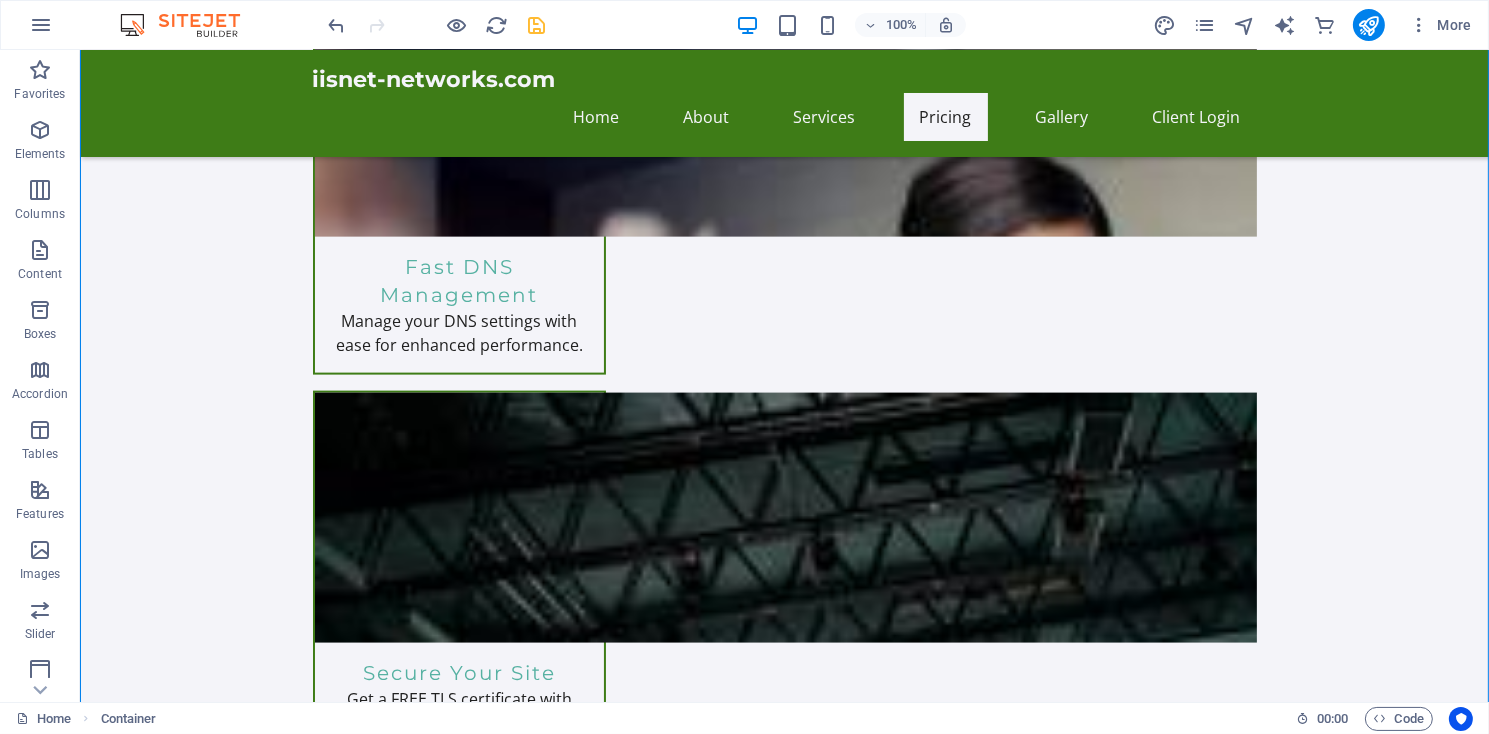 scroll, scrollTop: 3375, scrollLeft: 0, axis: vertical 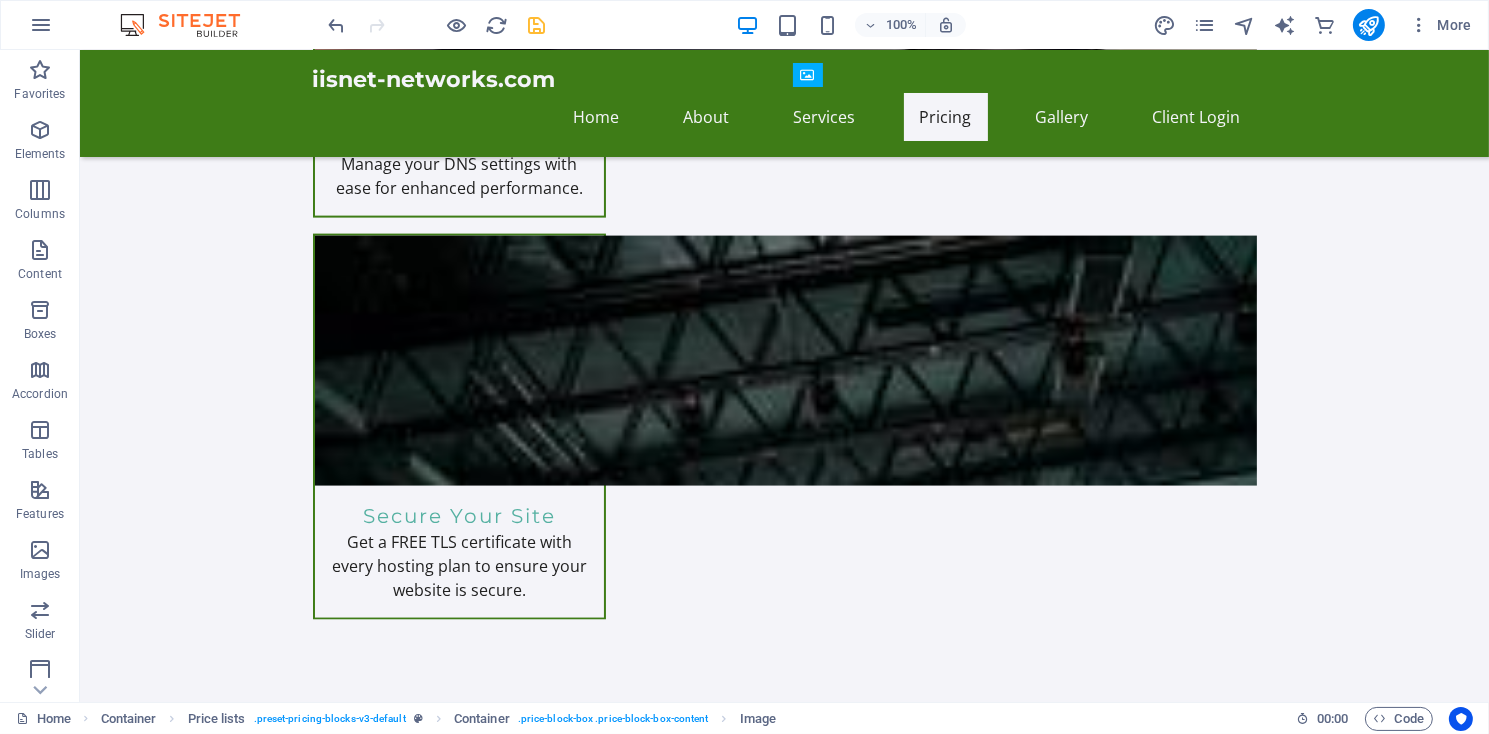 drag, startPoint x: 902, startPoint y: 558, endPoint x: 826, endPoint y: 464, distance: 120.880104 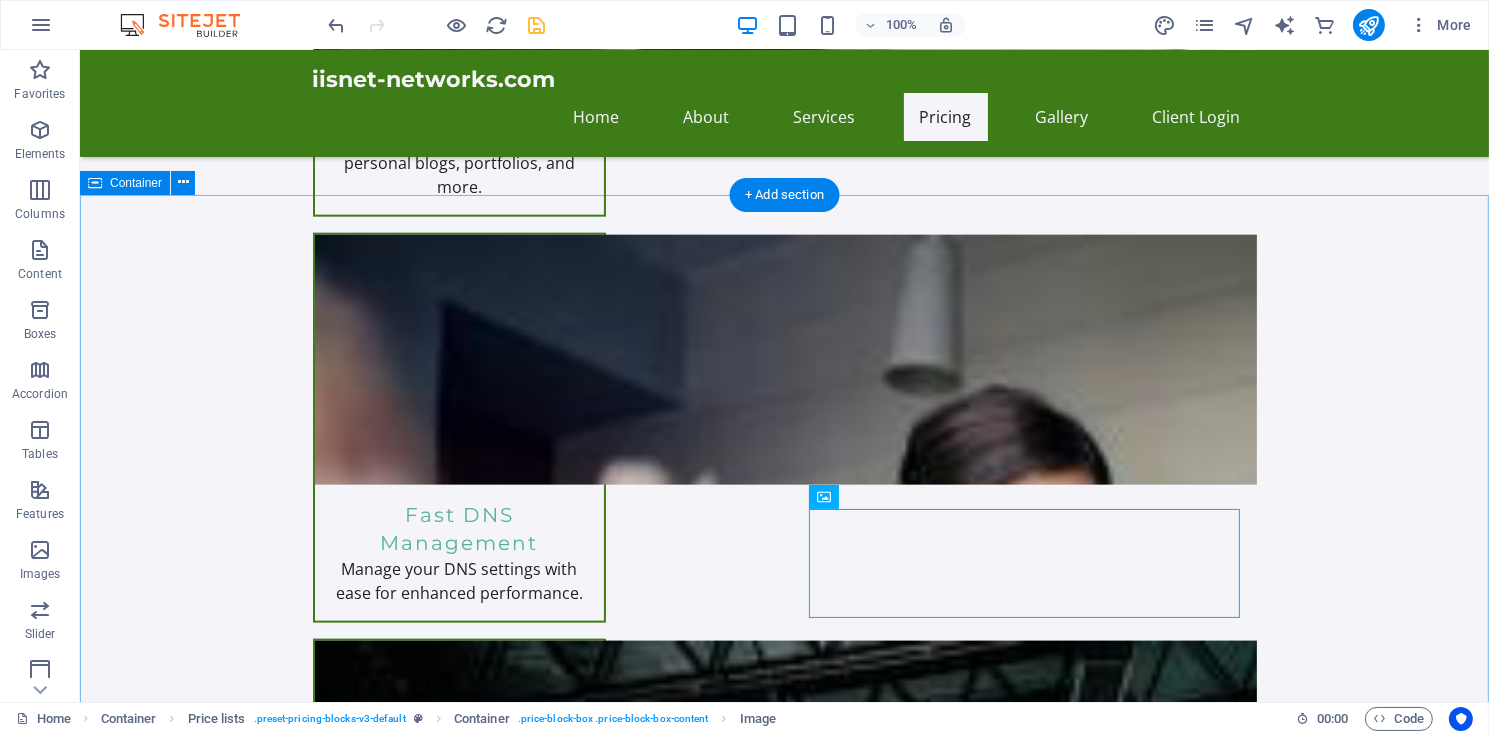 scroll, scrollTop: 3240, scrollLeft: 0, axis: vertical 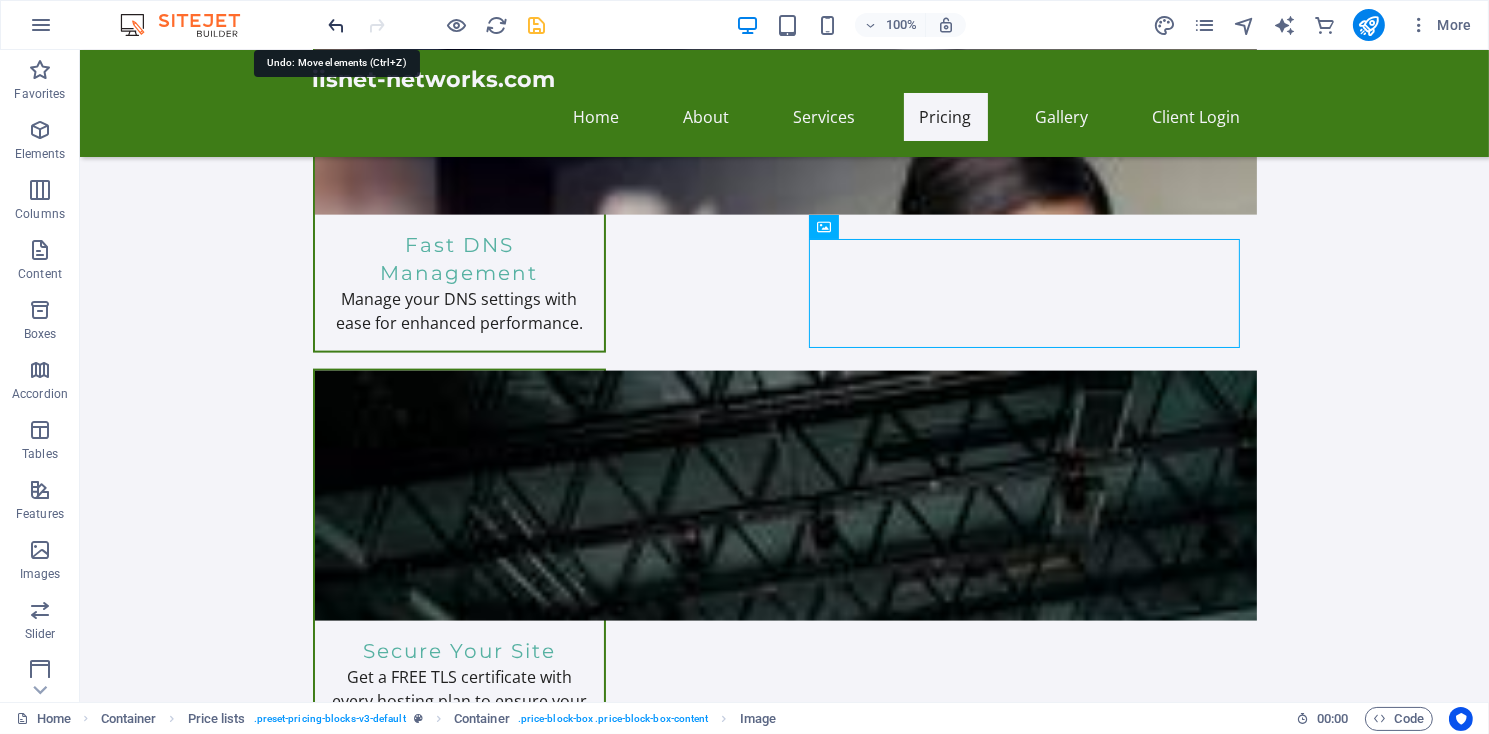 click at bounding box center (337, 25) 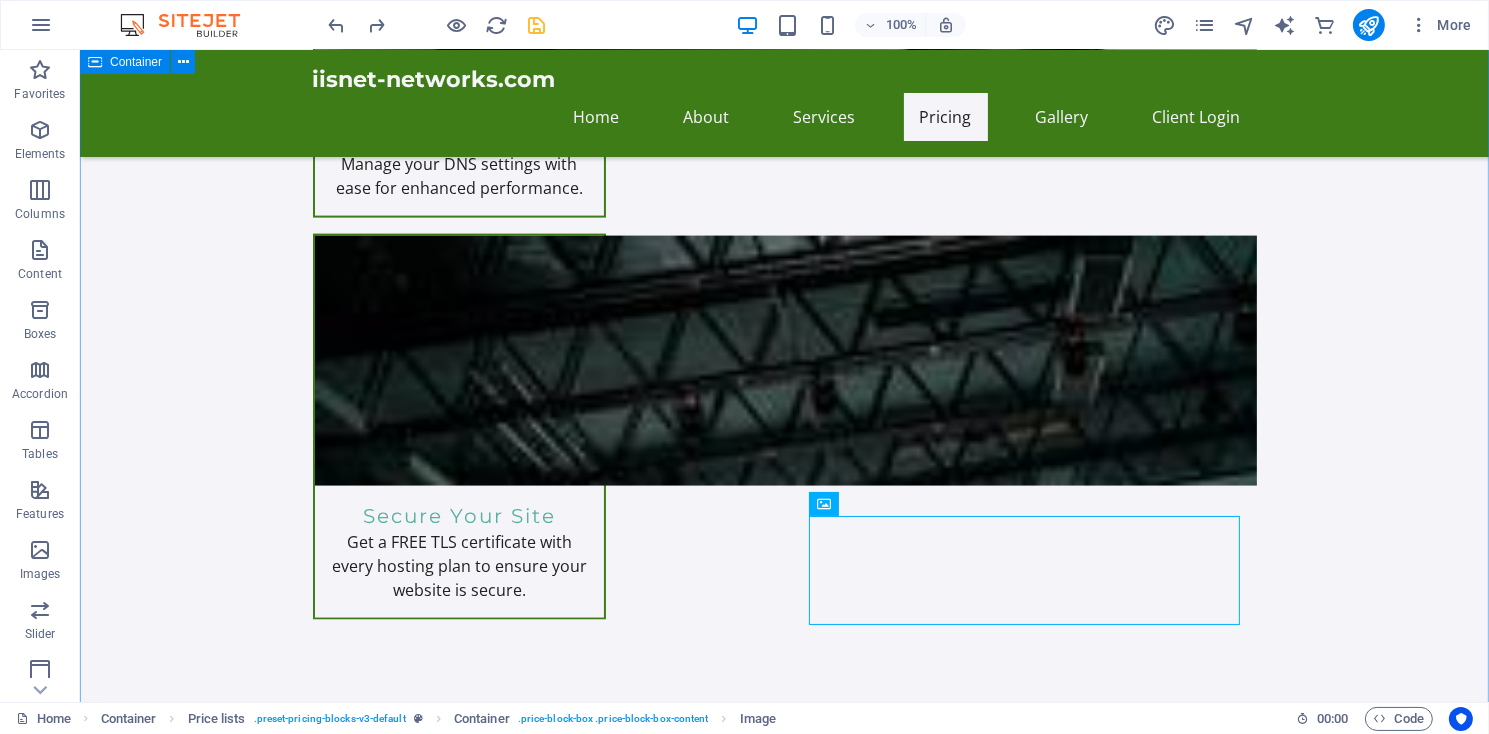 scroll, scrollTop: 3240, scrollLeft: 0, axis: vertical 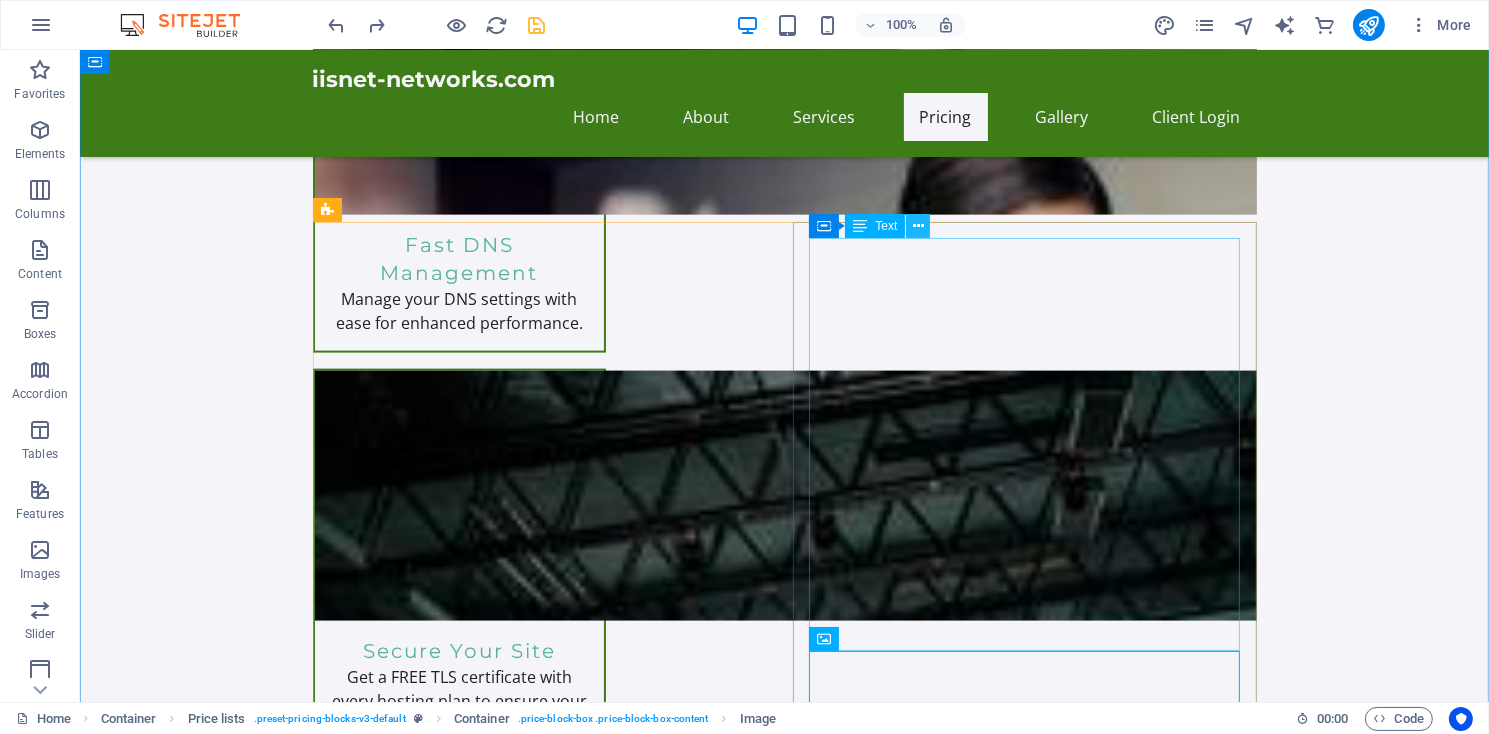 click at bounding box center (918, 226) 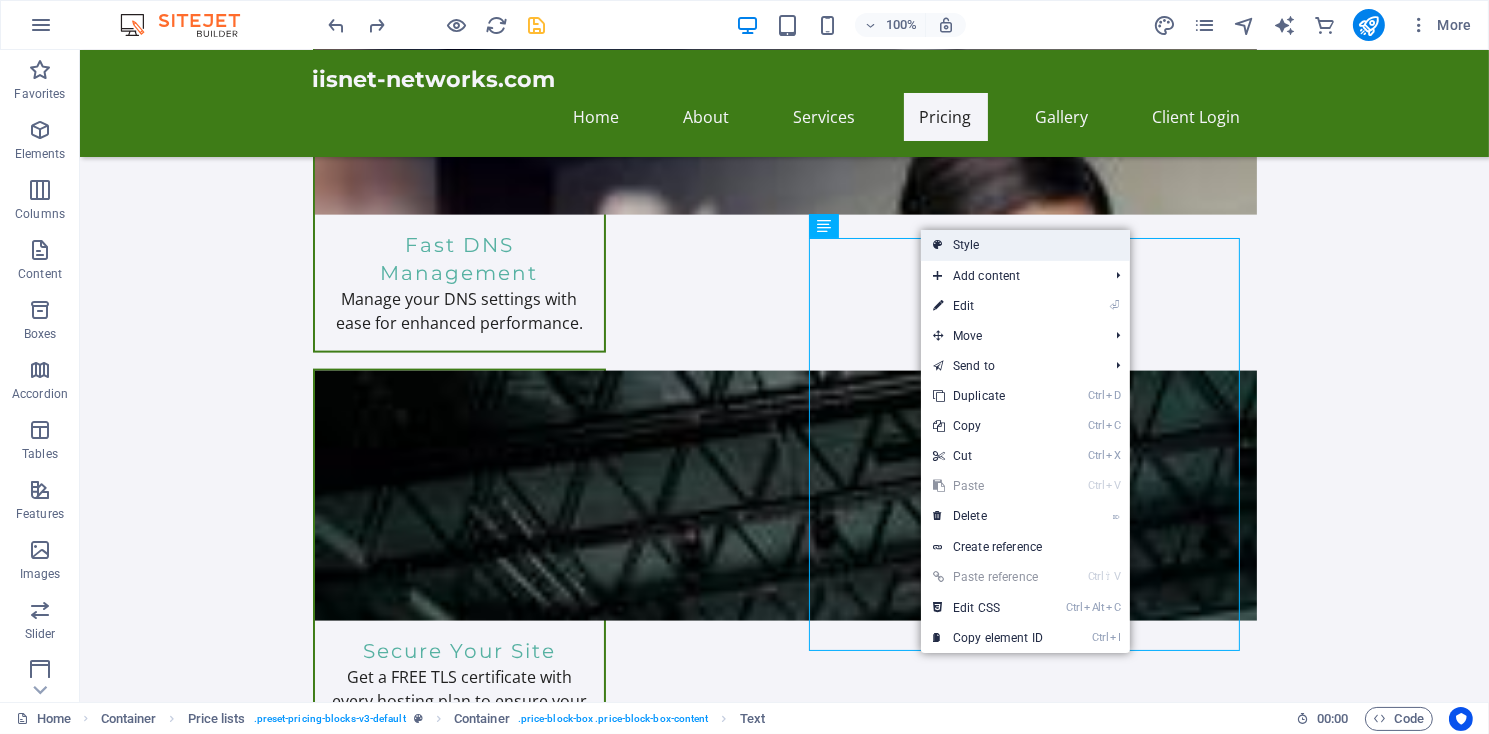 click on "Style" at bounding box center (1025, 245) 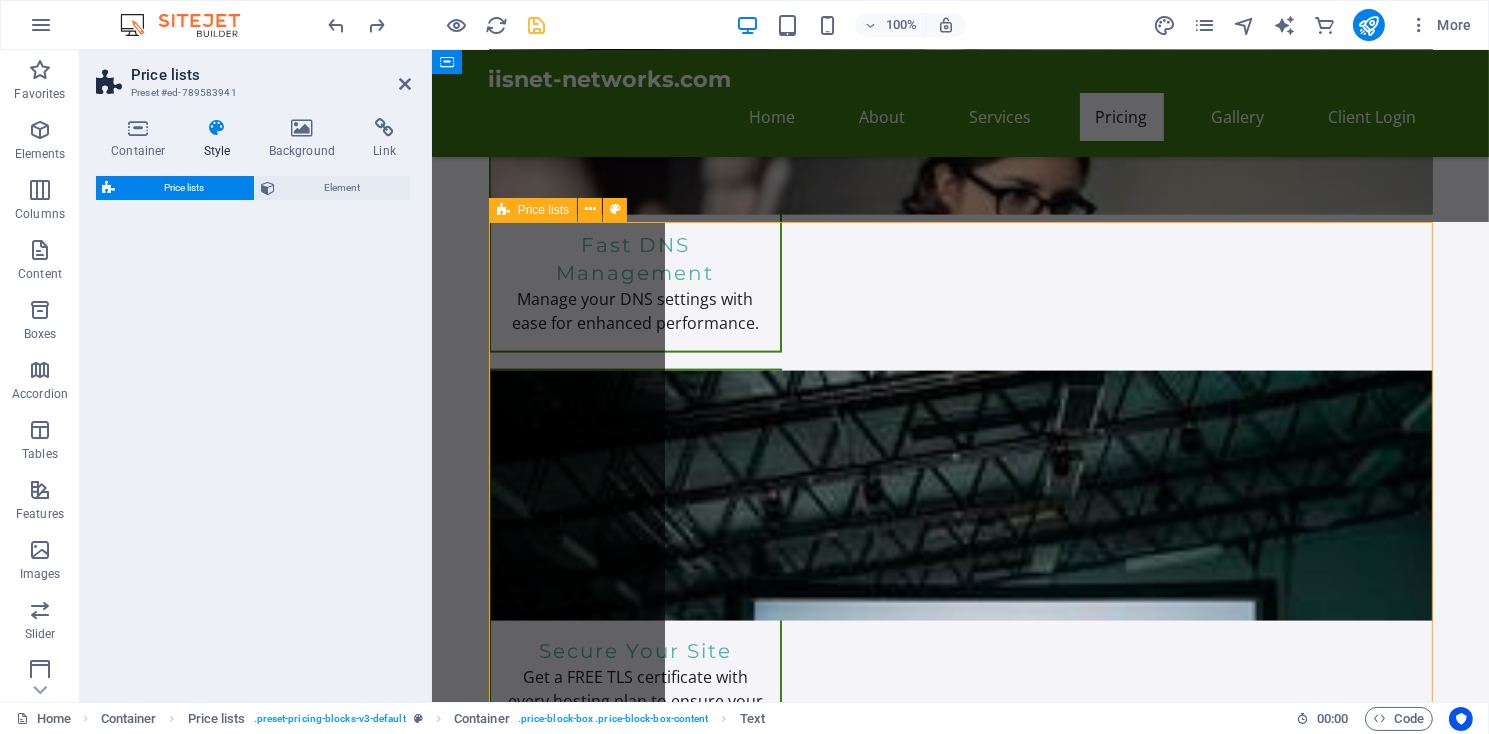 select on "rem" 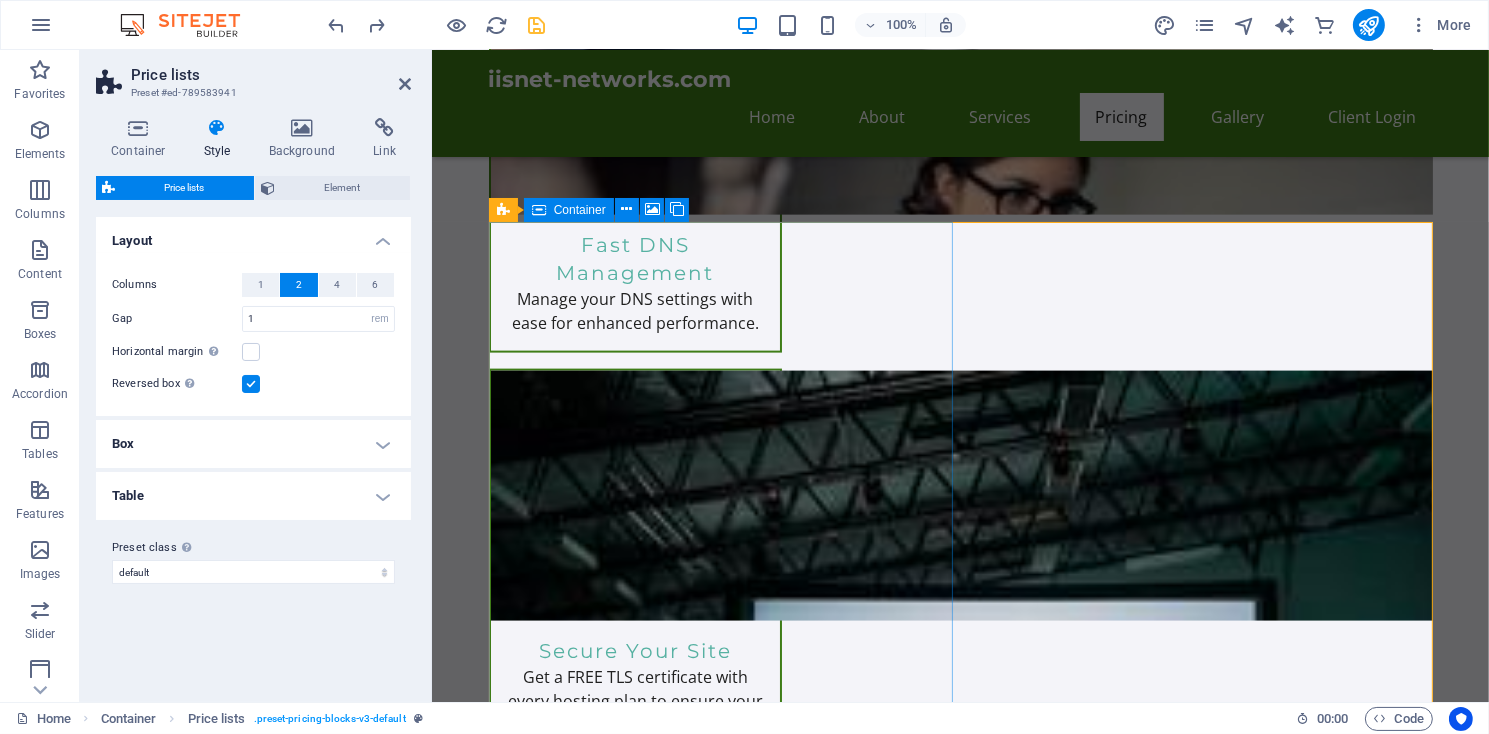 click on "Box" at bounding box center [253, 444] 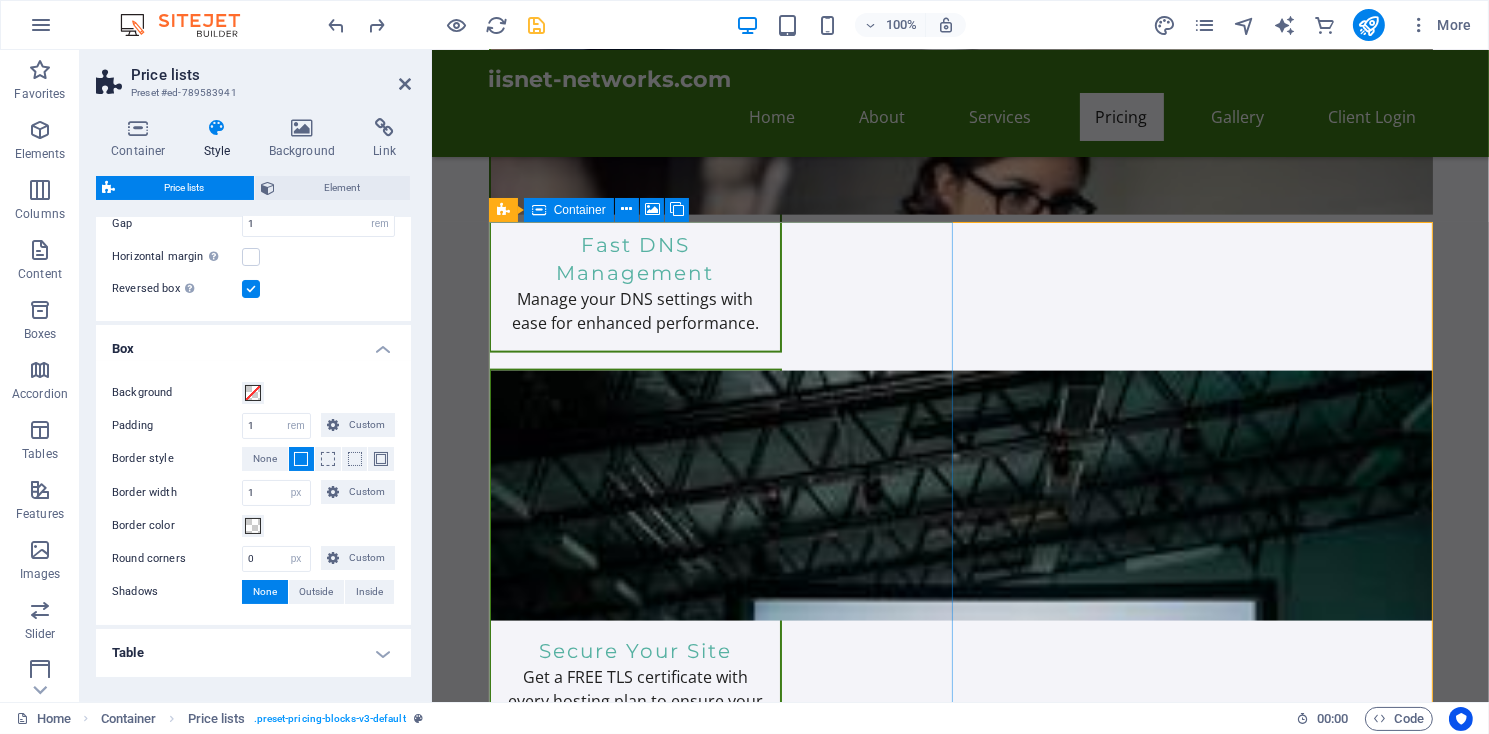 scroll, scrollTop: 164, scrollLeft: 0, axis: vertical 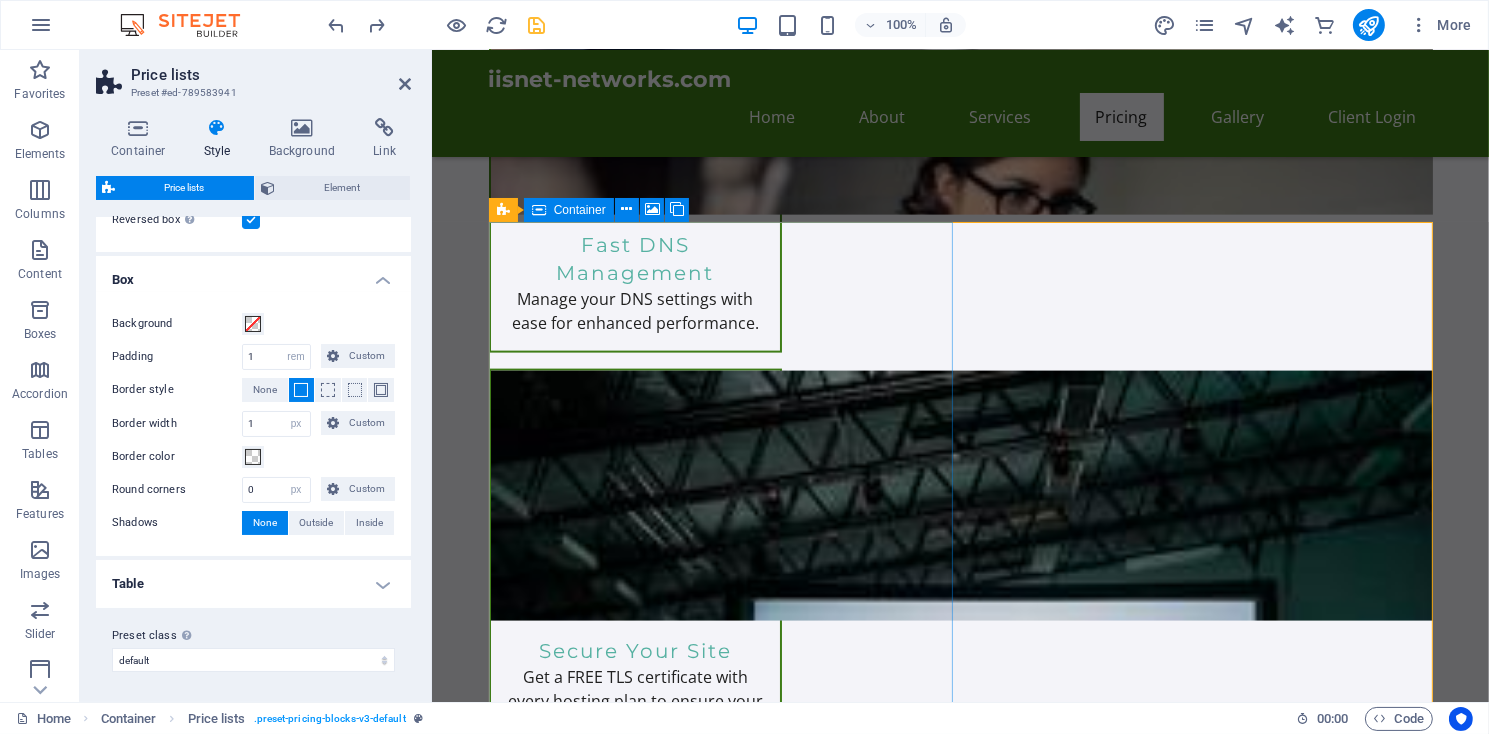 click on "Table" at bounding box center (253, 584) 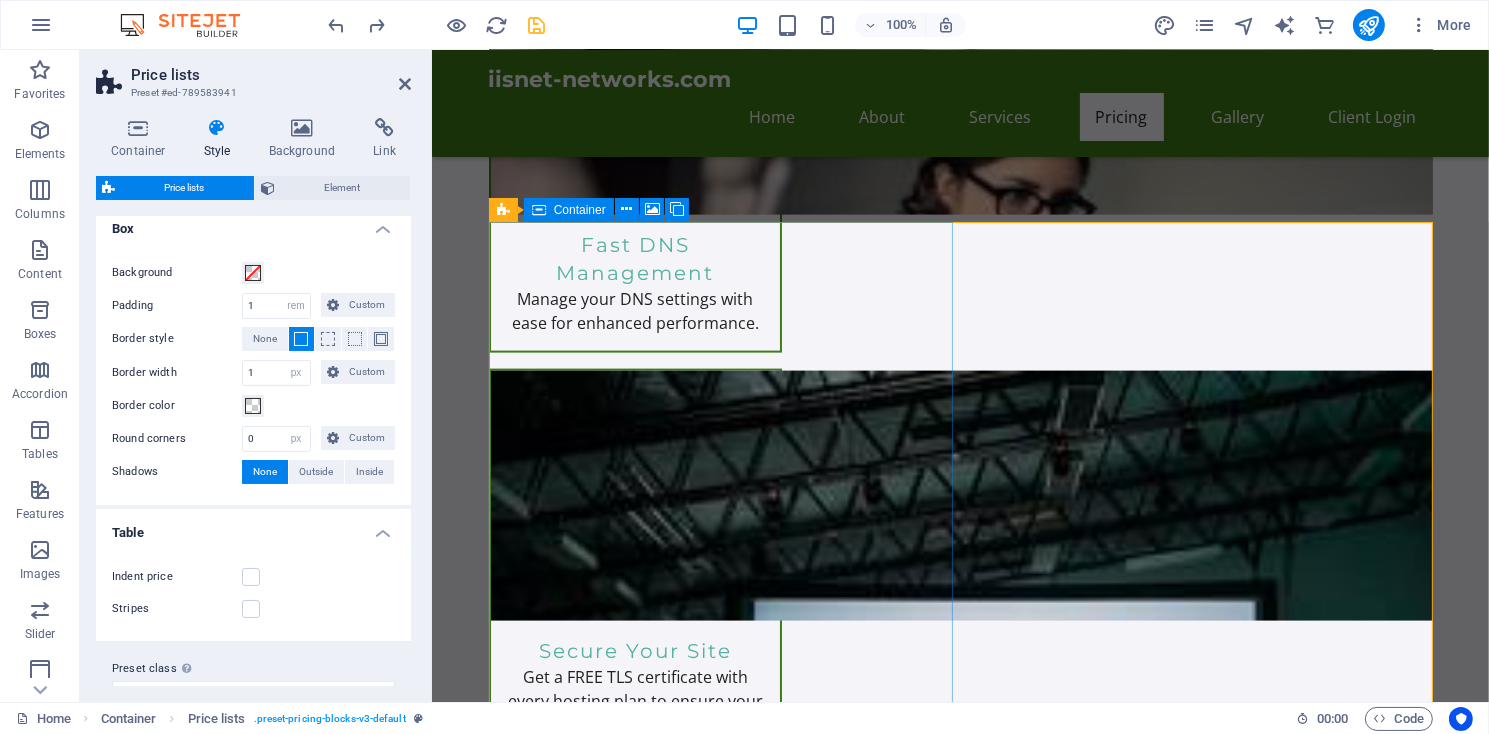 scroll, scrollTop: 248, scrollLeft: 0, axis: vertical 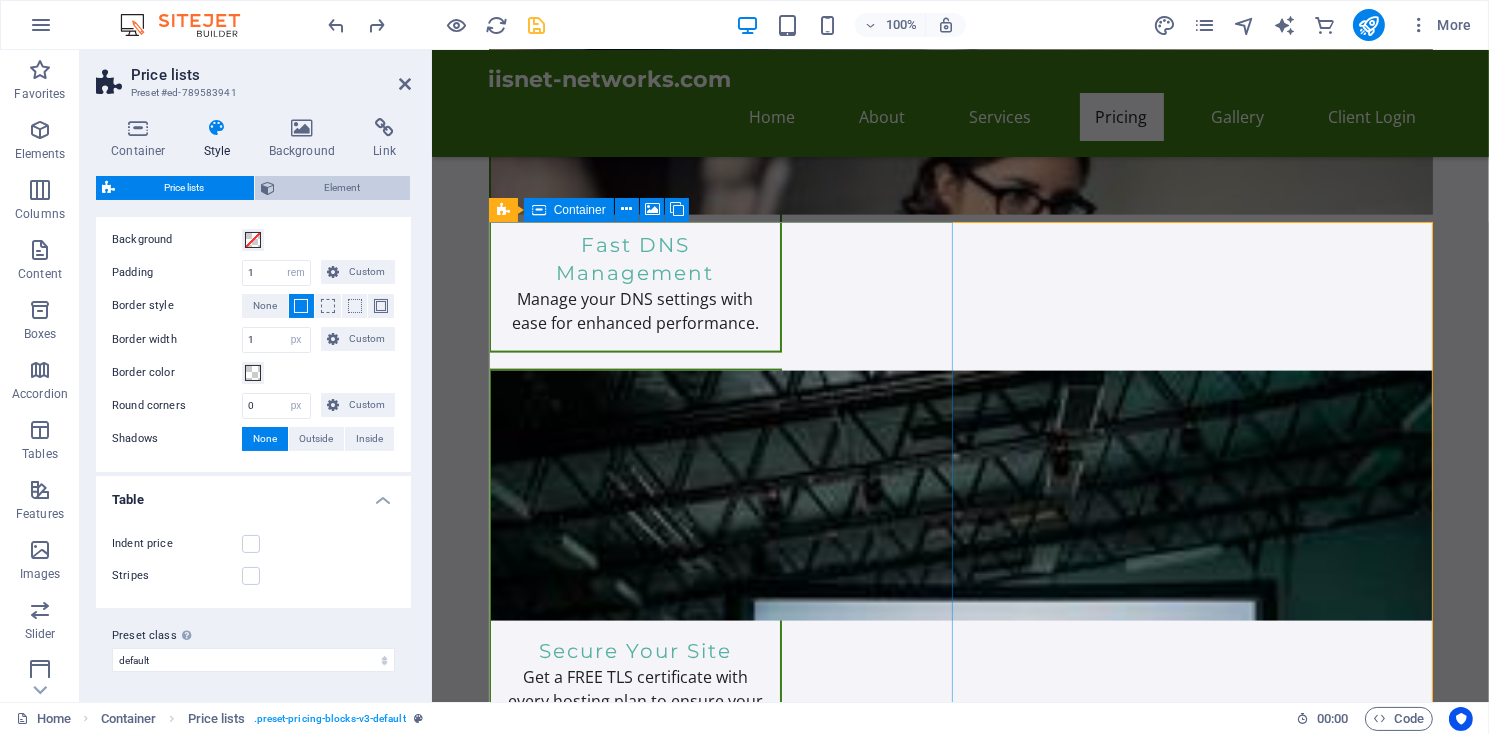 click on "Element" at bounding box center [342, 188] 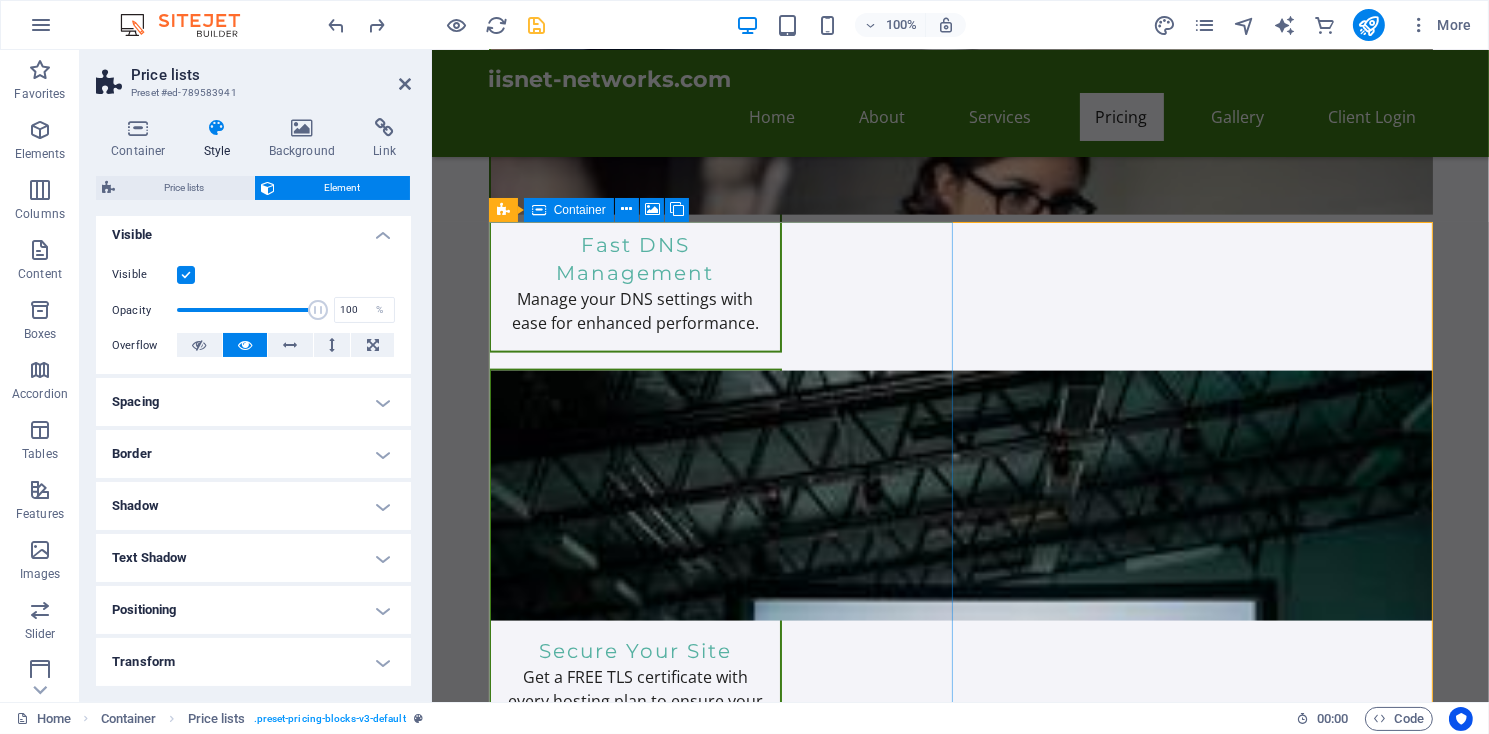 scroll, scrollTop: 285, scrollLeft: 0, axis: vertical 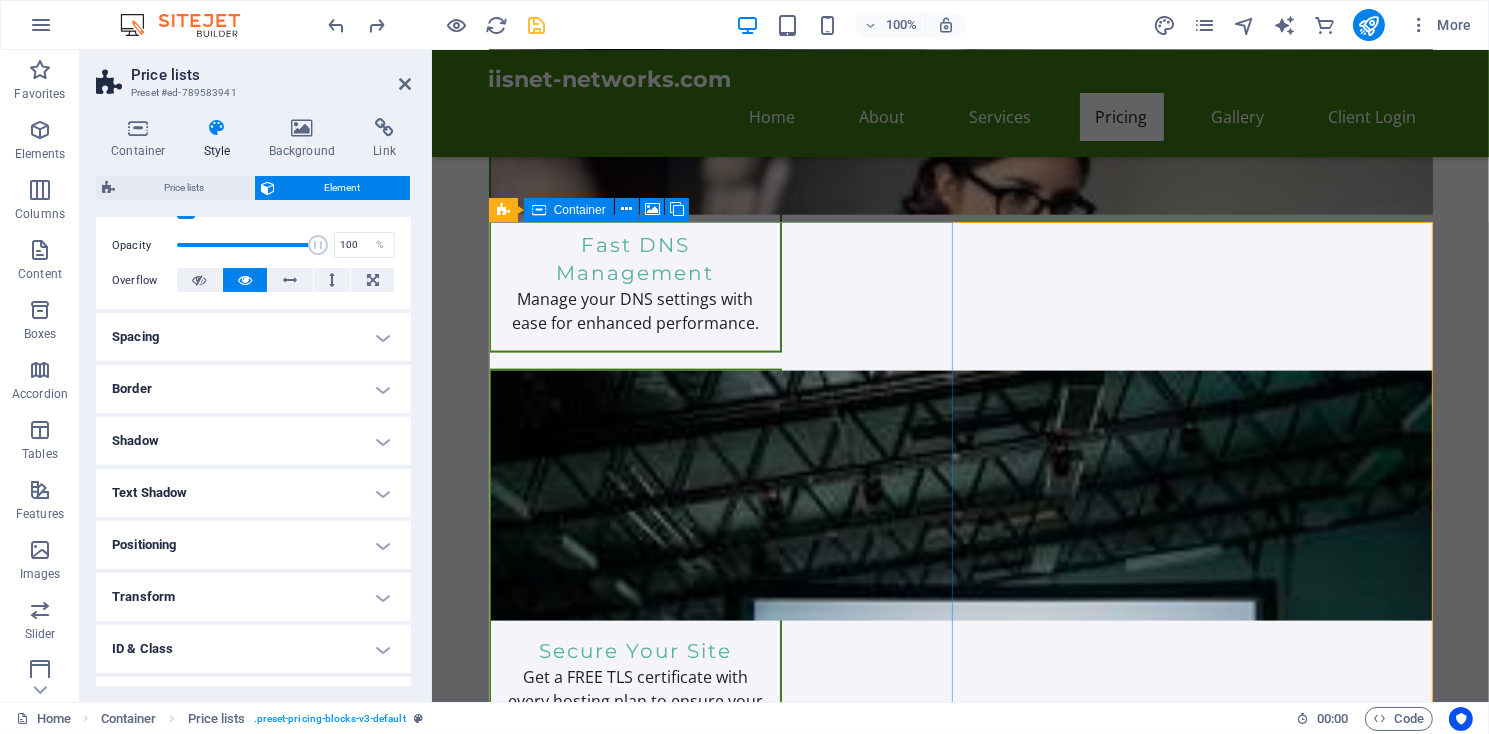 click on "Positioning" at bounding box center (253, 545) 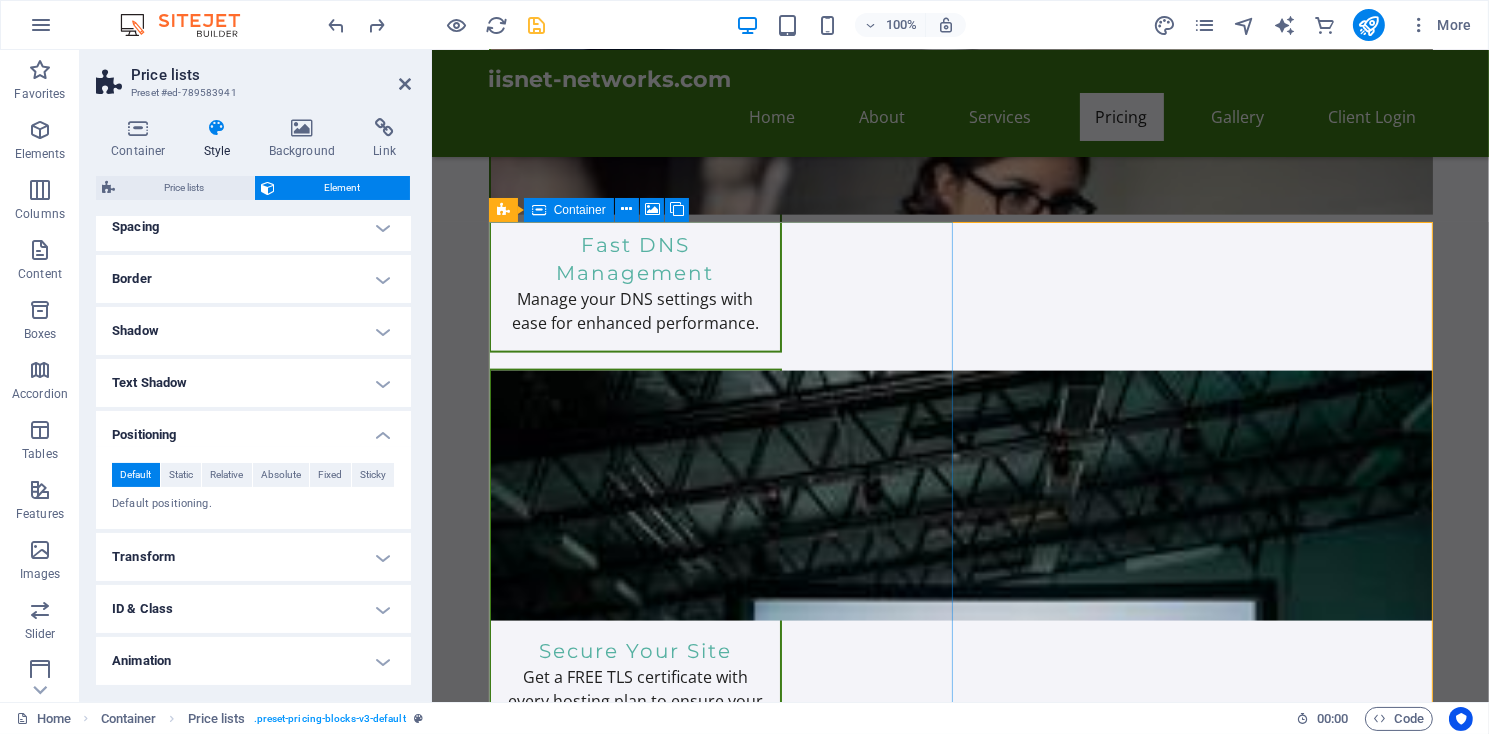 scroll, scrollTop: 445, scrollLeft: 0, axis: vertical 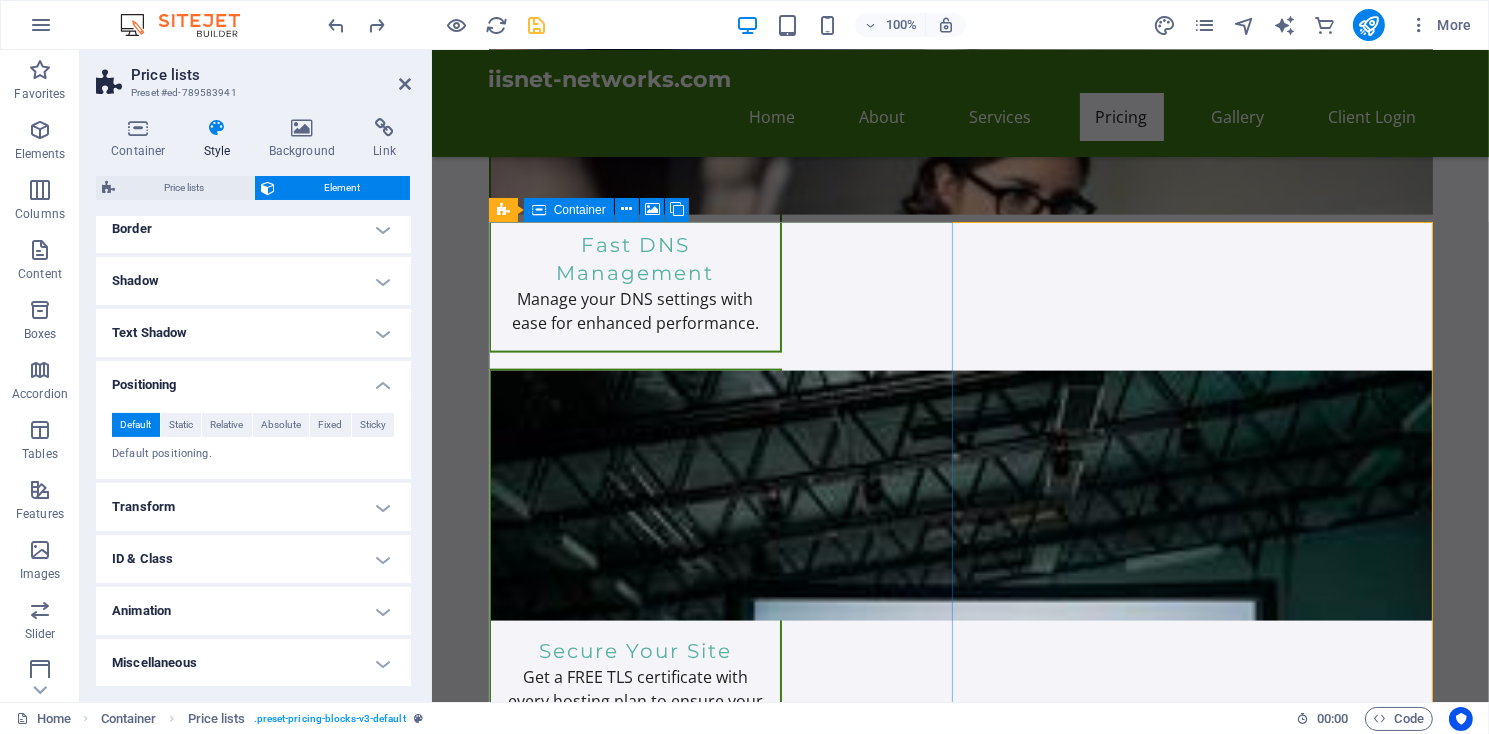 click on "Transform" at bounding box center (253, 507) 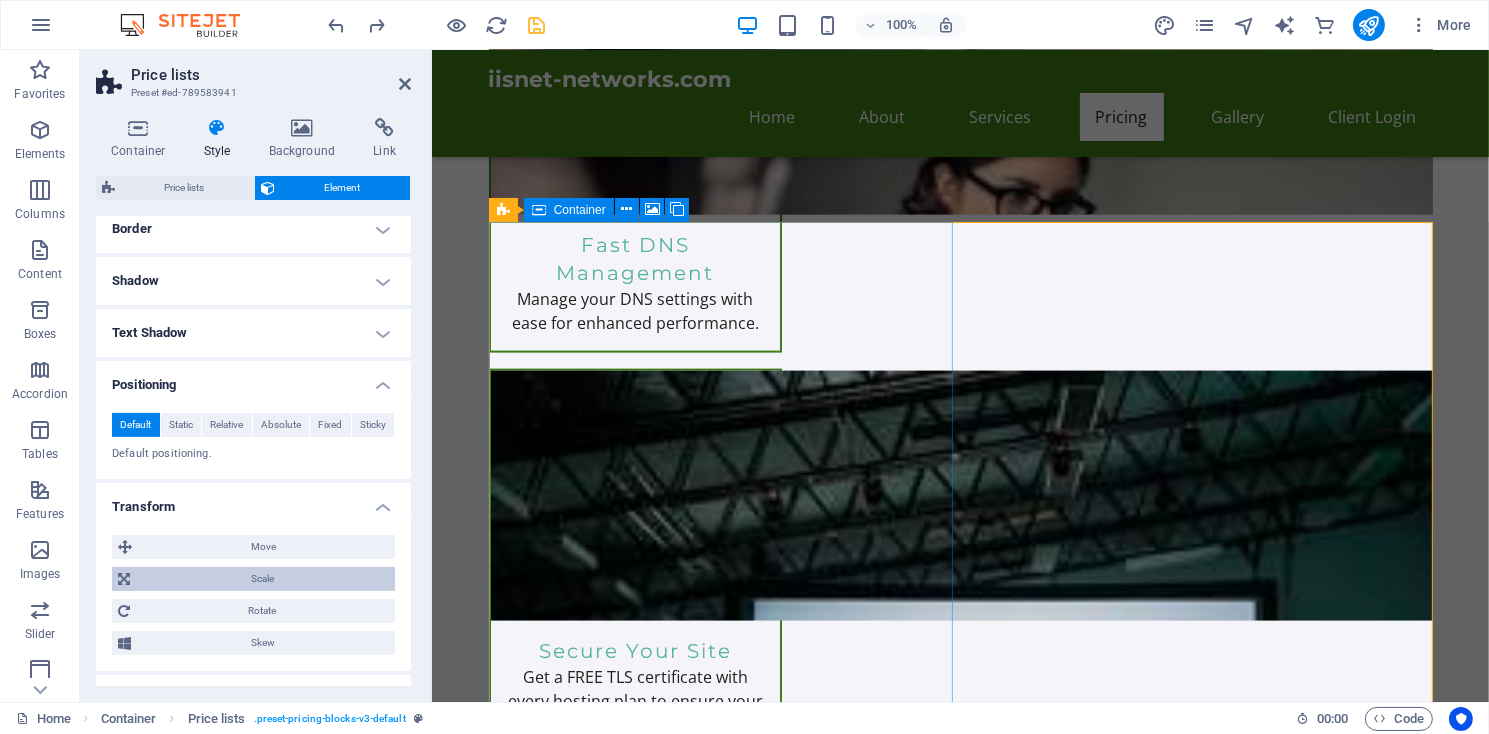 click on "Scale" at bounding box center [262, 579] 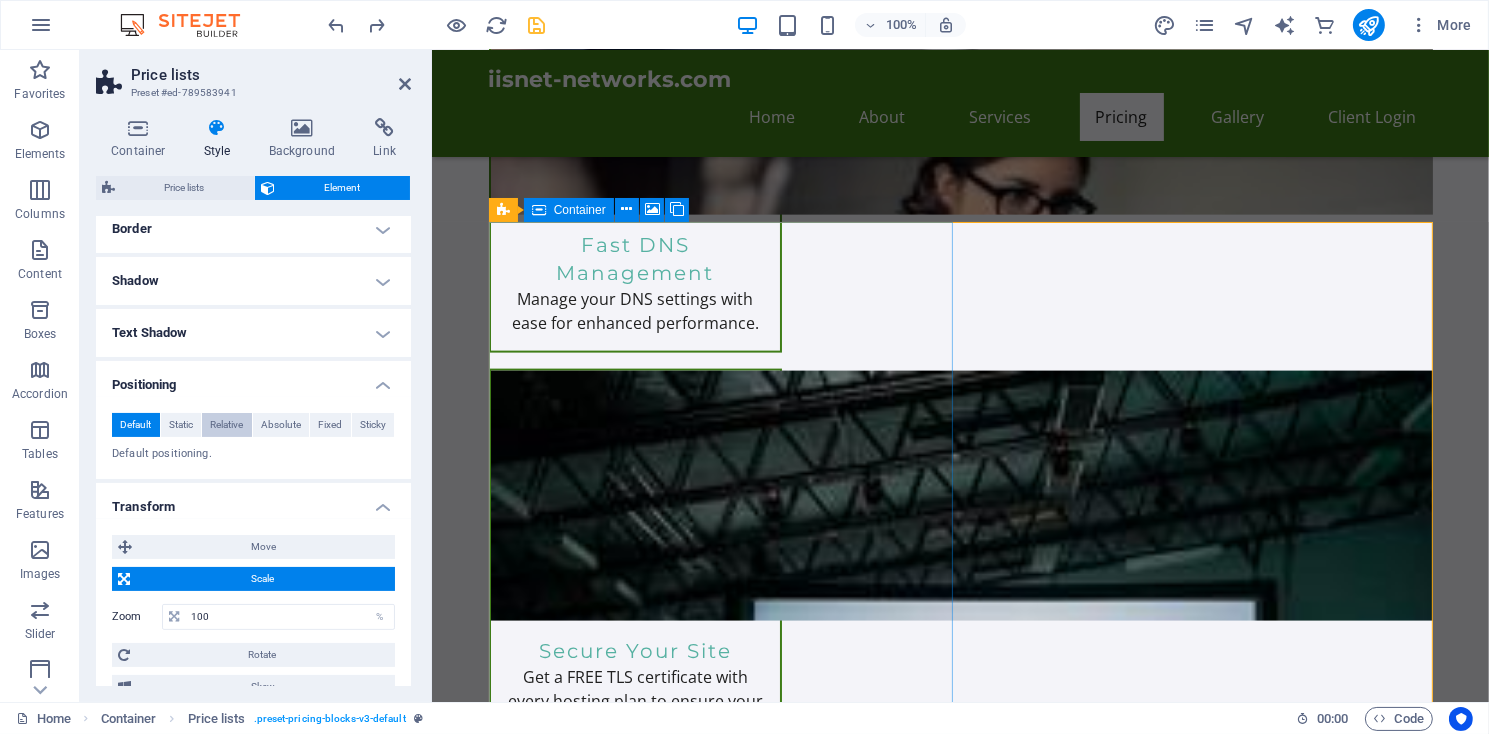 click on "Relative" at bounding box center [226, 425] 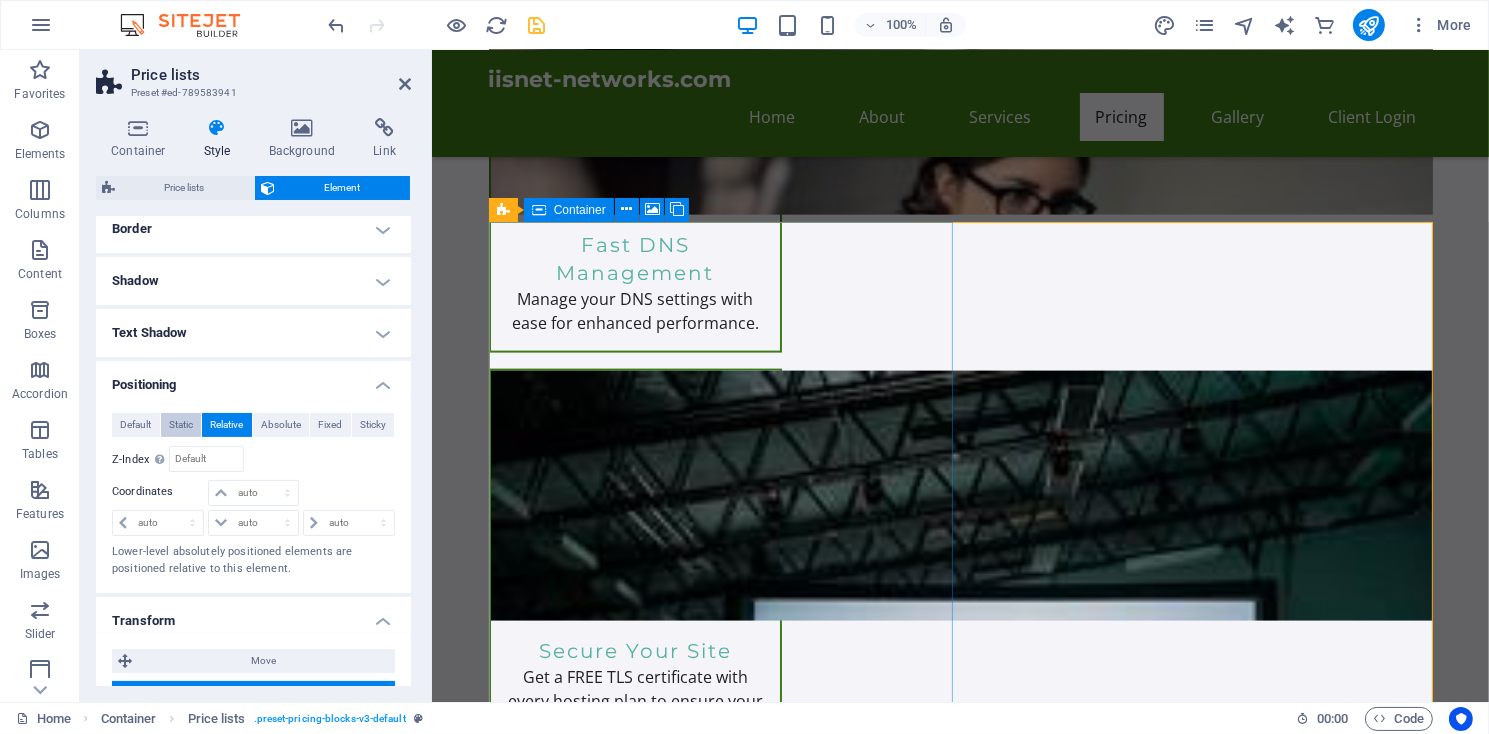 click on "Static" at bounding box center [181, 425] 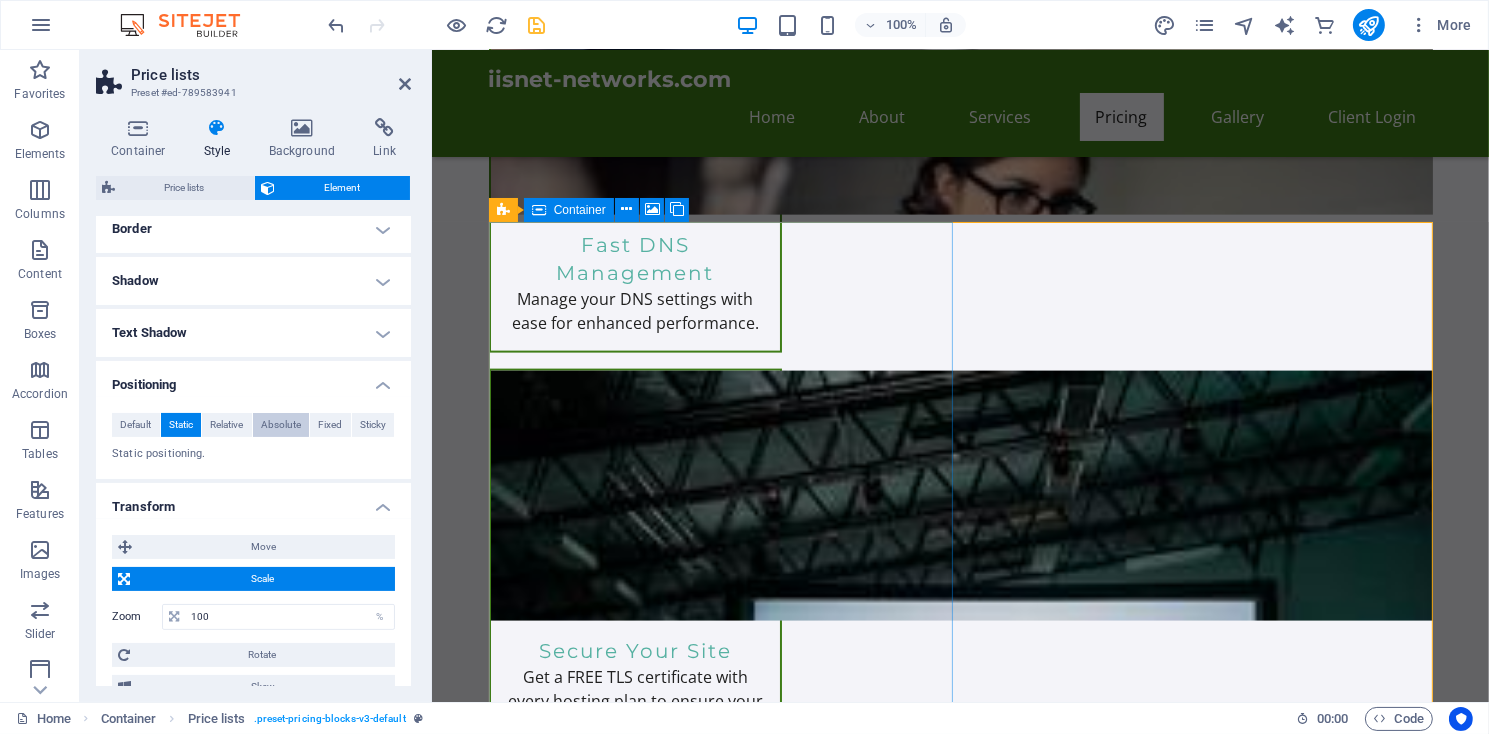 click on "Absolute" at bounding box center [281, 425] 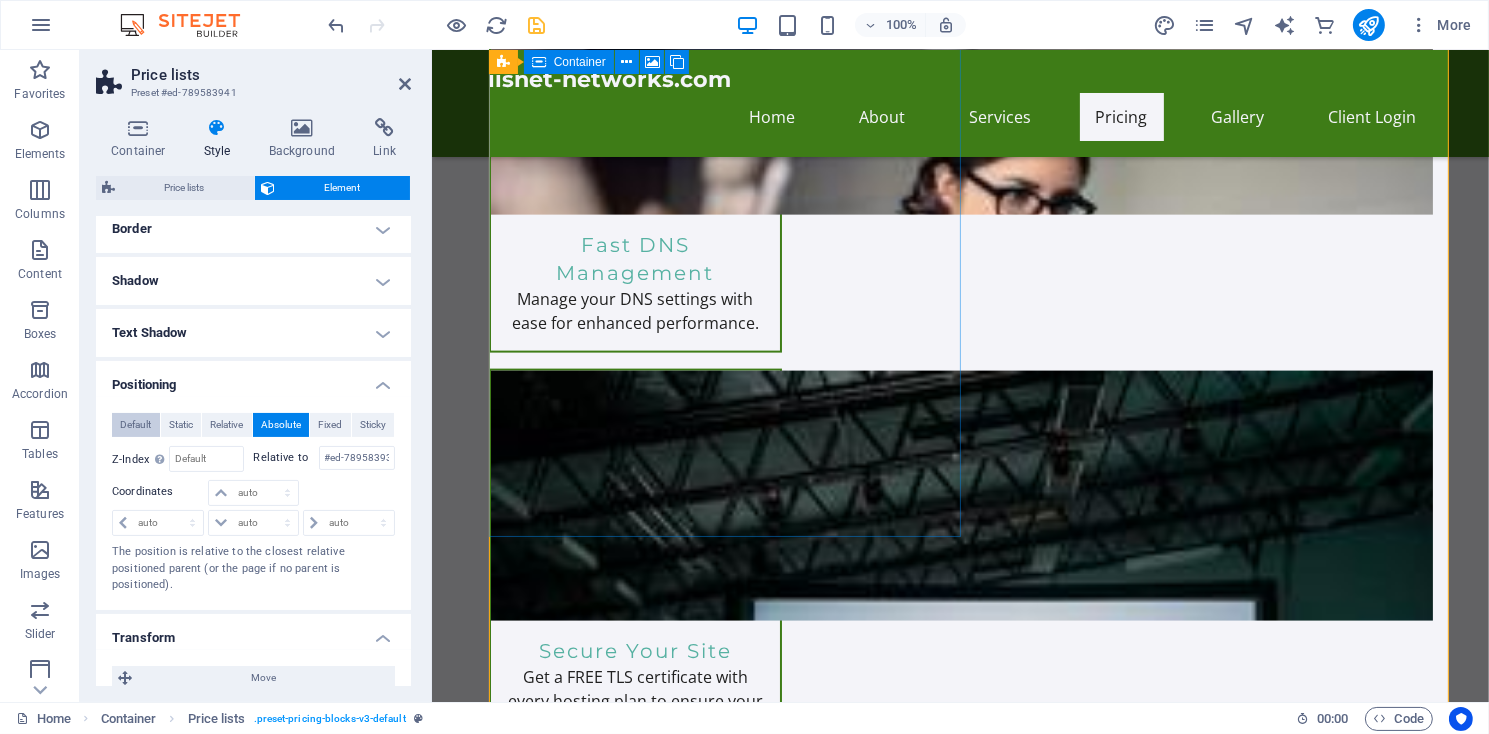 click on "Default" at bounding box center (135, 425) 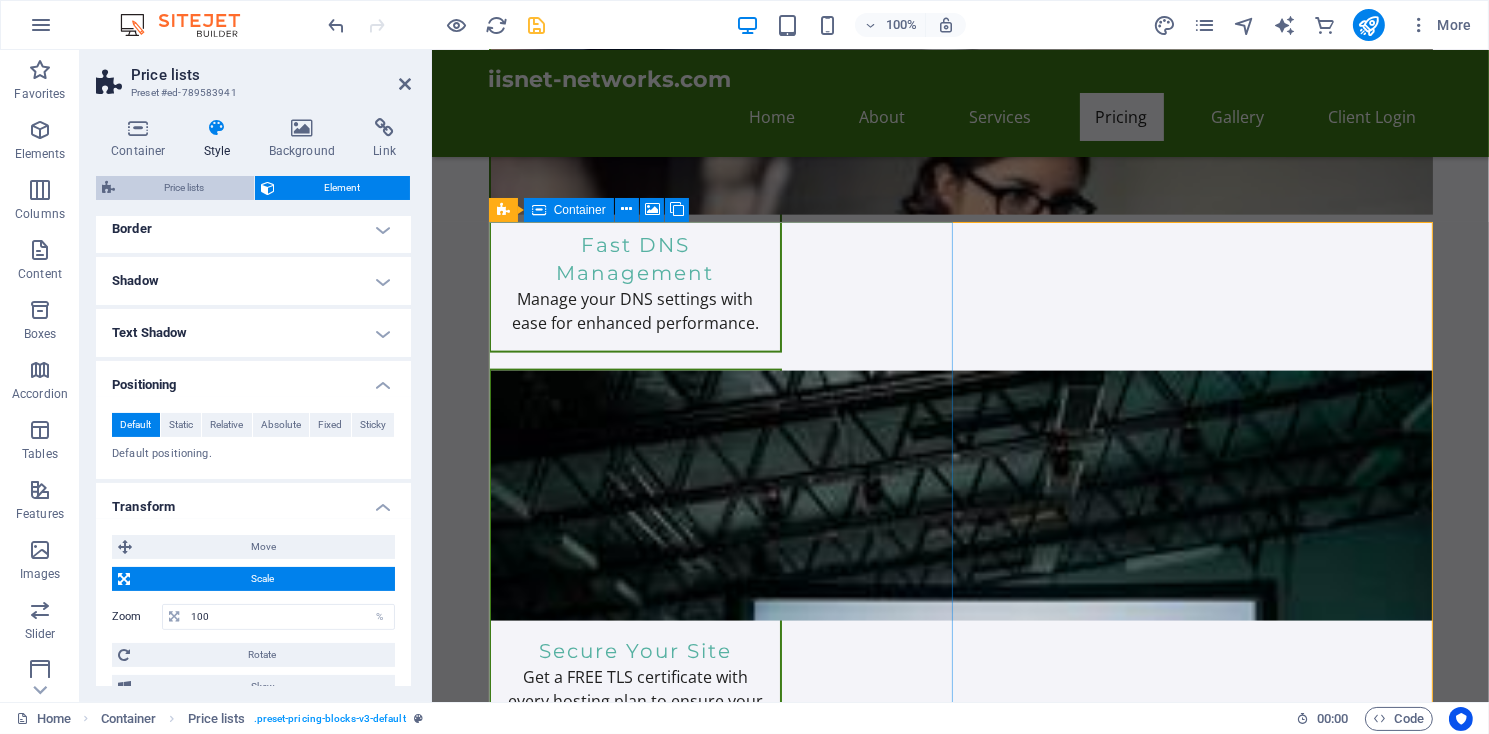 click on "Price lists" at bounding box center (184, 188) 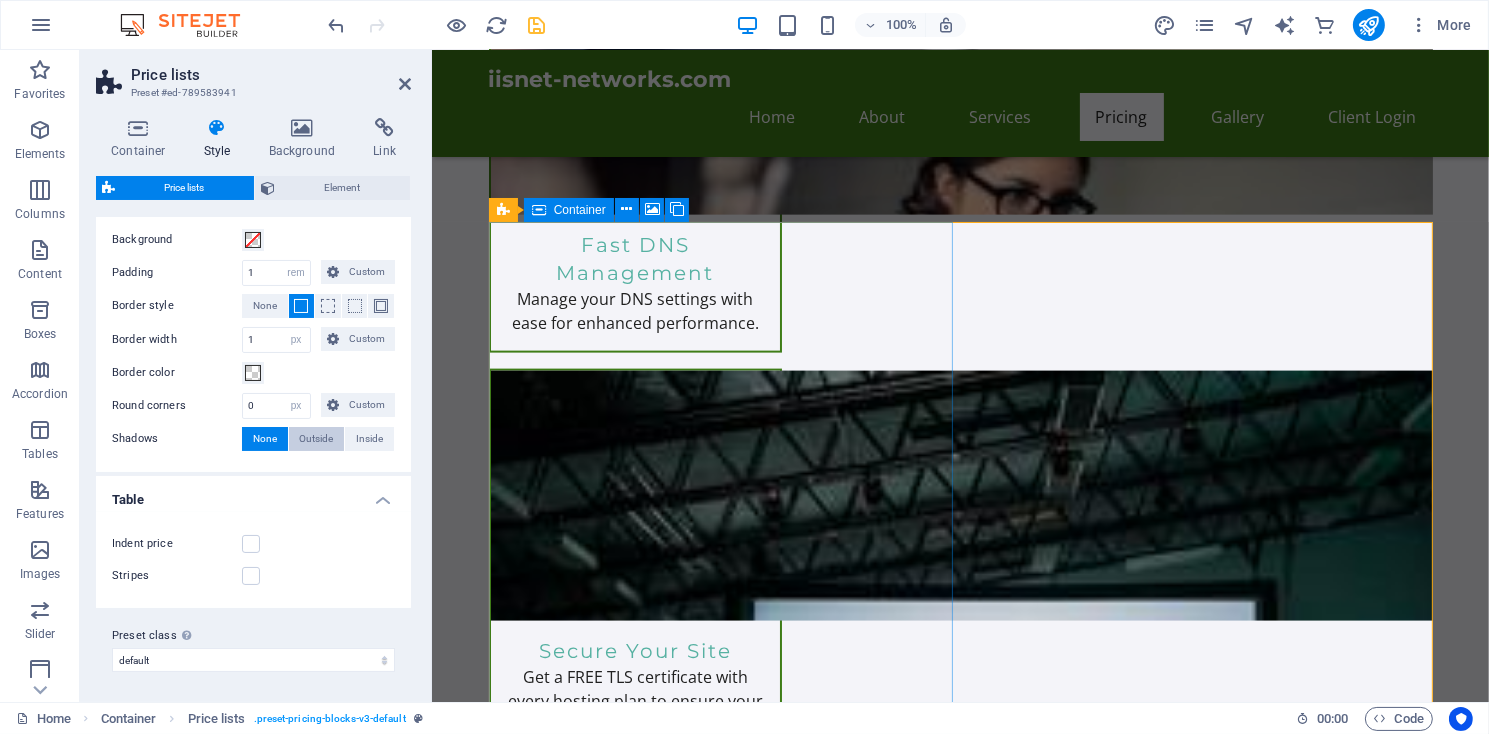 click on "Outside" at bounding box center [317, 439] 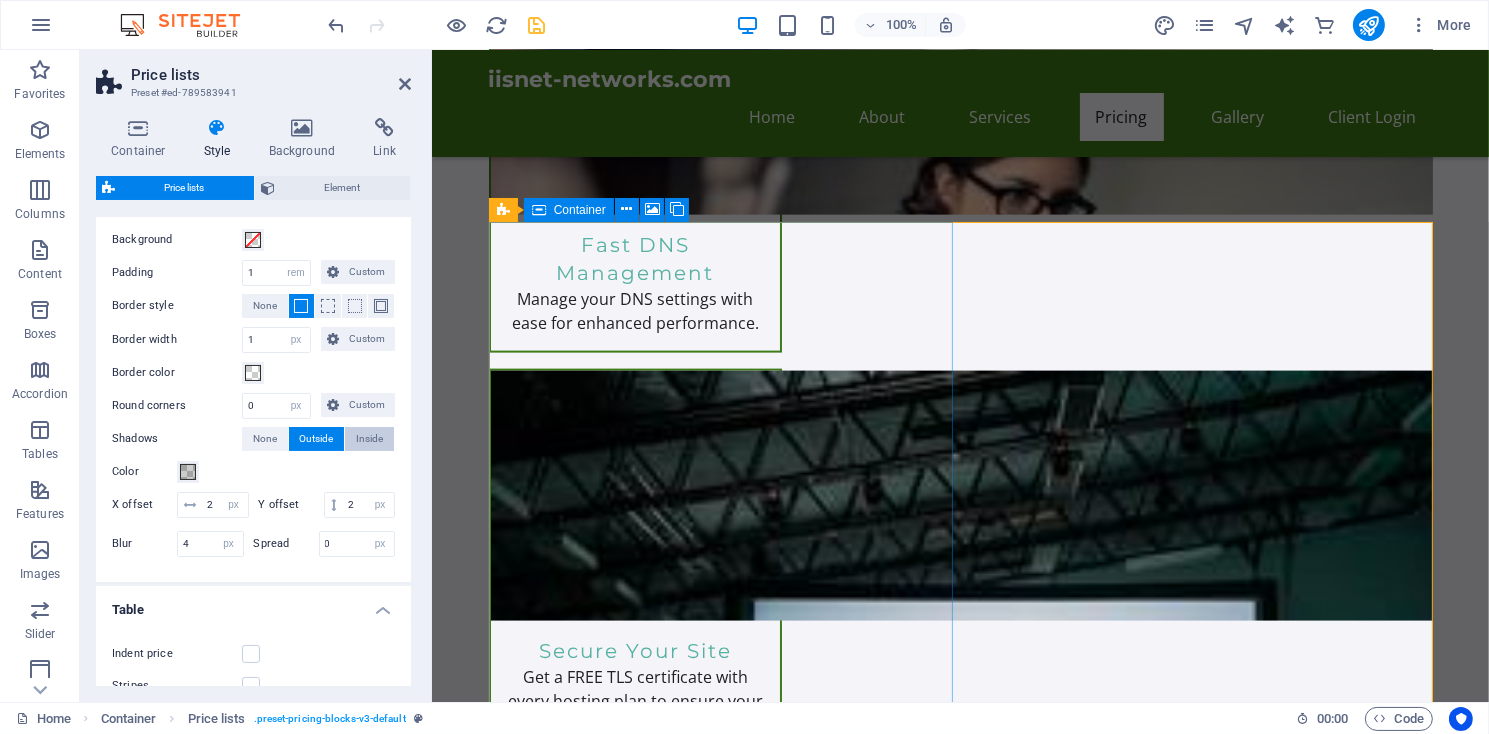 click on "Inside" at bounding box center [369, 439] 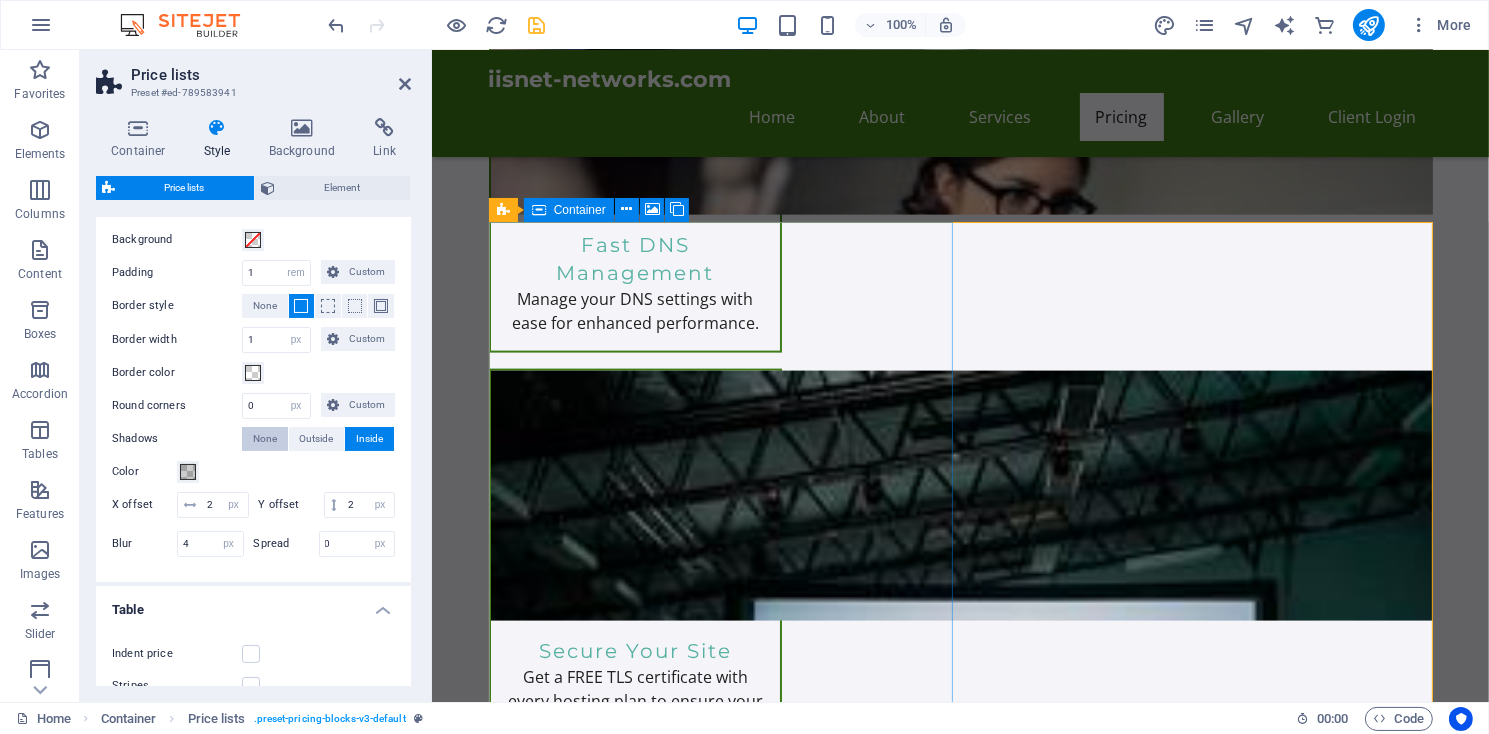 click on "None" at bounding box center (265, 439) 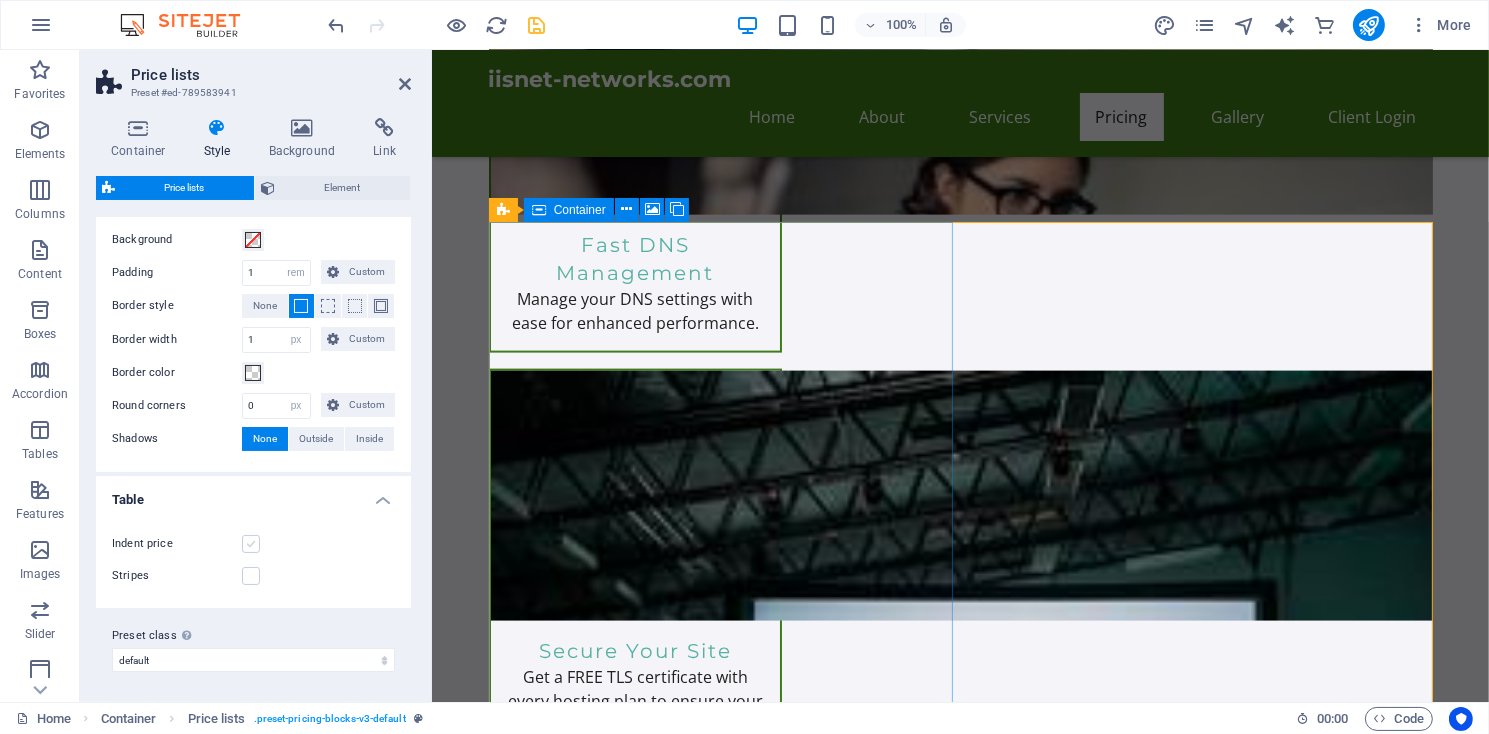 click at bounding box center (251, 544) 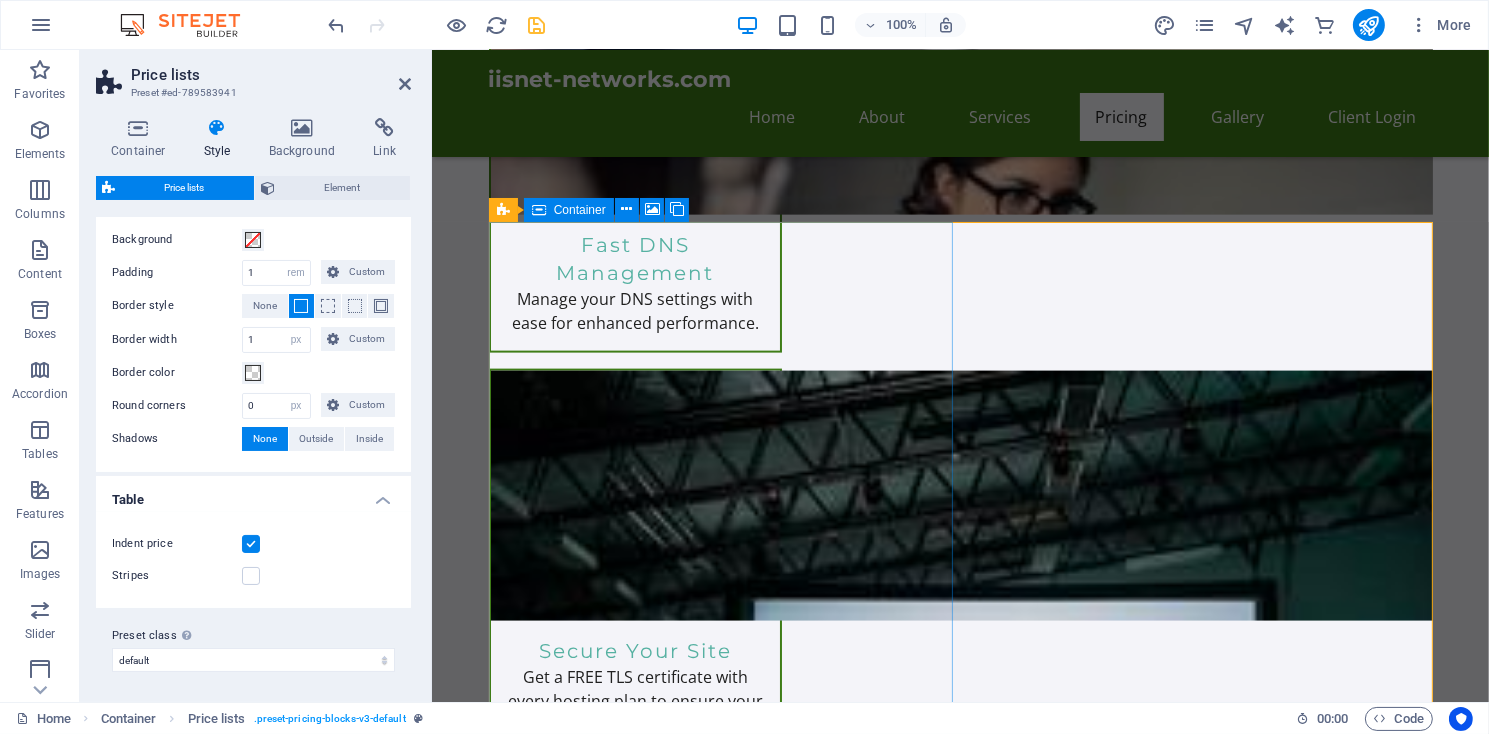 click at bounding box center [251, 544] 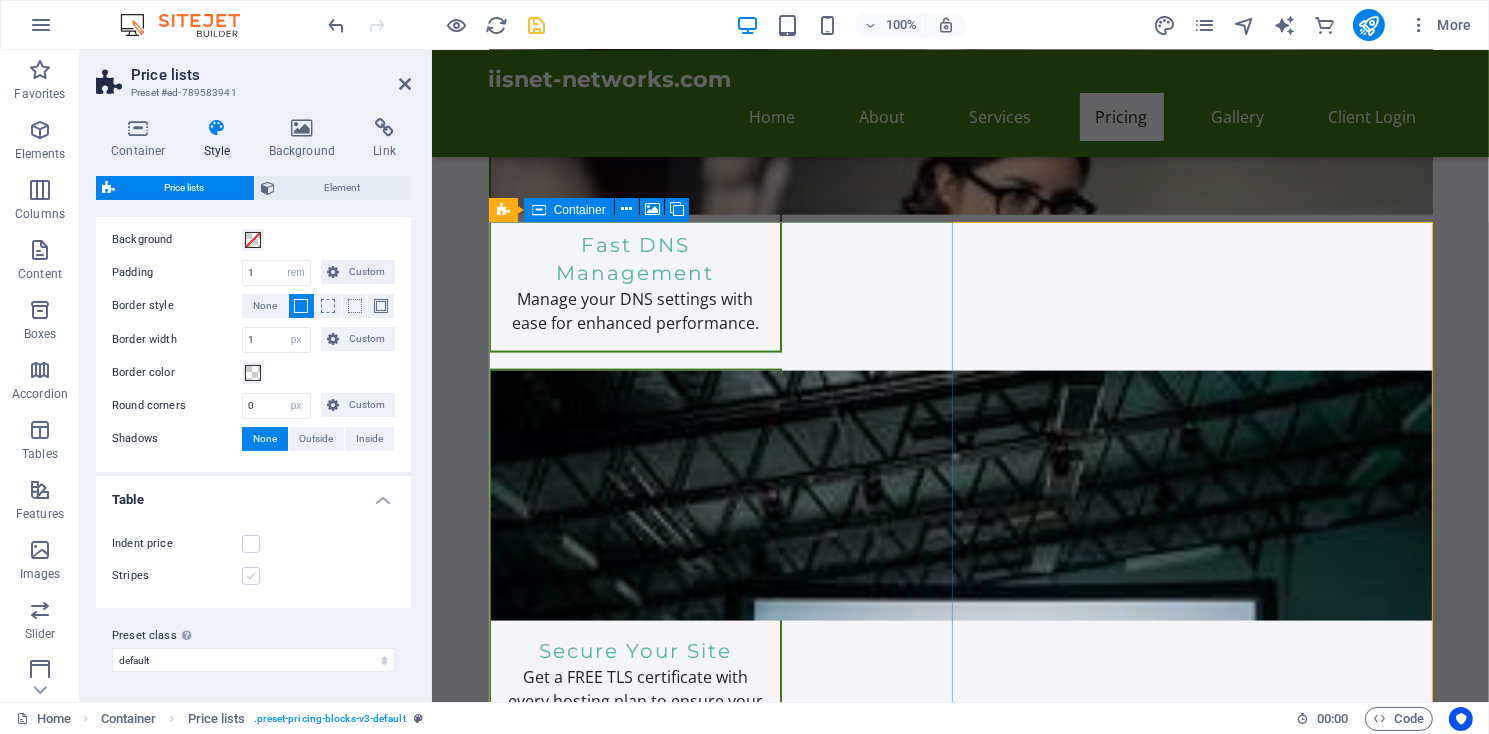click at bounding box center [251, 576] 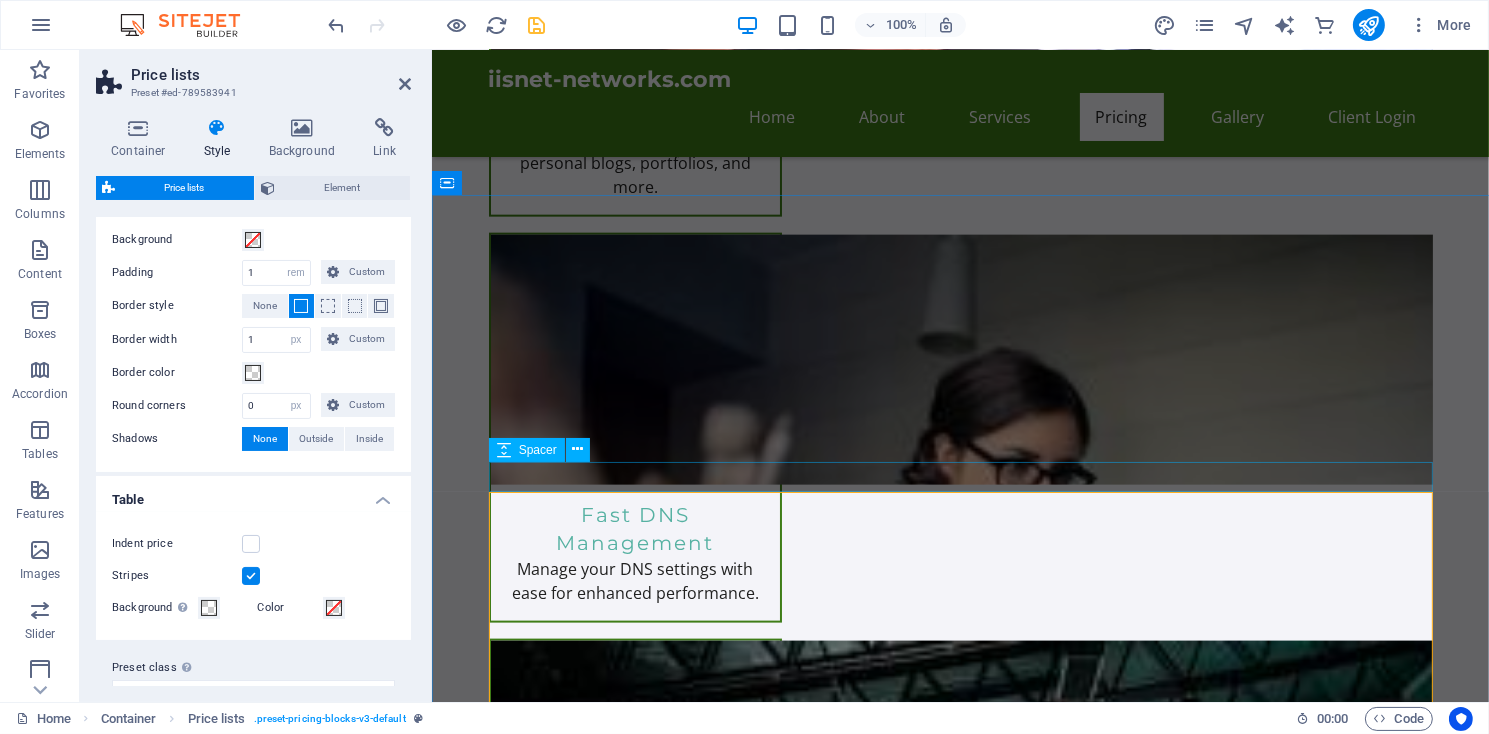 scroll, scrollTop: 3240, scrollLeft: 0, axis: vertical 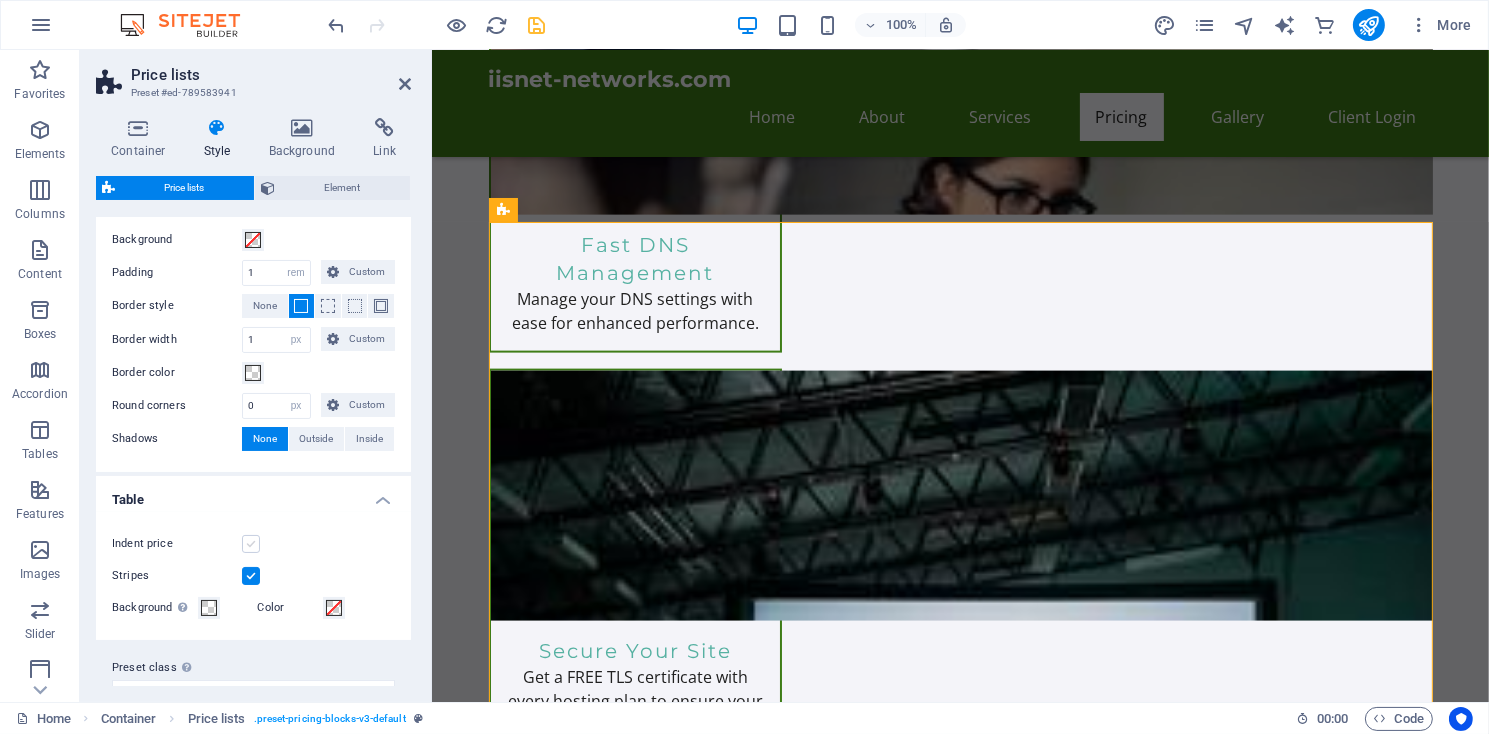 click at bounding box center [251, 544] 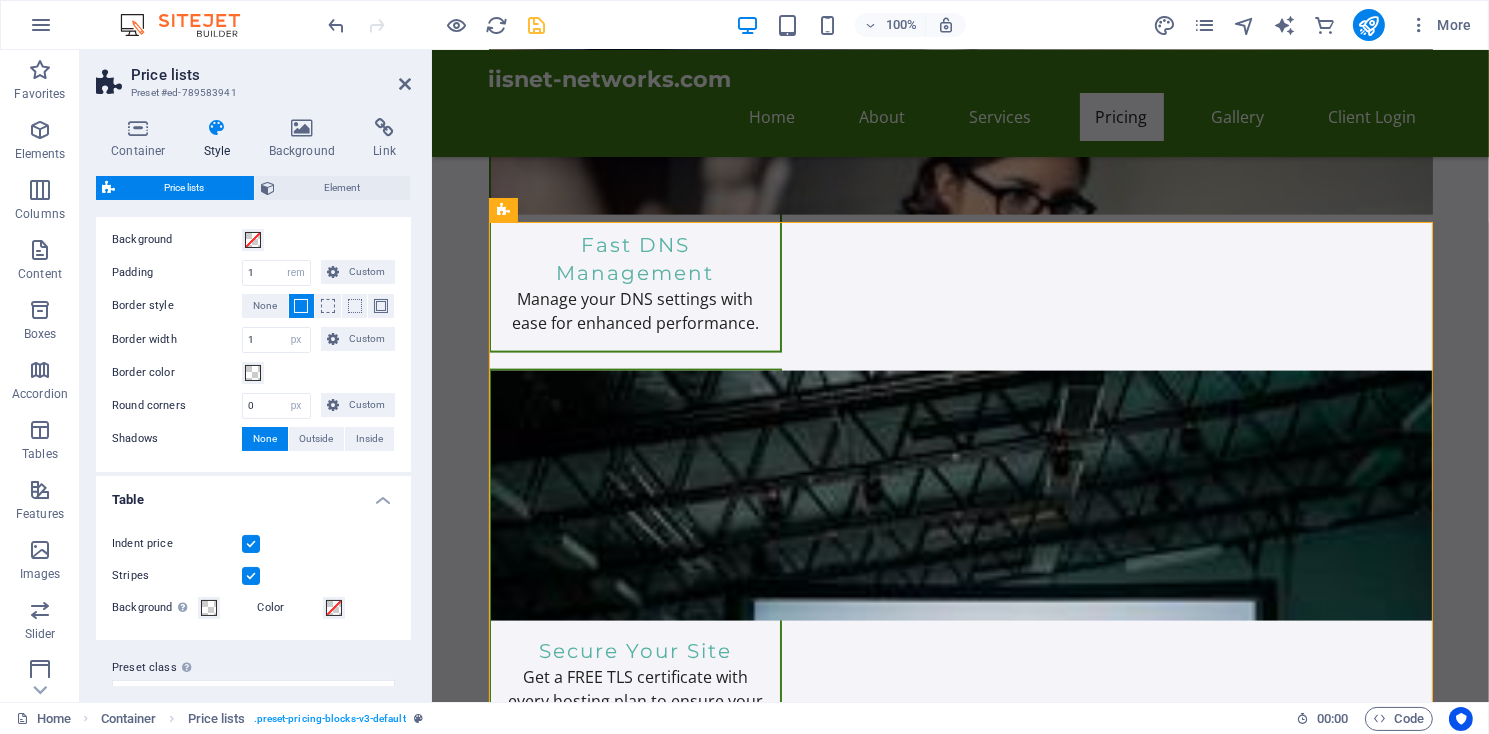 click at bounding box center (251, 544) 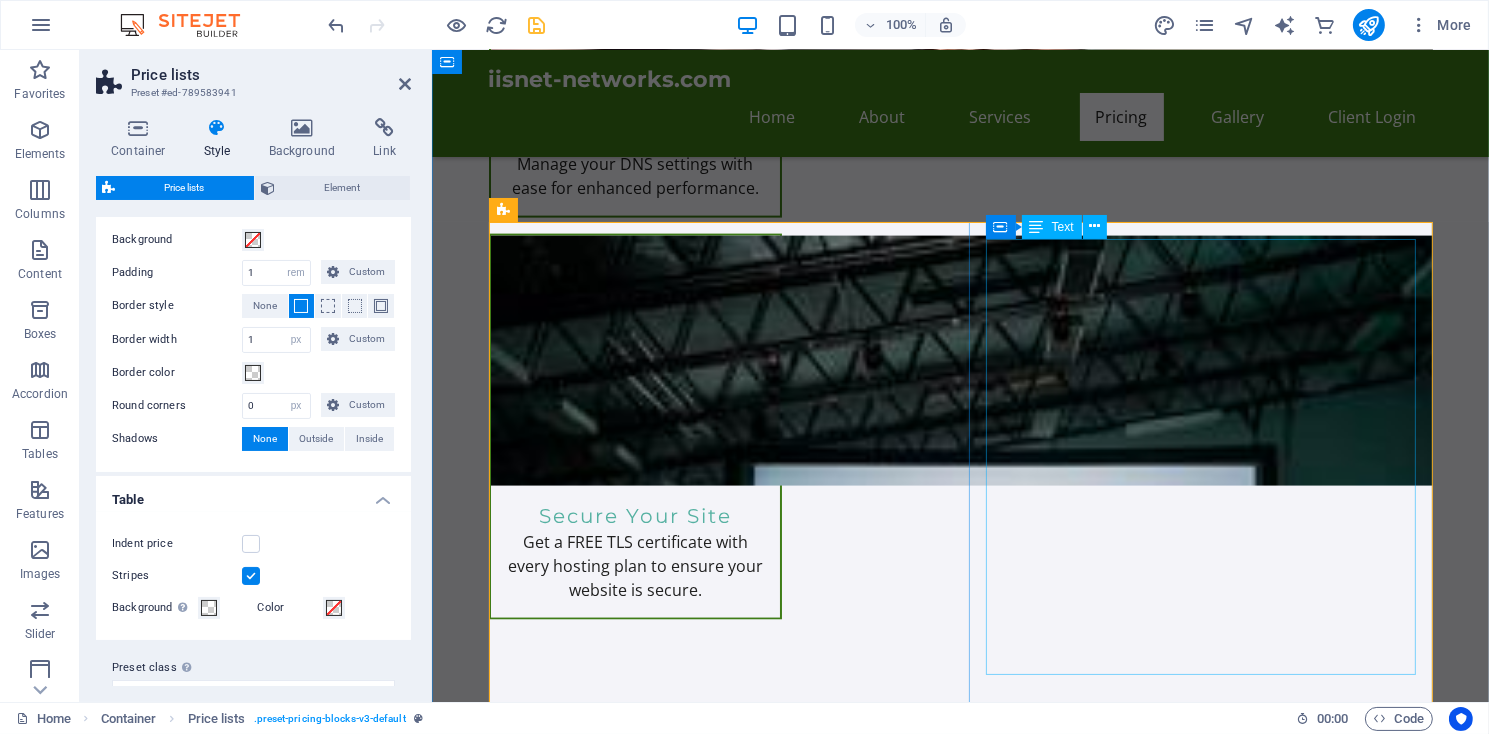 scroll, scrollTop: 3240, scrollLeft: 0, axis: vertical 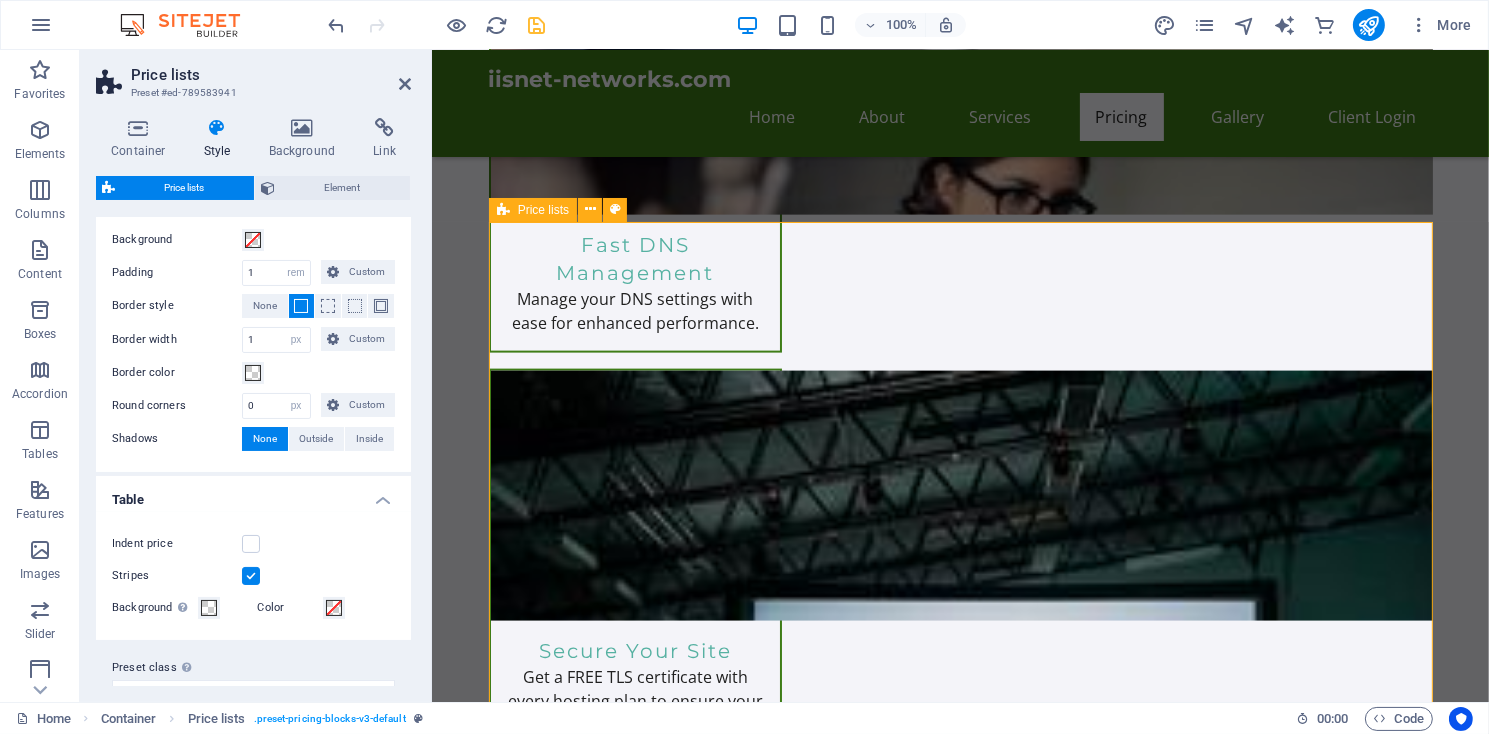 click at bounding box center (251, 576) 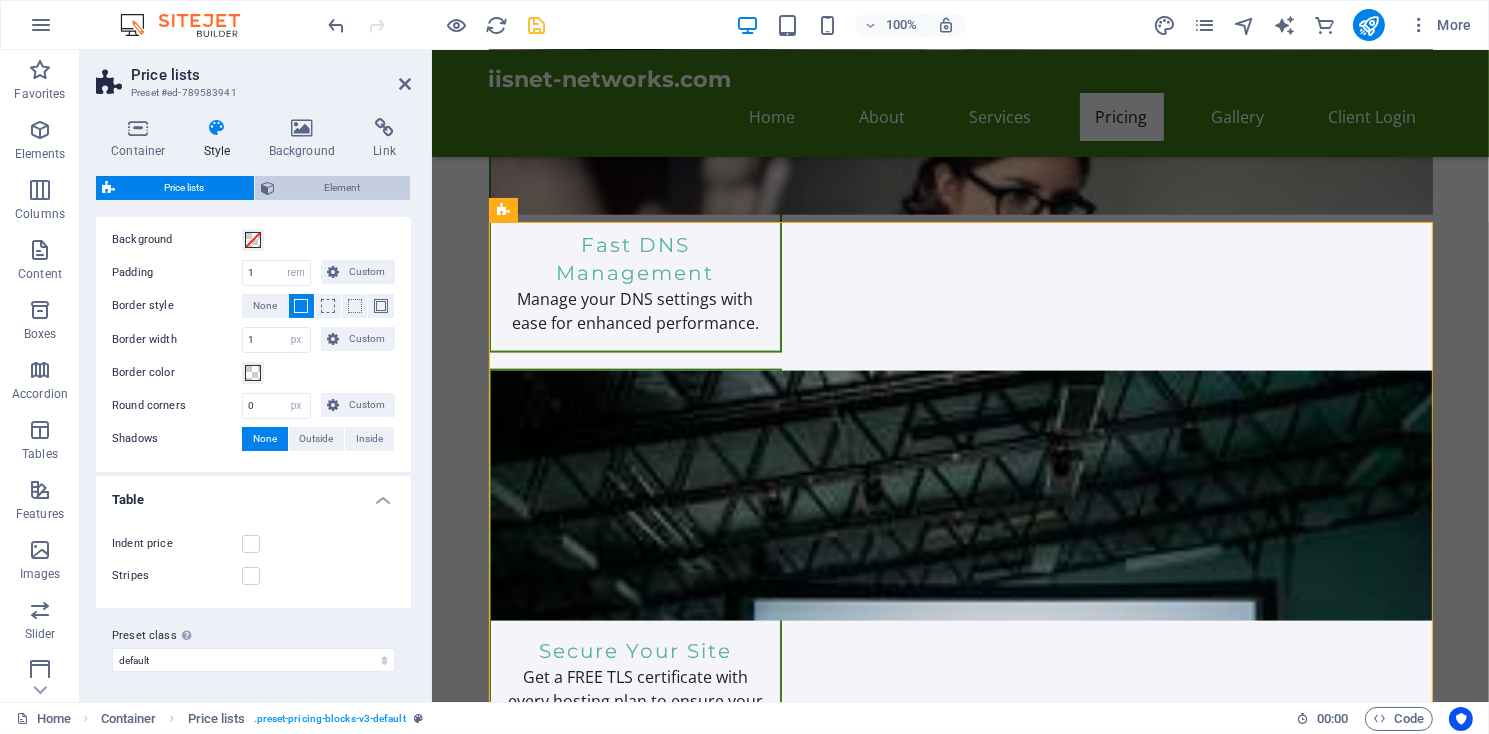 click on "Element" at bounding box center (342, 188) 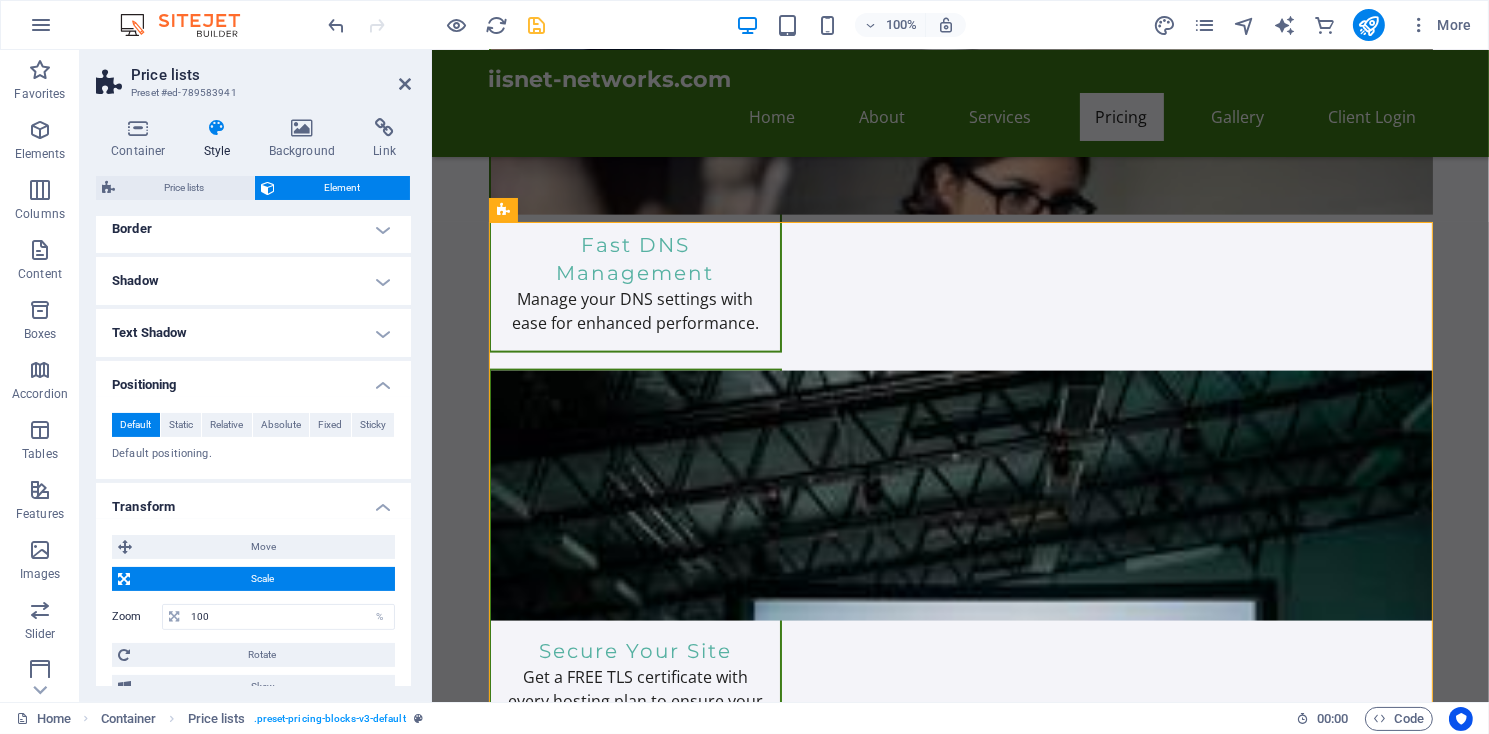 click on "Border" at bounding box center (253, 229) 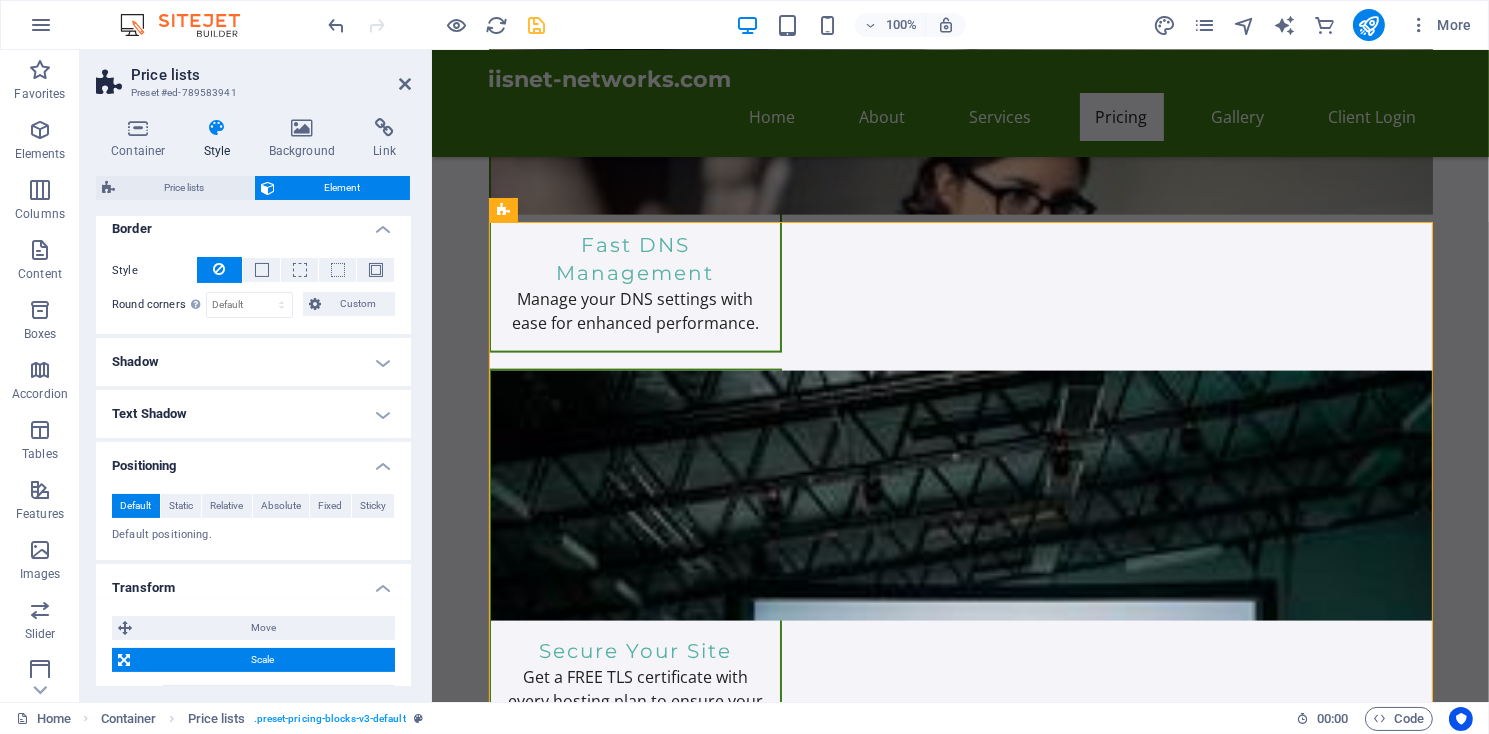 click on "Border" at bounding box center (253, 223) 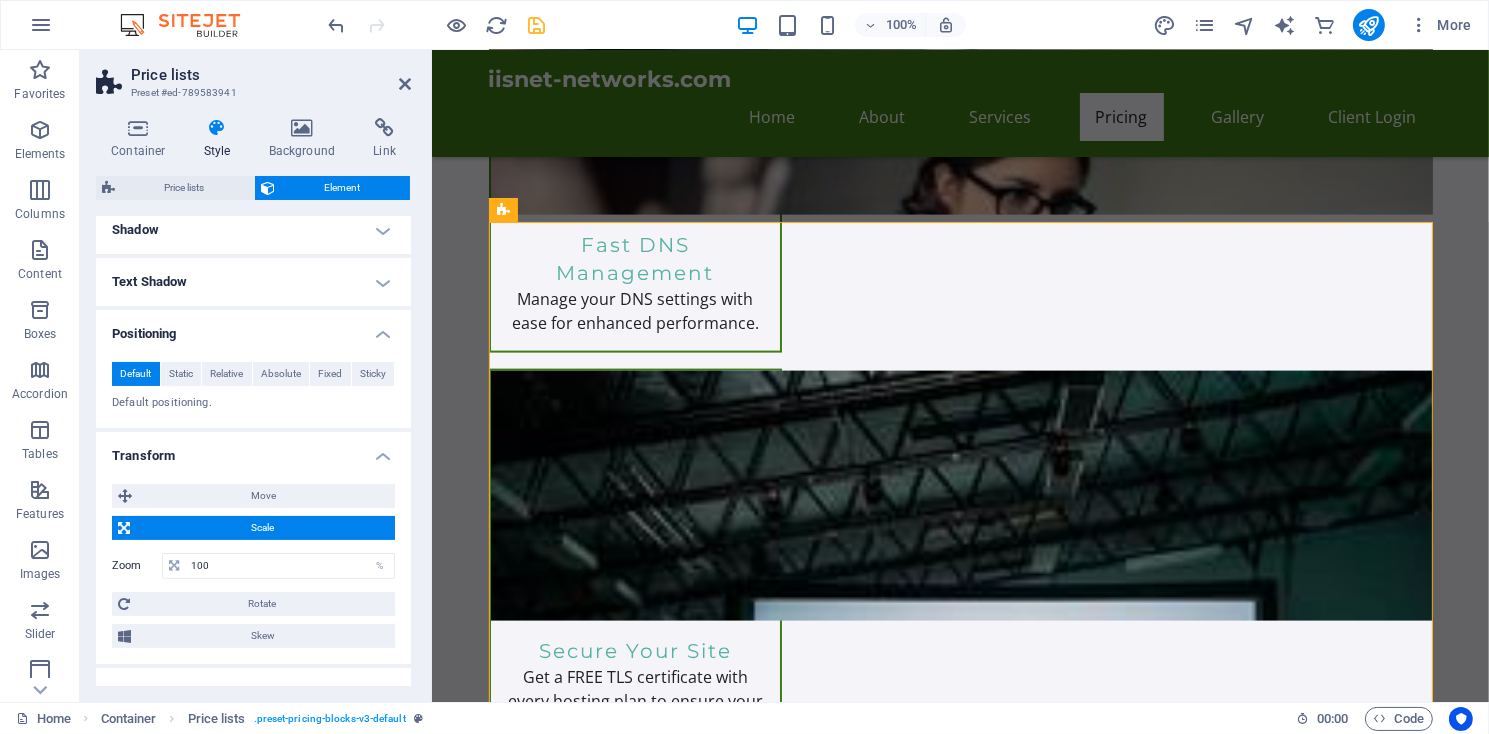 scroll, scrollTop: 540, scrollLeft: 0, axis: vertical 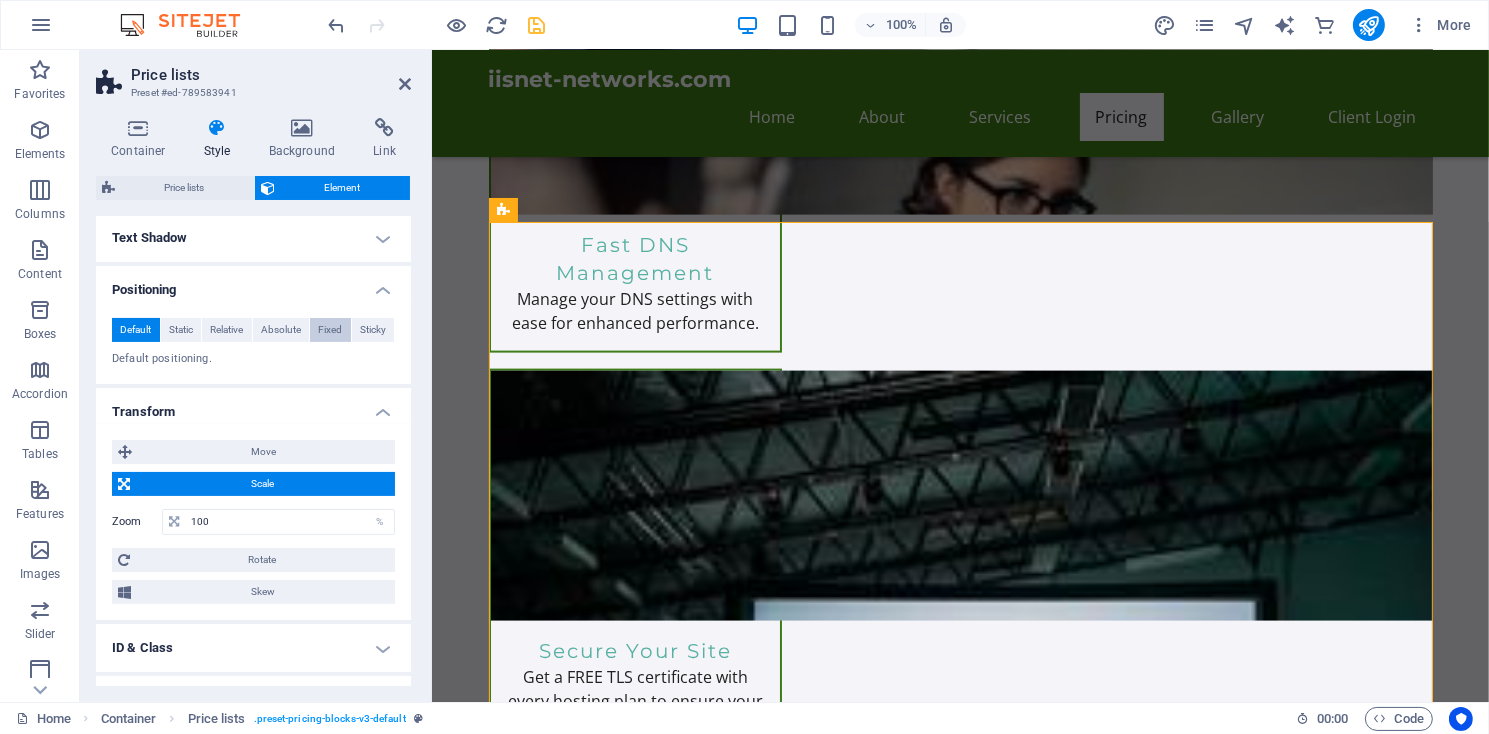 click on "Fixed" at bounding box center [330, 330] 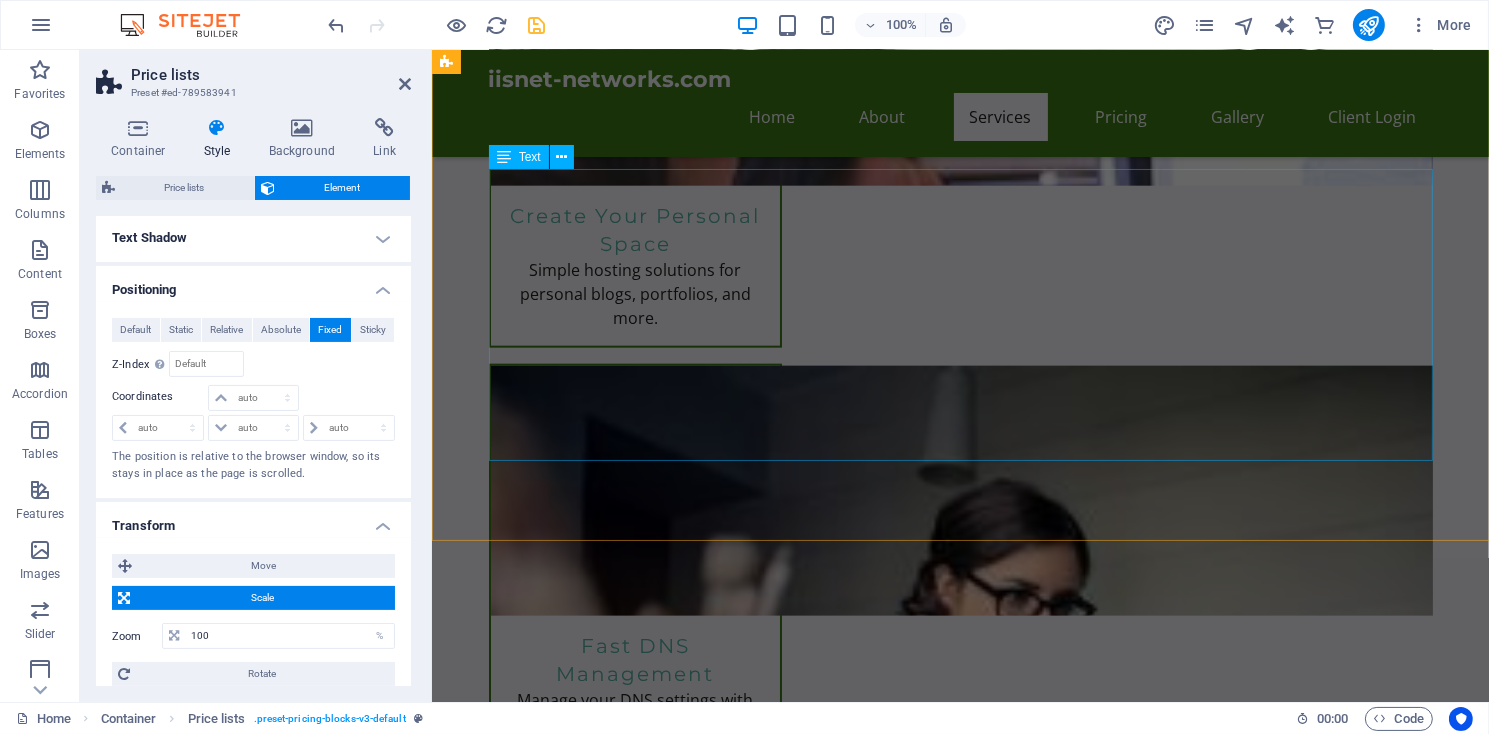 scroll, scrollTop: 2569, scrollLeft: 0, axis: vertical 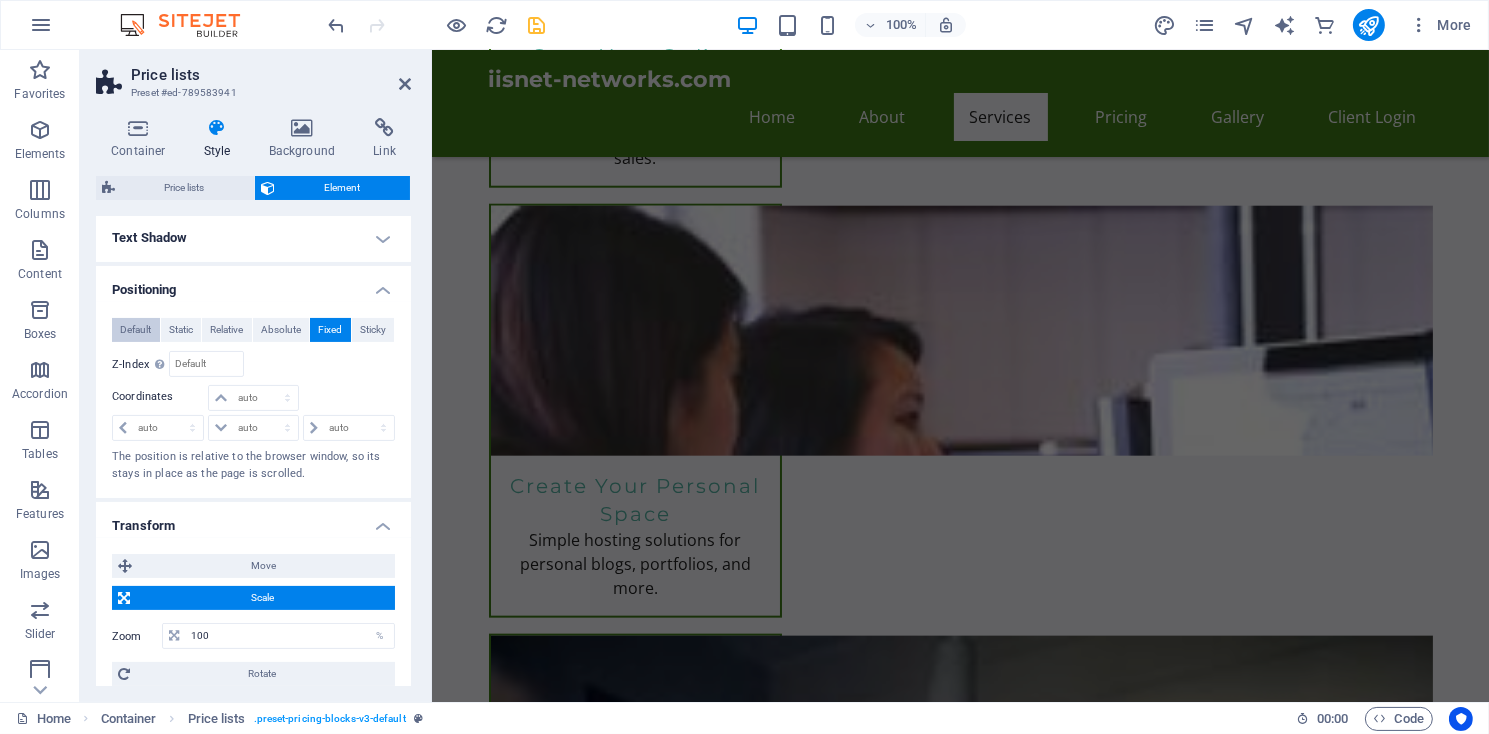 click on "Default" at bounding box center (135, 330) 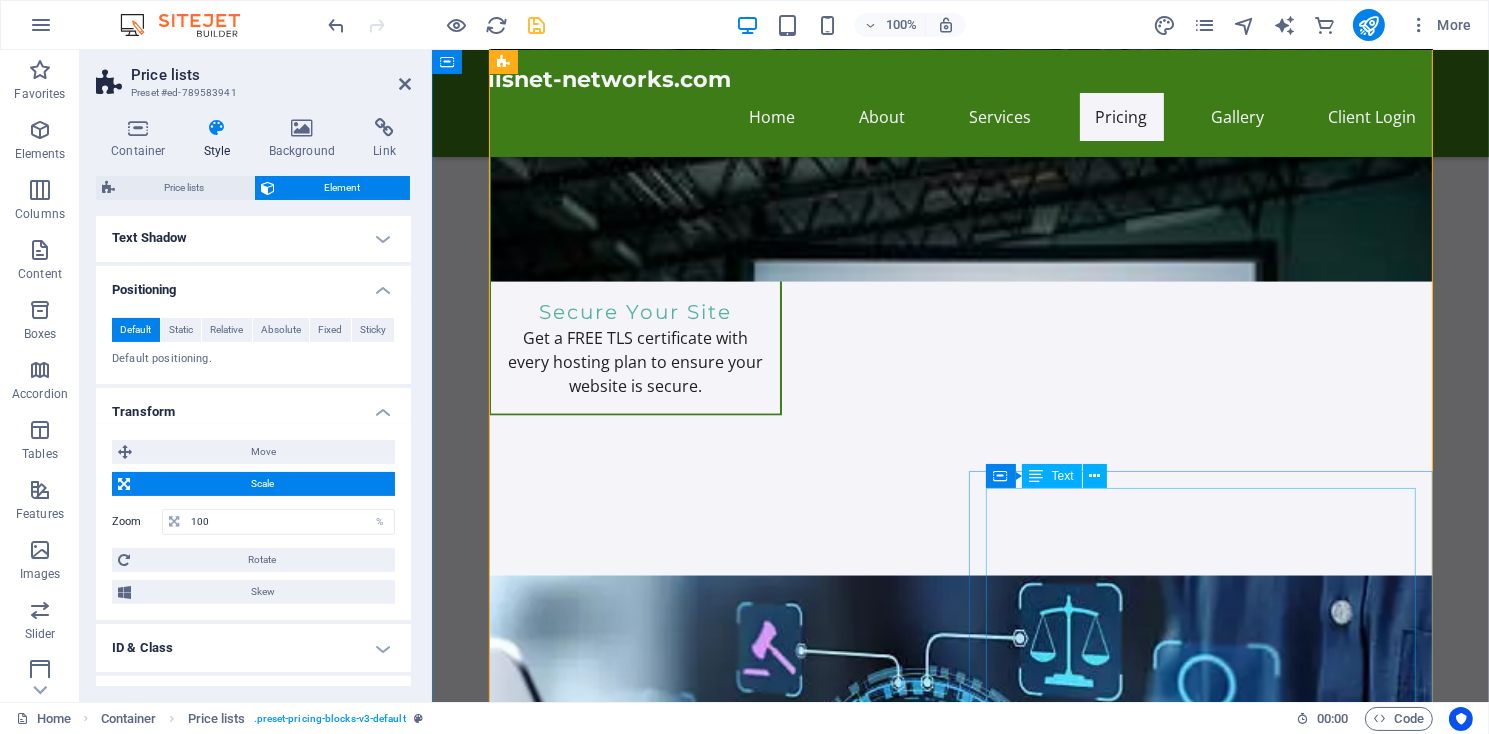 scroll, scrollTop: 3309, scrollLeft: 0, axis: vertical 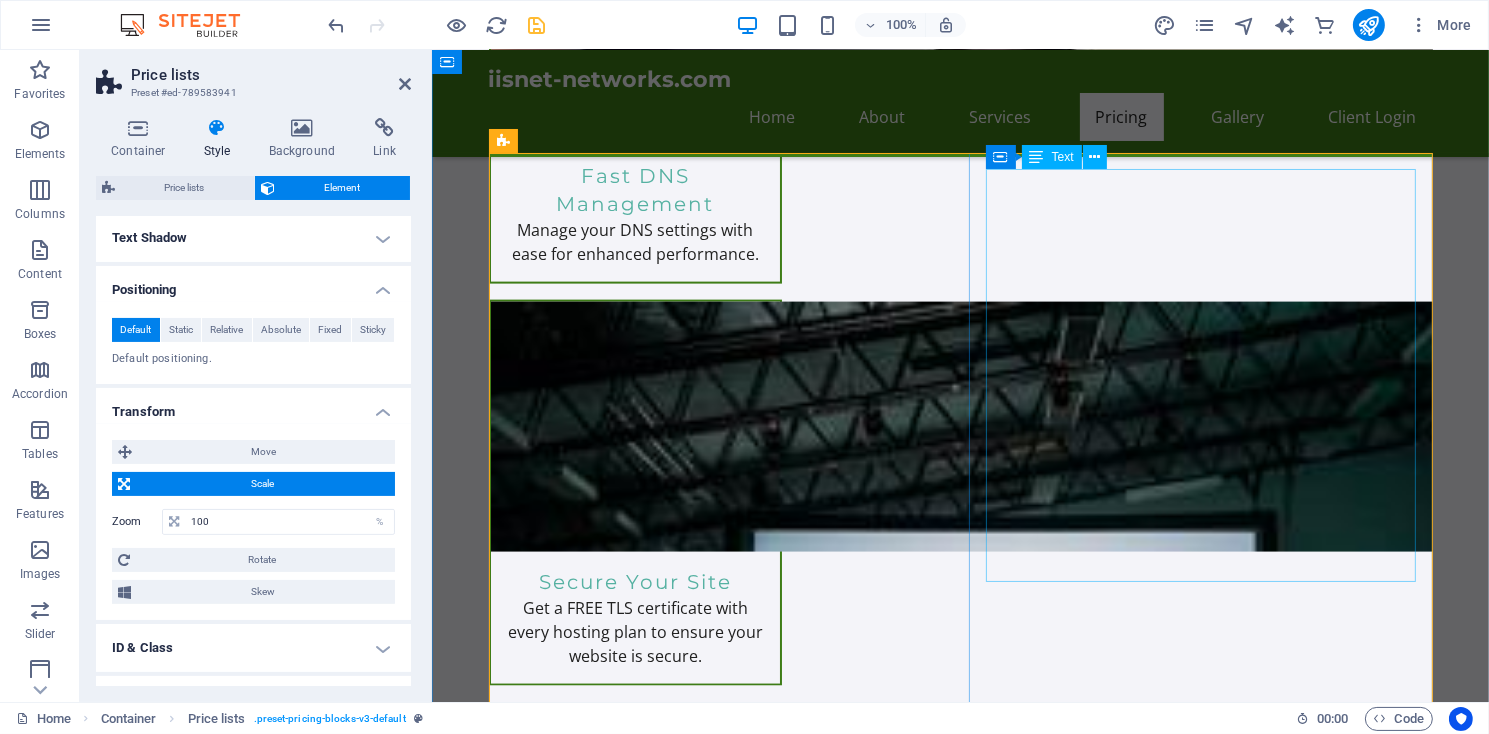 click on "Perfect for personal websites and blogs. Includes everything you need to get started! 5,000MB file space. Unlimited Bandwidth
$11.95/month Order Express
Ideal for small businesses looking to establish an online presence. 10,000MB of file space, Unlimited Bandwidth.
$19.95/month Ultra Hosting
Tailored for larger businesses requiring advanced features and resources. Get premium support.
$14.99/month" at bounding box center [1192, 2412] 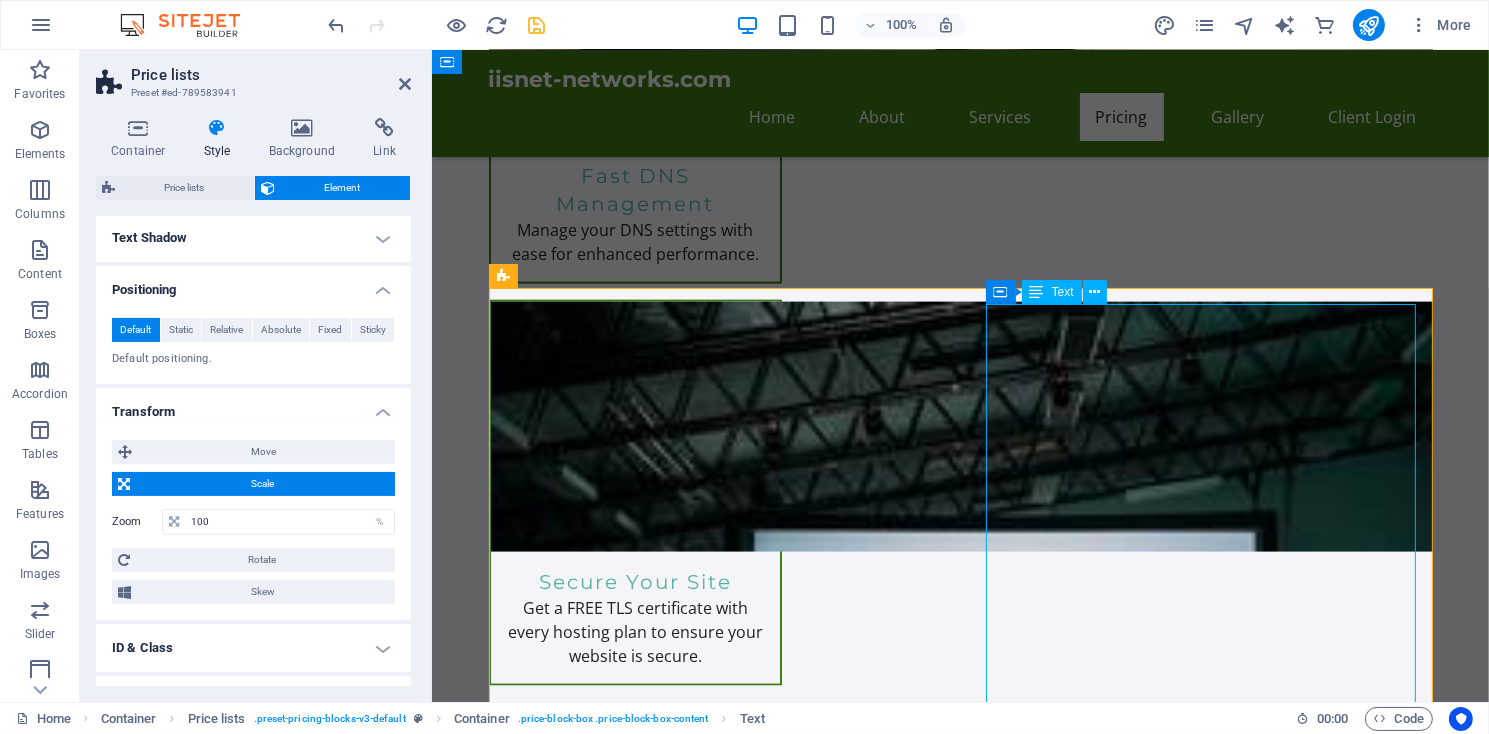 scroll, scrollTop: 3174, scrollLeft: 0, axis: vertical 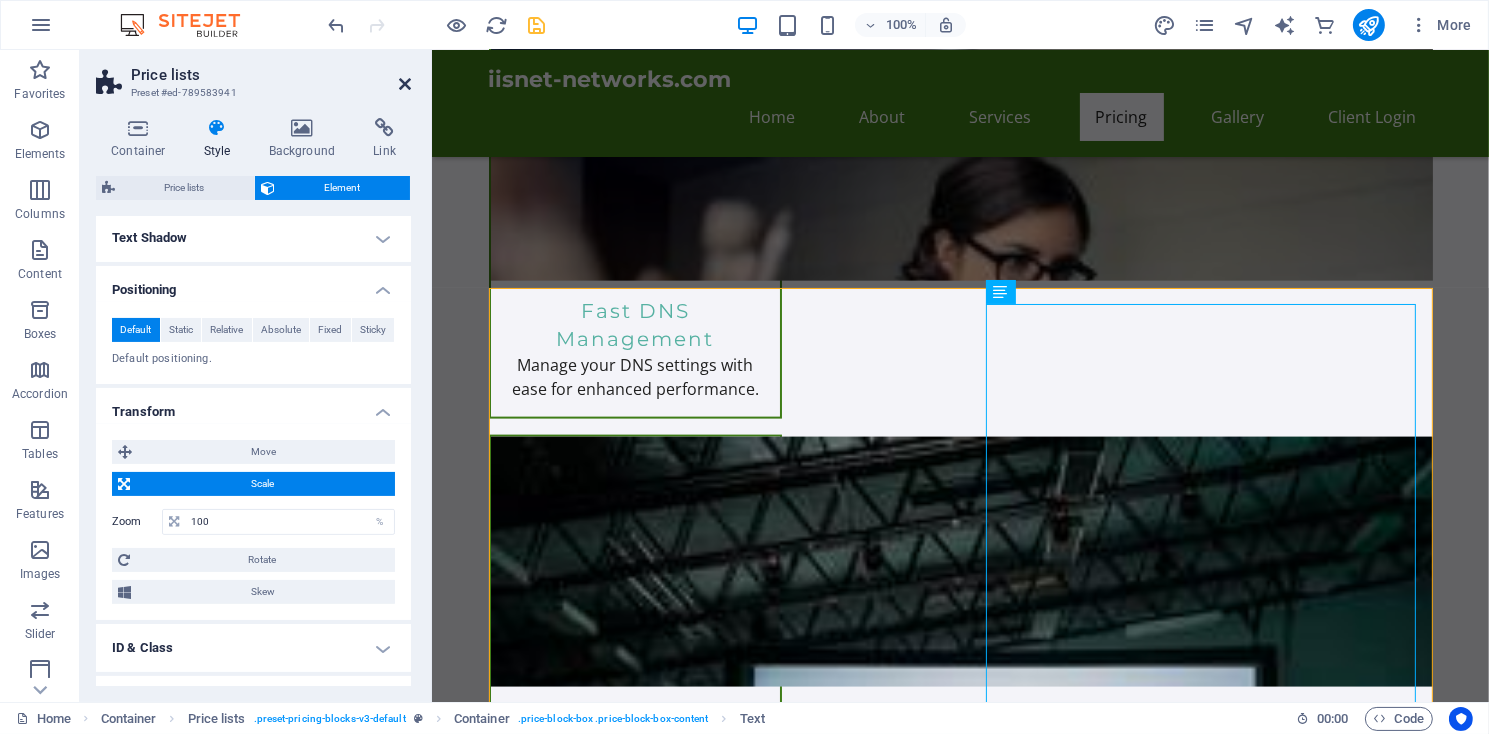 click at bounding box center (405, 84) 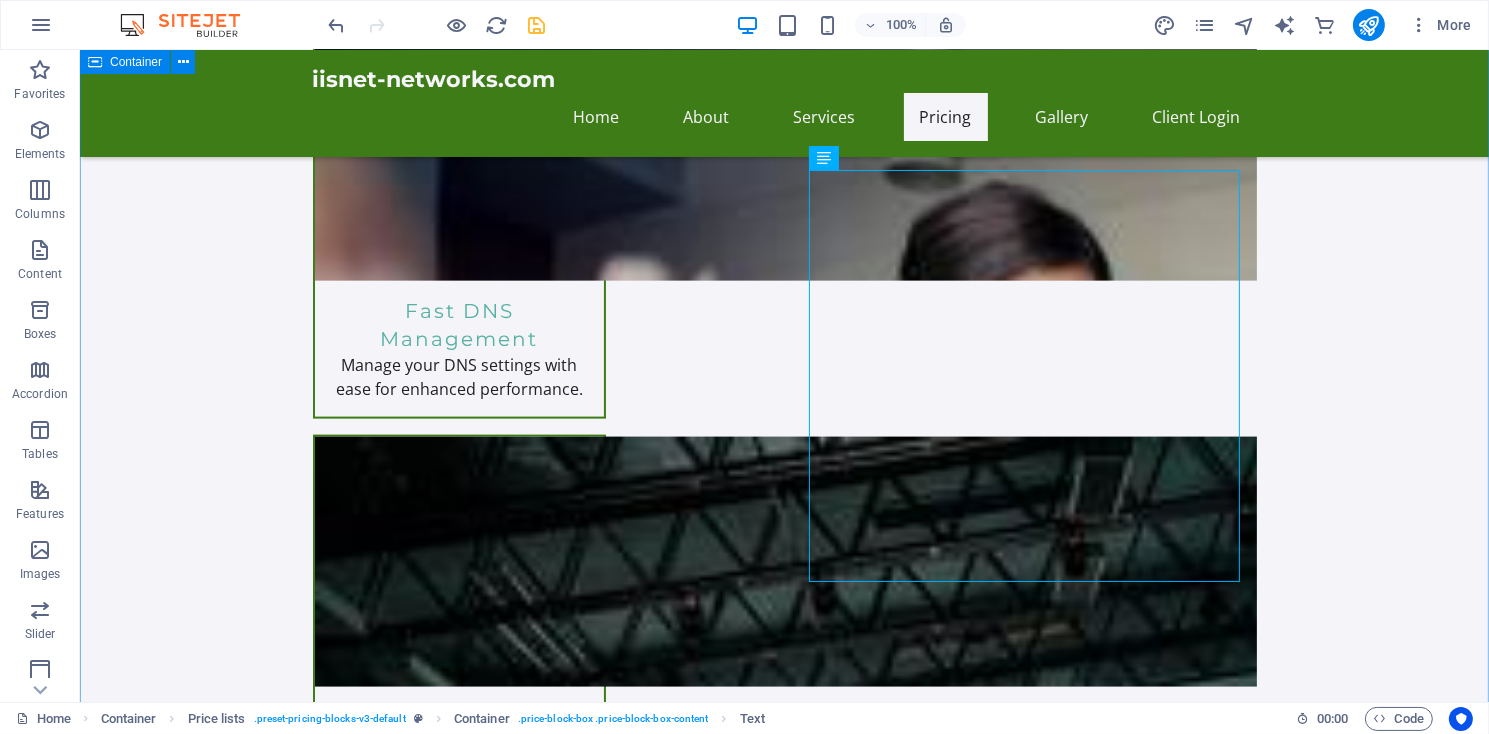 scroll, scrollTop: 3309, scrollLeft: 0, axis: vertical 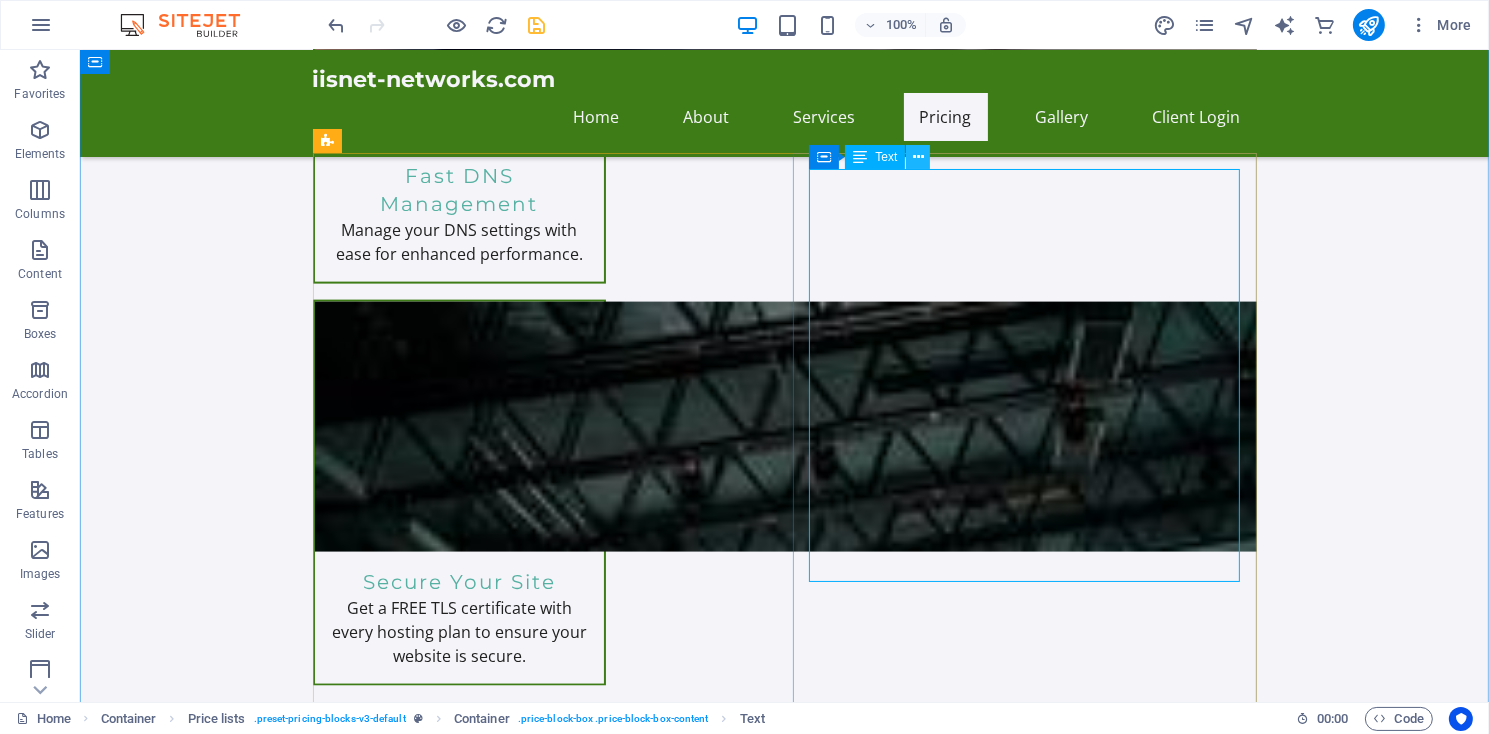click at bounding box center [918, 157] 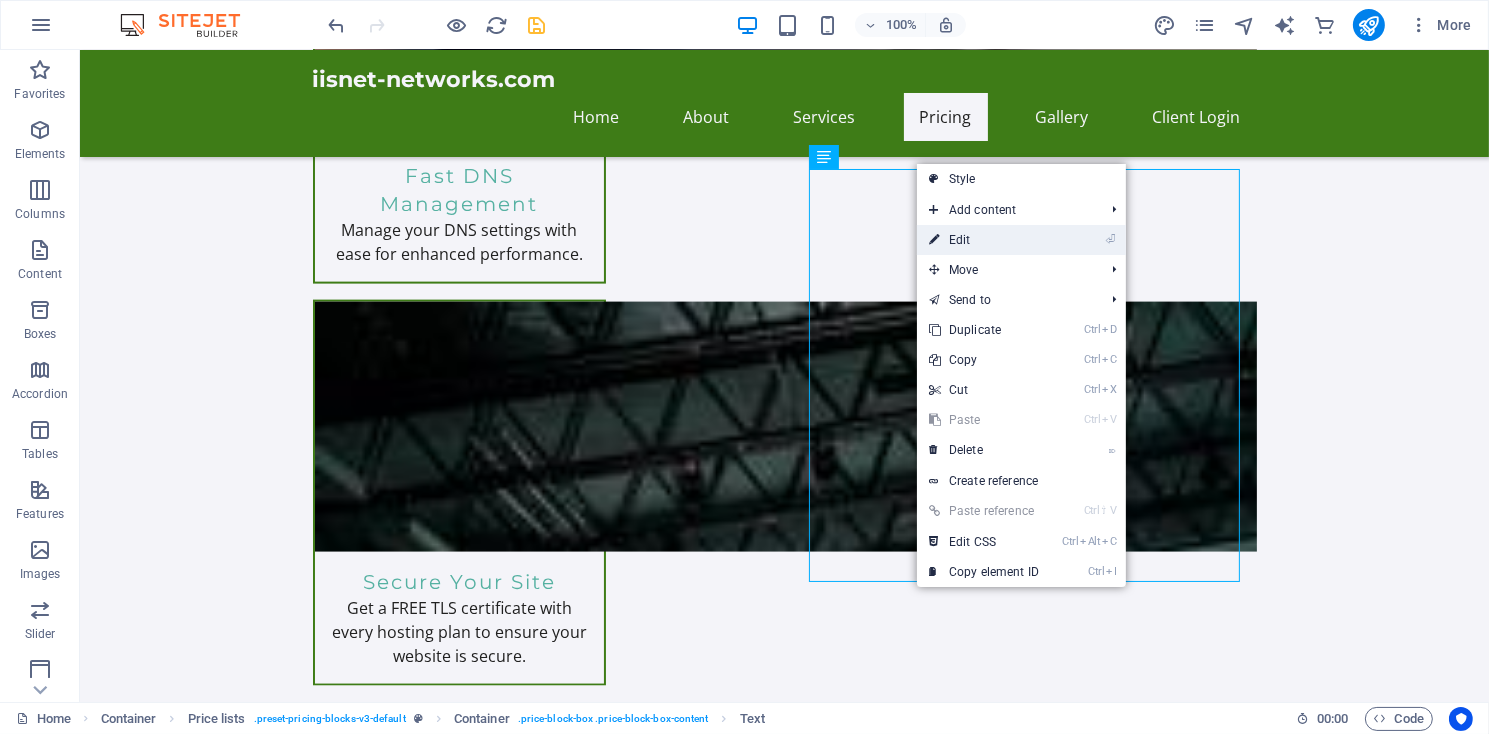 click on "⏎  Edit" at bounding box center (984, 240) 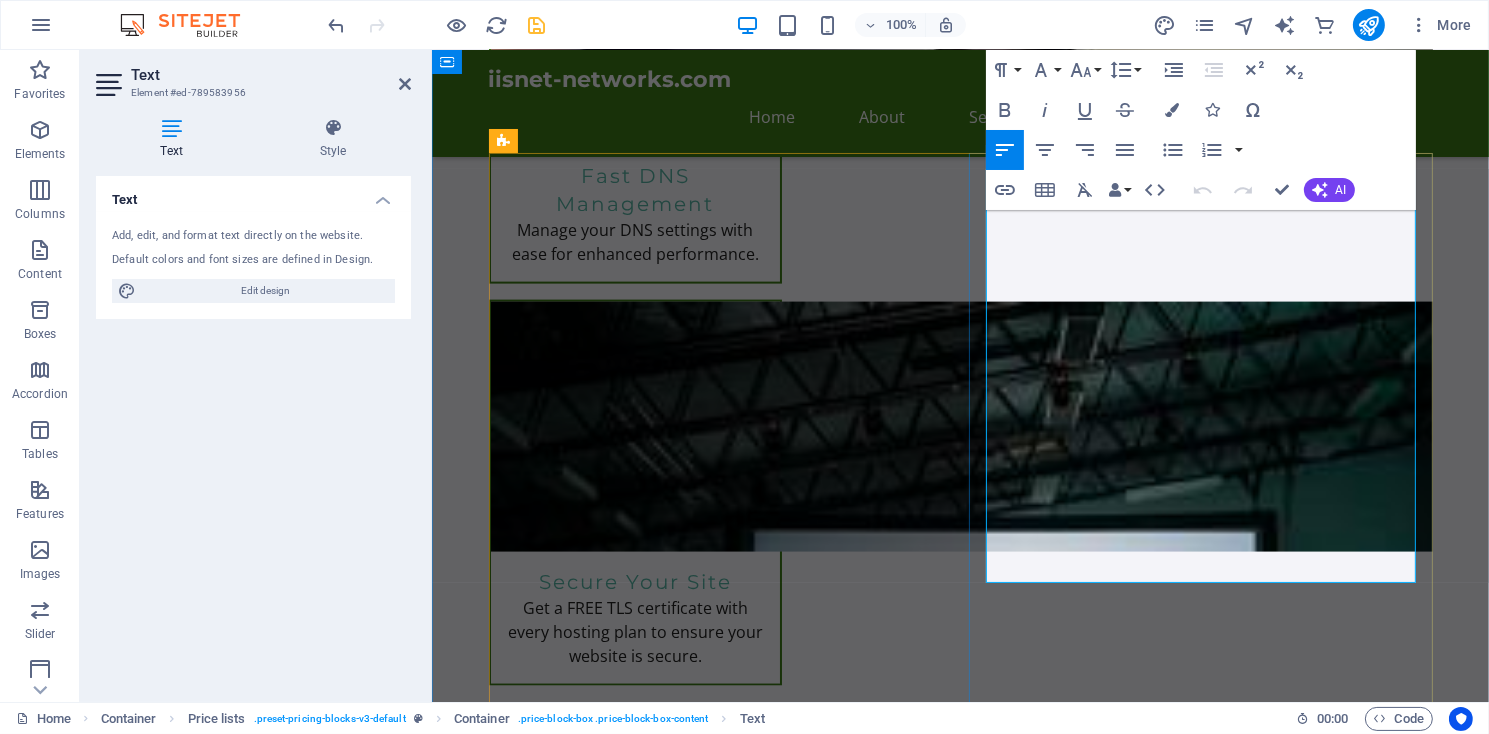 click at bounding box center [1137, 2505] 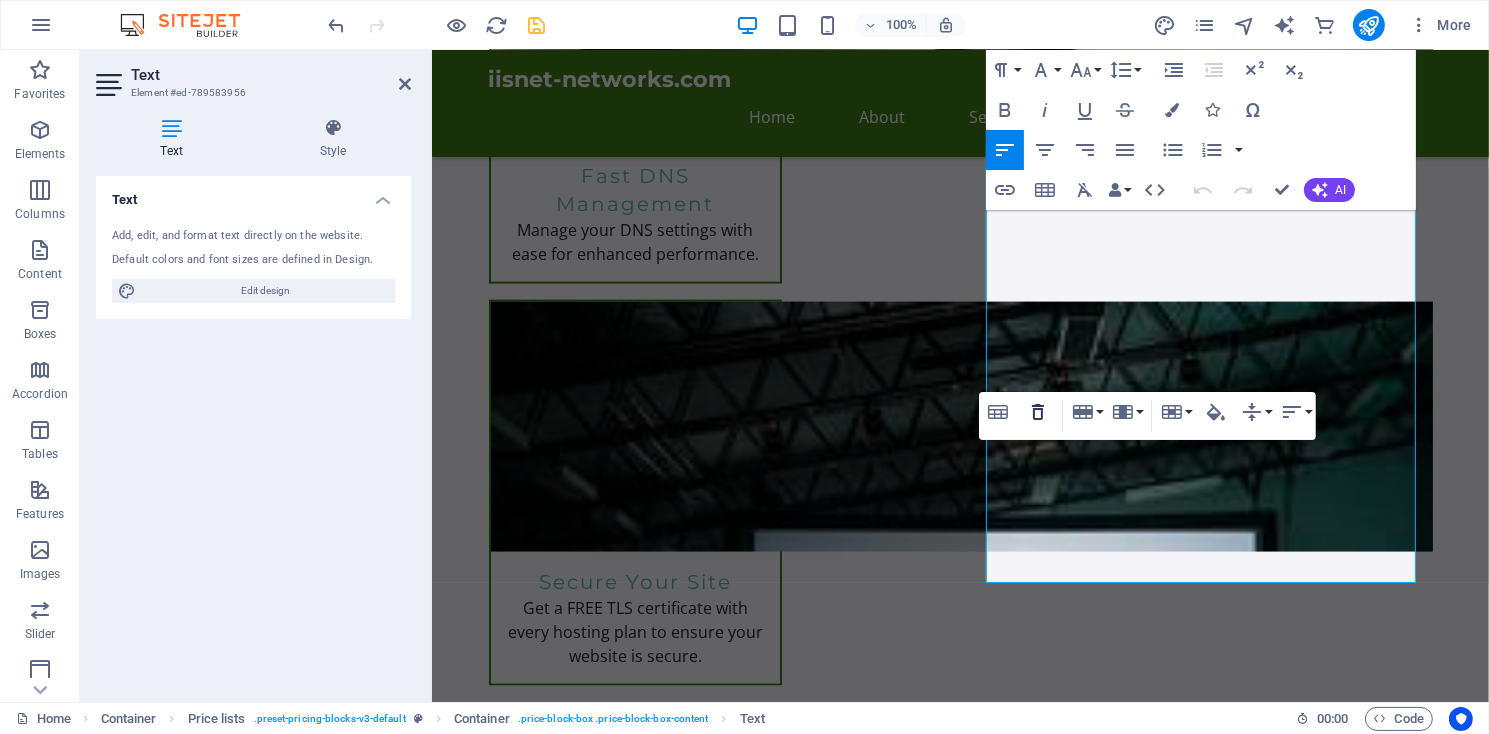 click 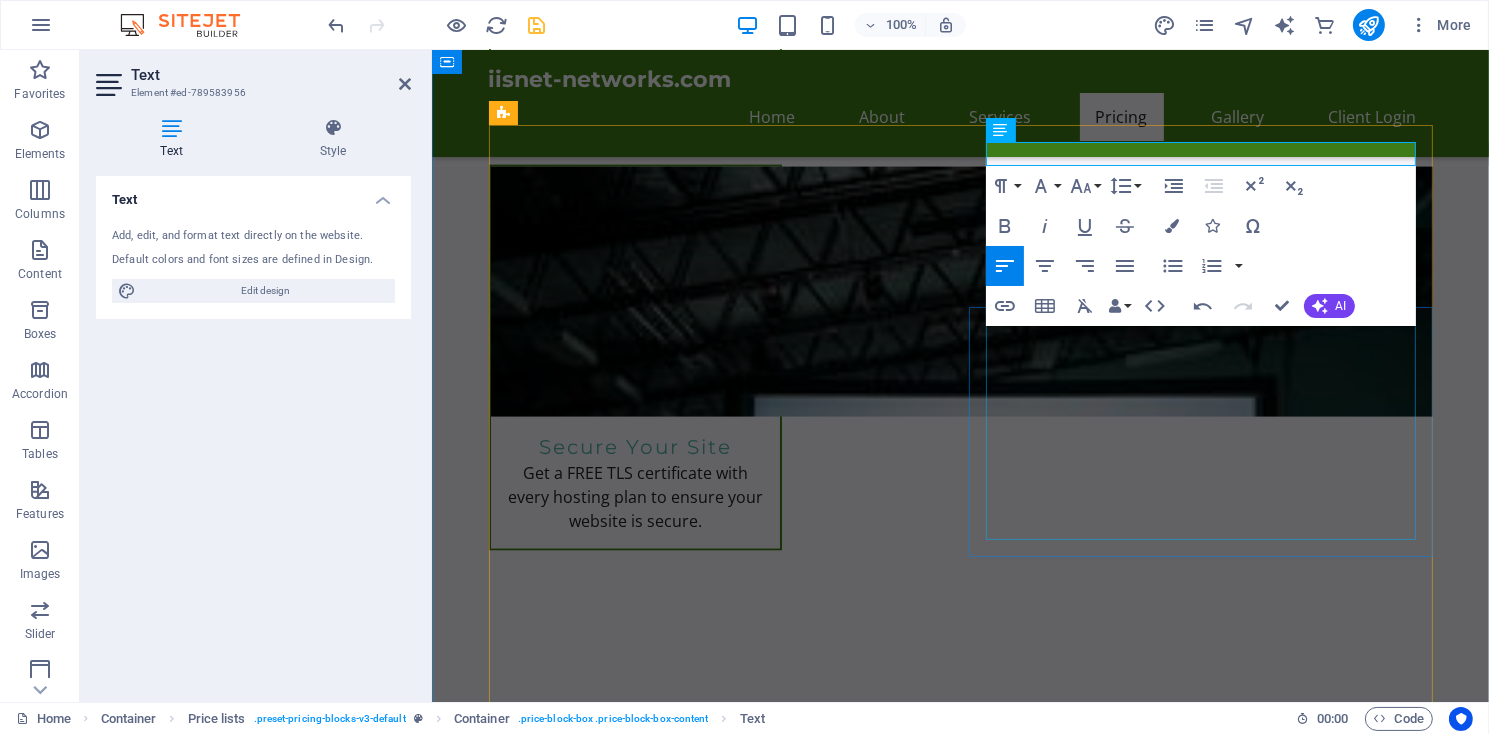 scroll, scrollTop: 3309, scrollLeft: 0, axis: vertical 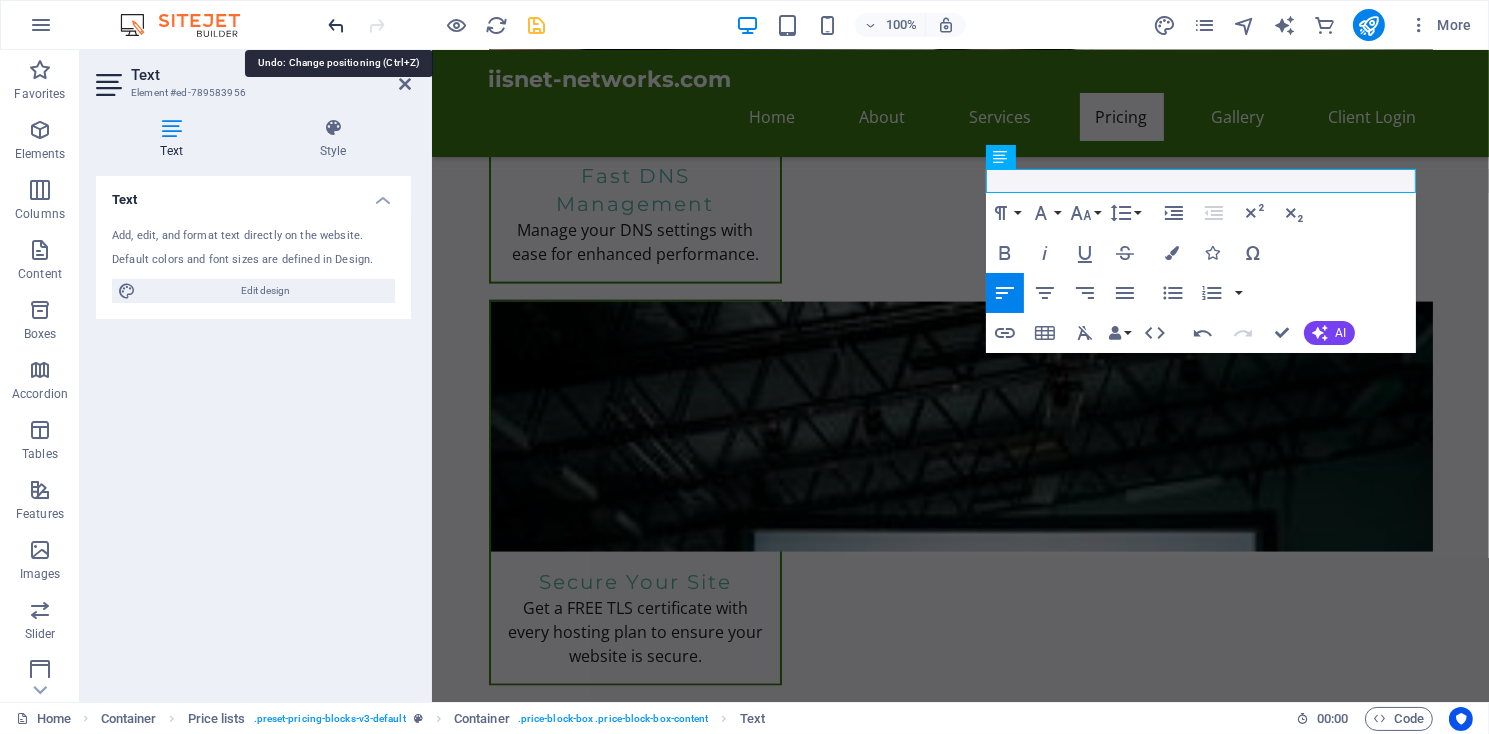 click at bounding box center [337, 25] 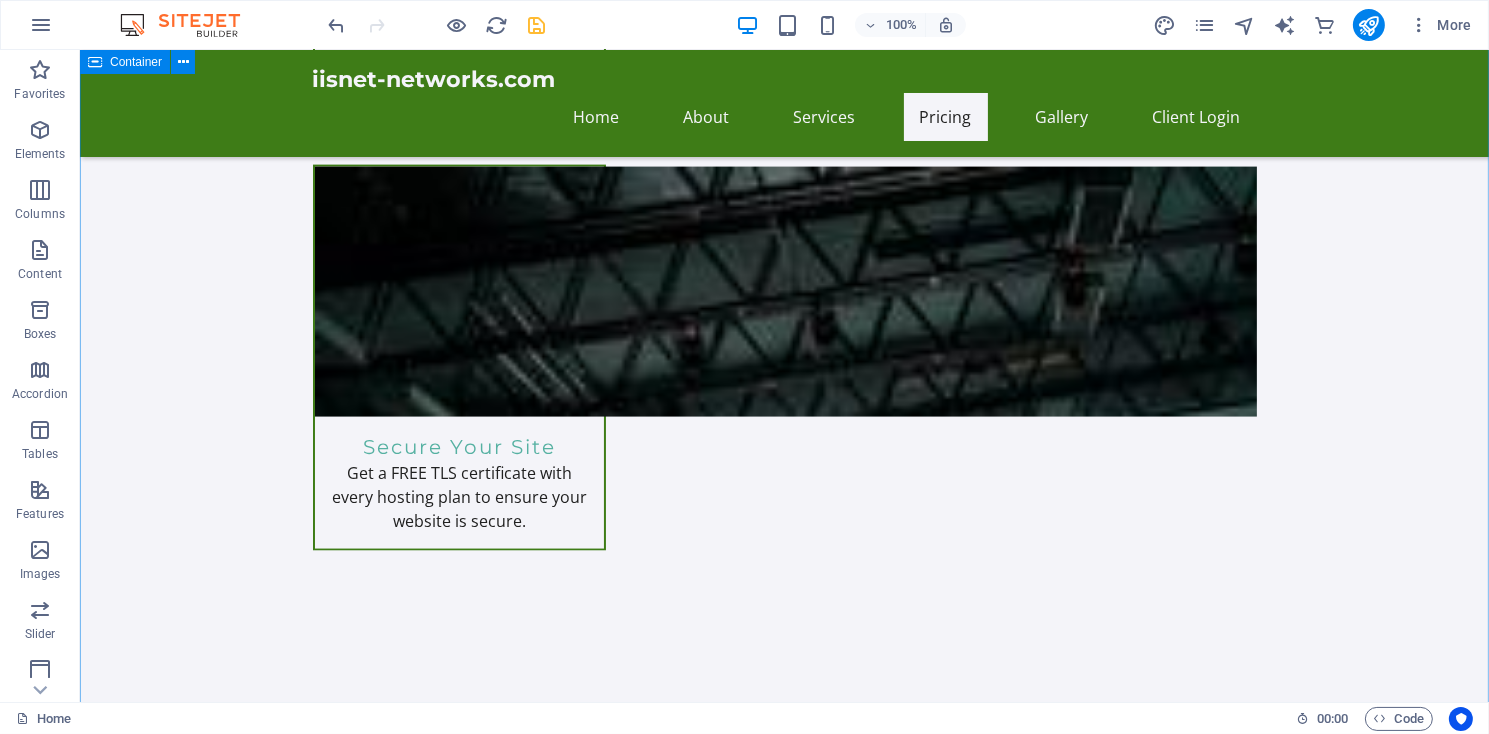 scroll, scrollTop: 2904, scrollLeft: 0, axis: vertical 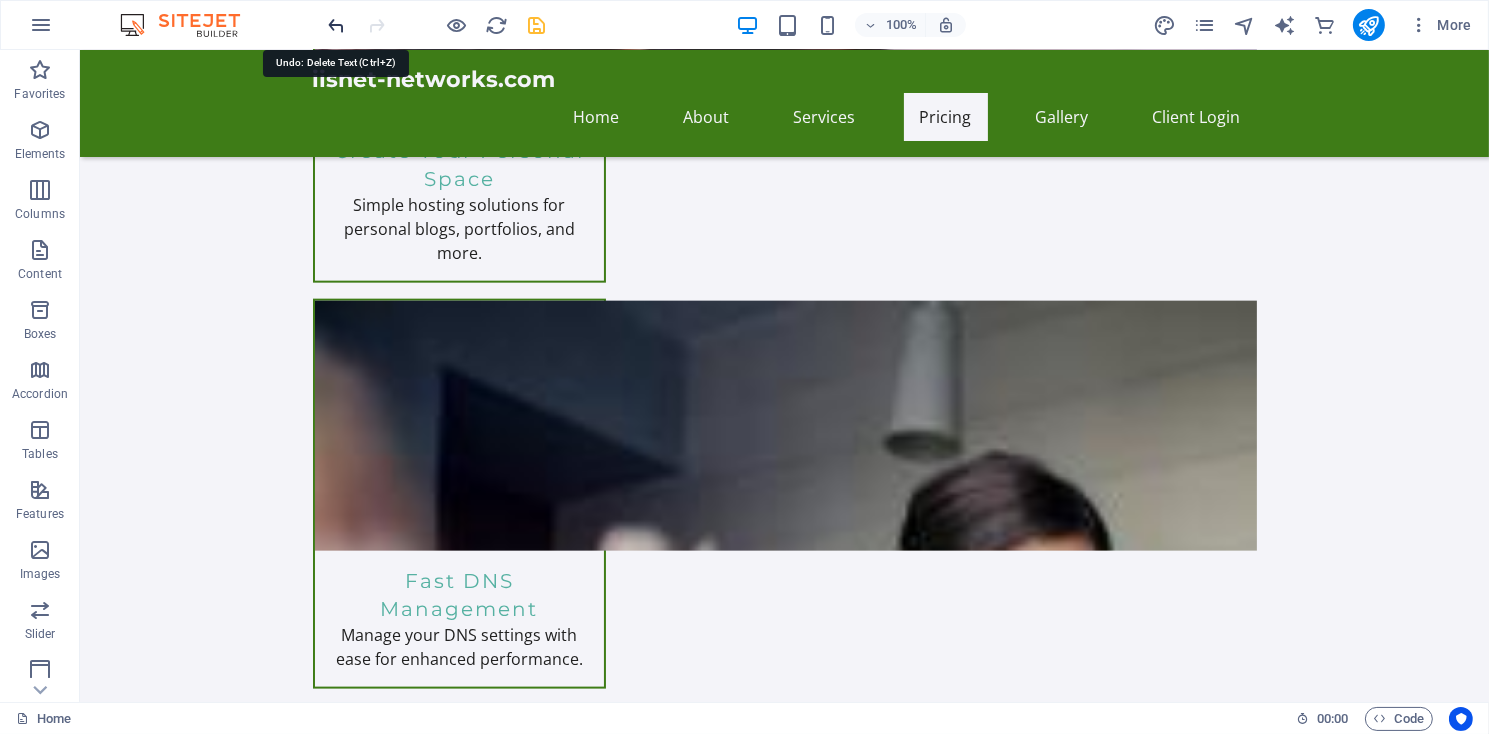 click at bounding box center [337, 25] 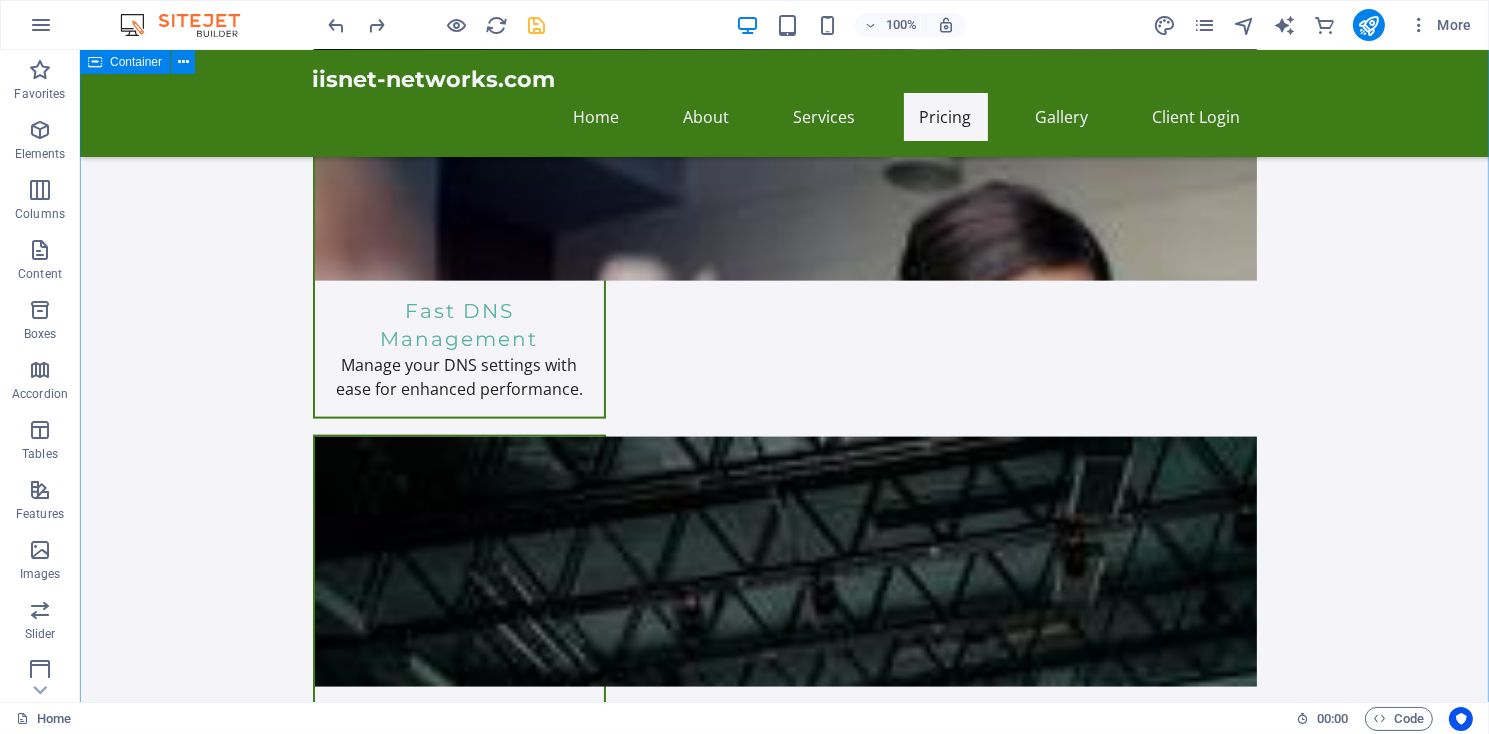 scroll, scrollTop: 3309, scrollLeft: 0, axis: vertical 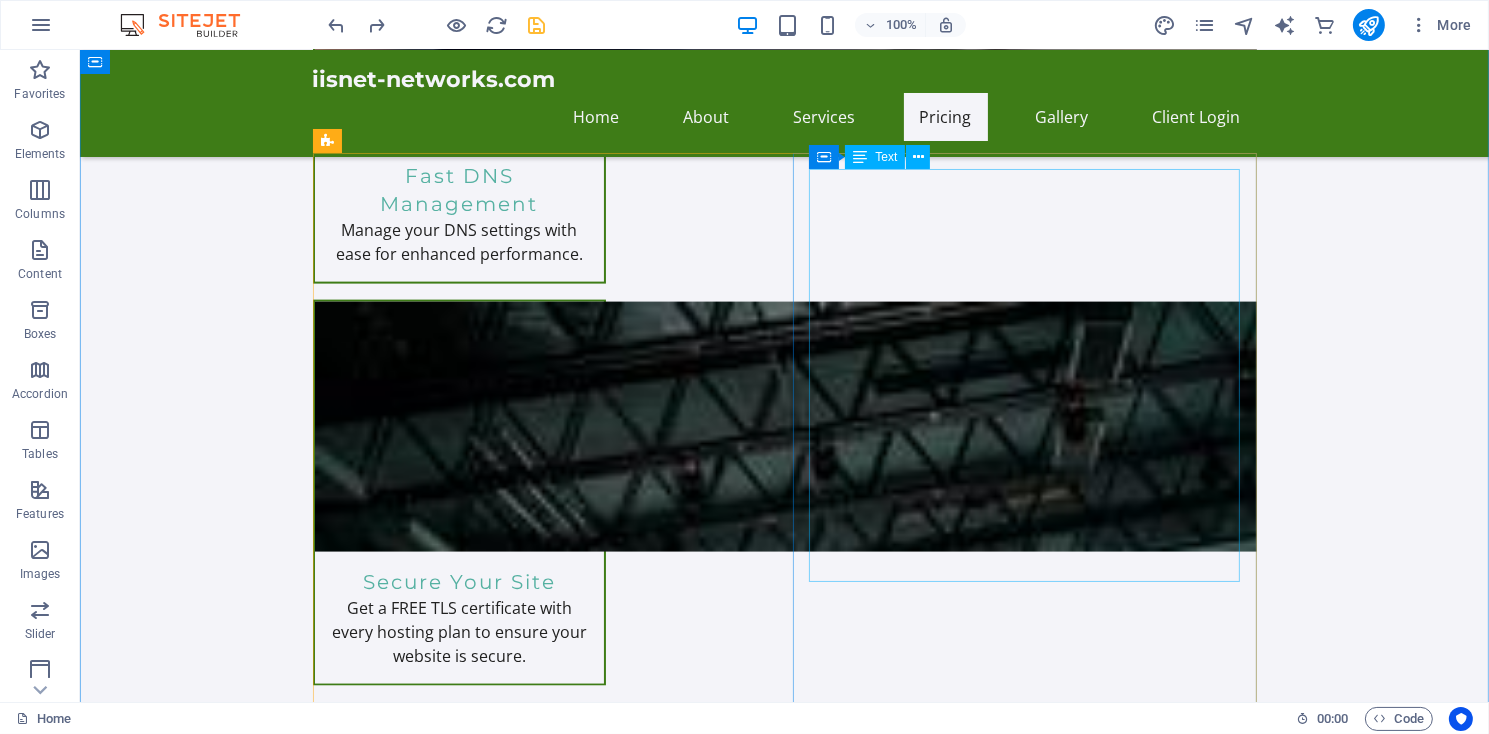 click on "Perfect for personal websites and blogs. Includes everything you need to get started! 5,000MB file space. Unlimited Bandwidth
$11.95/month Order Express
Ideal for small businesses looking to establish an online presence. 10,000MB of file space, Unlimited Bandwidth.
$19.95/month Ultra Hosting
Tailored for larger businesses requiring advanced features and resources. Get premium support.
$14.99/month" at bounding box center [1016, 2412] 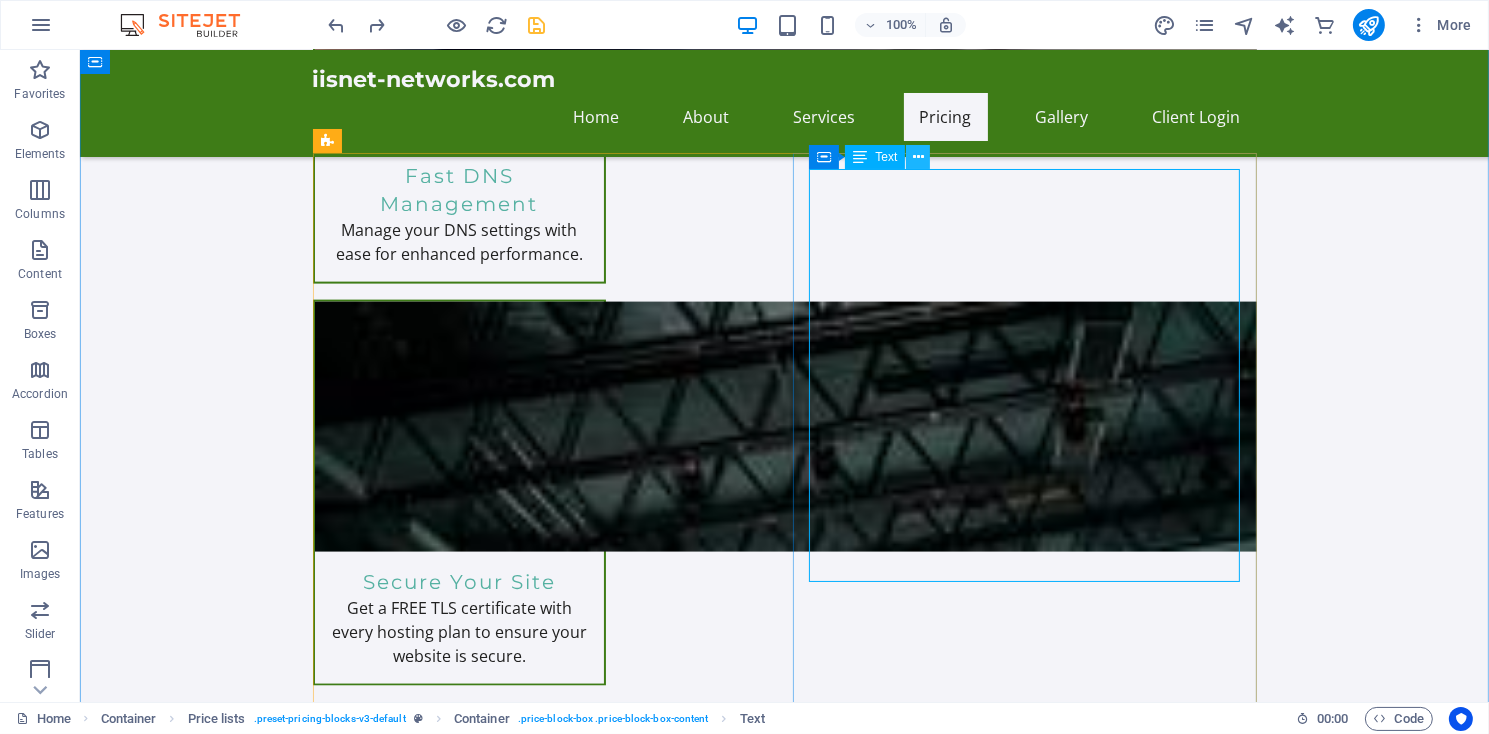 click at bounding box center [918, 157] 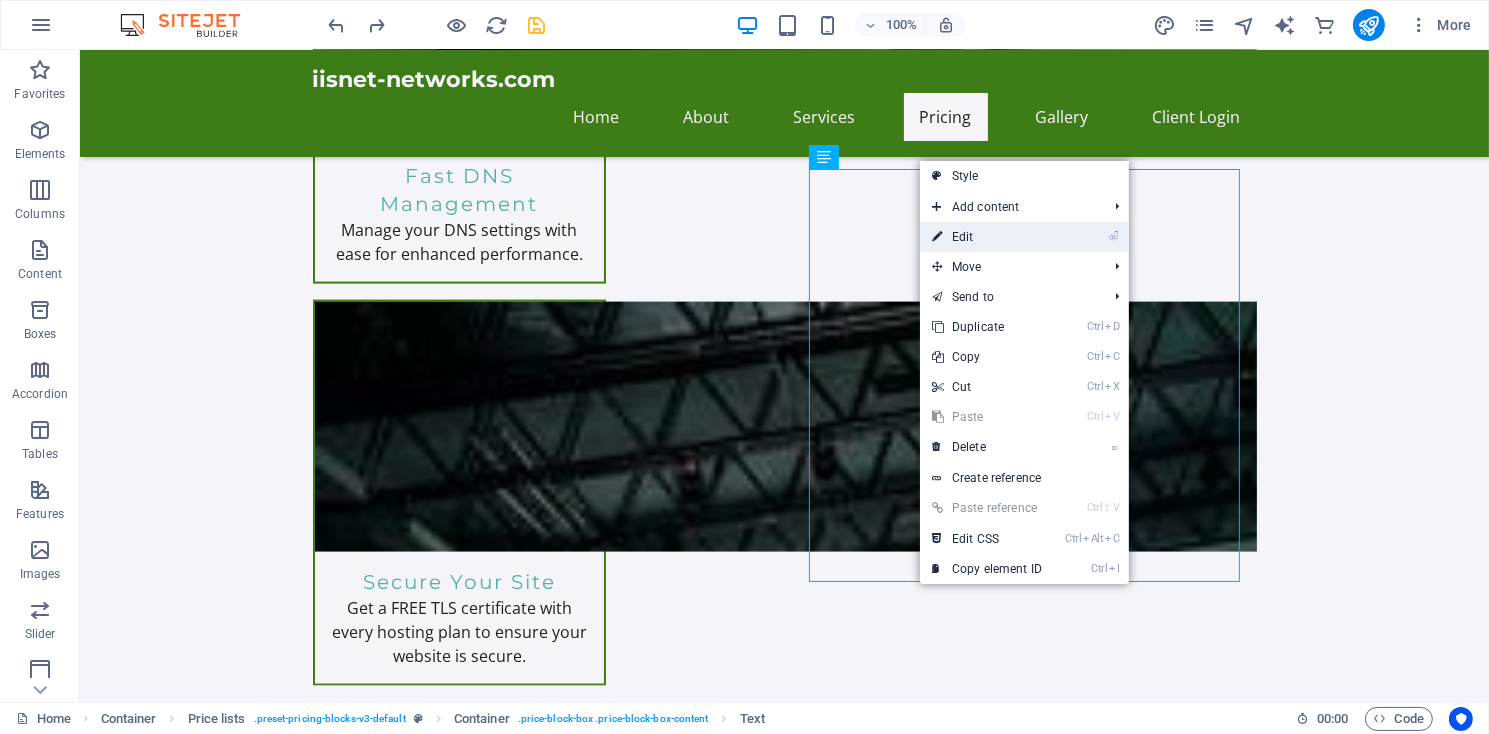 click on "⏎  Edit" at bounding box center (987, 237) 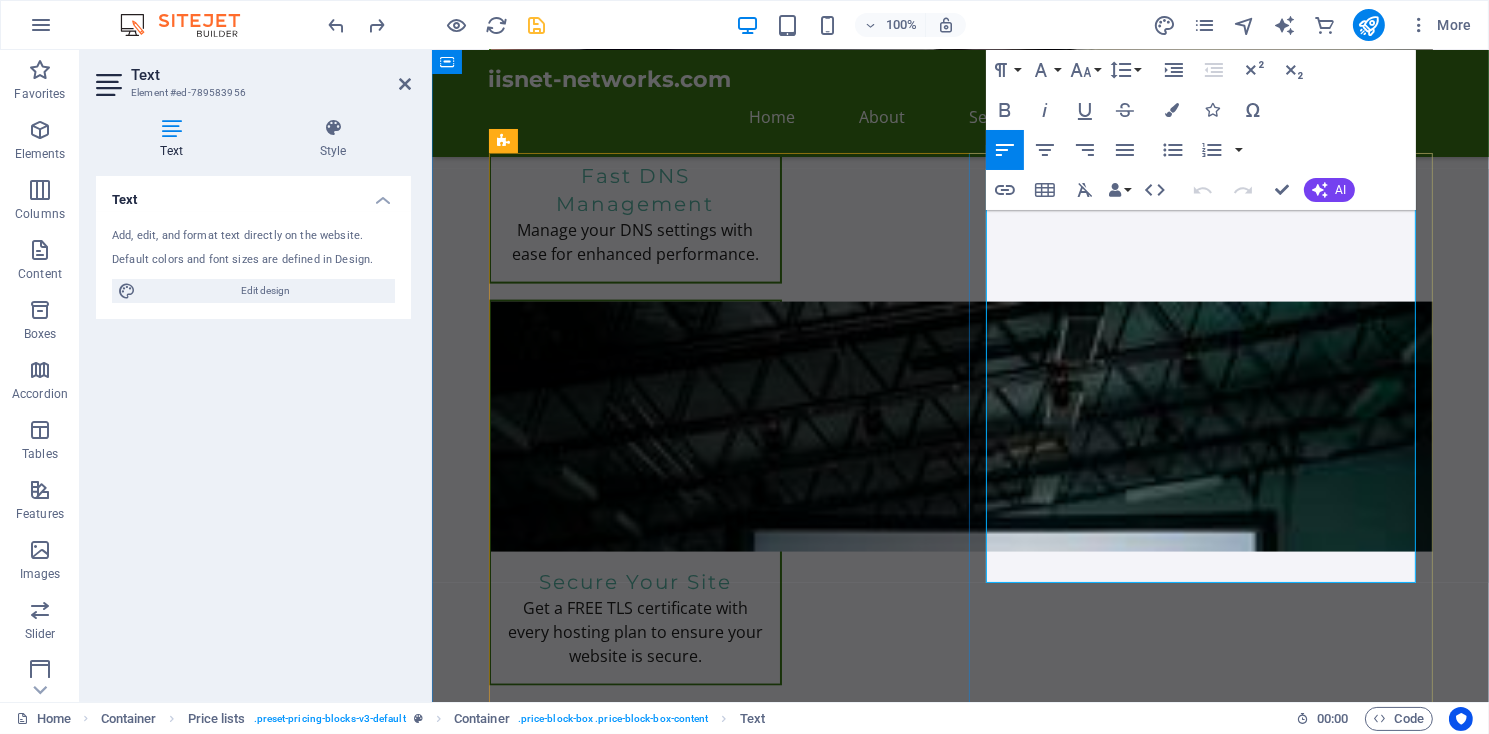 click at bounding box center [1137, 2505] 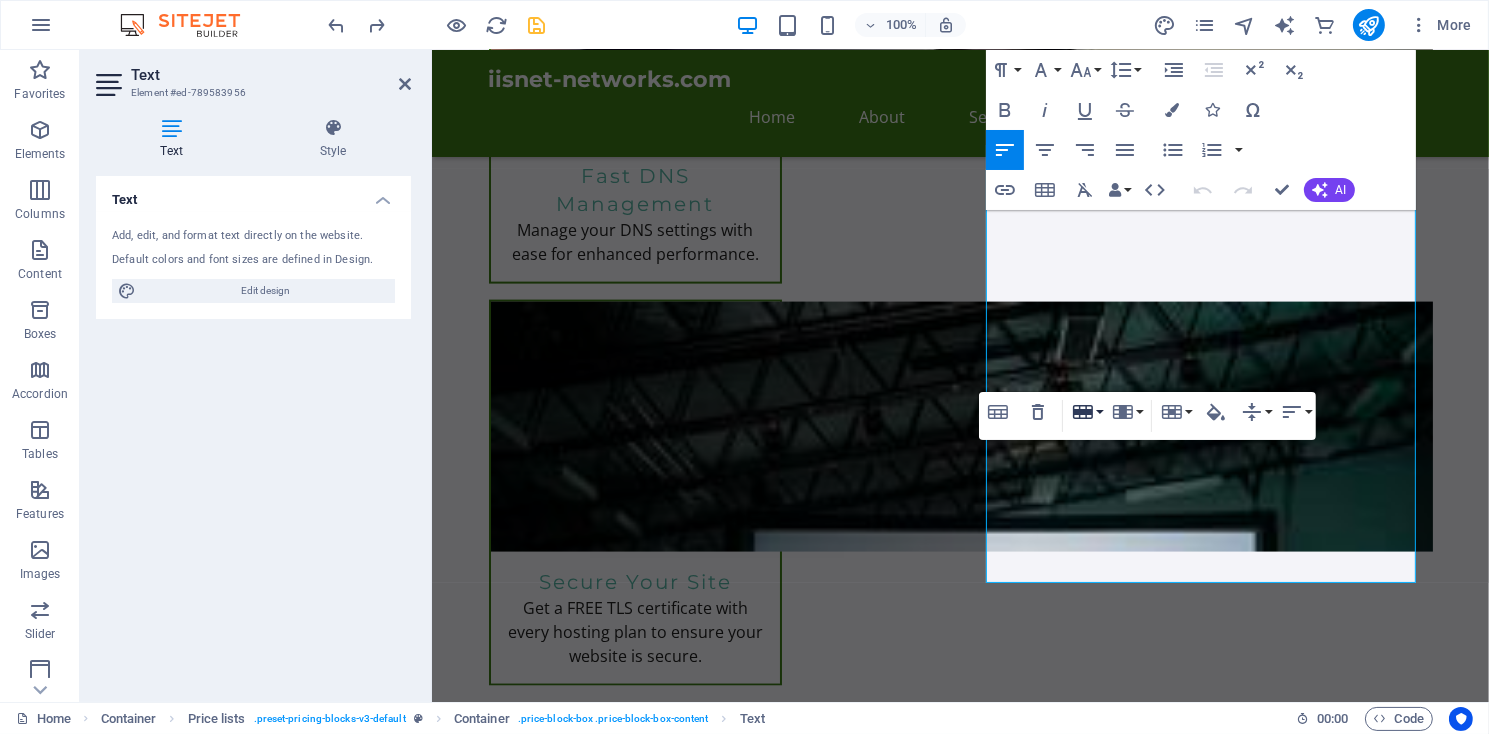 click on "Row" at bounding box center [1087, 412] 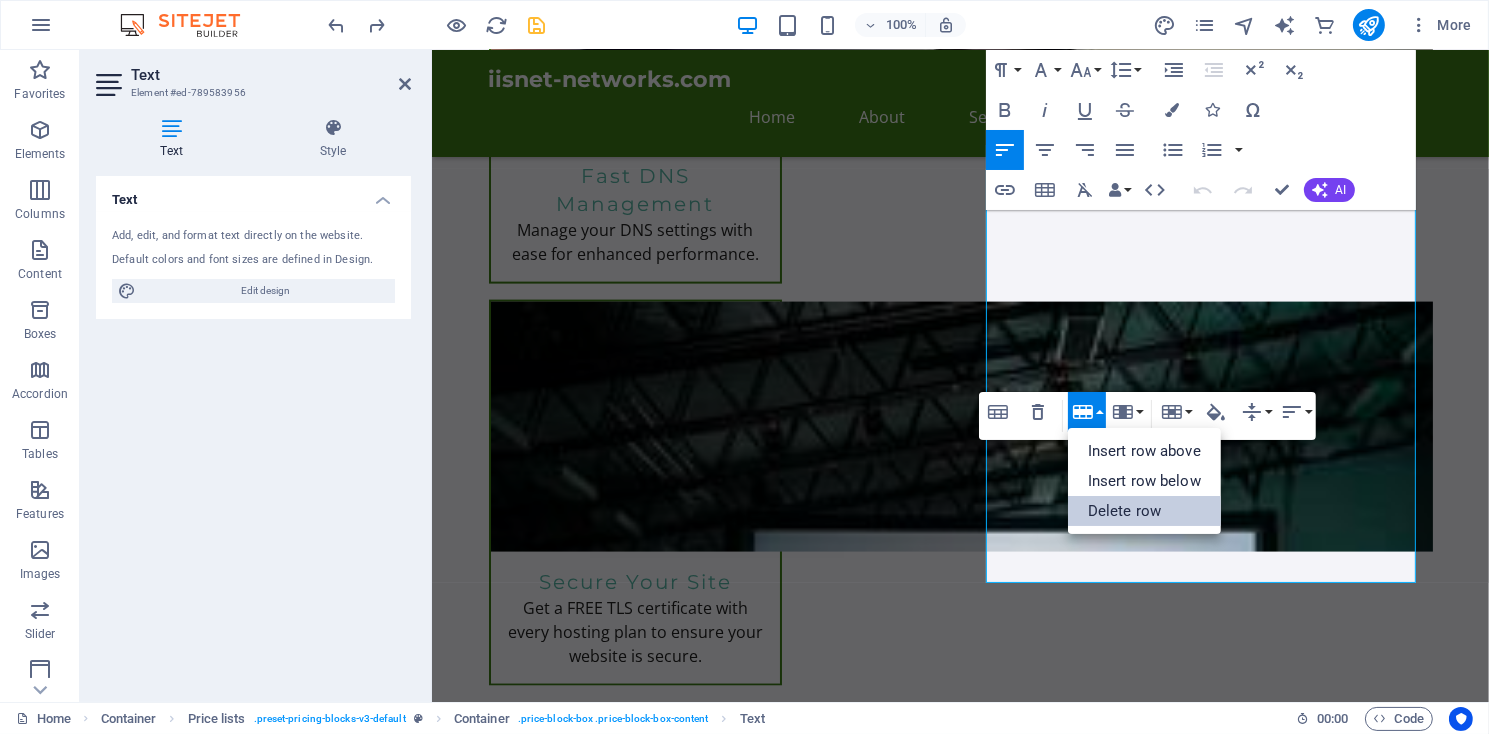 click on "Delete row" at bounding box center [1144, 511] 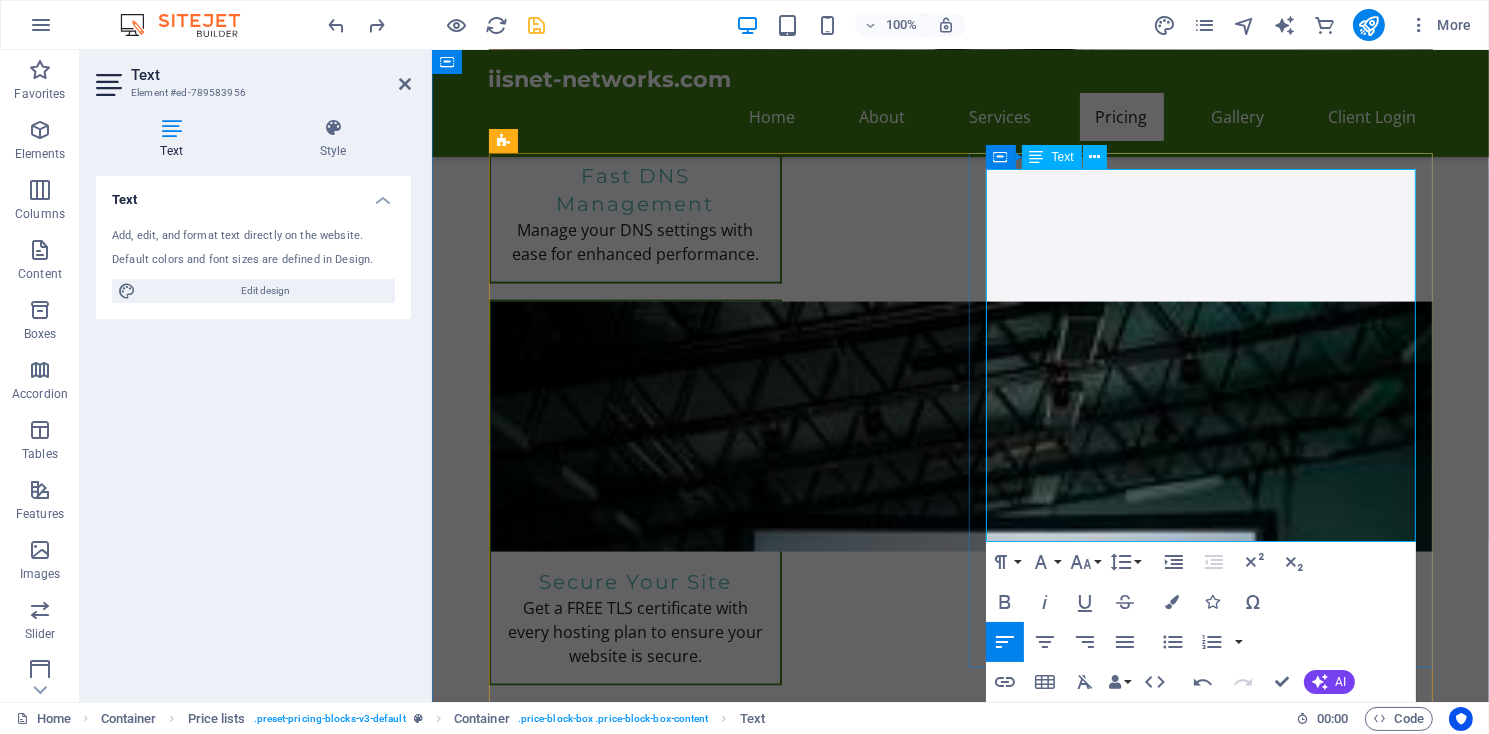 click at bounding box center (1137, 2506) 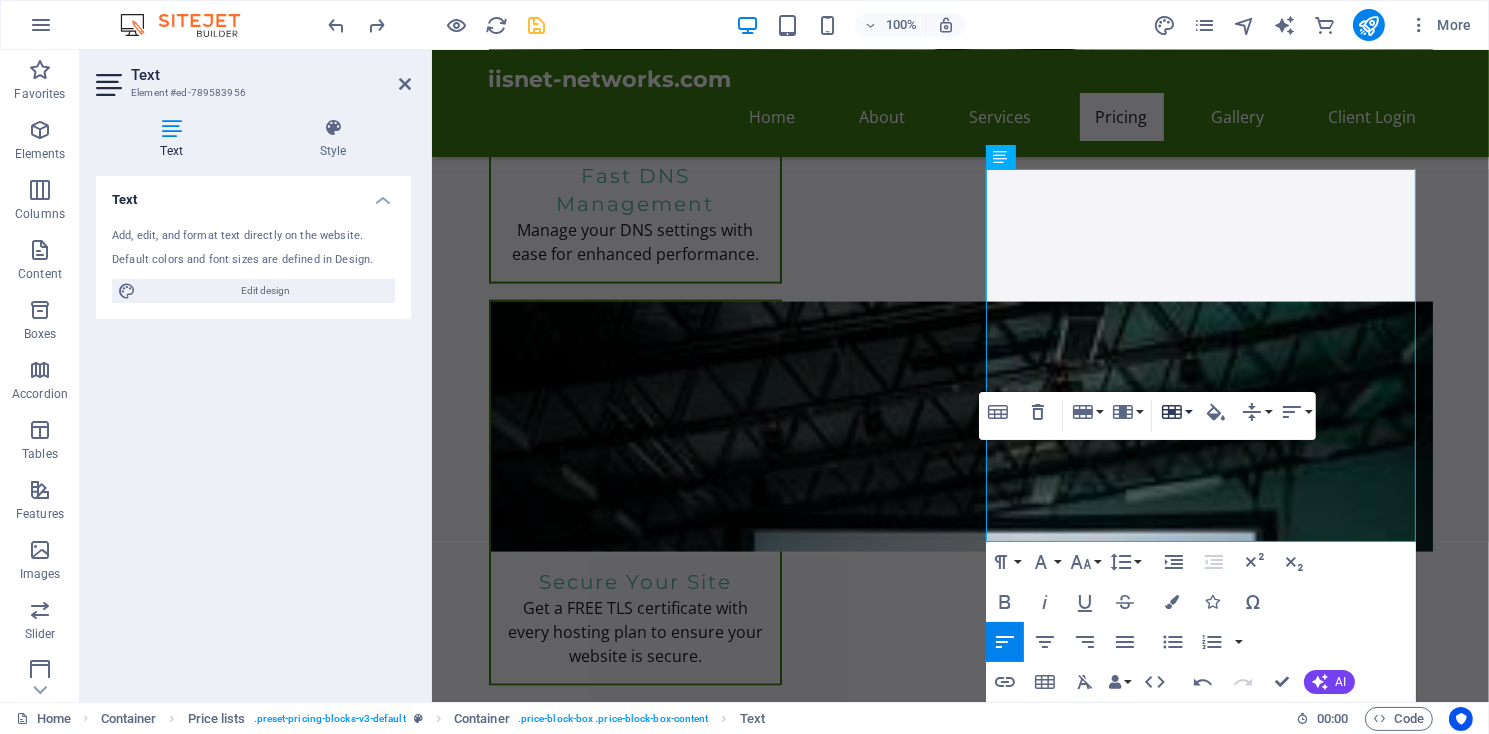 click on "Cell" at bounding box center (1176, 412) 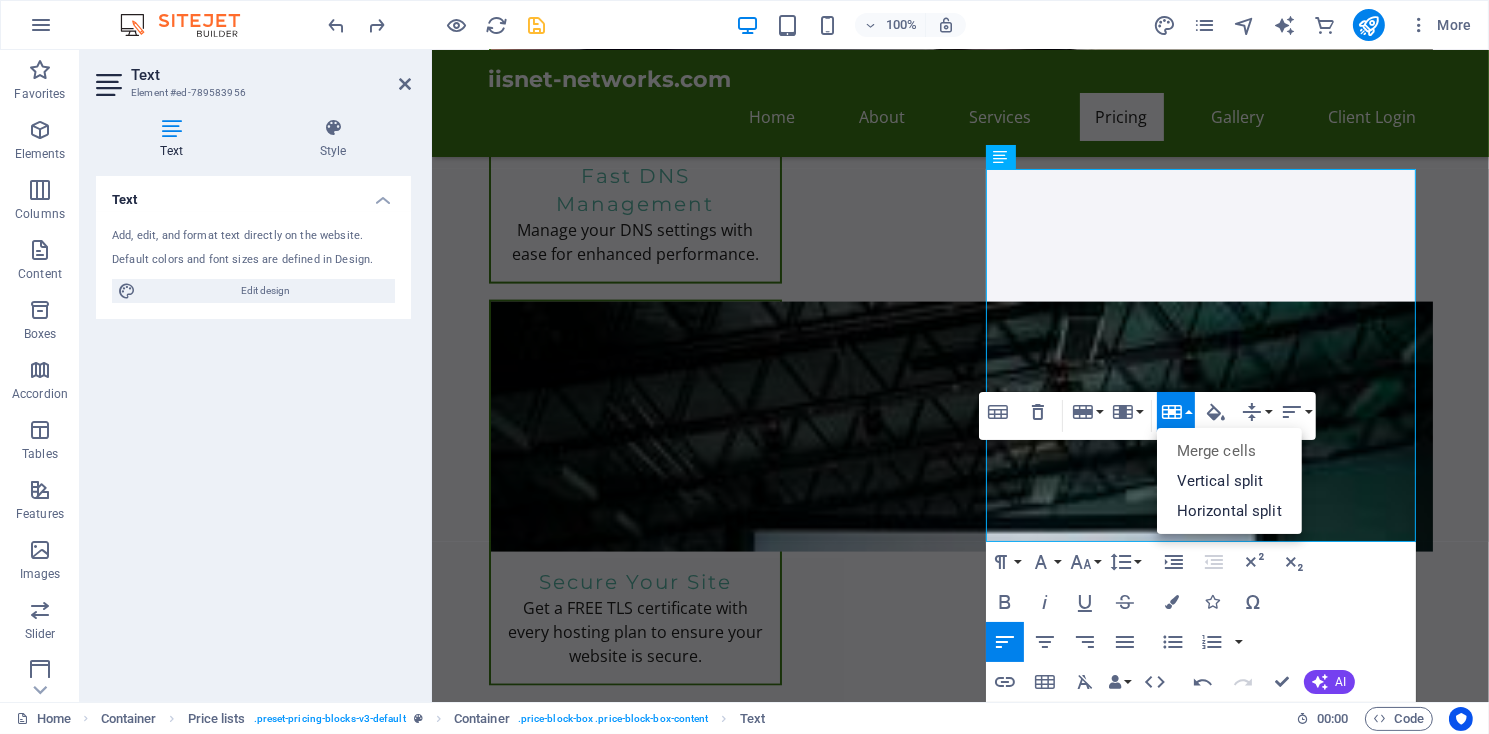 click on "Cell" at bounding box center [1176, 412] 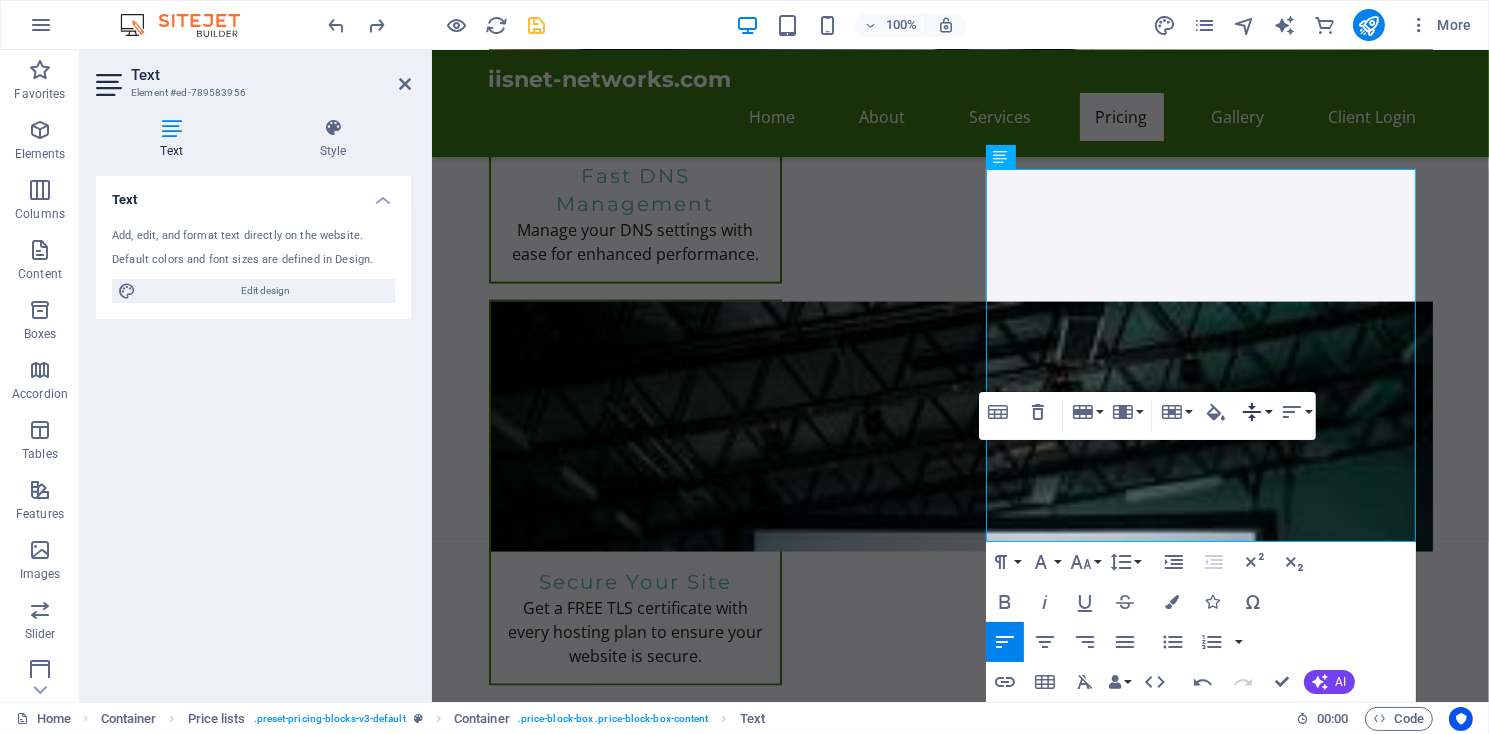 click 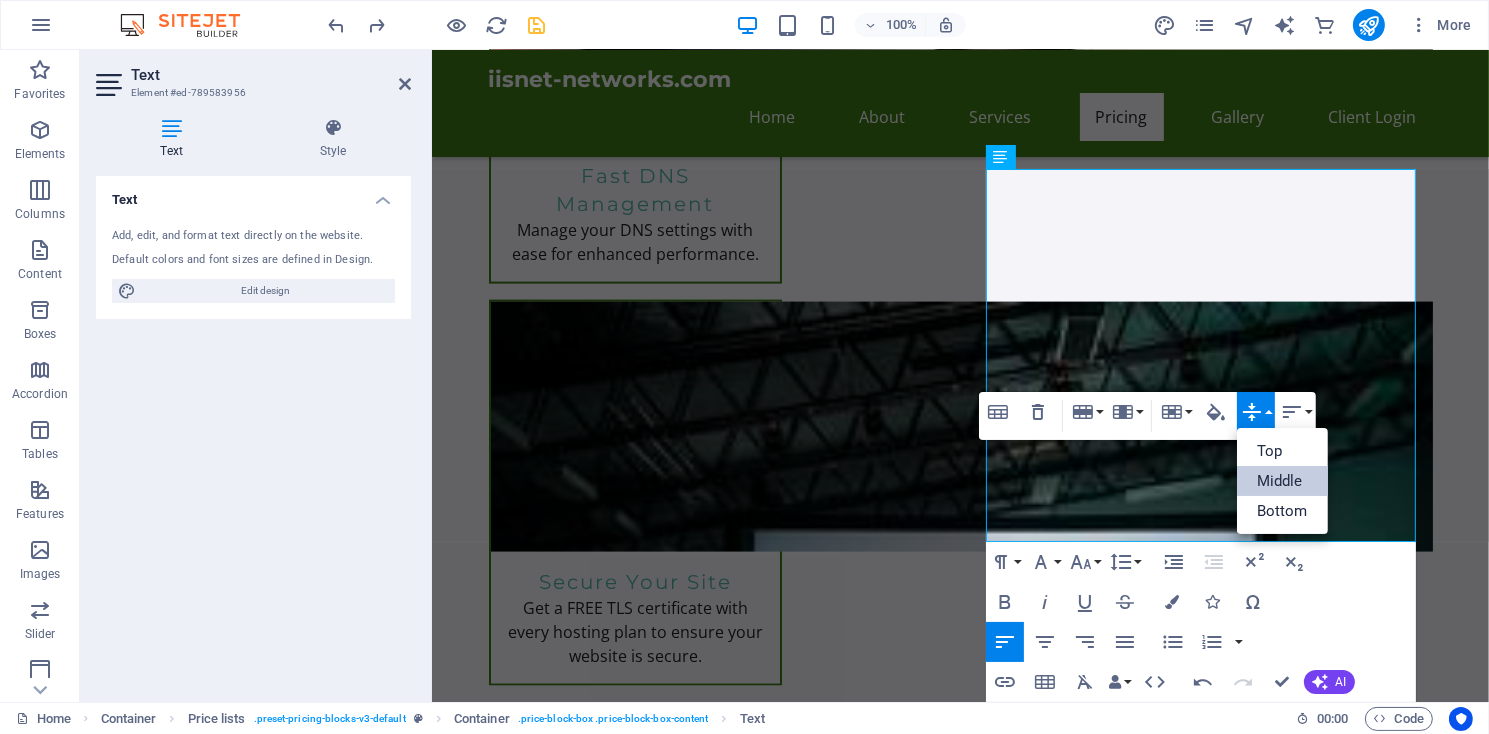 scroll, scrollTop: 0, scrollLeft: 0, axis: both 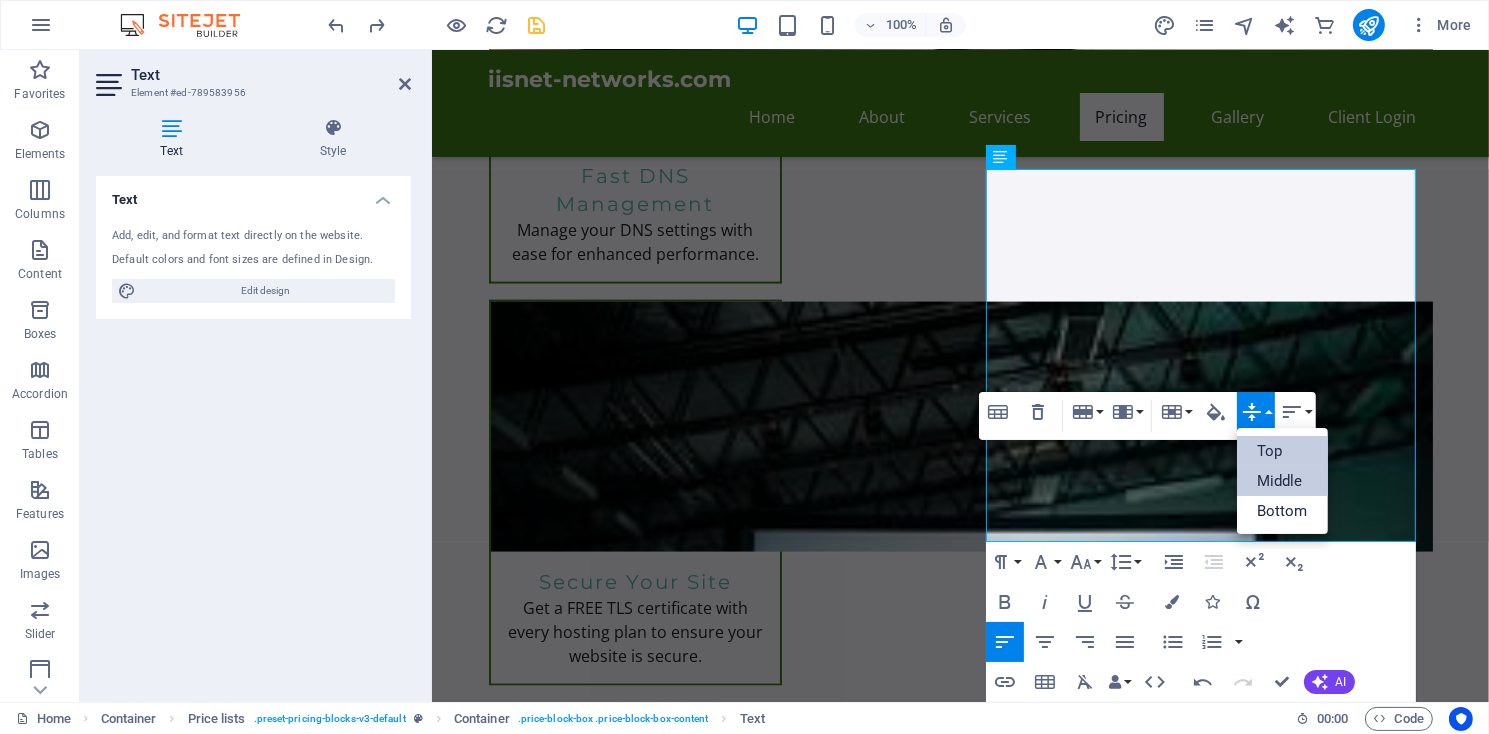click on "Top" at bounding box center [1282, 451] 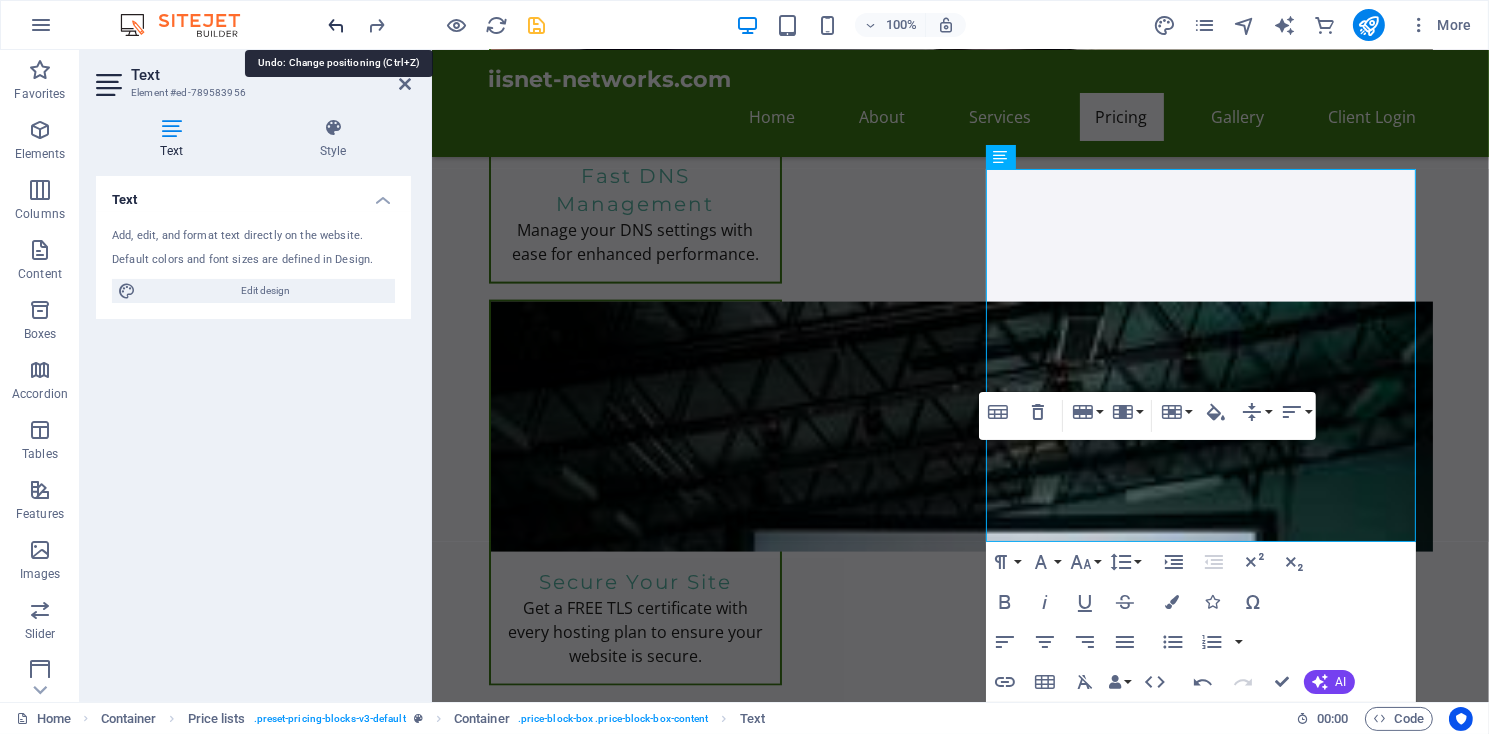 click at bounding box center (337, 25) 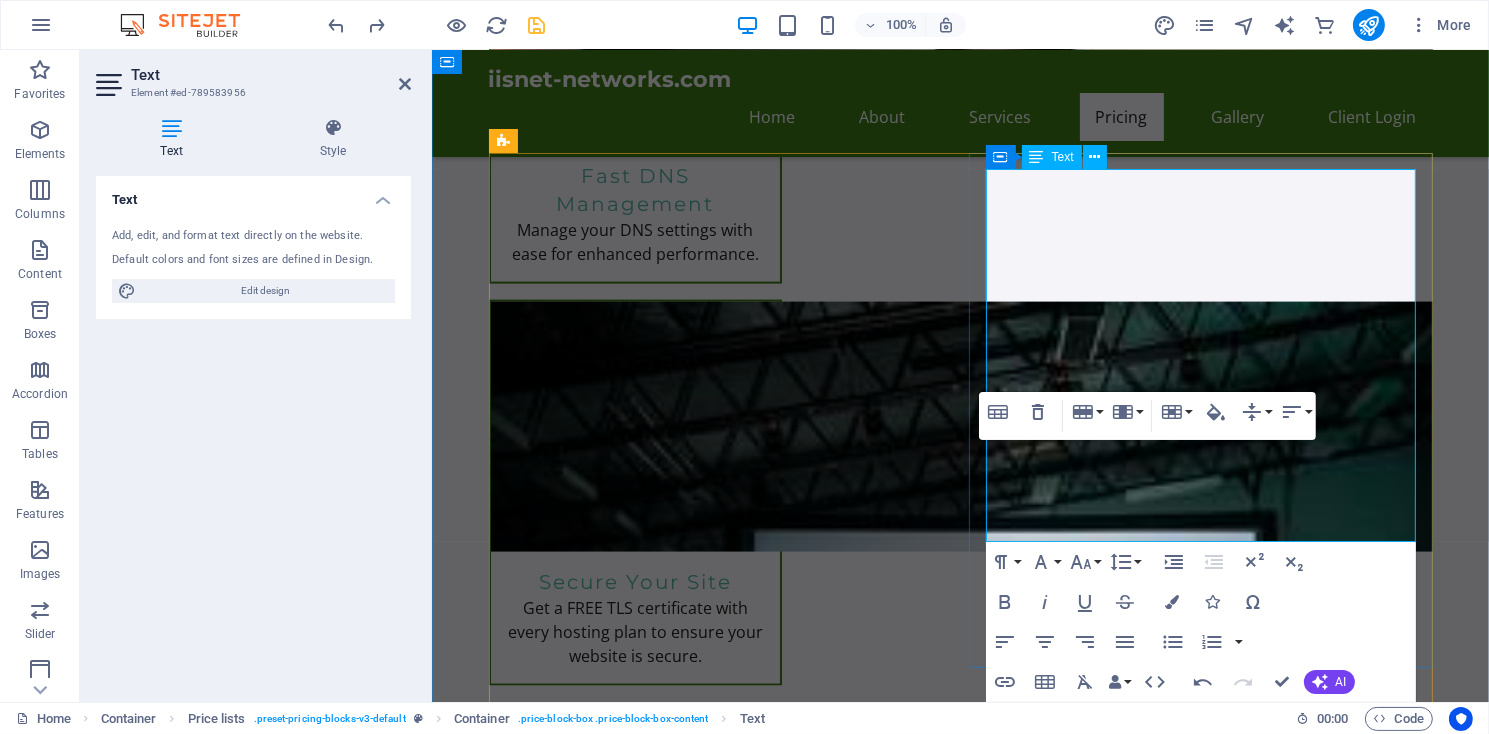 click at bounding box center [1137, 2506] 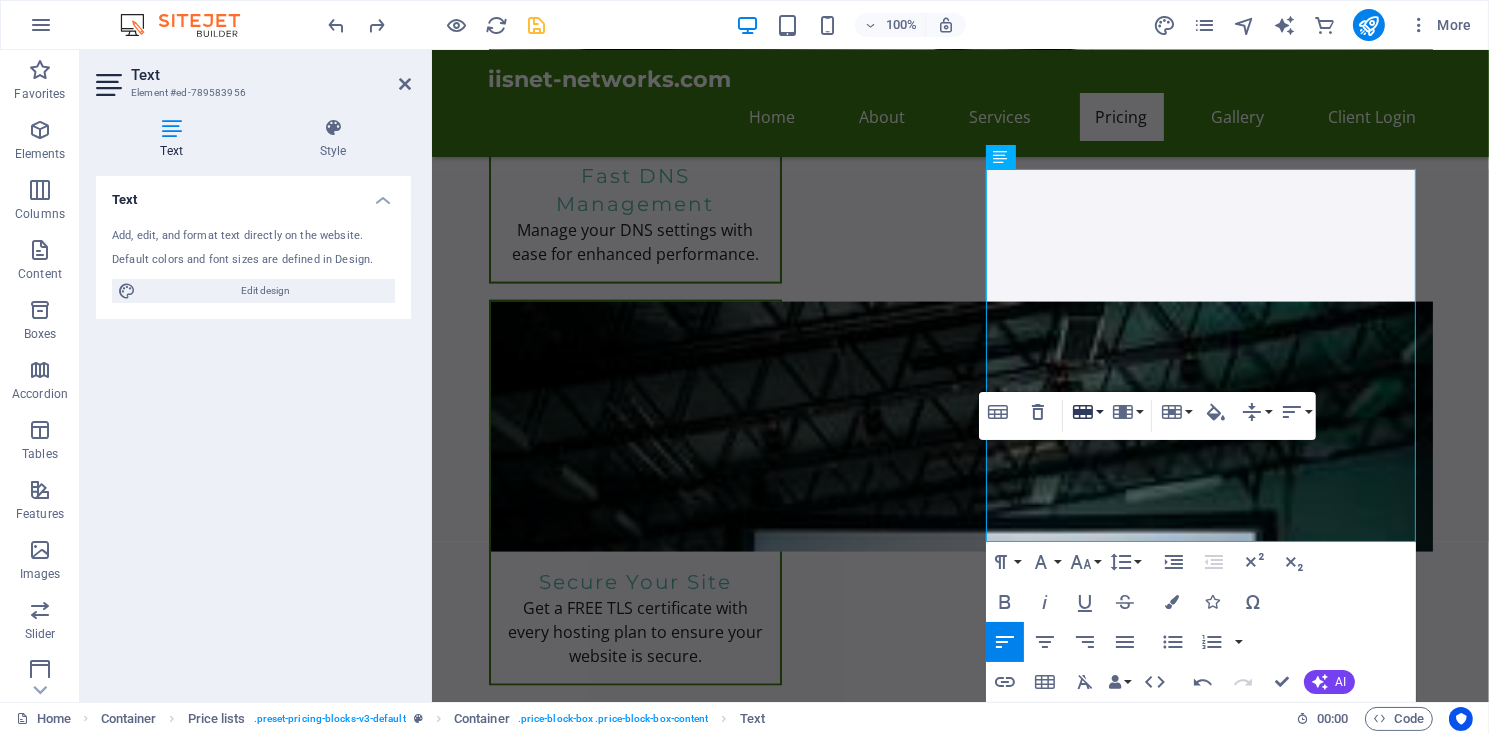 click 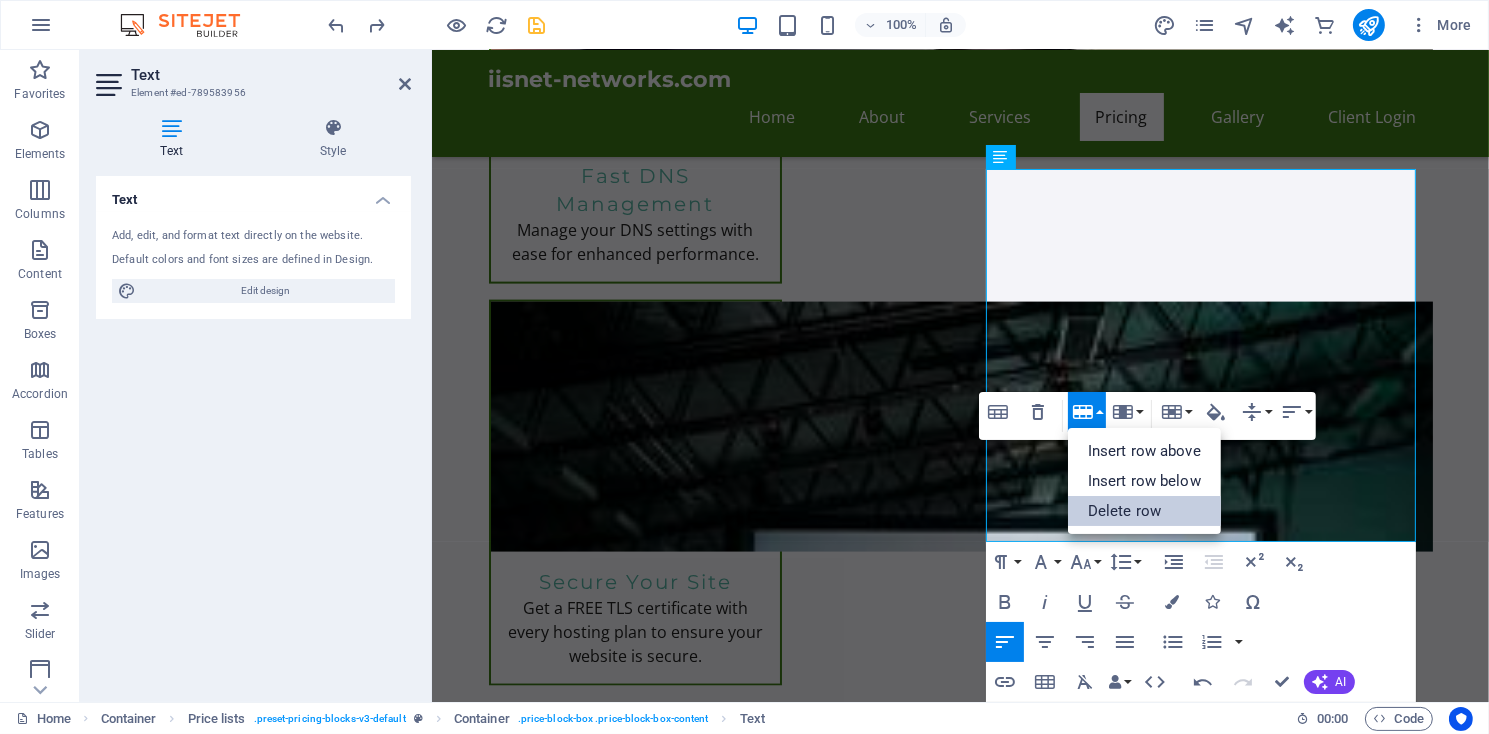 click on "Delete row" at bounding box center [1144, 511] 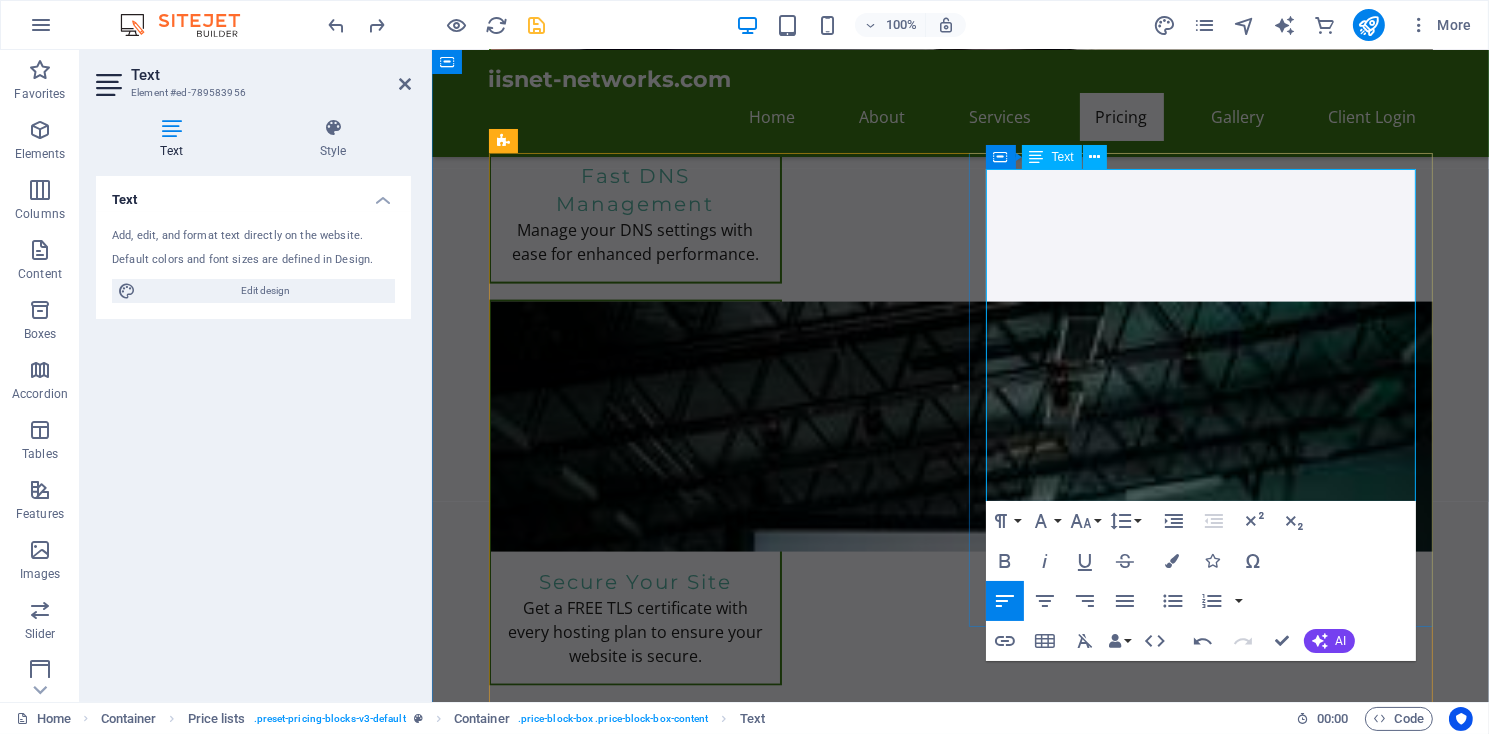 click at bounding box center (1137, 2506) 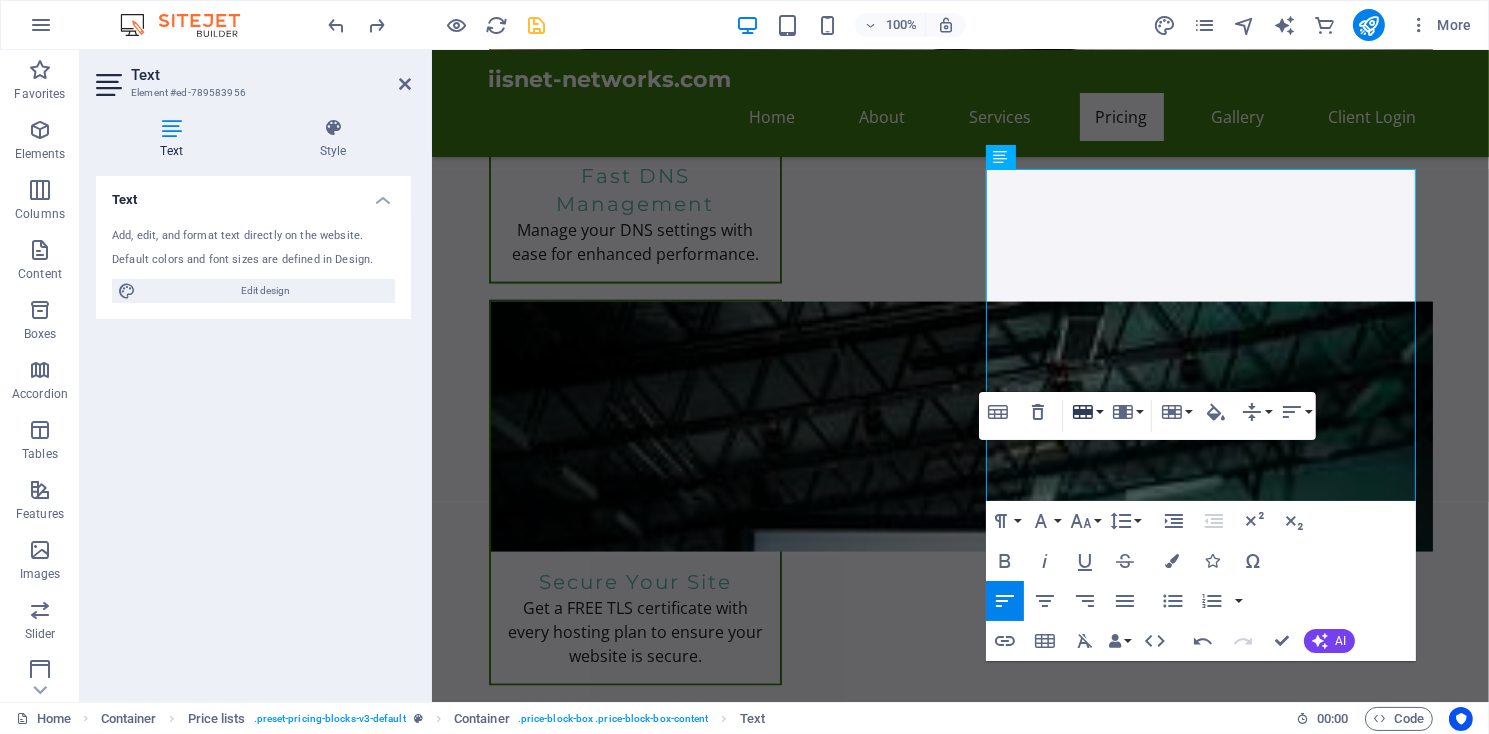 click 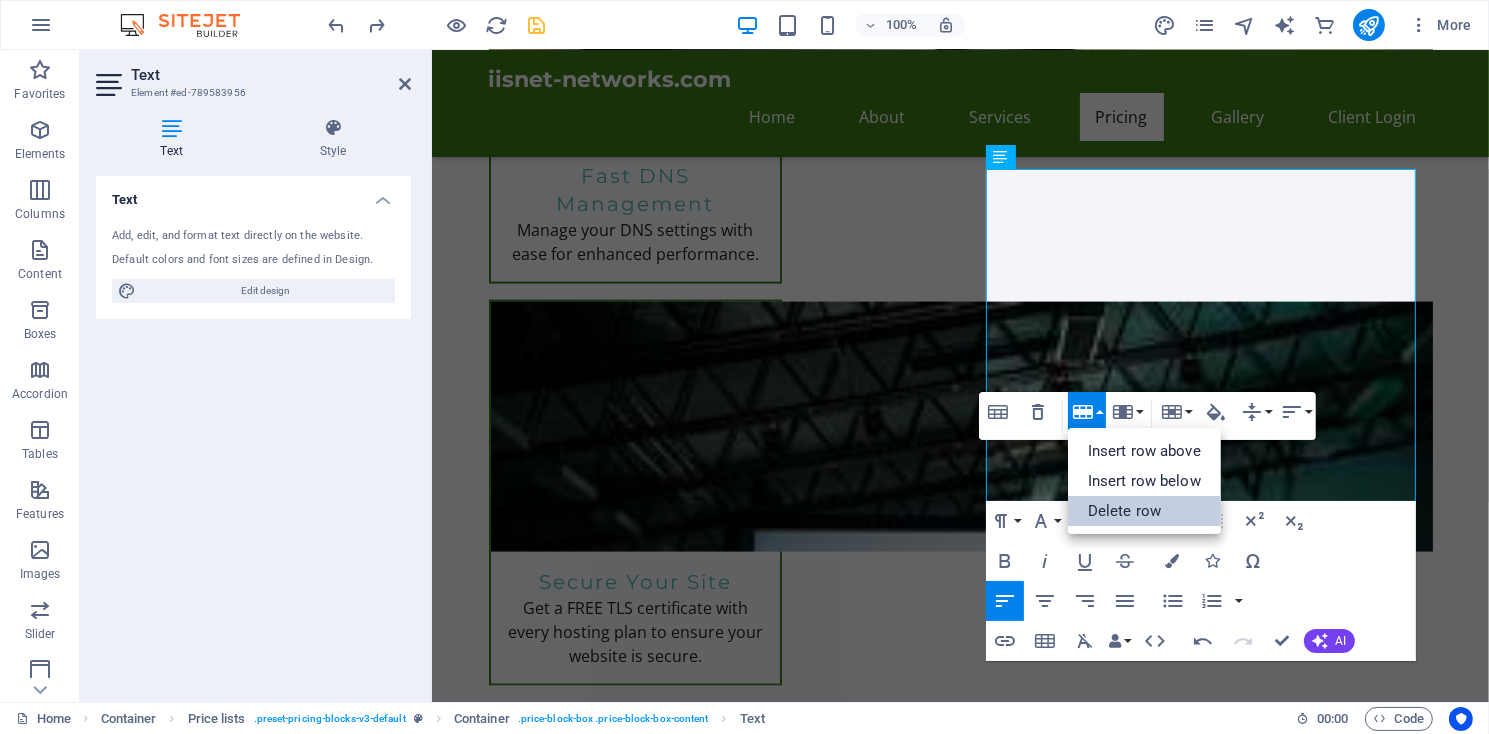 click on "Delete row" at bounding box center [1144, 511] 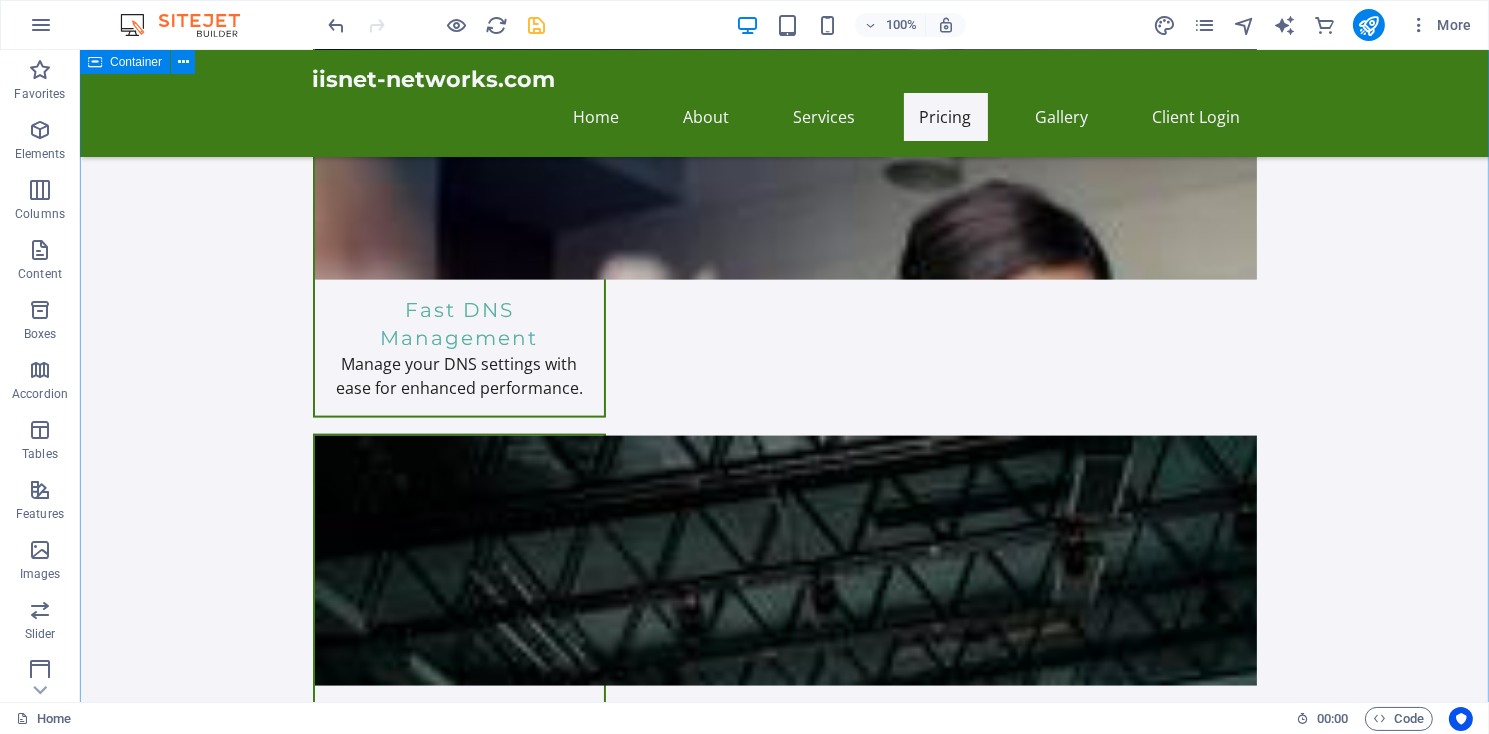 scroll, scrollTop: 3174, scrollLeft: 0, axis: vertical 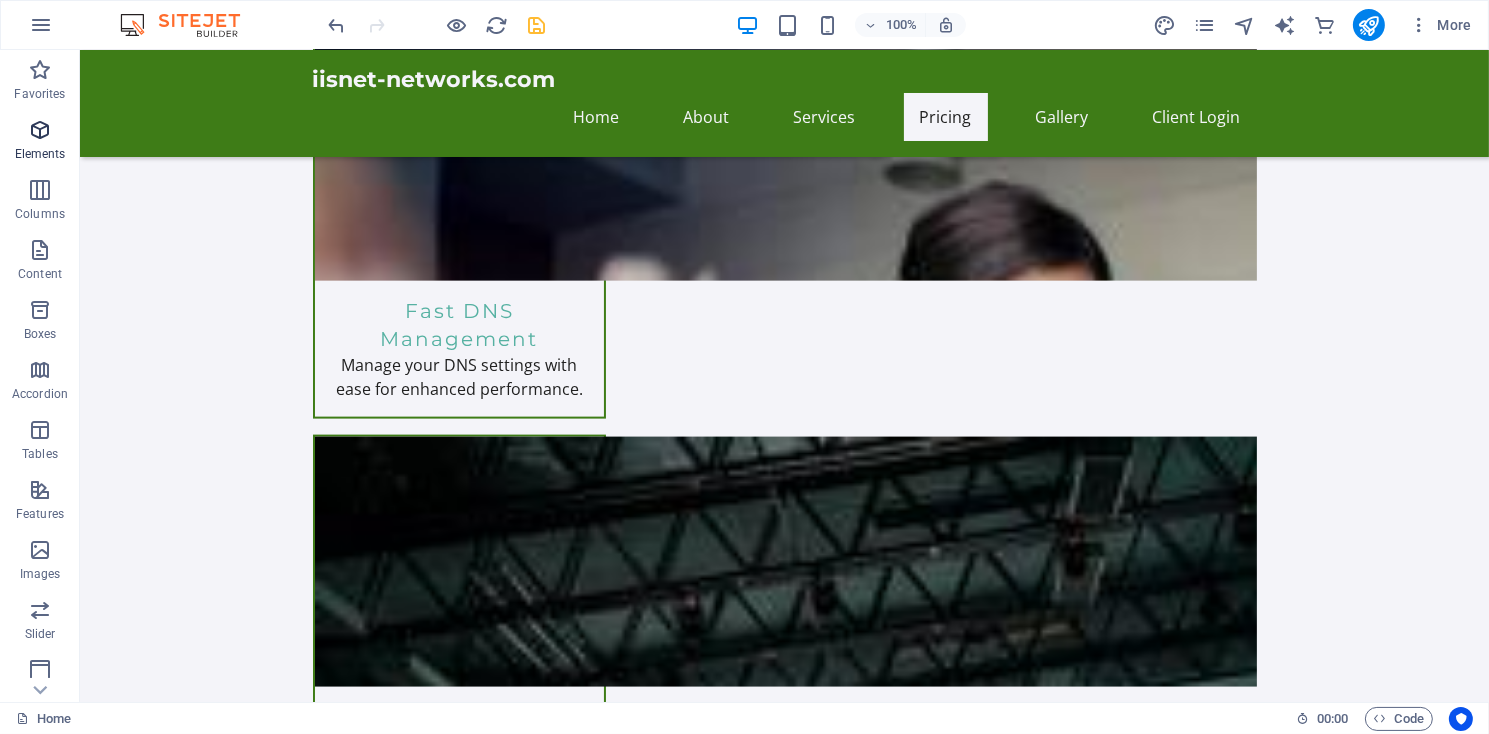 click on "Elements" at bounding box center (40, 142) 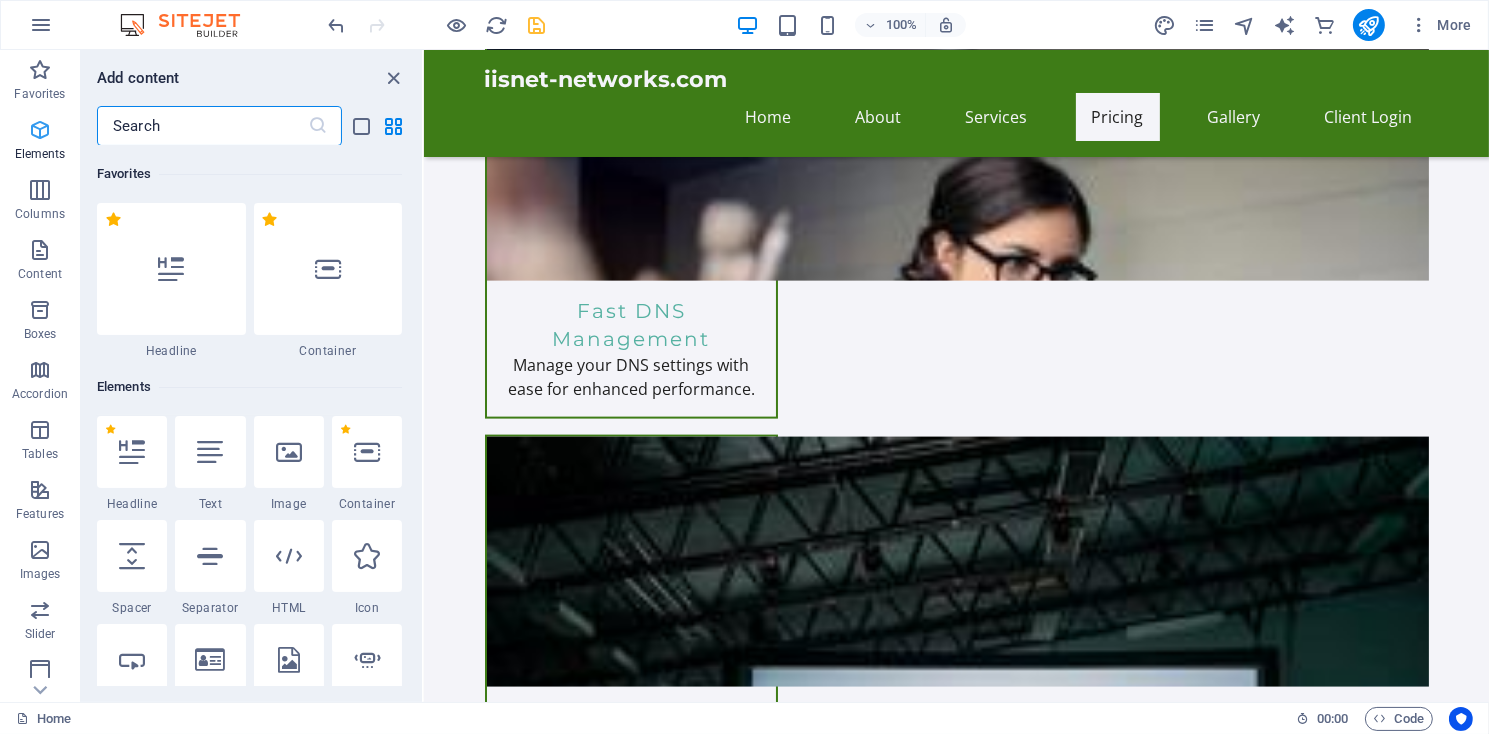 scroll, scrollTop: 213, scrollLeft: 0, axis: vertical 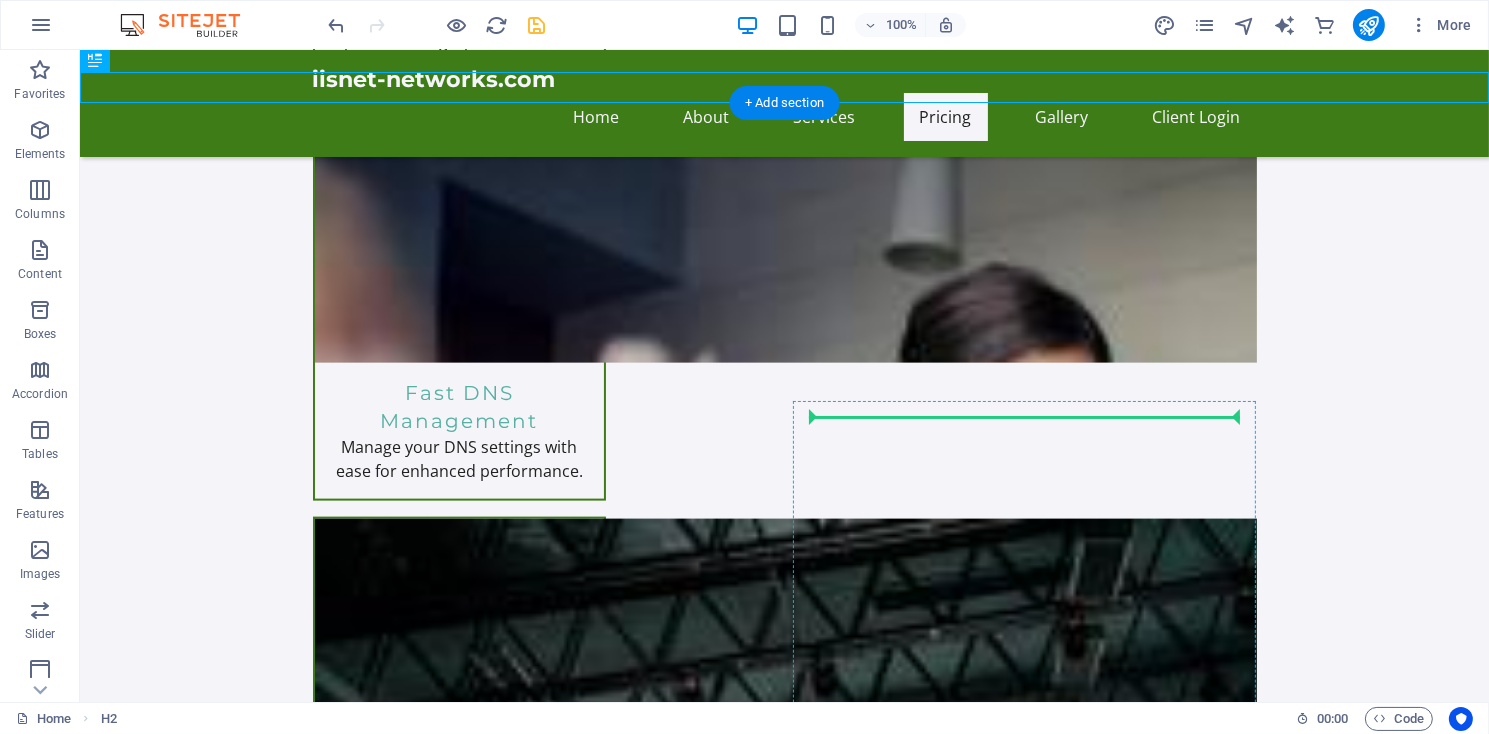 drag, startPoint x: 178, startPoint y: 401, endPoint x: 955, endPoint y: 420, distance: 777.23224 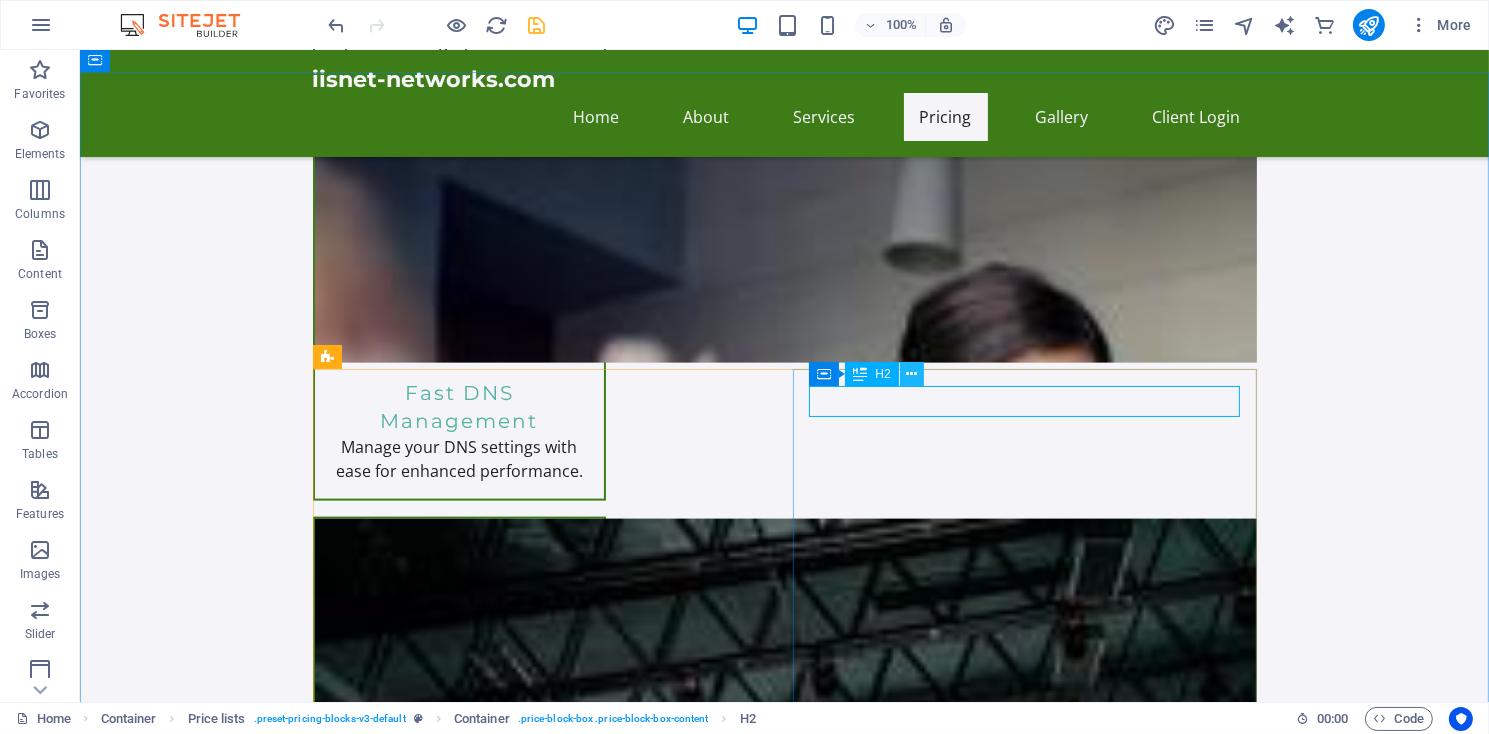 click at bounding box center [911, 374] 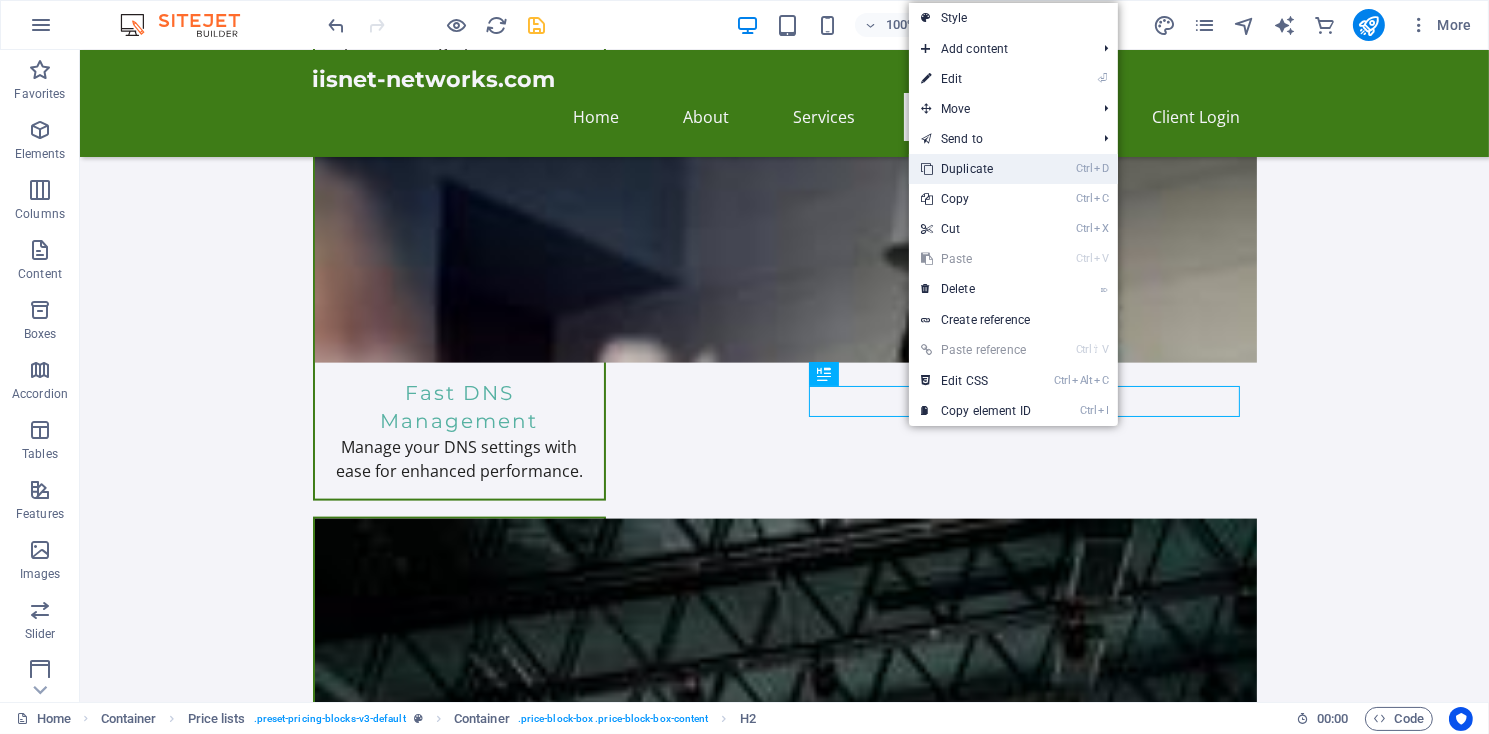 click on "Ctrl D  Duplicate" at bounding box center (976, 169) 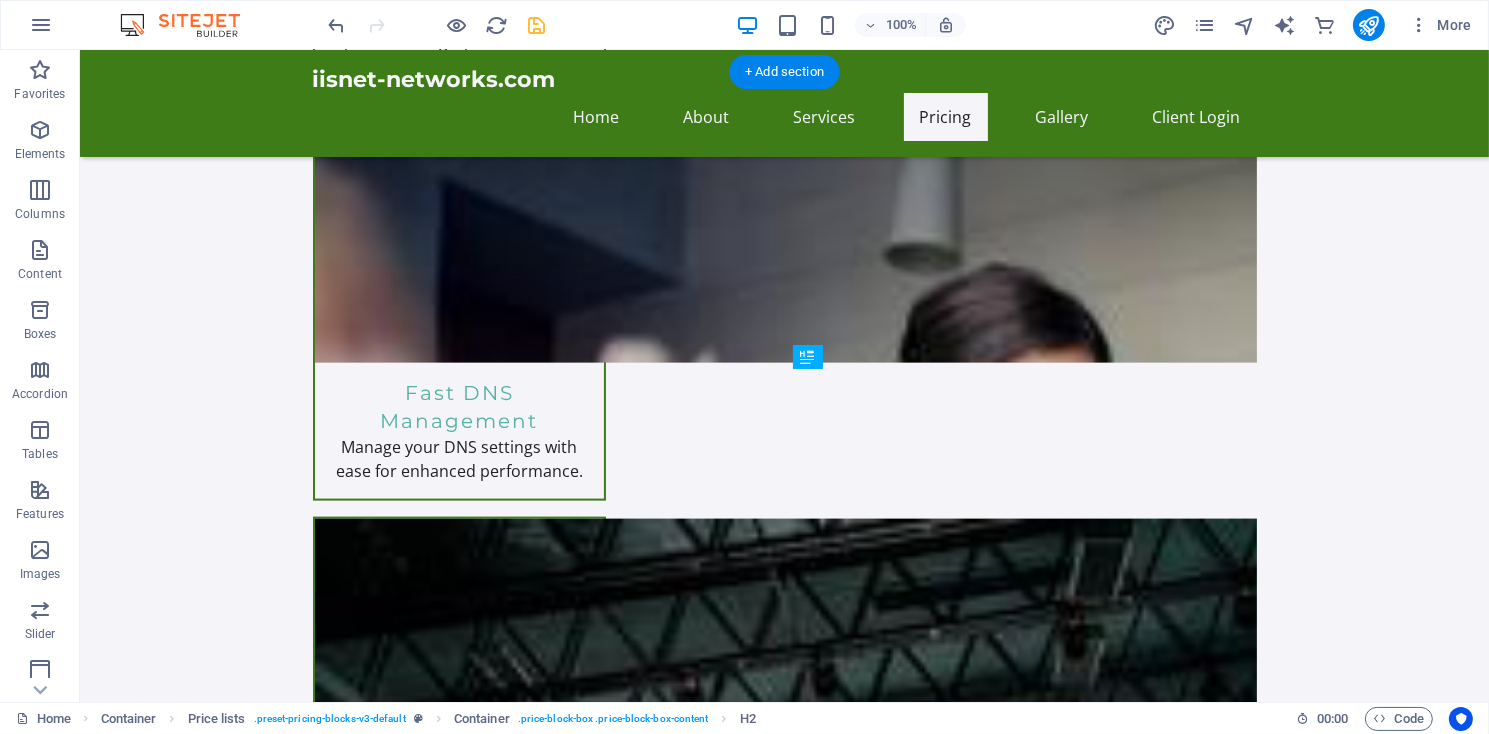 drag, startPoint x: 905, startPoint y: 457, endPoint x: 832, endPoint y: 528, distance: 101.8332 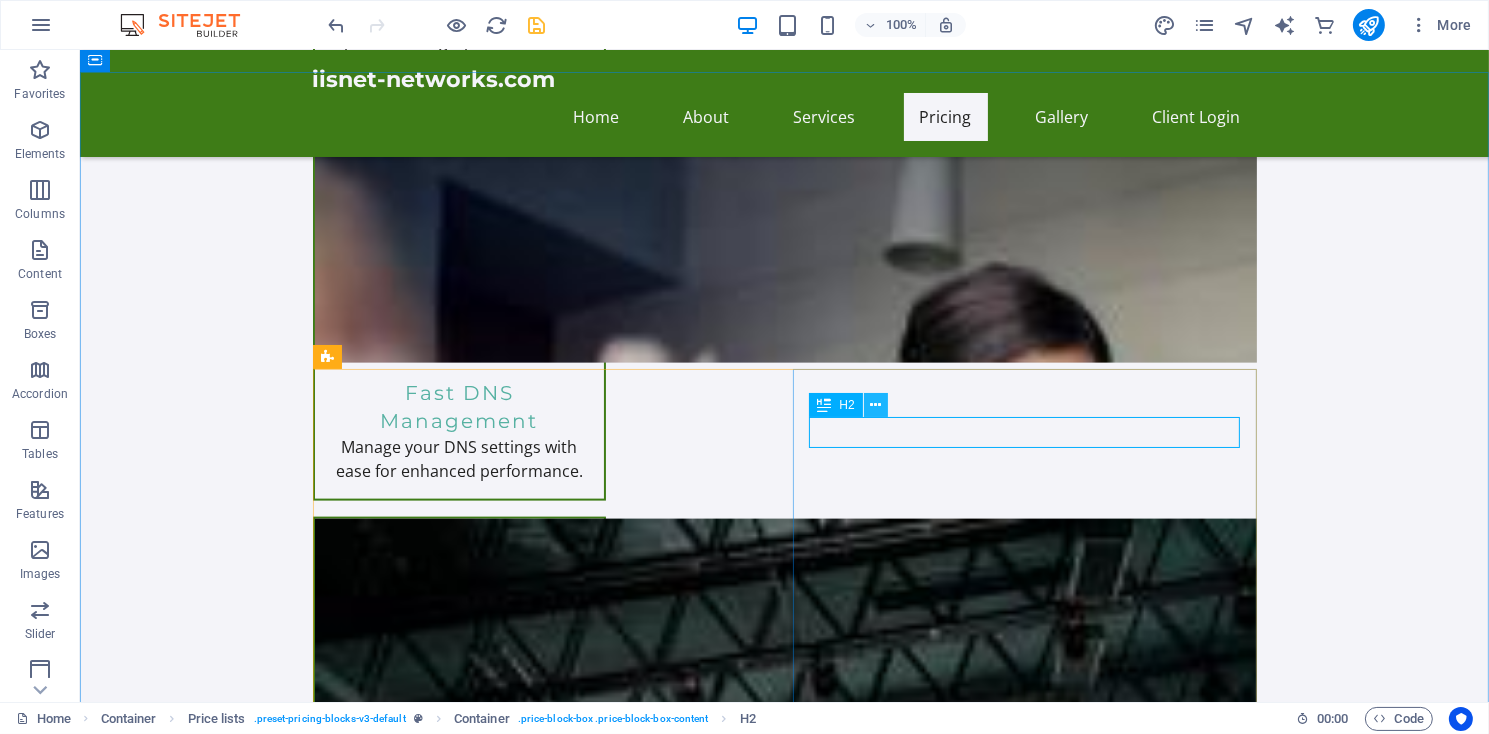 click at bounding box center [875, 405] 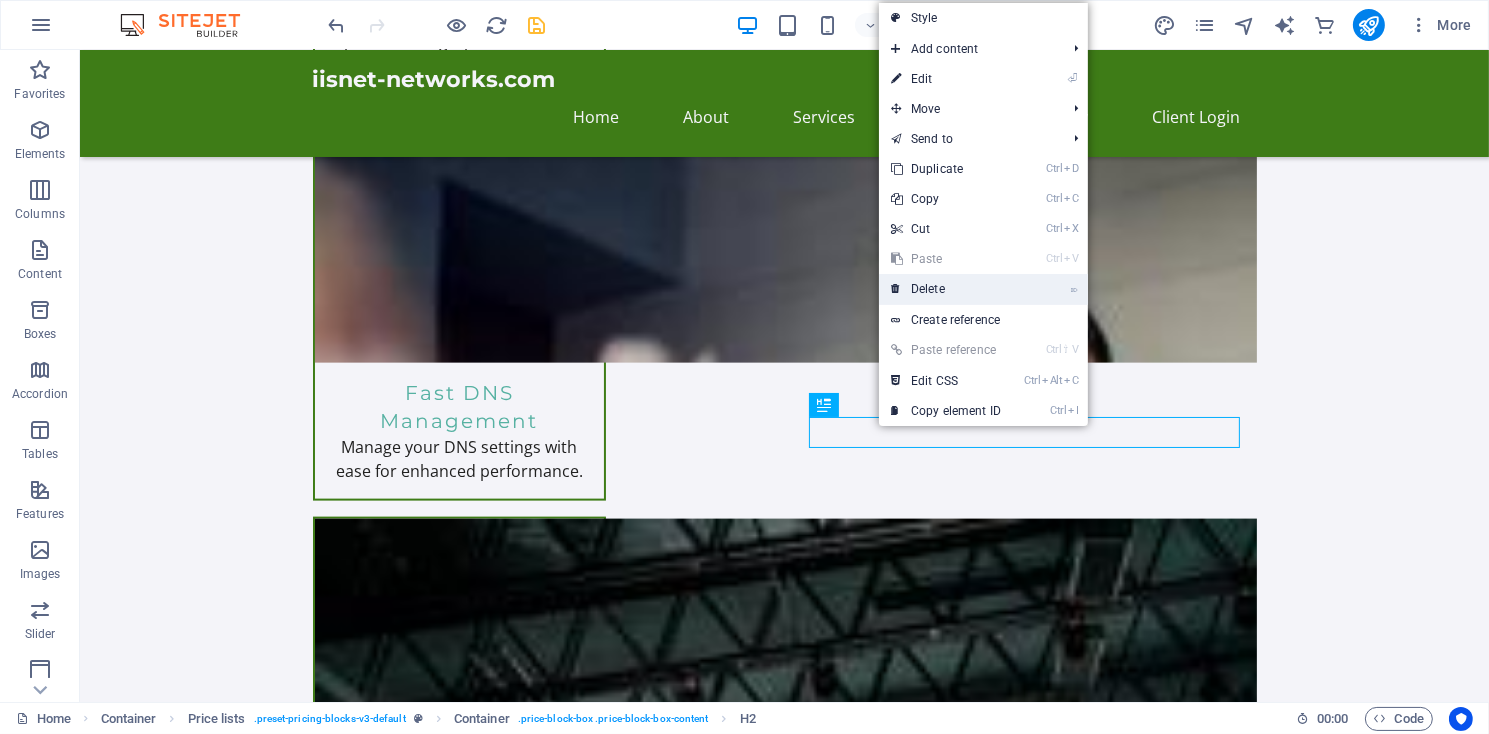 click on "⌦  Delete" at bounding box center (946, 289) 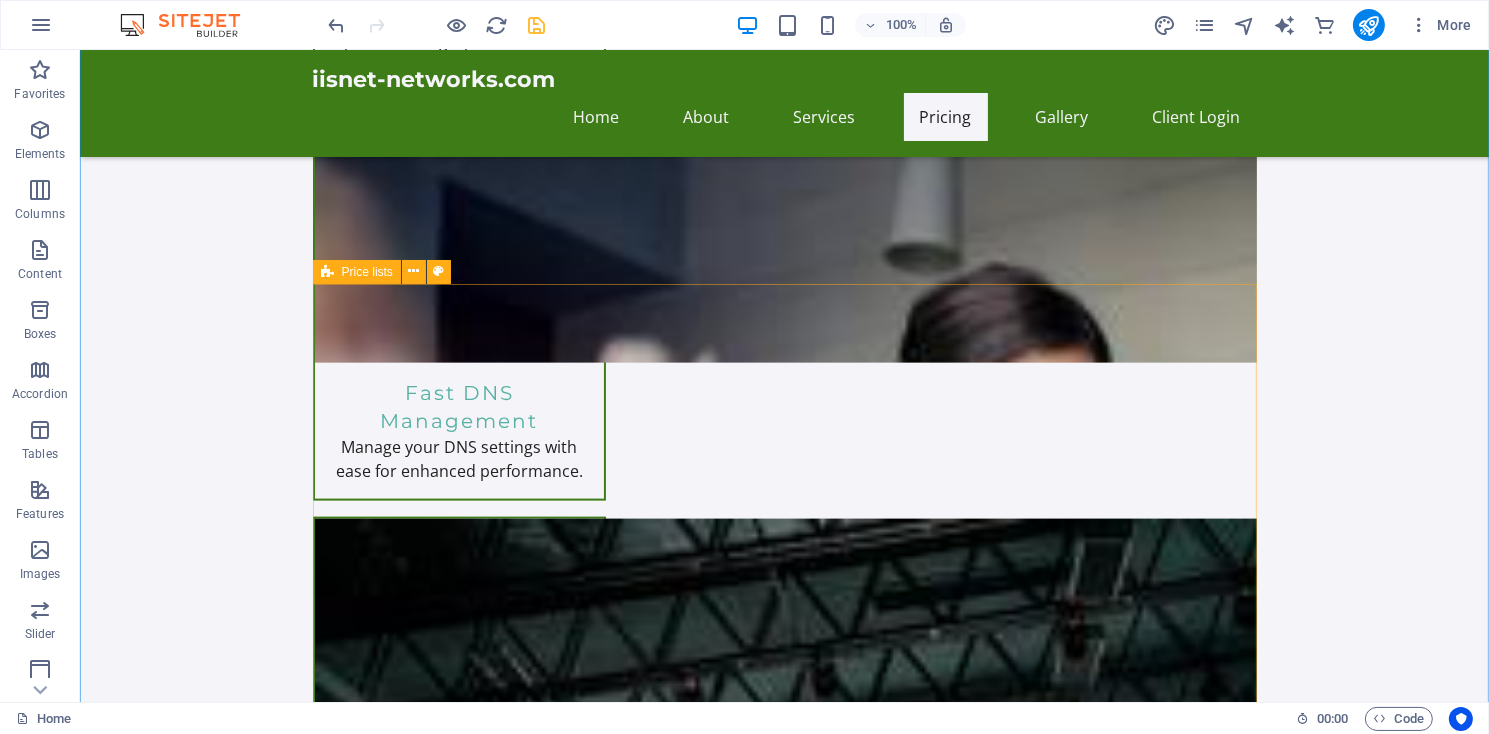 scroll, scrollTop: 3227, scrollLeft: 0, axis: vertical 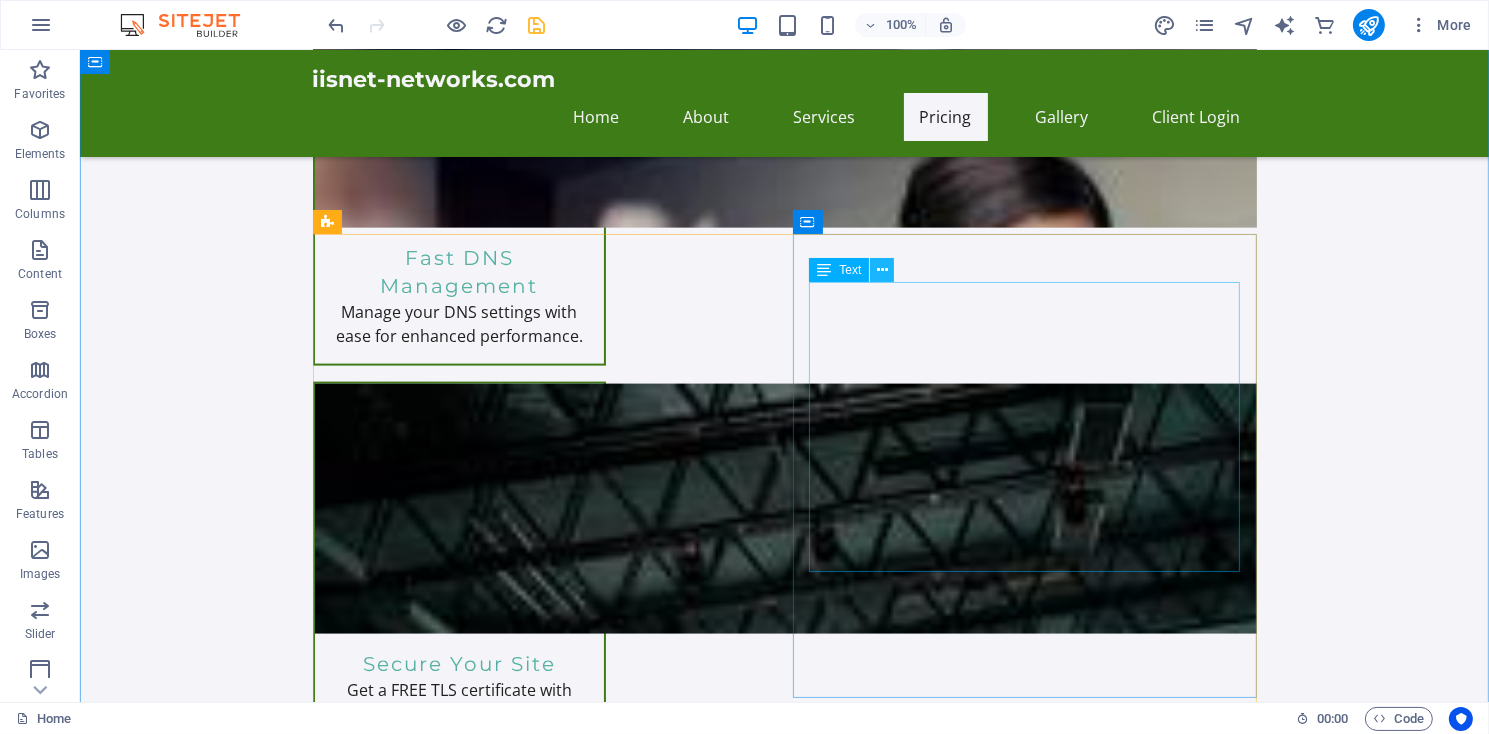 click at bounding box center [882, 270] 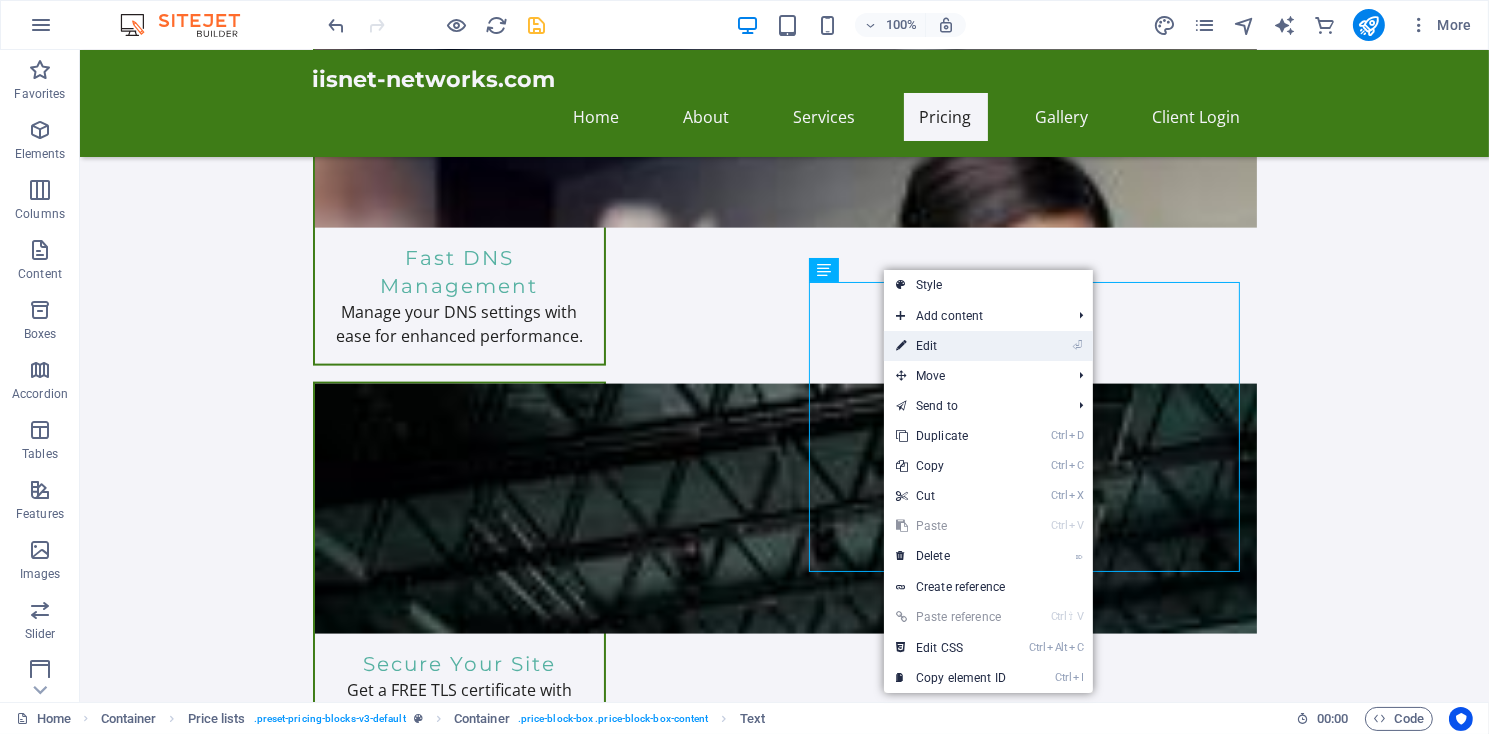 click on "⏎  Edit" at bounding box center [951, 346] 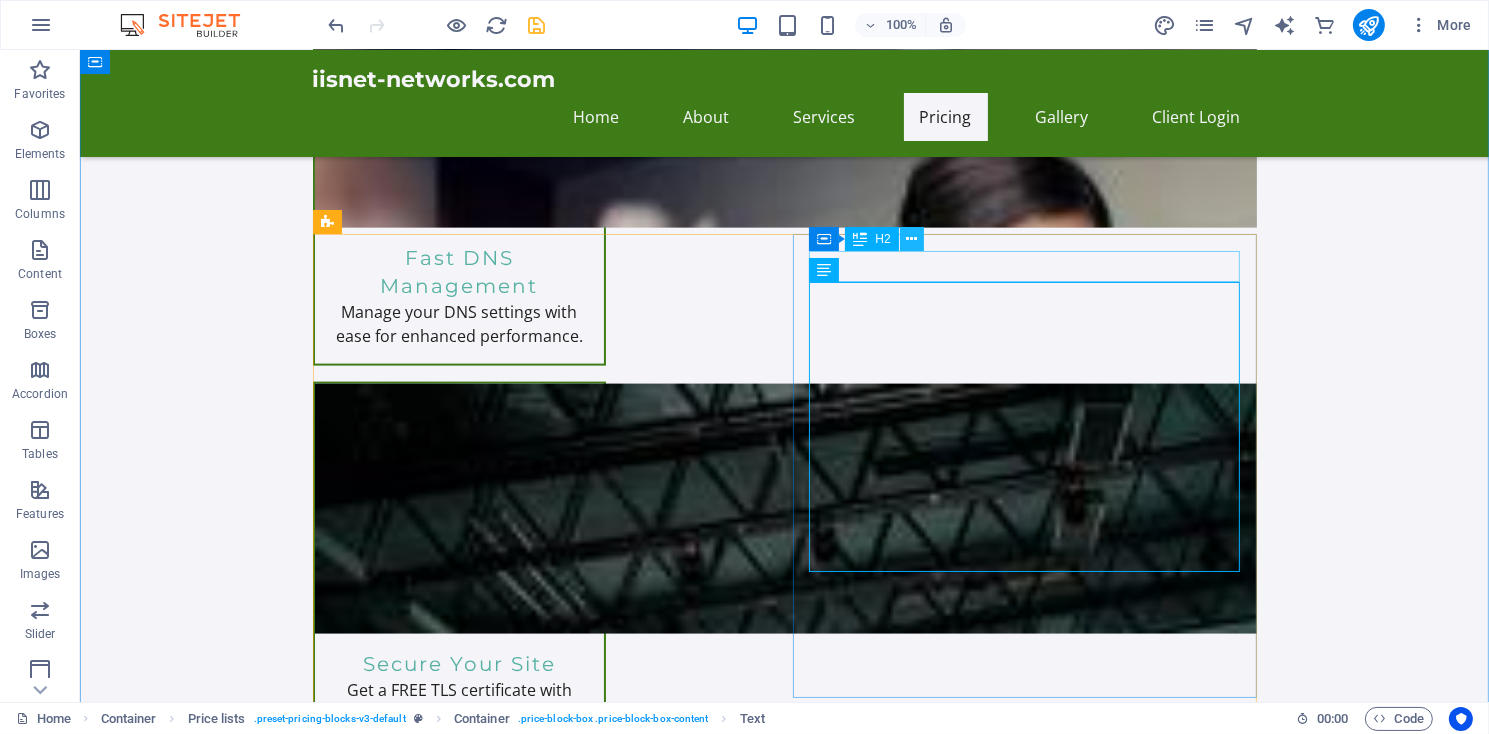 click at bounding box center [911, 239] 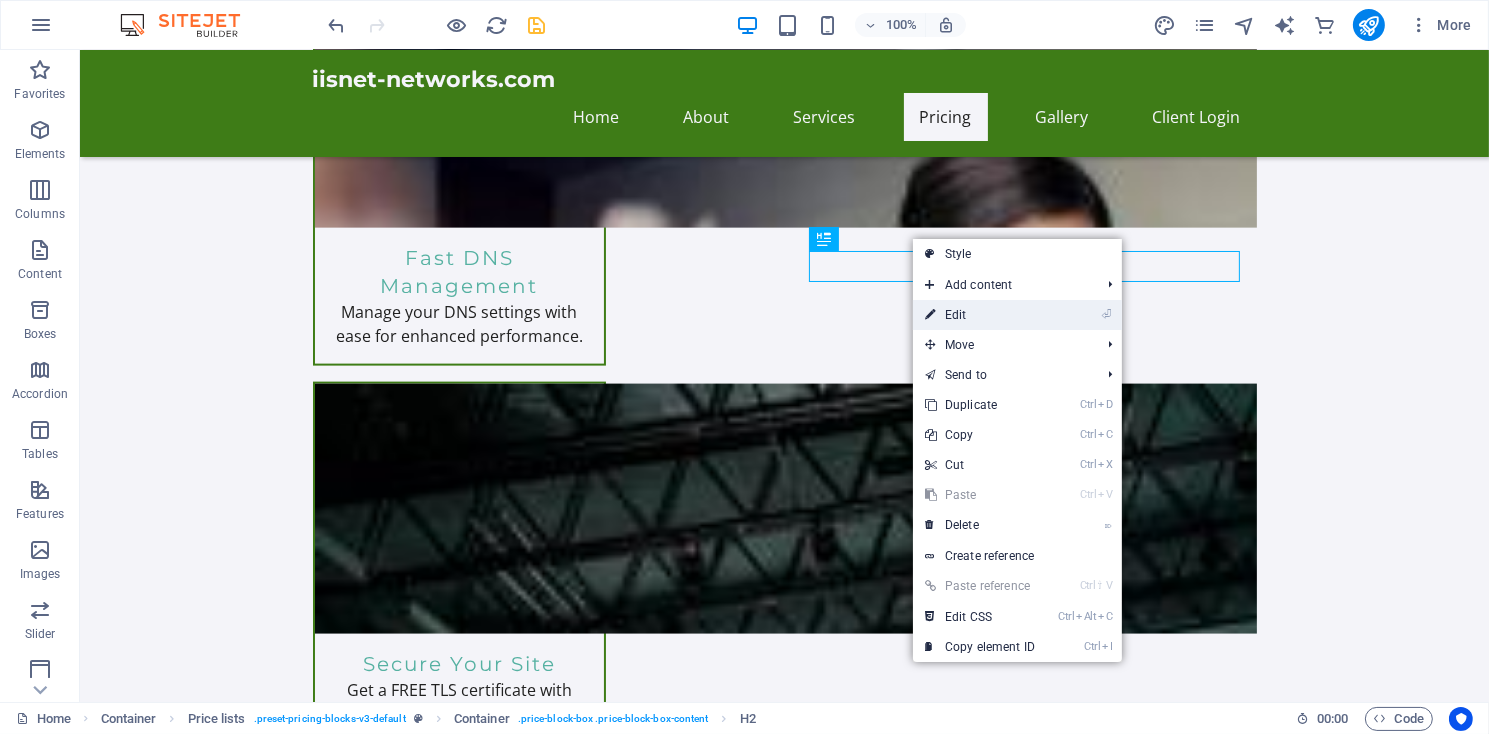 click on "⏎  Edit" at bounding box center [980, 315] 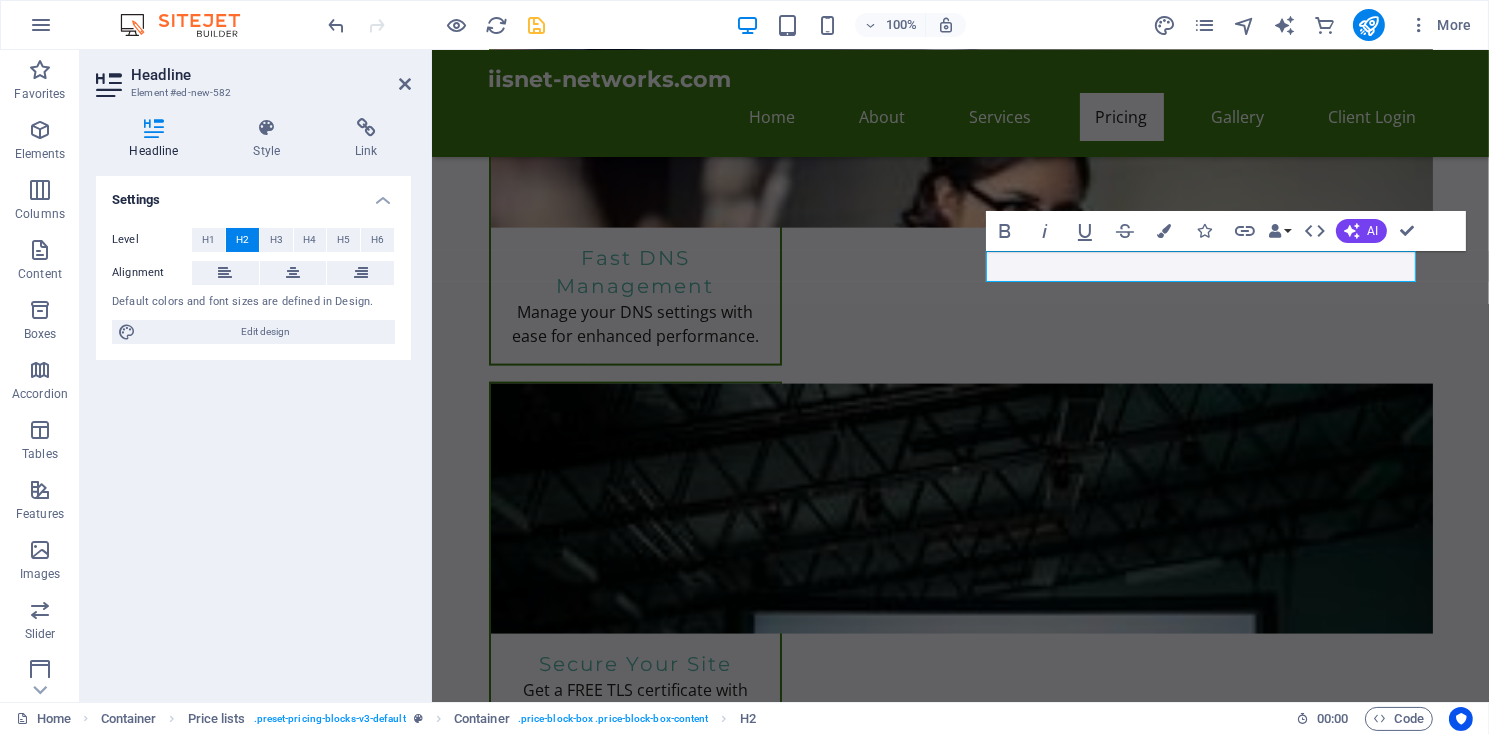 type 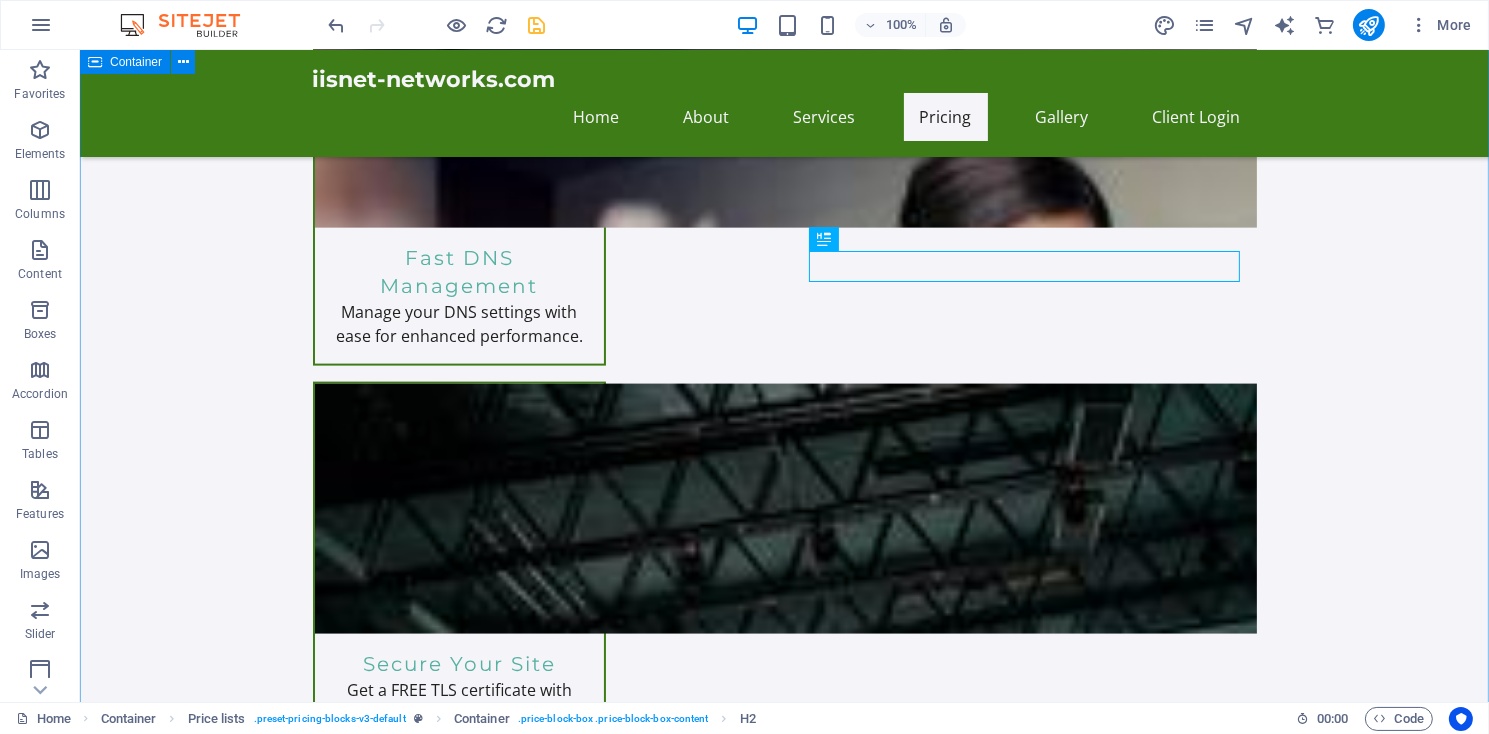 click on "Unlock endless possibilities with our all-inclusive hosting plans!    Enjoy robust features like personalized email, webmail access, and an intuitive cPanel control center. Effortlessly create sub-domains, manage MySQL databases, and choose from multiple PHP versions. Plus, gain instant access to over 300 free applications including WordPress and Joomla with just one click! Elevate your online presence using our Sitejet website builder, equipped with innovative AI tools. Experience the ultimate in web hosting today! Web Hosting Packages Express Hosting Perfect for personal websites and blogs. Includes everything you need to get started! 5,000MB file space. Unlimited Bandwidth
$11.95/month Order Express
Ideal for small businesses looking to establish an online presence. 10,000MB of file space, Unlimited Bandwidth.
$19.95/month Ultra Hosting
Tailored for larger businesses requiring advanced features and resources. Get premium support.
$14.99/month Drop content here" at bounding box center (783, 2751) 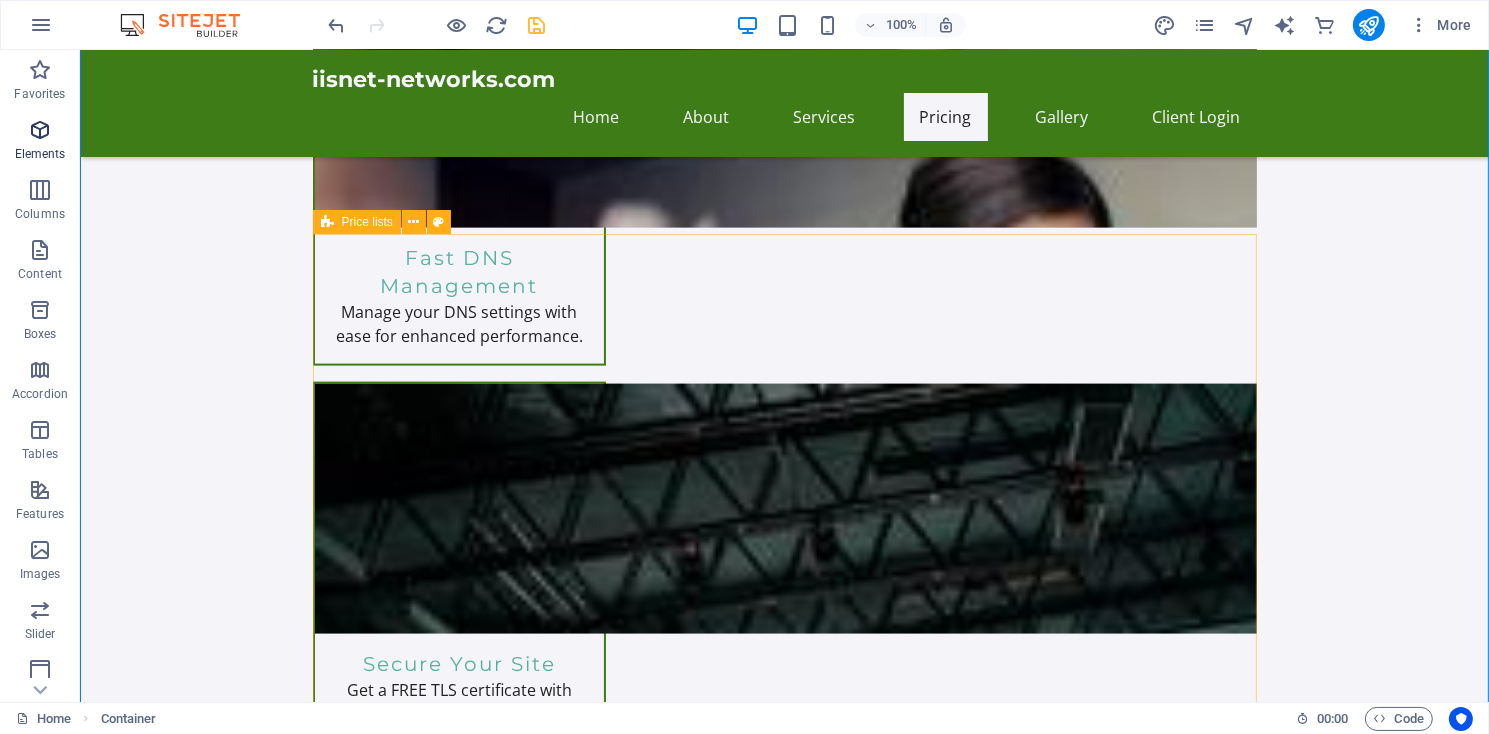 click on "Elements" at bounding box center [40, 154] 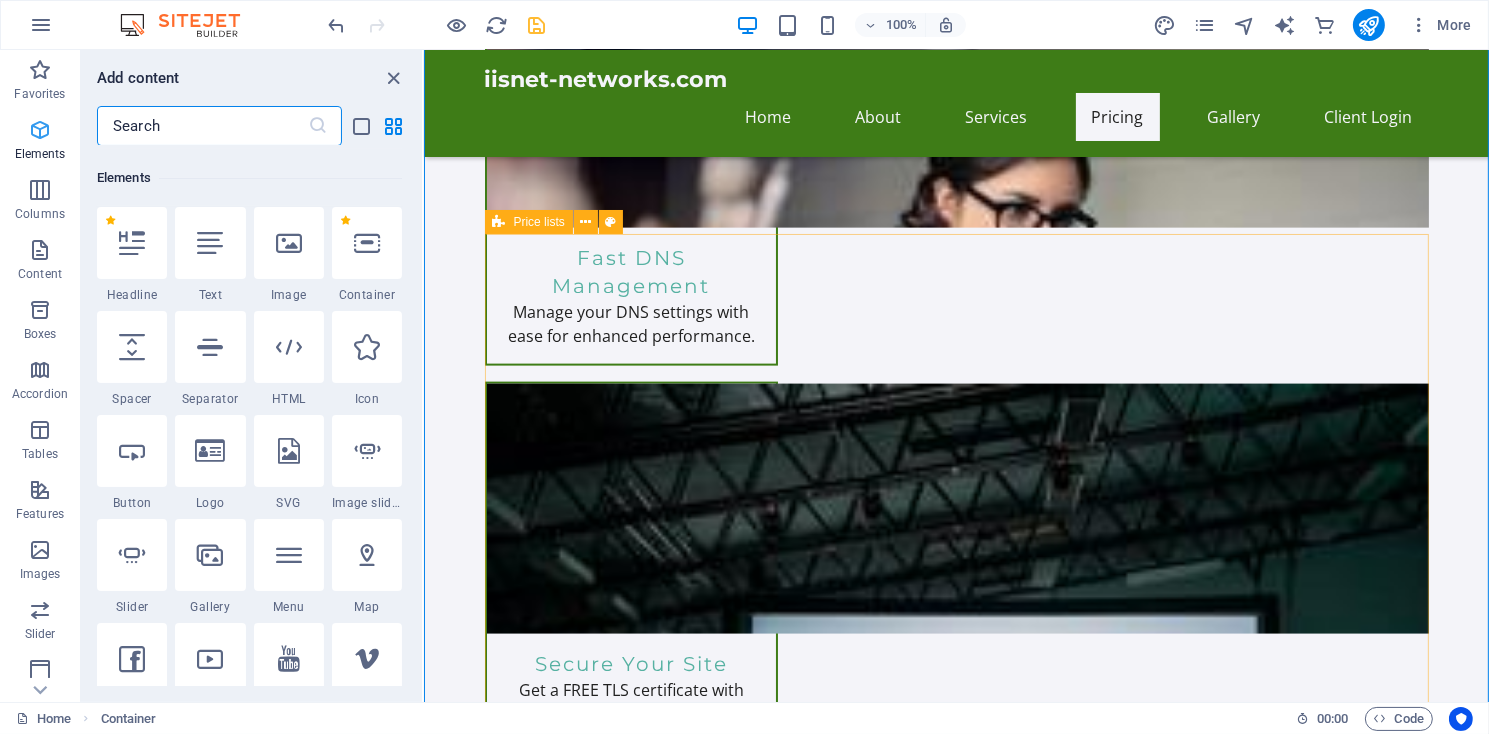 scroll, scrollTop: 213, scrollLeft: 0, axis: vertical 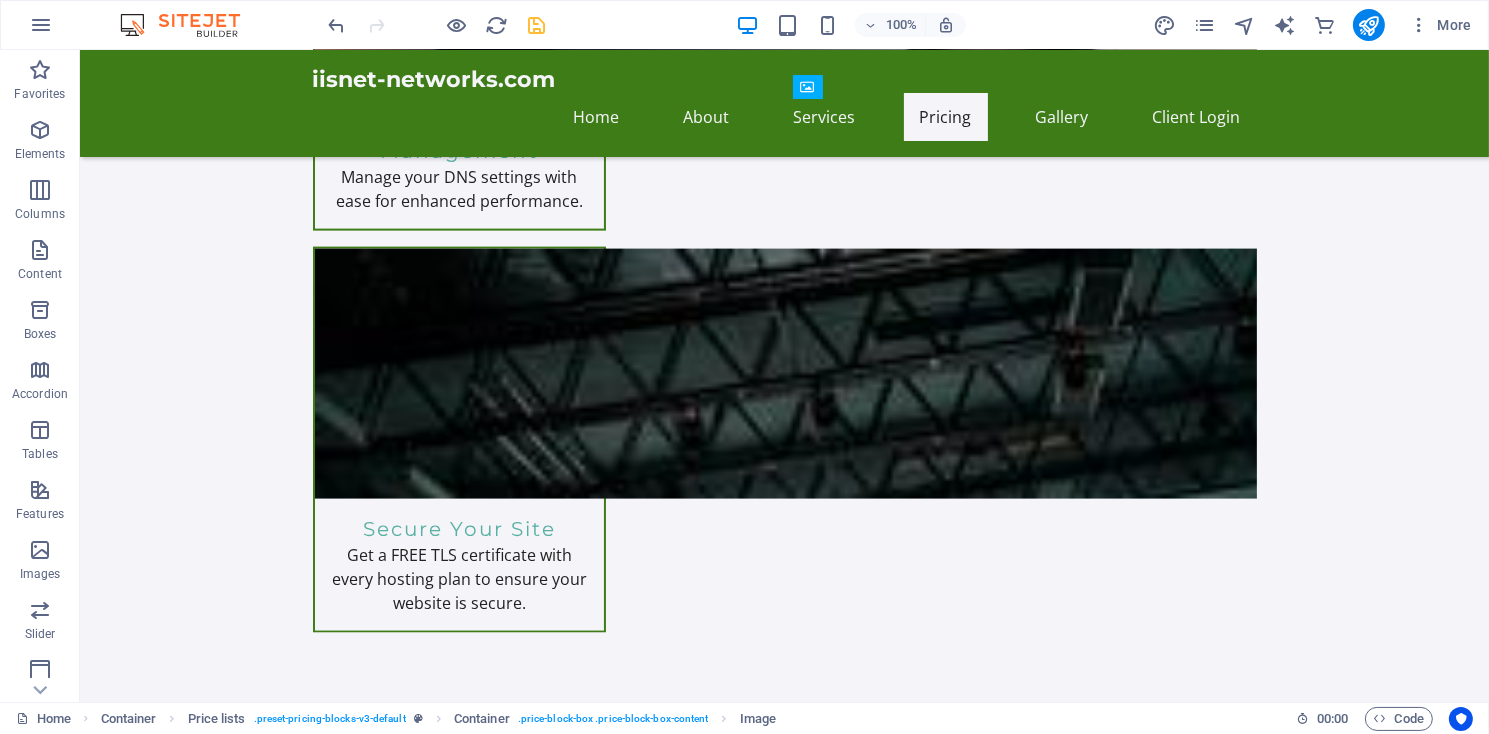 drag, startPoint x: 1114, startPoint y: 504, endPoint x: 1039, endPoint y: 373, distance: 150.95032 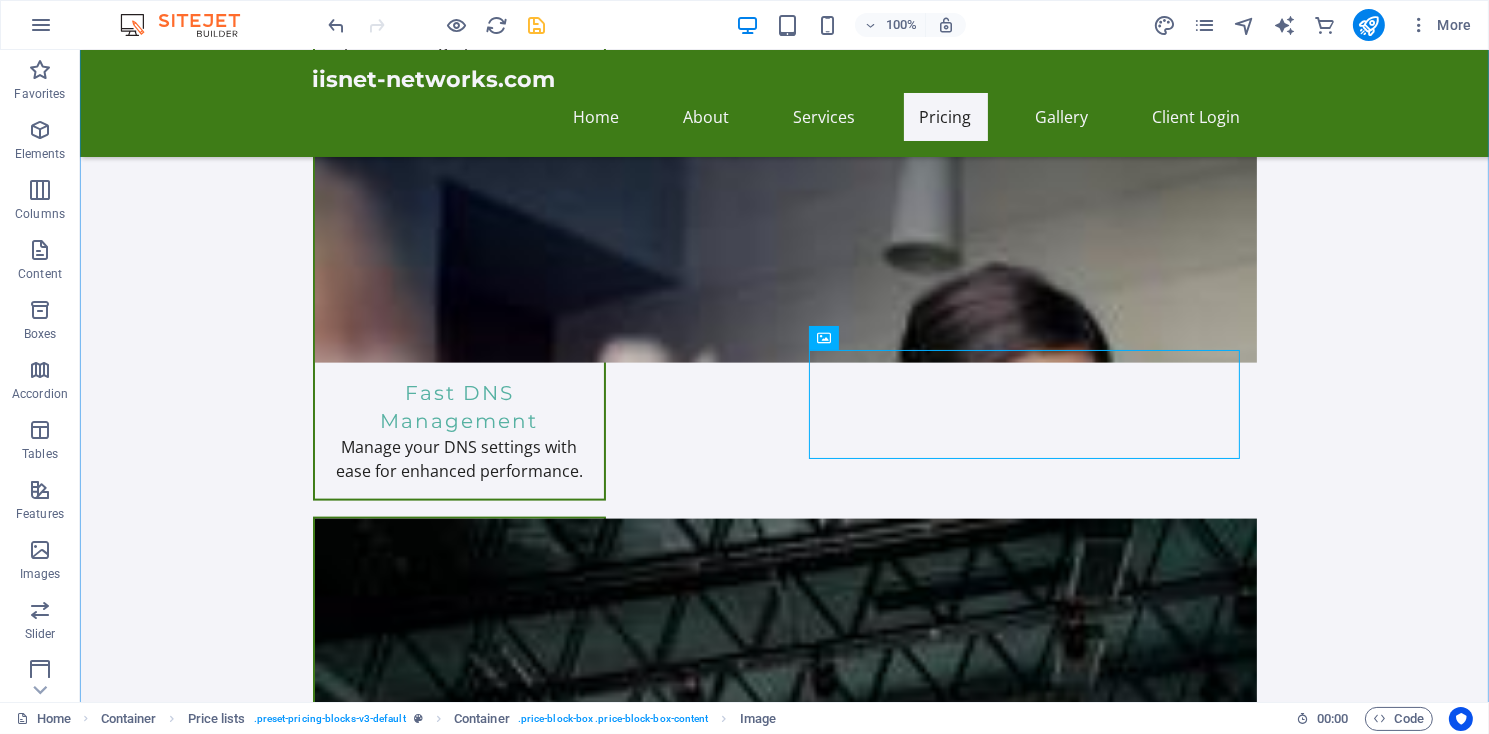 scroll, scrollTop: 3227, scrollLeft: 0, axis: vertical 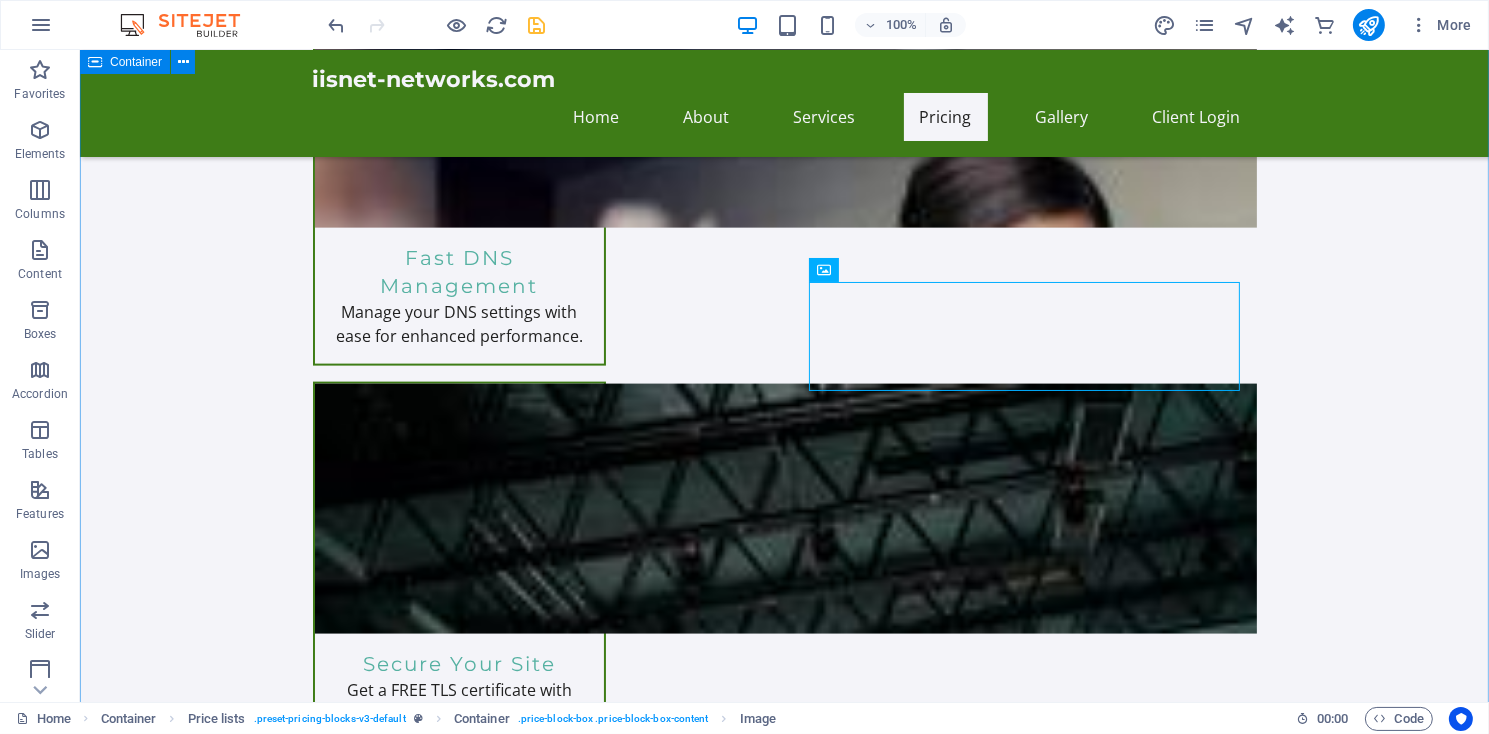 click on "Unlock endless possibilities with our all-inclusive hosting plans!    Enjoy robust features like personalized email, webmail access, and an intuitive cPanel control center. Effortlessly create sub-domains, manage MySQL databases, and choose from multiple PHP versions. Plus, gain instant access to over 300 free applications including WordPress and Joomla with just one click! Elevate your online presence using our Sitejet website builder, equipped with innovative AI tools. Experience the ultimate in web hosting today! Web Hosting Packages Express Hosting Perfect for personal websites and blogs. Includes everything you need to get started! 5,000MB file space. Unlimited Bandwidth
$11.95/month Order Express
Ideal for small businesses looking to establish an online presence. 10,000MB of file space, Unlimited Bandwidth.
$19.95/month Ultra Hosting
Tailored for larger businesses requiring advanced features and resources. Get premium support.
$14.99/month New headline or N/A" at bounding box center (783, 2767) 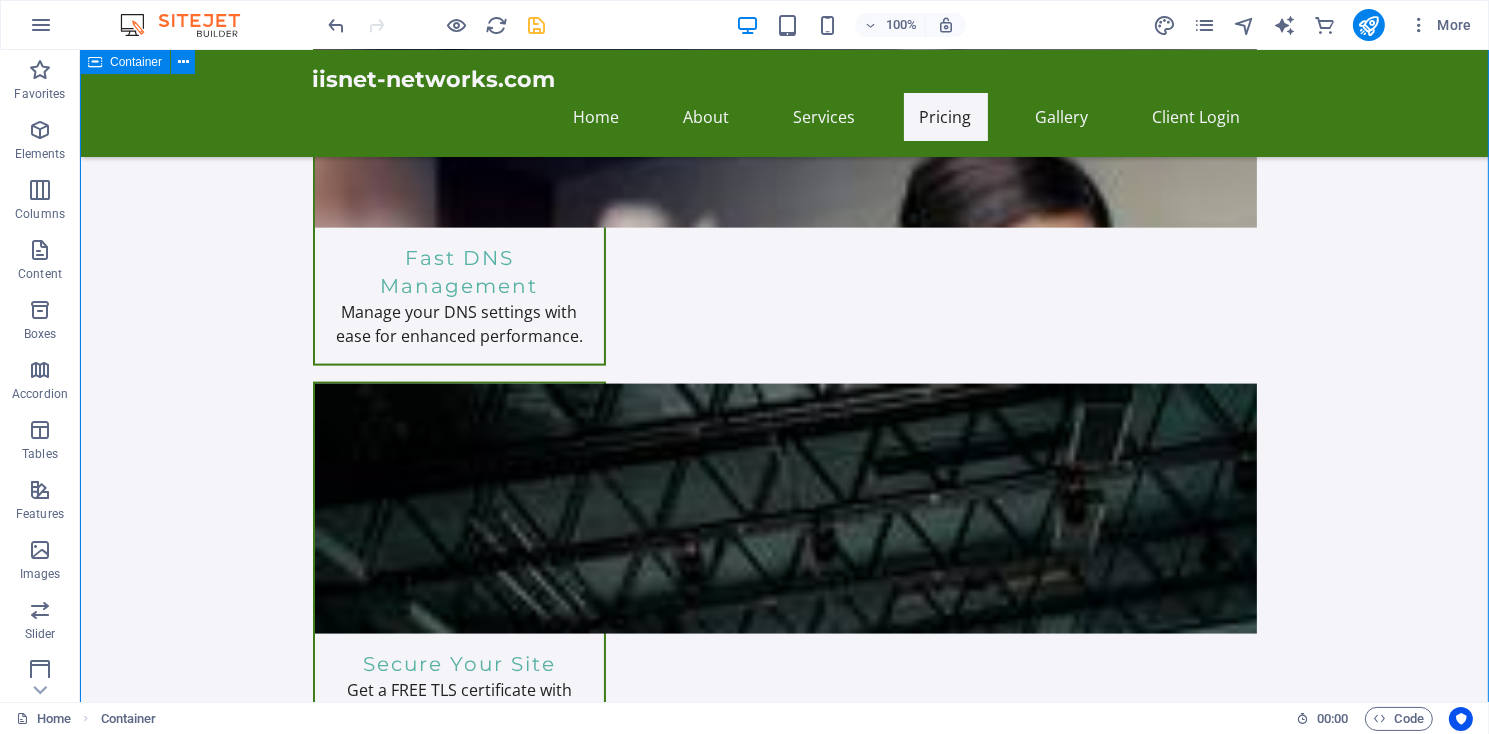 scroll, scrollTop: 3362, scrollLeft: 0, axis: vertical 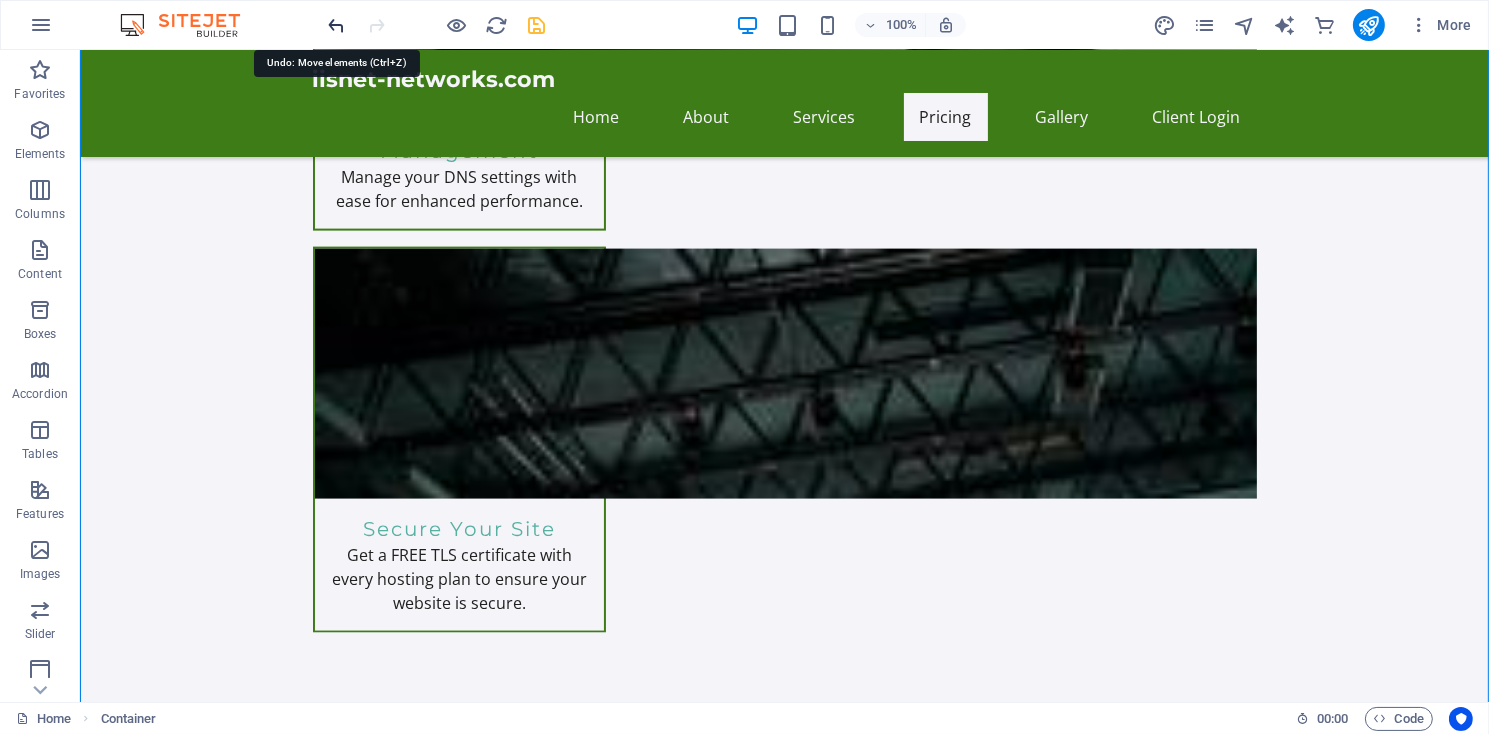 click at bounding box center [337, 25] 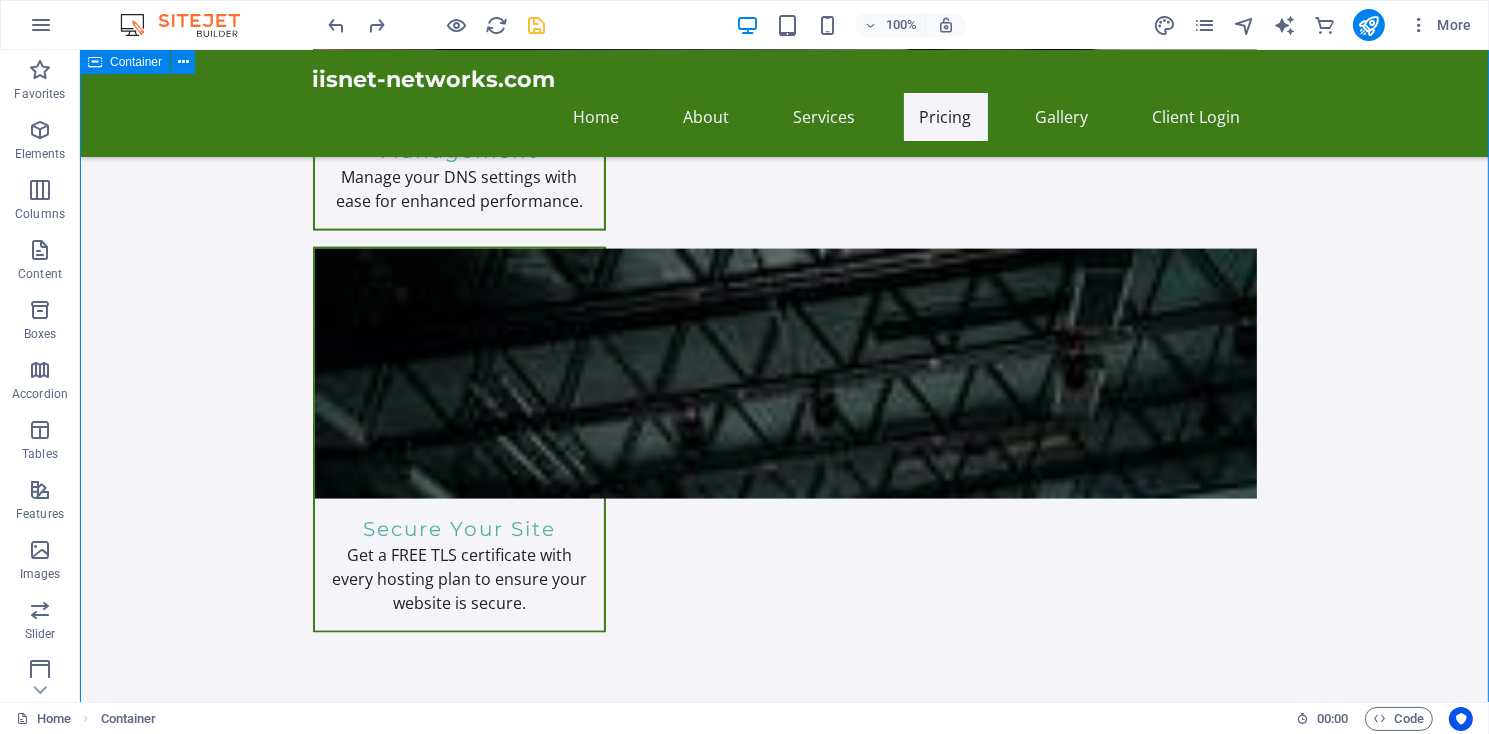 click on "Unlock endless possibilities with our all-inclusive hosting plans!    Enjoy robust features like personalized email, webmail access, and an intuitive cPanel control center. Effortlessly create sub-domains, manage MySQL databases, and choose from multiple PHP versions. Plus, gain instant access to over 300 free applications including WordPress and Joomla with just one click! Elevate your online presence using our Sitejet website builder, equipped with innovative AI tools. Experience the ultimate in web hosting today! Web Hosting Packages Express Hosting Perfect for personal websites and blogs. Includes everything you need to get started! 5,000MB file space. Unlimited Bandwidth
$11.95/month Order Express
Ideal for small businesses looking to establish an online presence. 10,000MB of file space, Unlimited Bandwidth.
$19.95/month Ultra Hosting
Tailored for larger businesses requiring advanced features and resources. Get premium support.
$14.99/month New headline or N/A" at bounding box center [783, 2632] 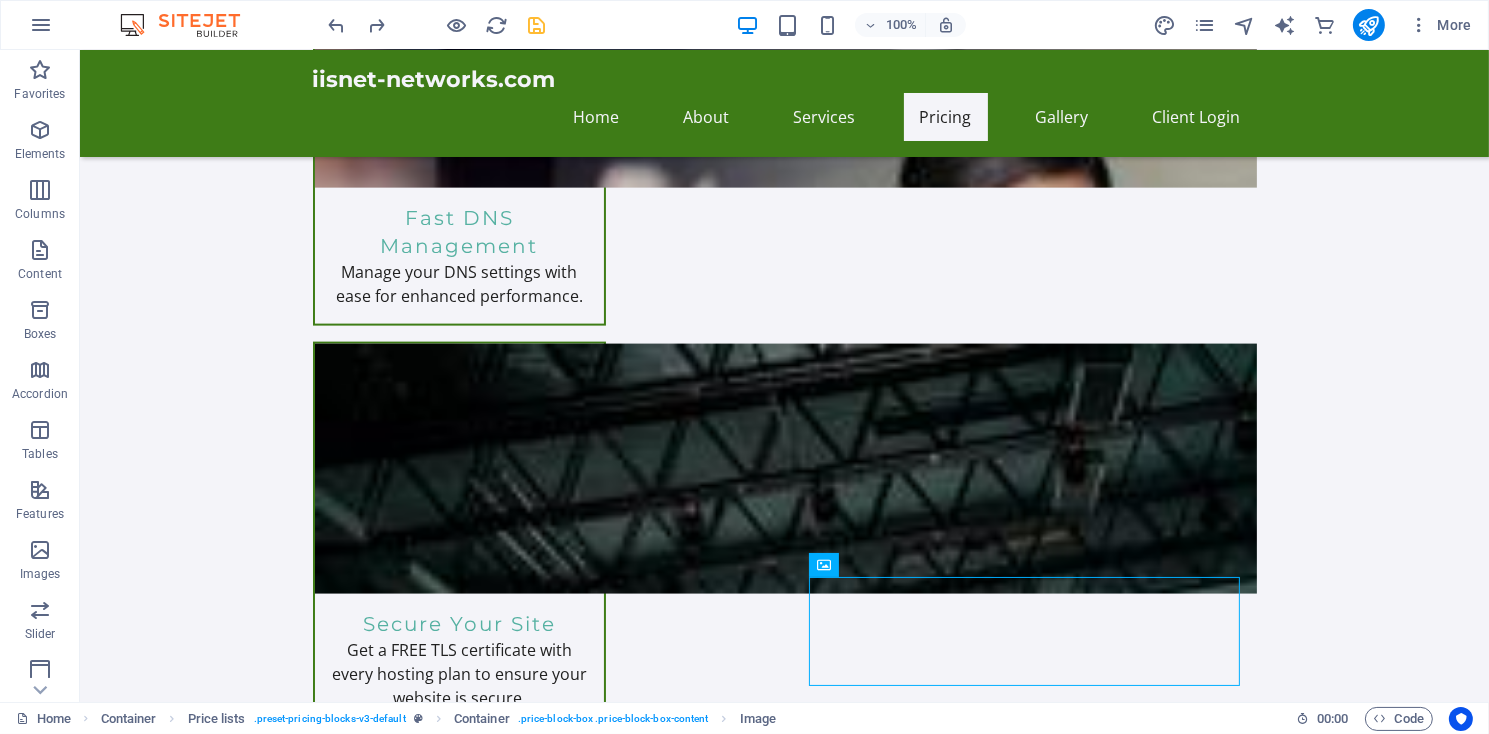 scroll, scrollTop: 3282, scrollLeft: 0, axis: vertical 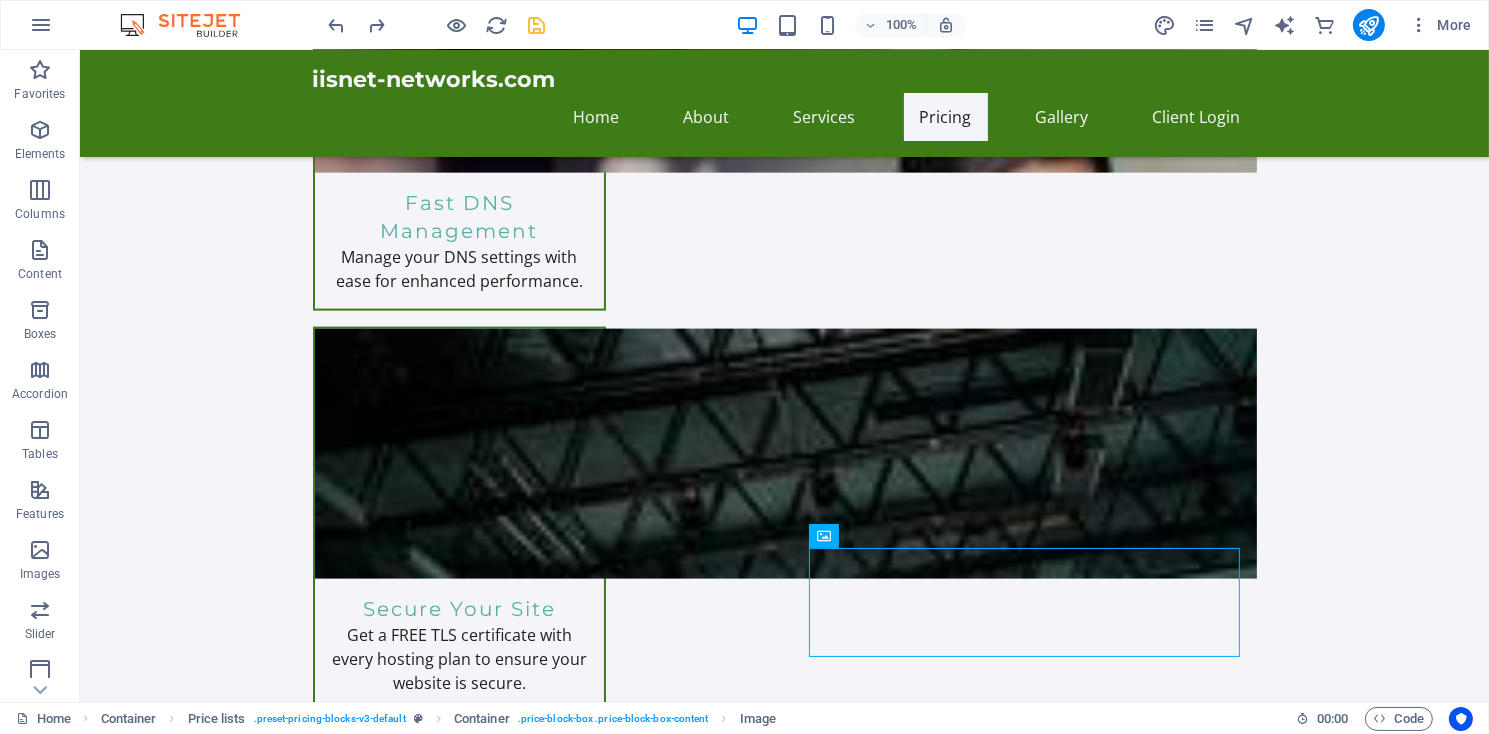 drag, startPoint x: 912, startPoint y: 645, endPoint x: 836, endPoint y: 570, distance: 106.77547 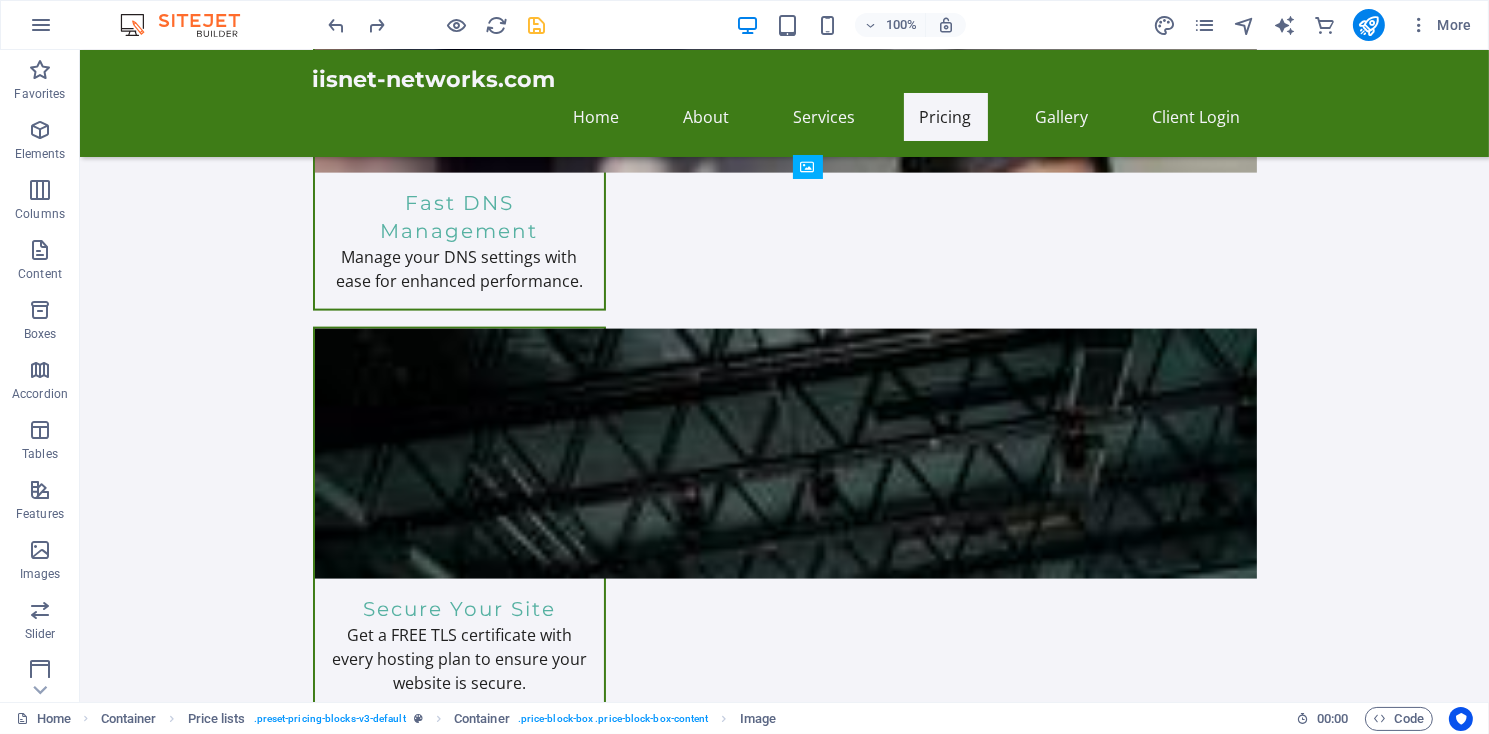 drag, startPoint x: 911, startPoint y: 583, endPoint x: 840, endPoint y: 466, distance: 136.85759 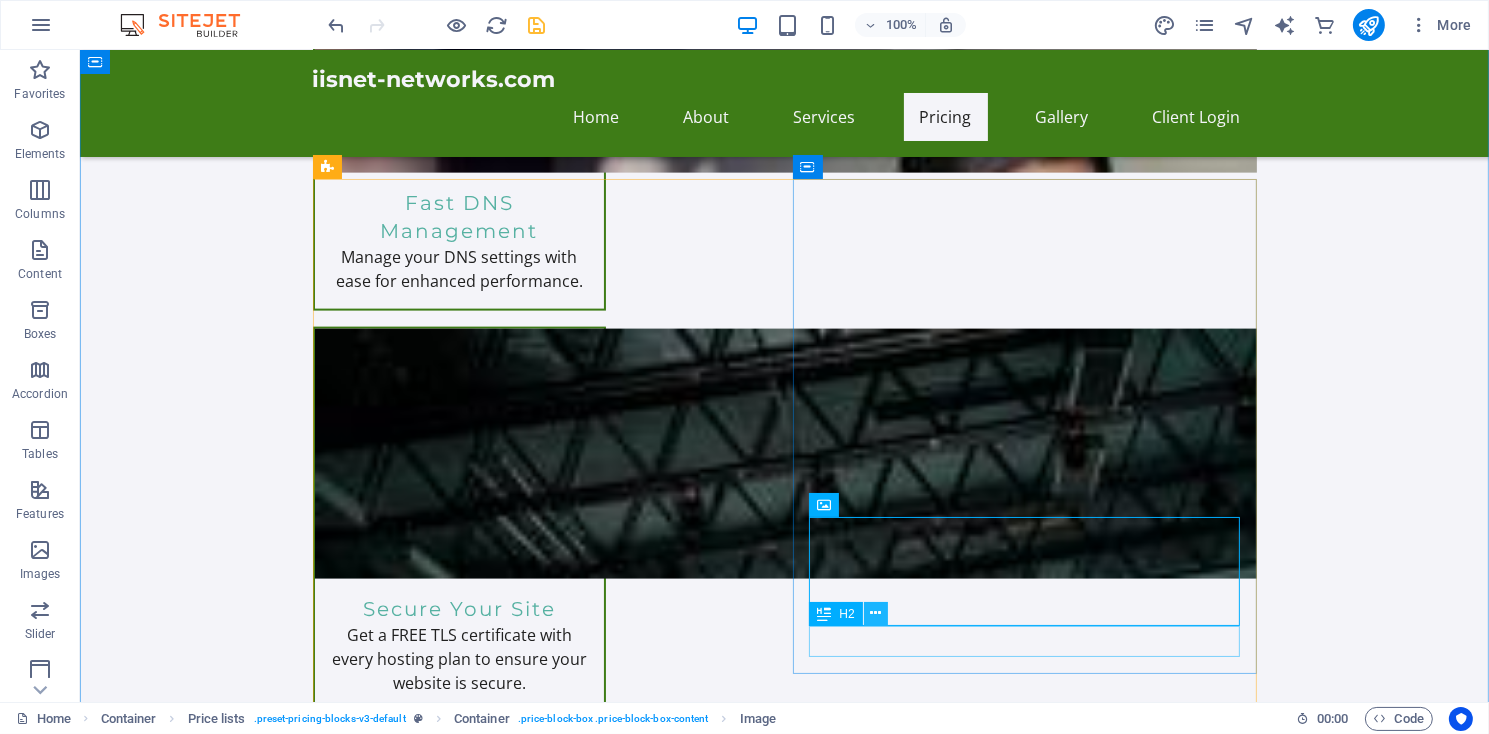 click at bounding box center (875, 613) 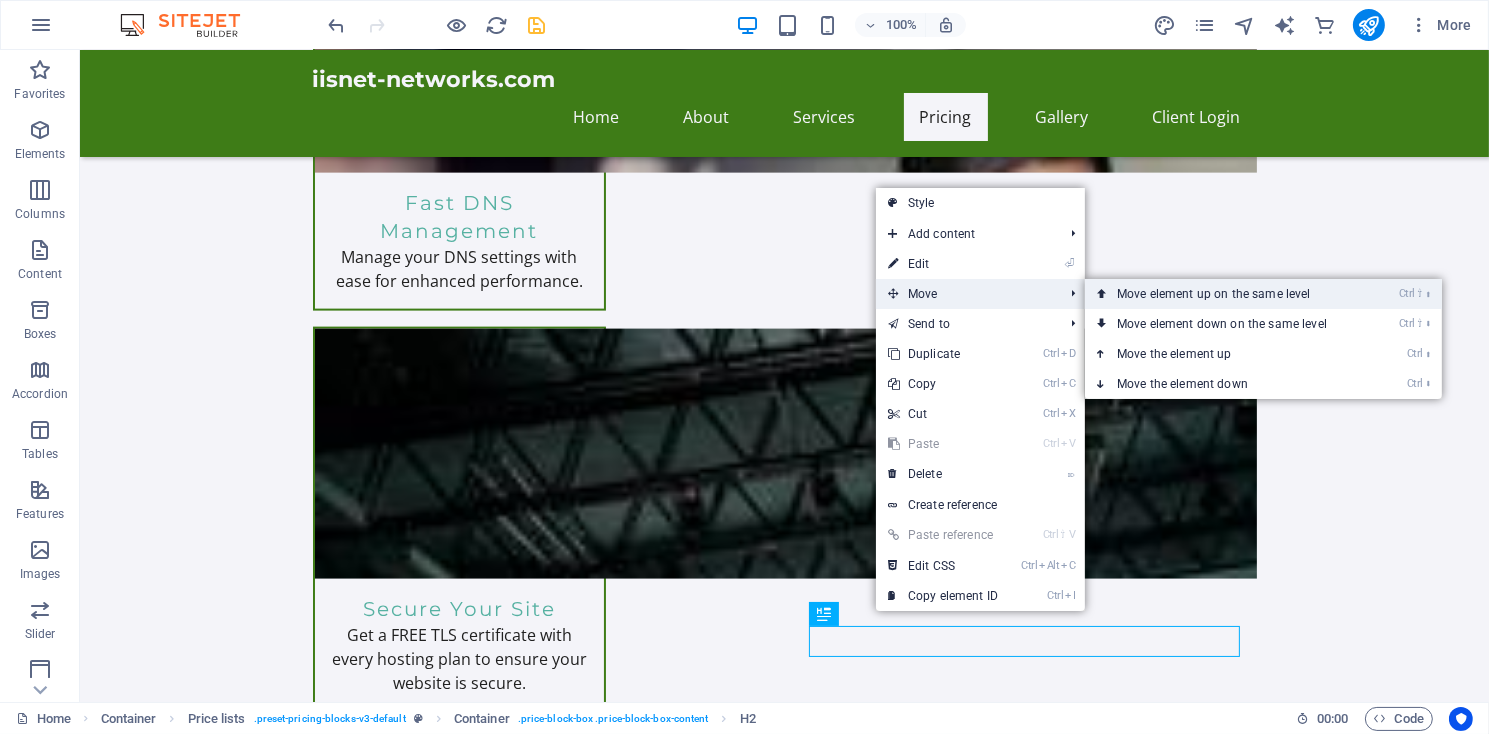 click on "Ctrl ⇧ ⬆  Move element up on the same level" at bounding box center [1226, 294] 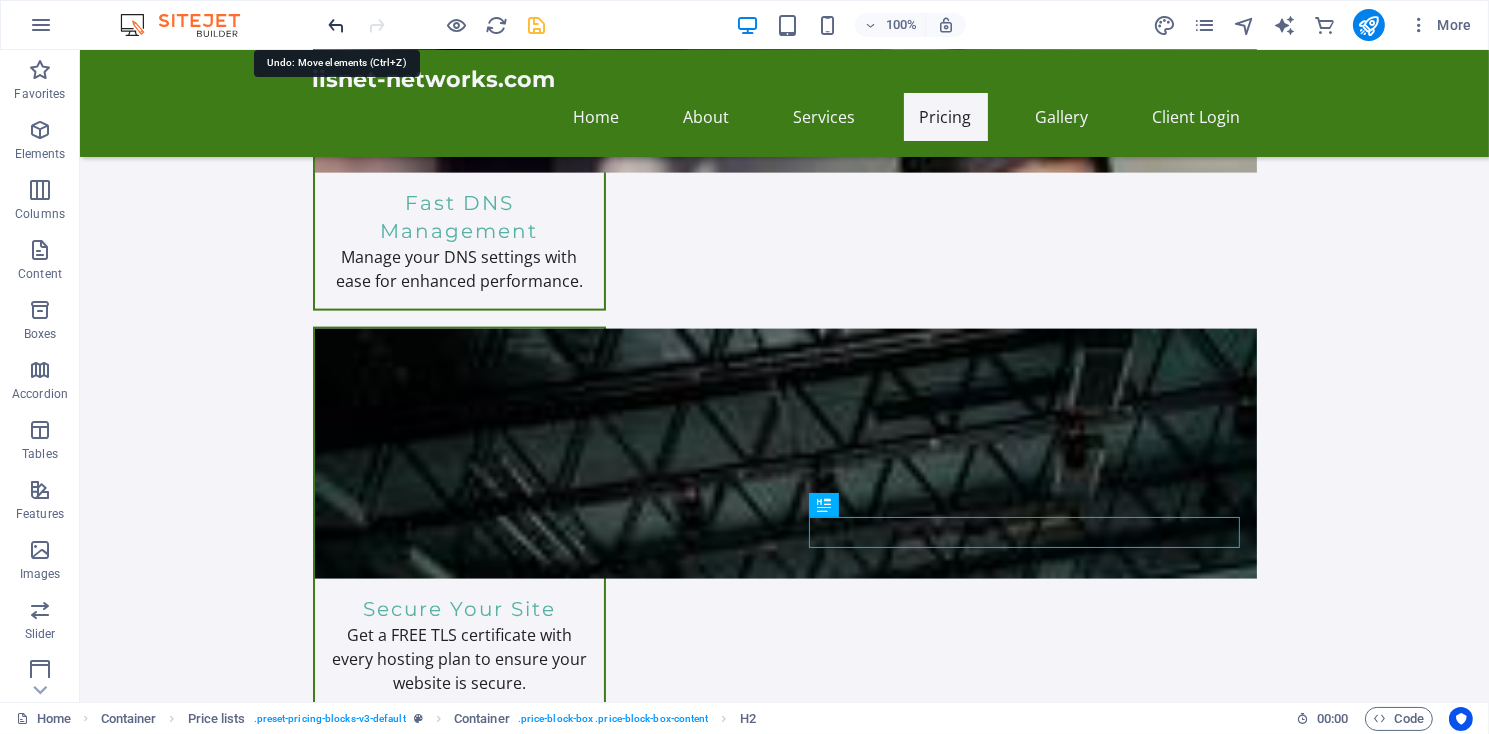 click at bounding box center [337, 25] 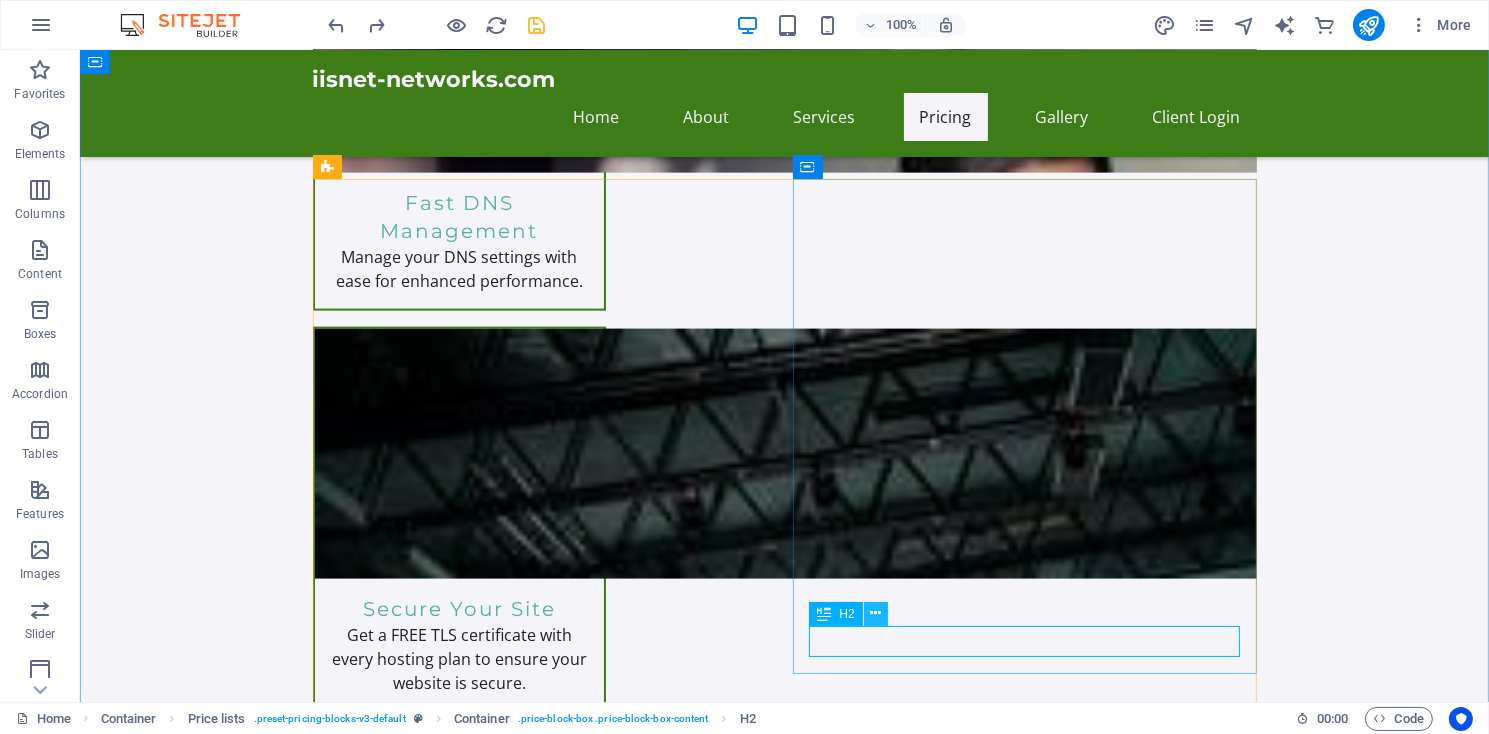 click at bounding box center [875, 613] 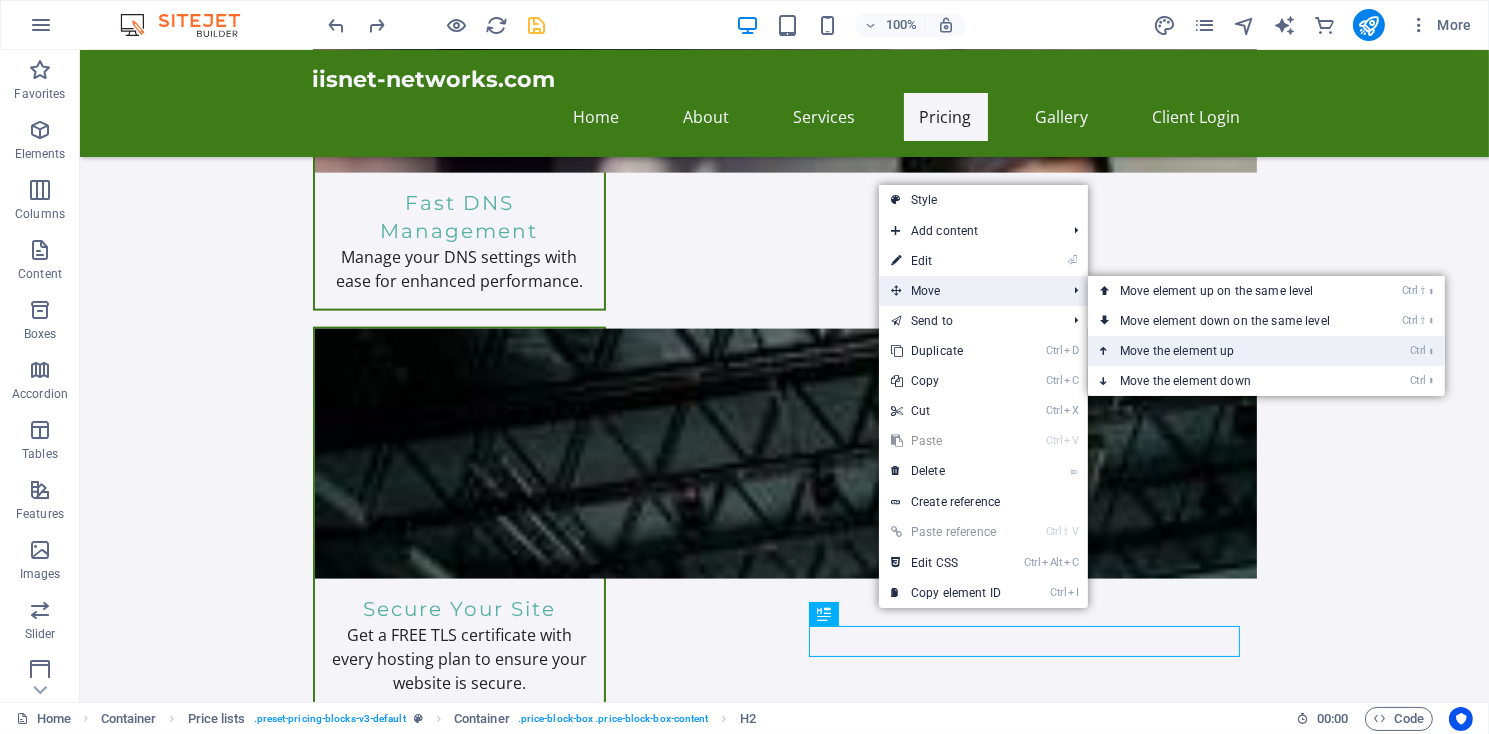 click on "Ctrl ⬆  Move the element up" at bounding box center [1229, 351] 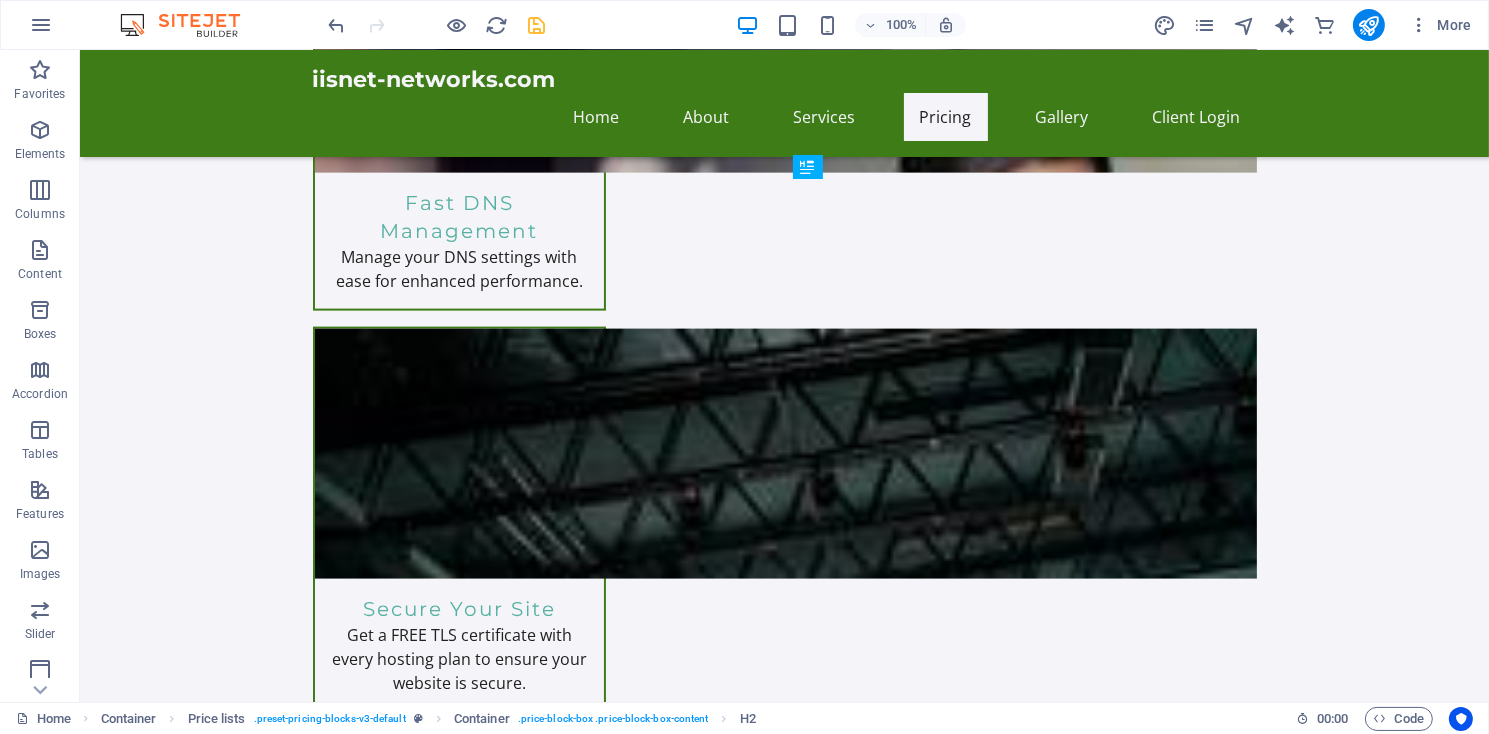 drag, startPoint x: 913, startPoint y: 556, endPoint x: 845, endPoint y: 442, distance: 132.74034 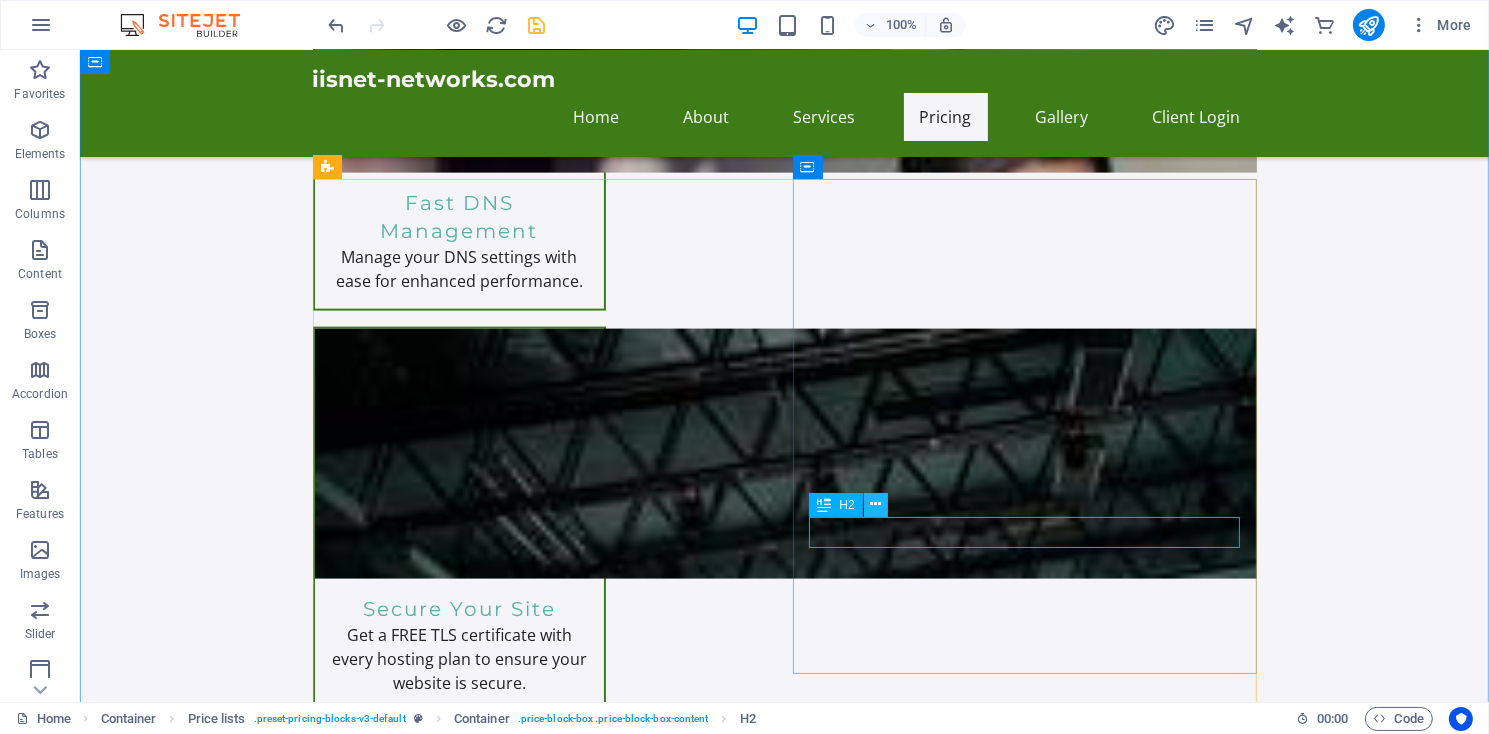 click at bounding box center (875, 504) 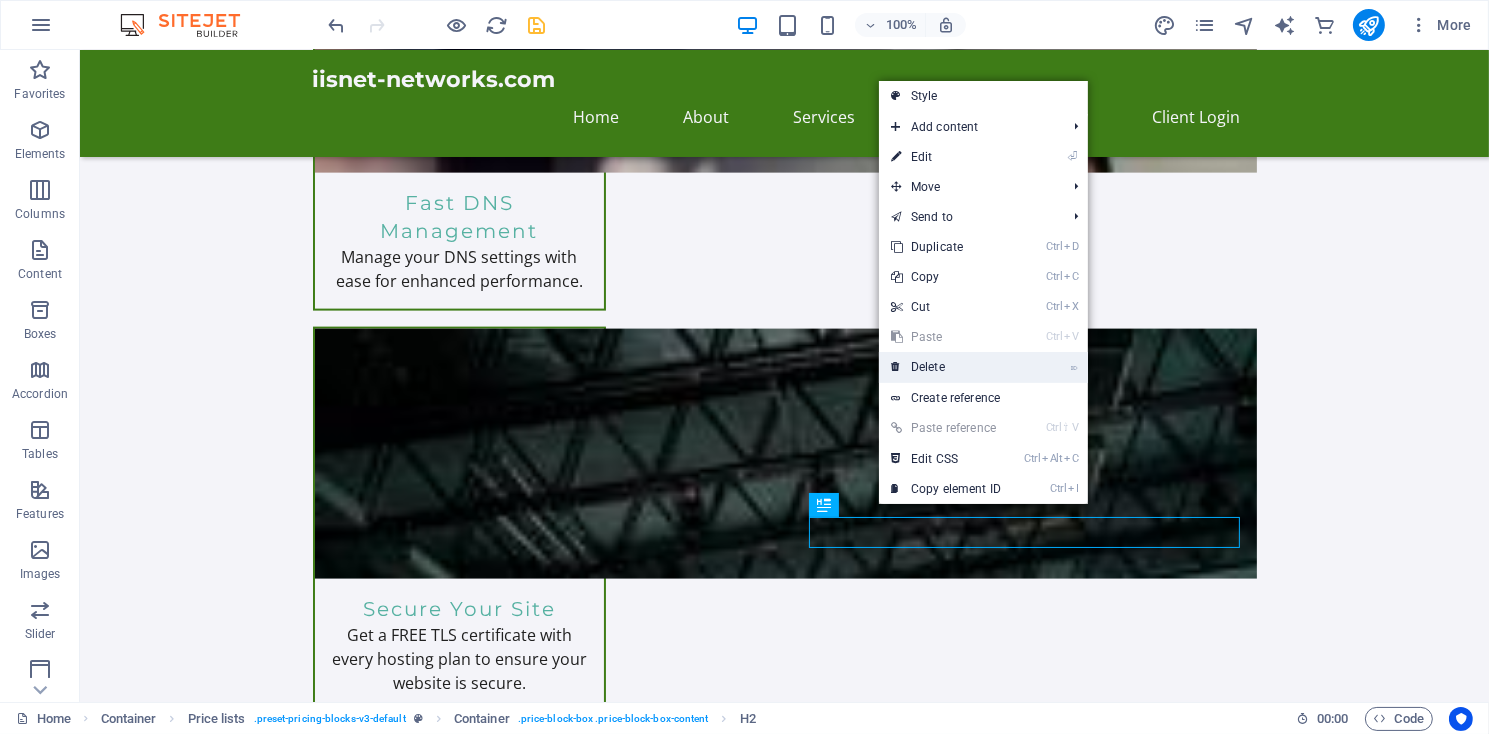 click on "⌦  Delete" at bounding box center [946, 367] 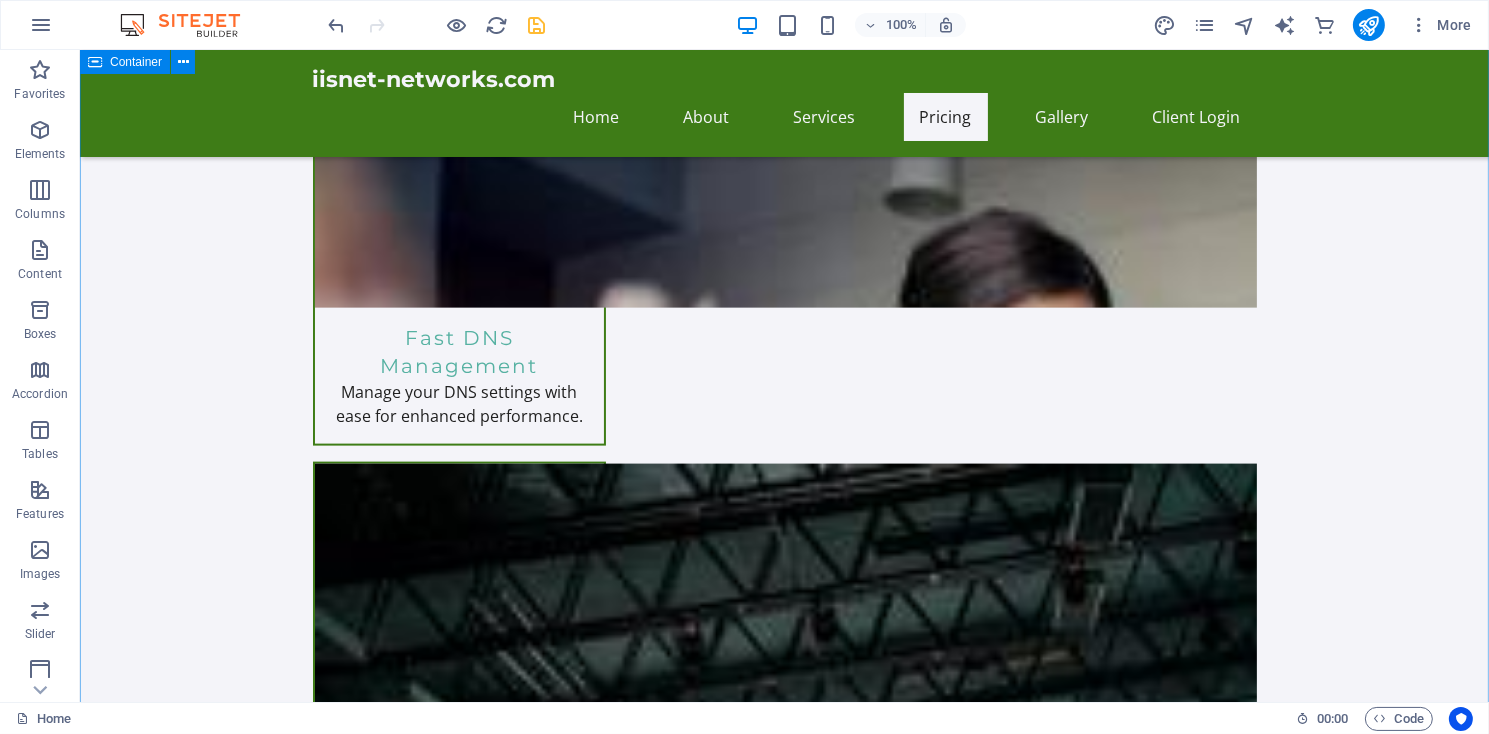 scroll, scrollTop: 3282, scrollLeft: 0, axis: vertical 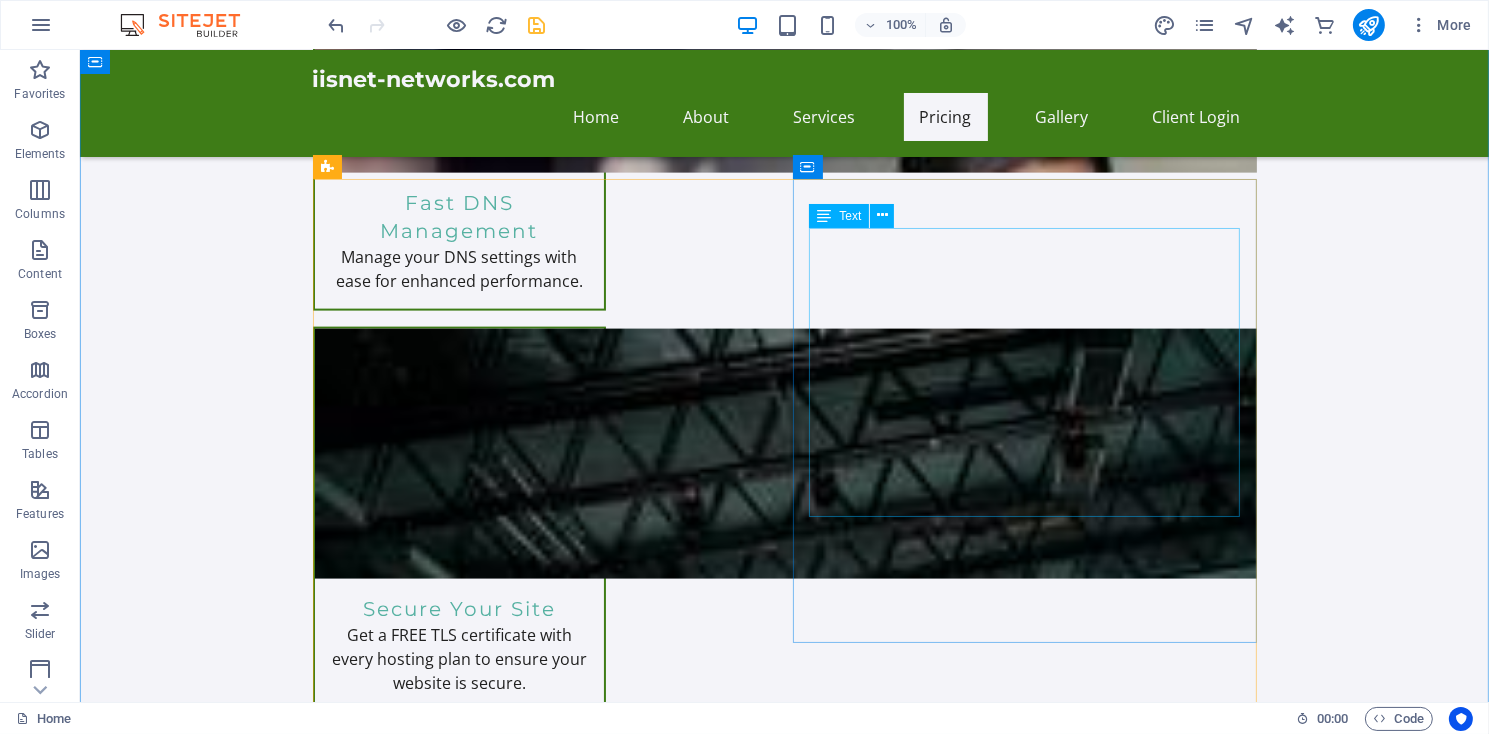 click on "Perfect for personal websites and blogs. Includes everything you need to get started! 5,000MB file space. Unlimited Bandwidth
$11.95/month Order Express
Ideal for small businesses looking to establish an online presence. 10,000MB of file space, Unlimited Bandwidth.
$19.95/month Ultra Hosting
Tailored for larger businesses requiring advanced features and resources. Get premium support.
$14.99/month" at bounding box center (1016, 2410) 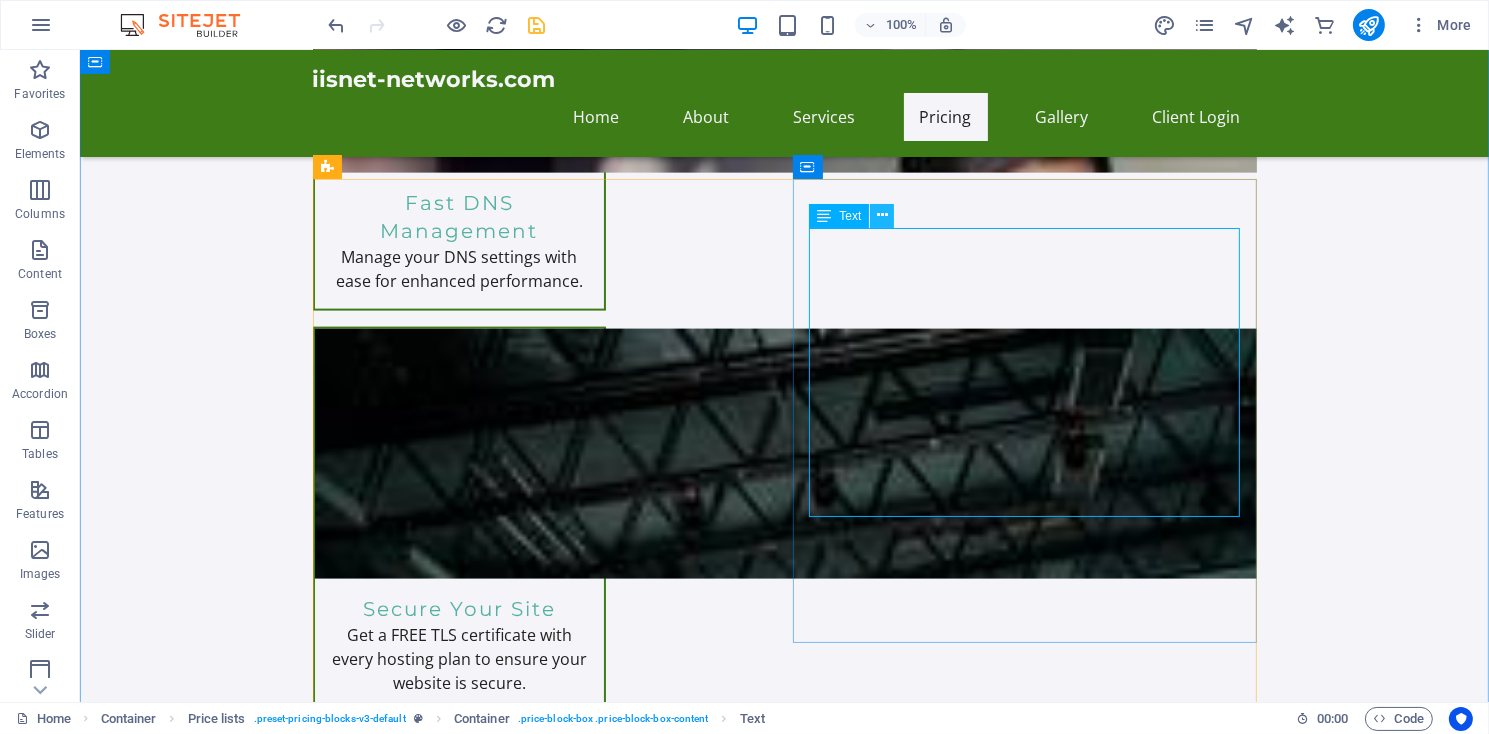 click at bounding box center (882, 215) 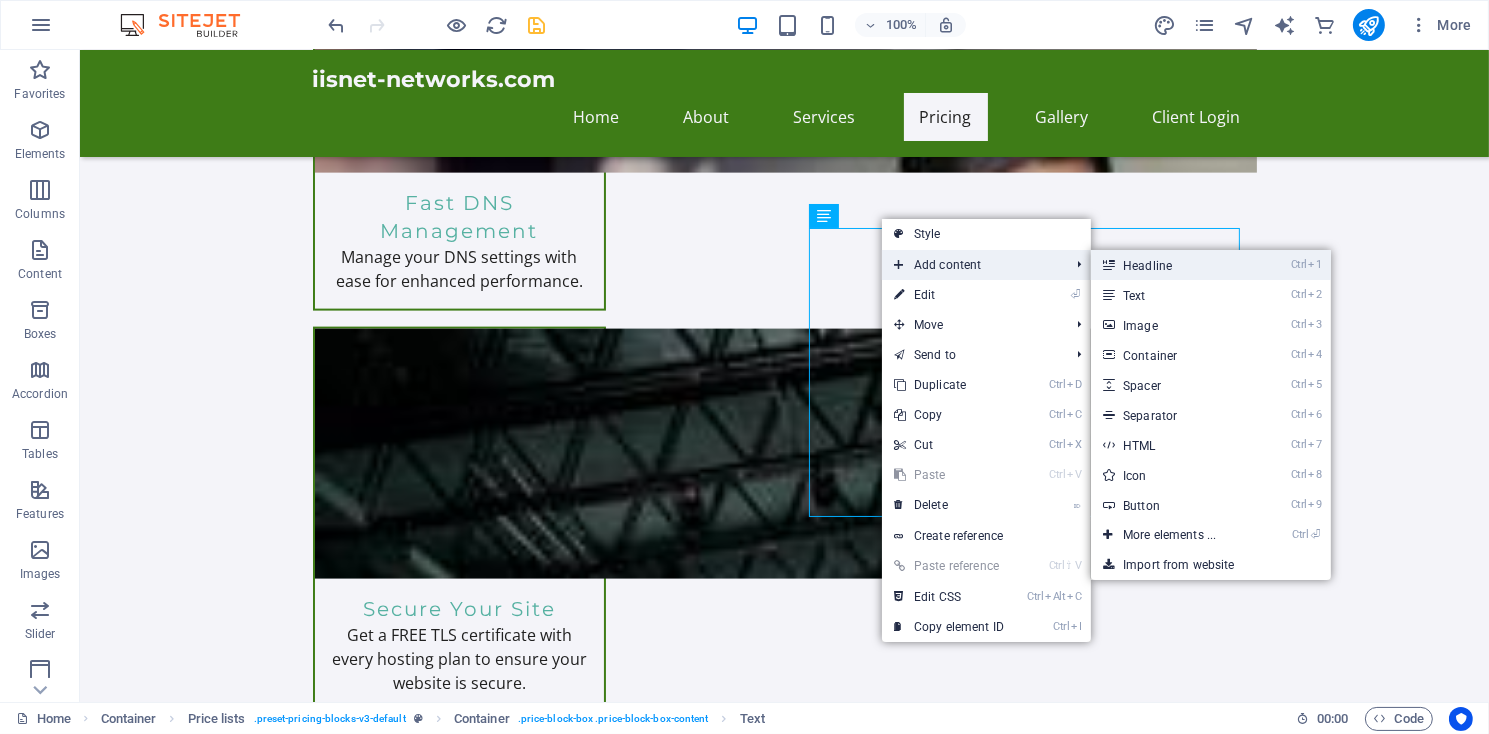 click on "Ctrl 1  Headline" at bounding box center (1173, 265) 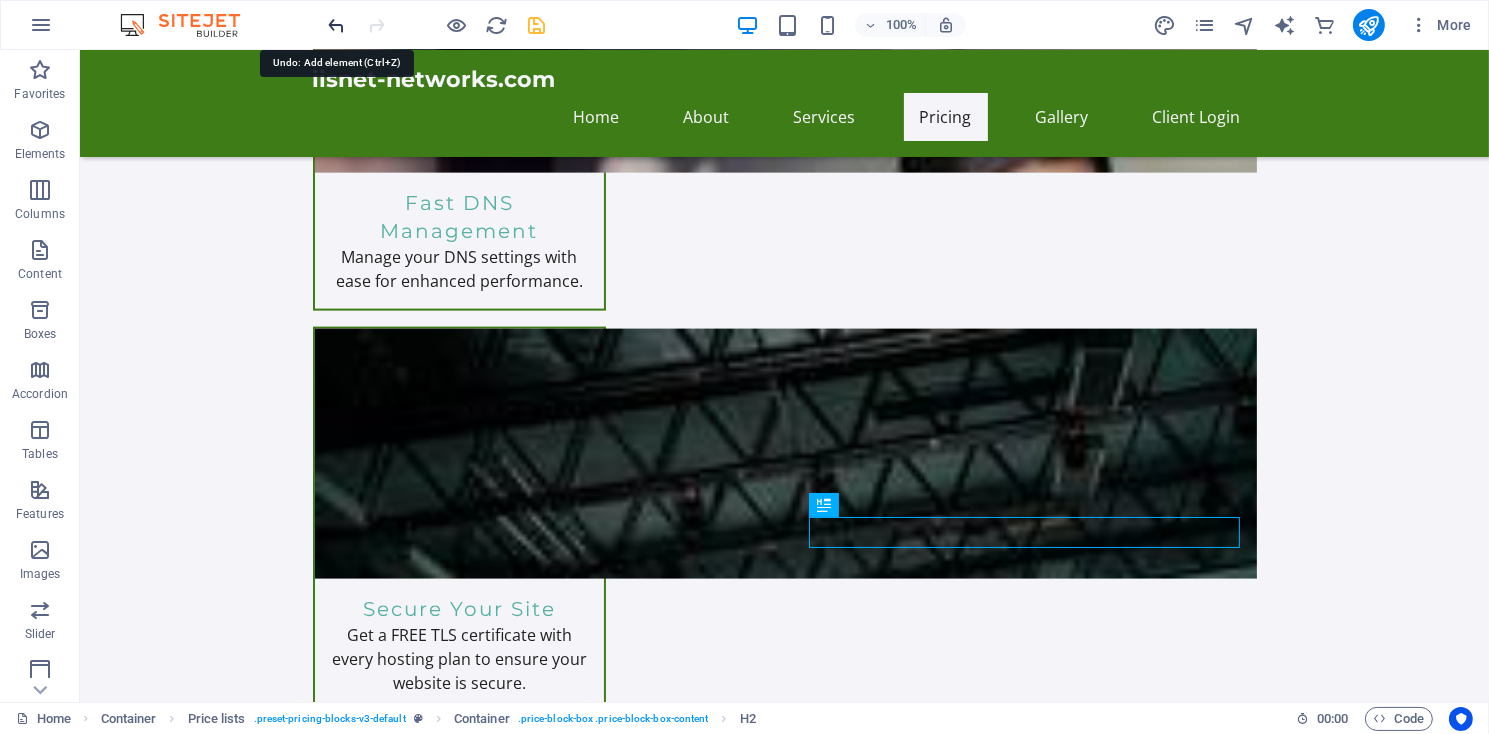 click at bounding box center (337, 25) 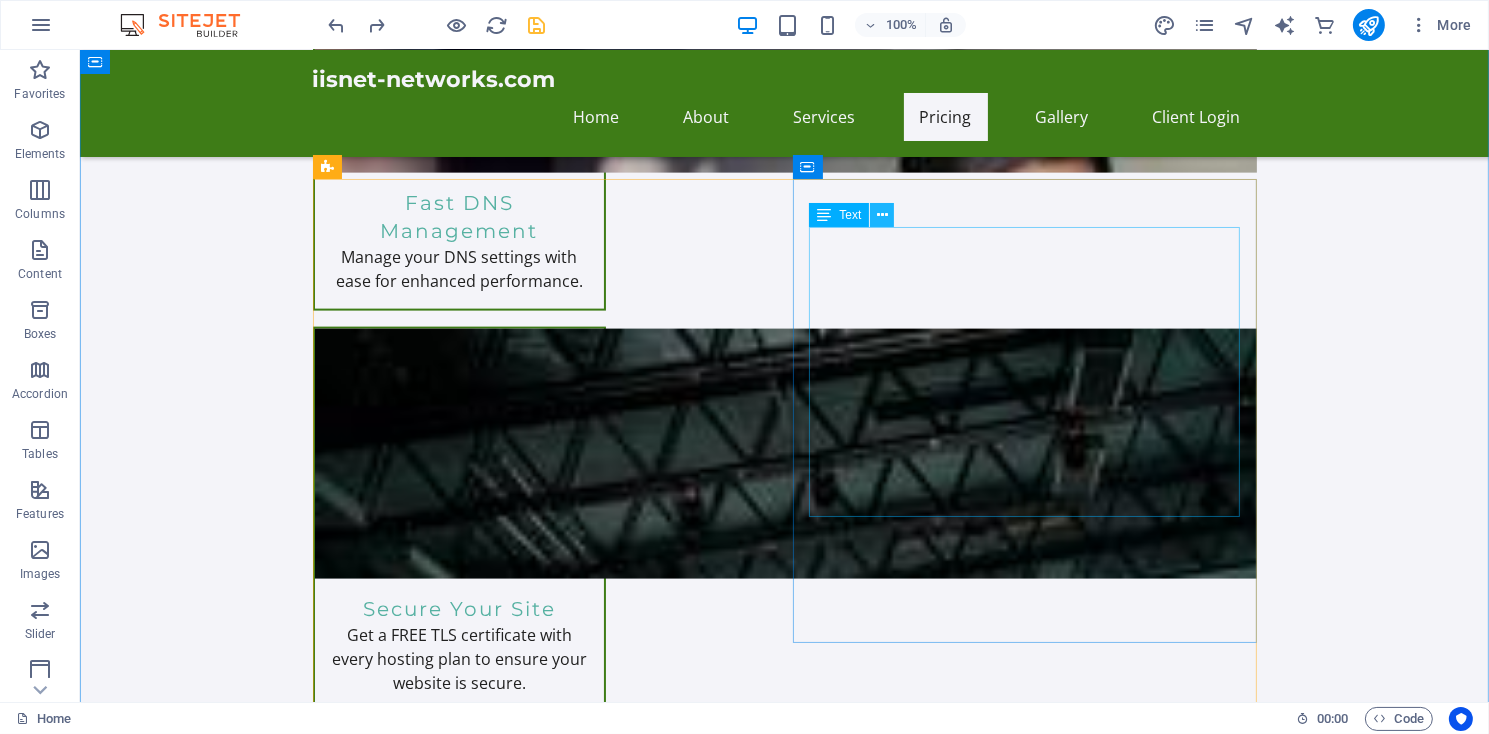 click at bounding box center (882, 215) 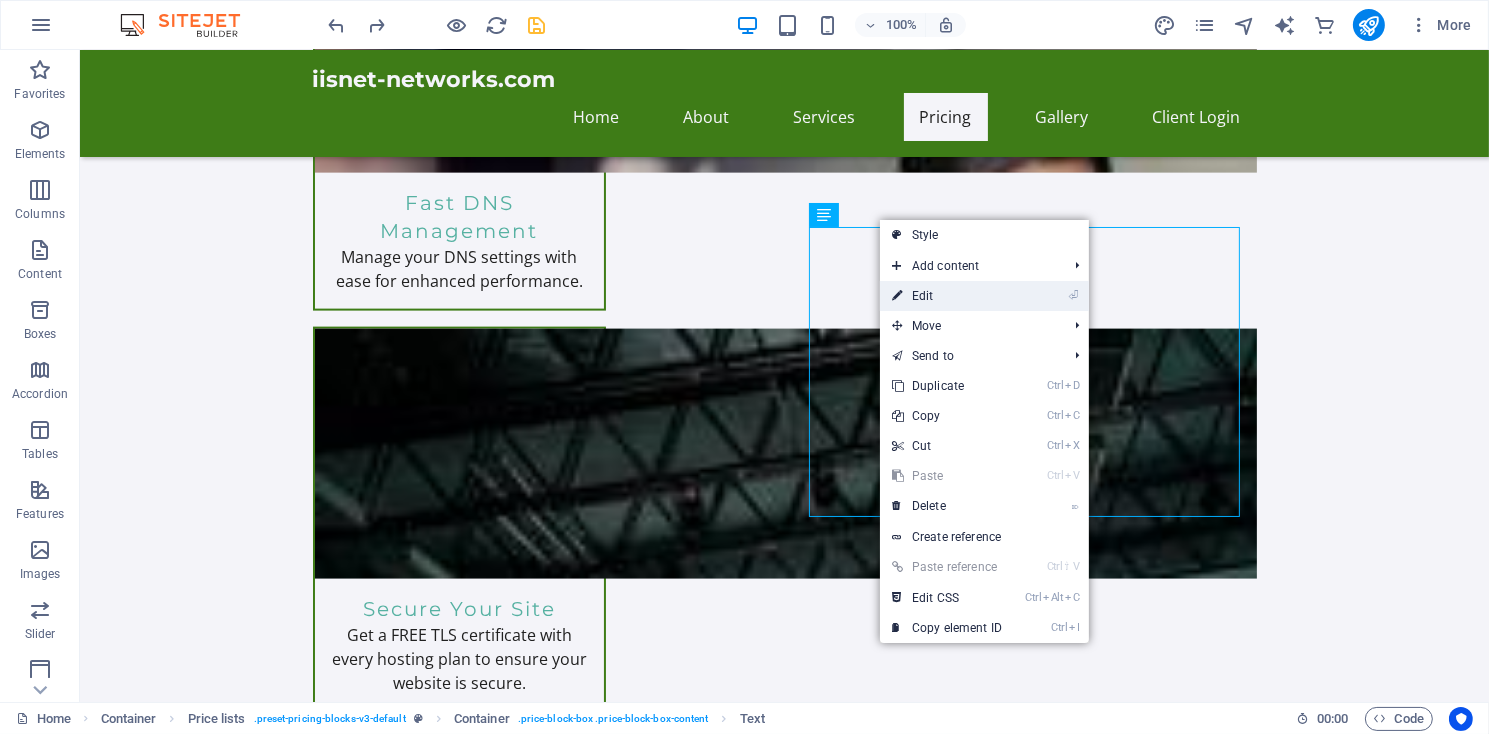 click on "⏎  Edit" at bounding box center [947, 296] 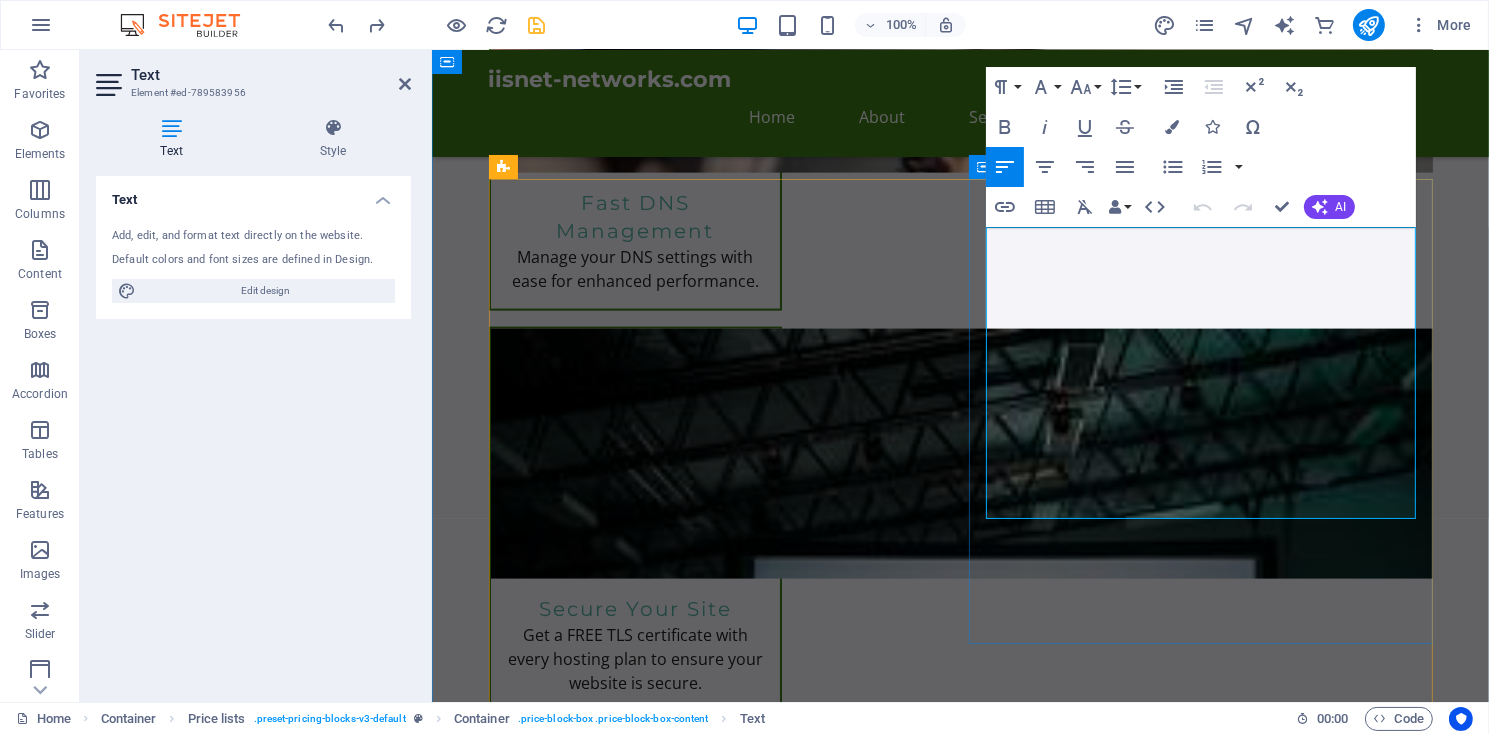 click on "Tailored for larger businesses requiring advanced features and resources. Get premium support." at bounding box center [1137, 2498] 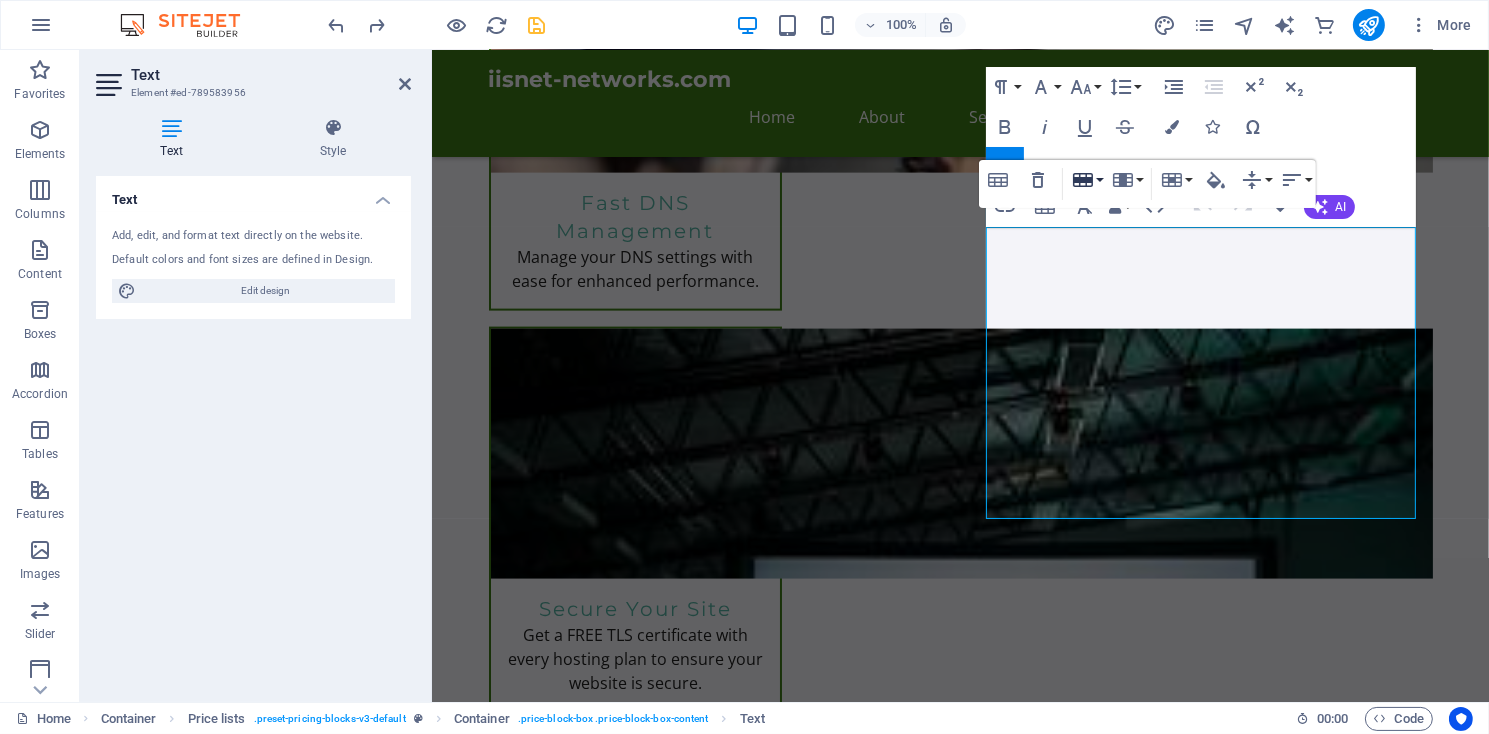 click 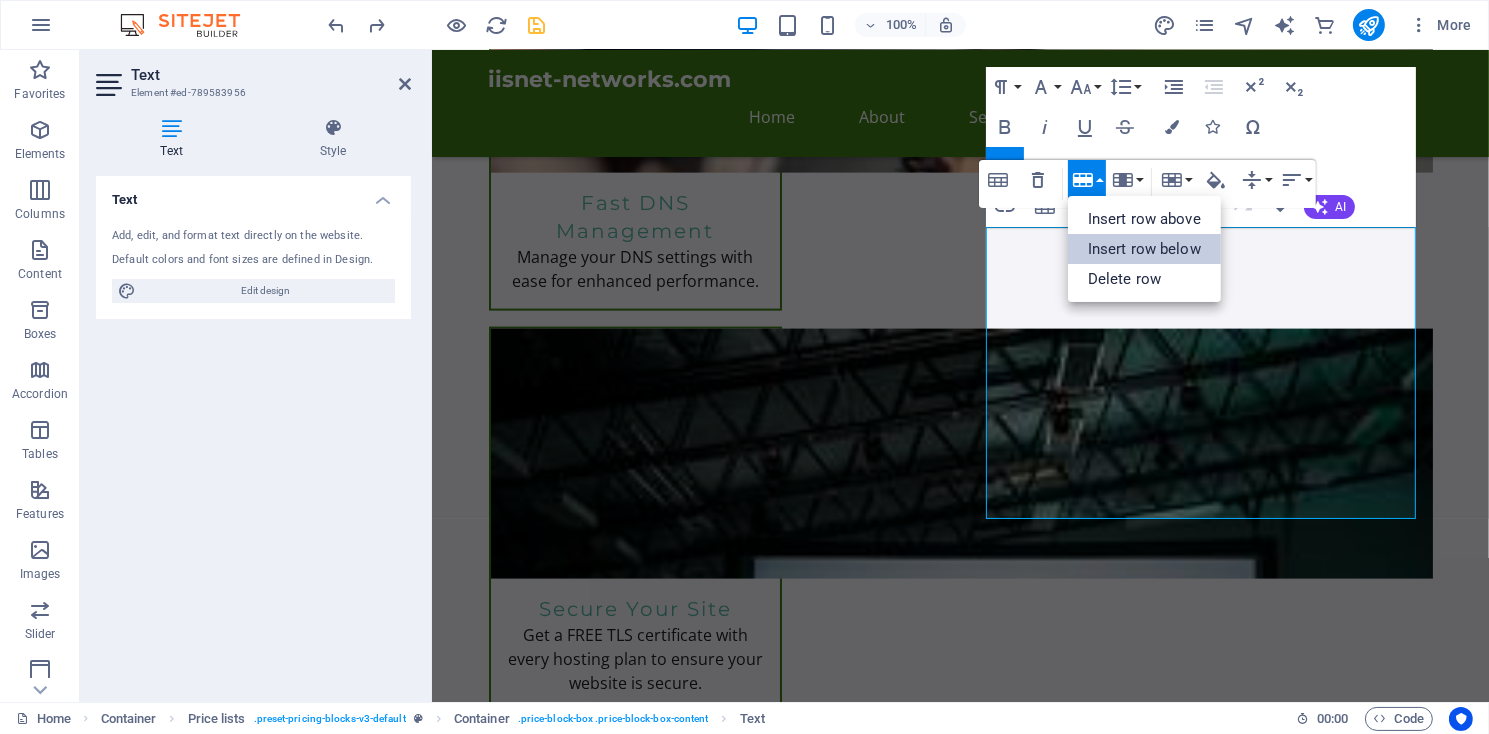 click on "Insert row below" at bounding box center (1144, 249) 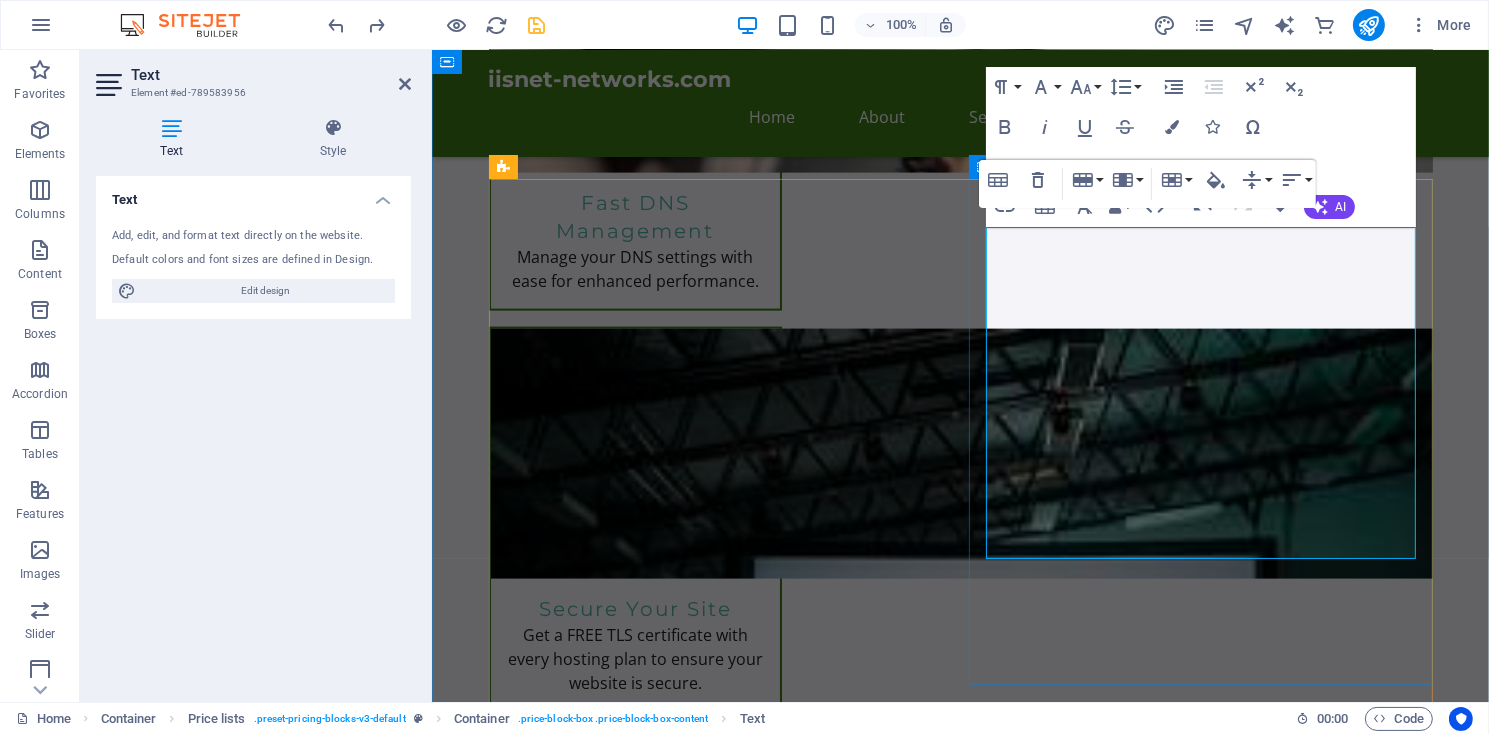 click at bounding box center [1137, 2386] 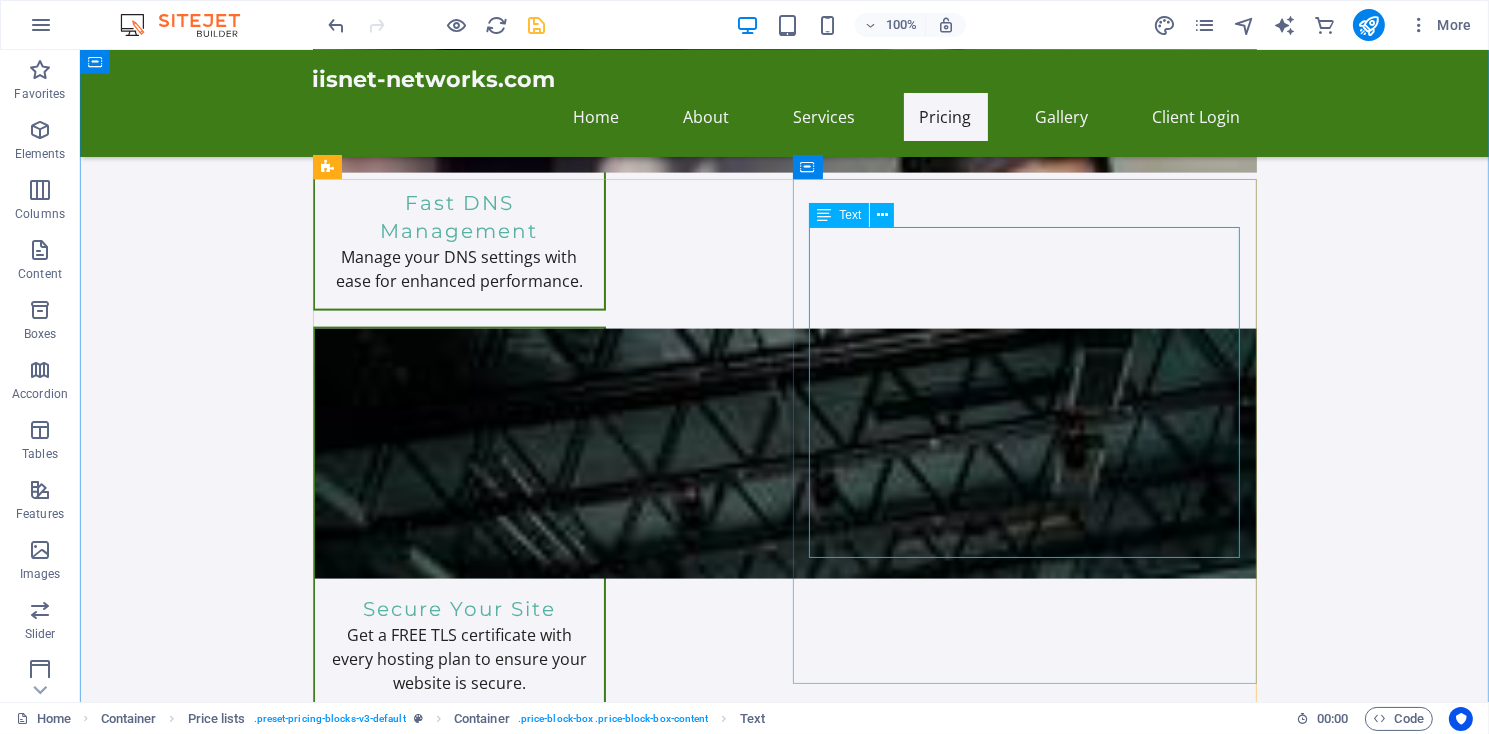 click on "Perfect for personal websites and blogs. Includes everything you need to get started! 5,000MB file space. Unlimited Bandwidth
$11.95/month Order Express
Ideal for small businesses looking to establish an online presence. 10,000MB of file space, Unlimited Bandwidth.
$19.95/month Ultra Hosting
Tailored for larger businesses requiring advanced features and resources. Get premium support.
$14.99/month" at bounding box center (1016, 2430) 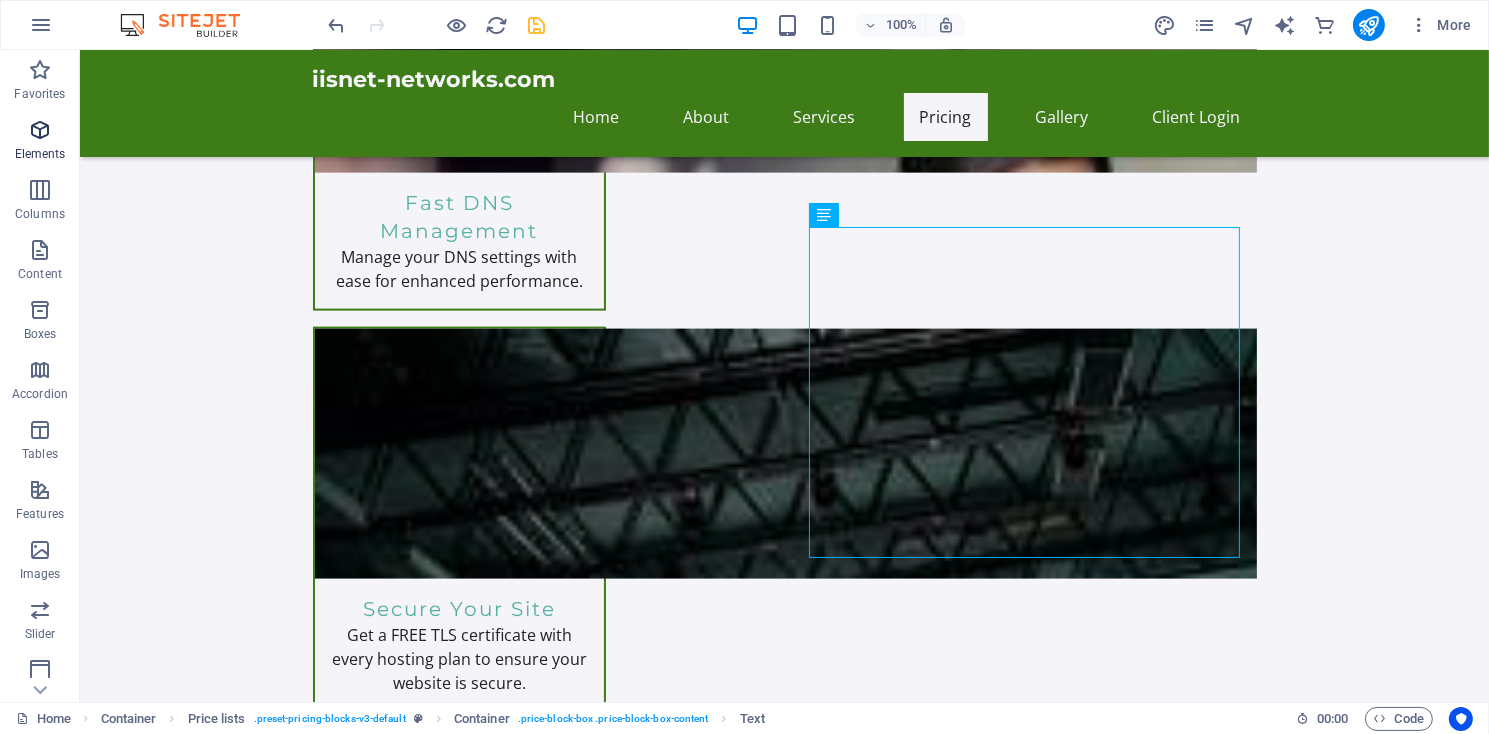click on "Elements" at bounding box center (40, 154) 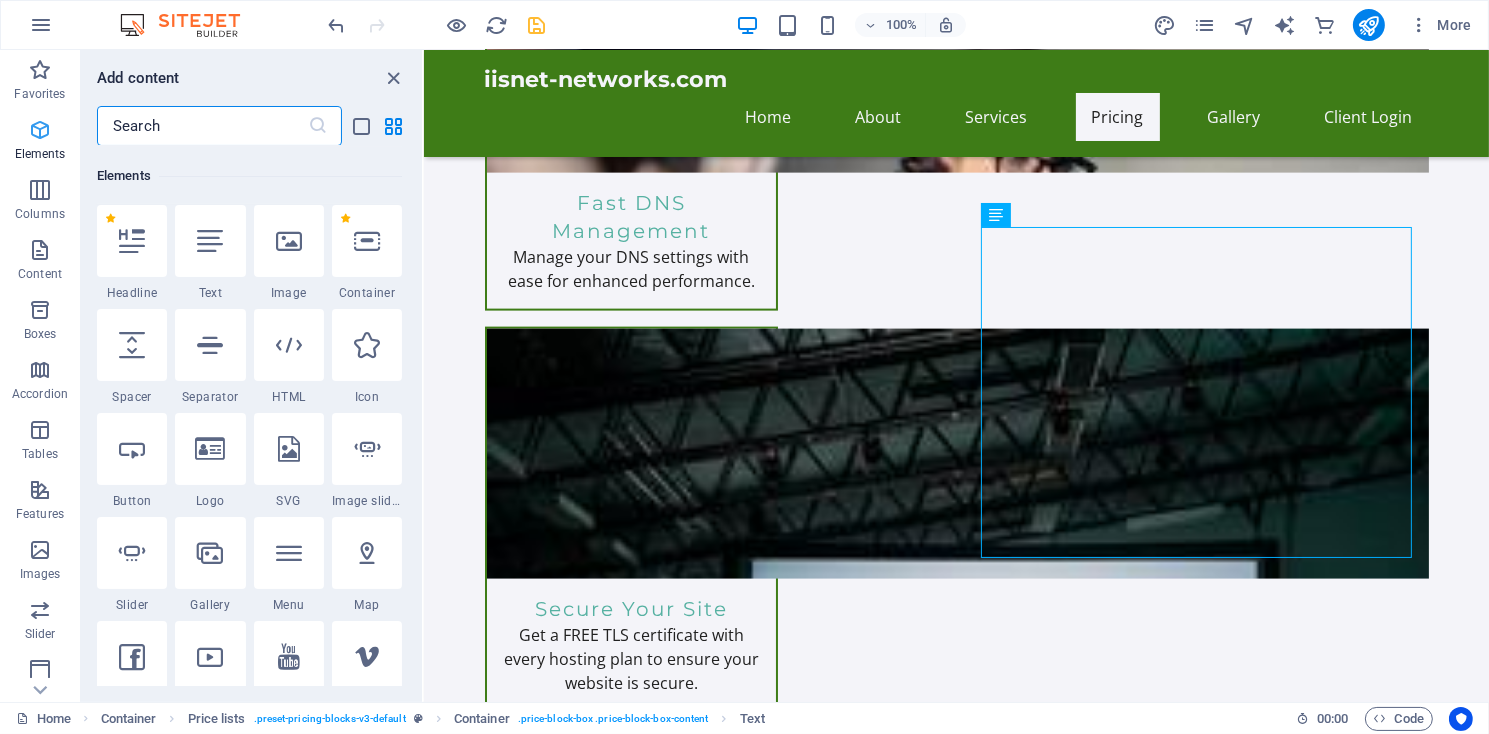 scroll, scrollTop: 213, scrollLeft: 0, axis: vertical 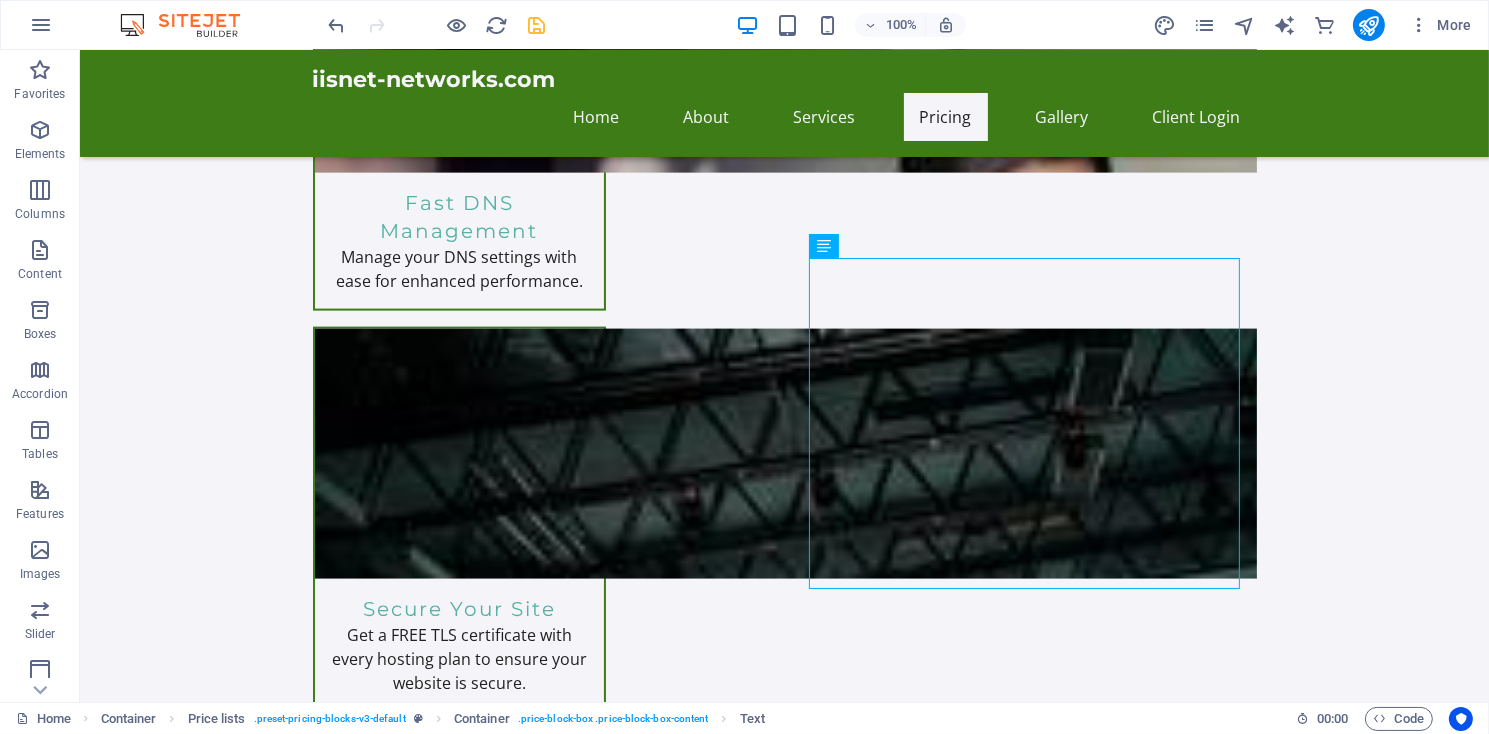drag, startPoint x: 907, startPoint y: 295, endPoint x: 842, endPoint y: 394, distance: 118.43141 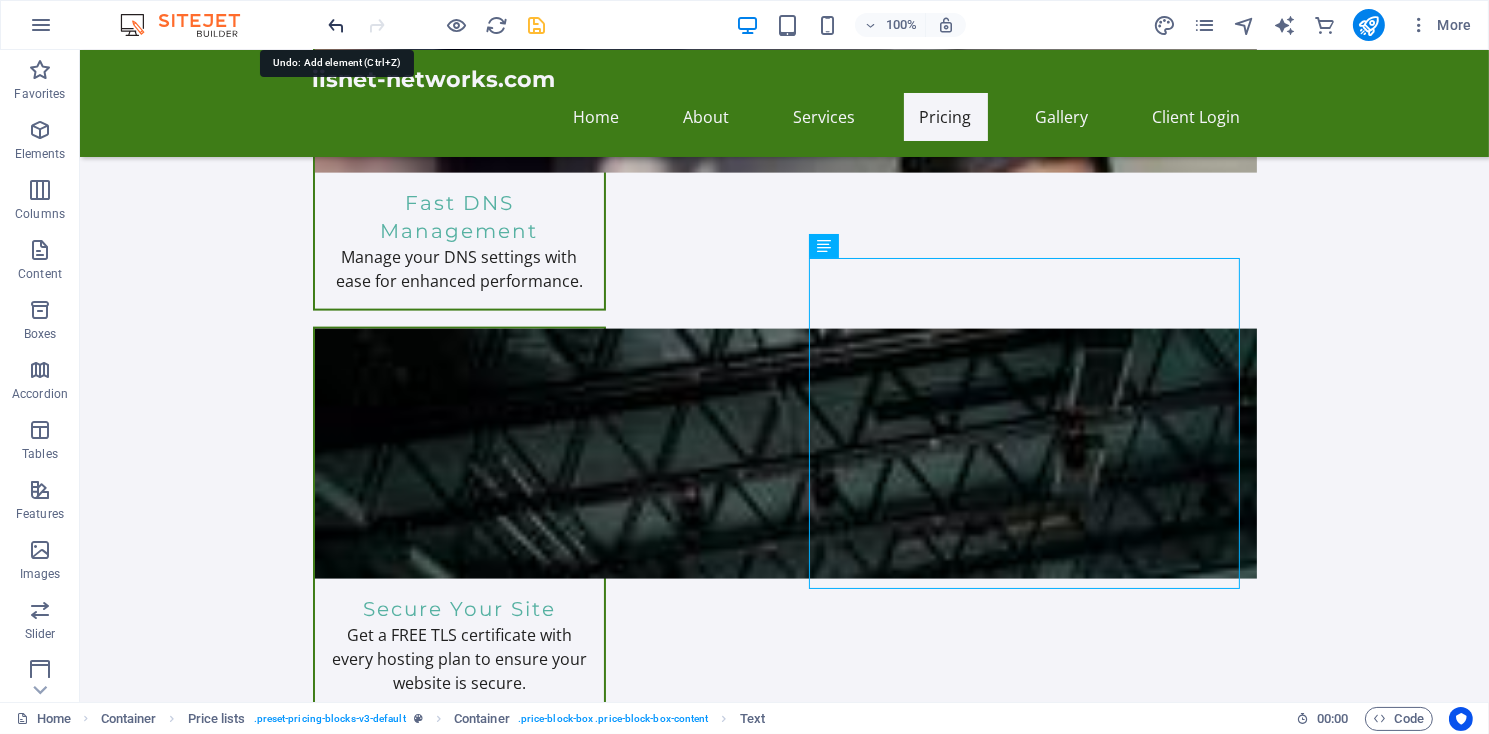 click at bounding box center (337, 25) 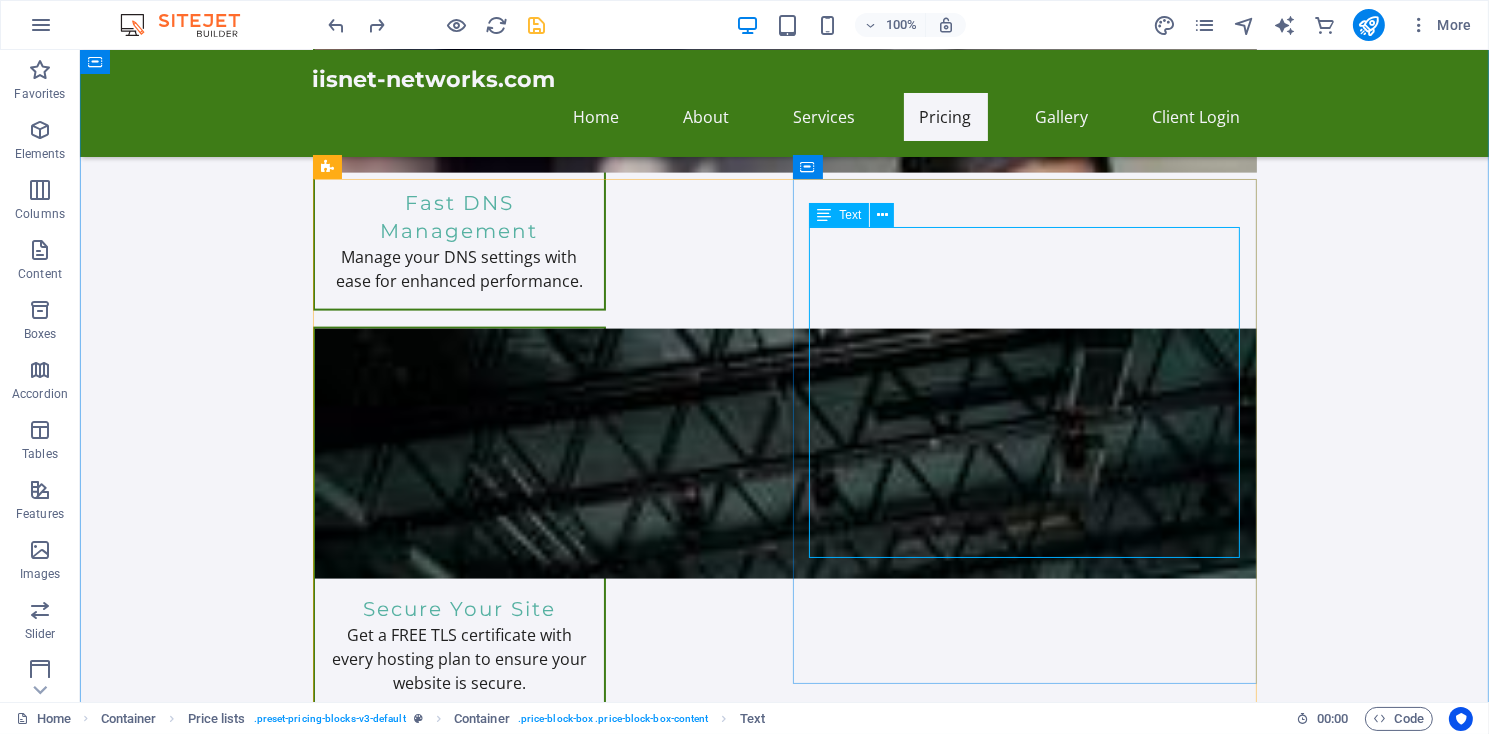 click on "Perfect for personal websites and blogs. Includes everything you need to get started! 5,000MB file space. Unlimited Bandwidth
$11.95/month Order Express
Ideal for small businesses looking to establish an online presence. 10,000MB of file space, Unlimited Bandwidth.
$19.95/month Ultra Hosting
Tailored for larger businesses requiring advanced features and resources. Get premium support.
$14.99/month" at bounding box center [1016, 2429] 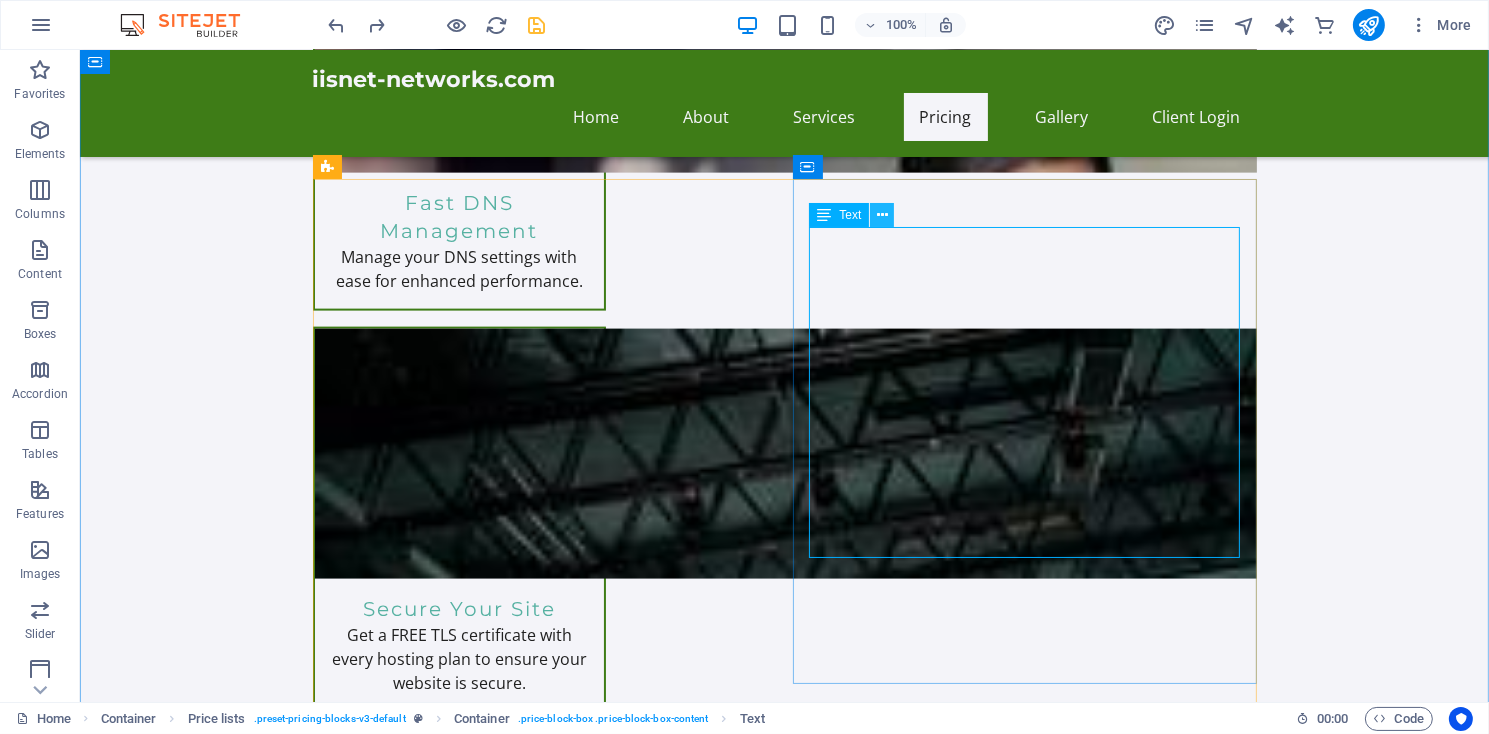 click at bounding box center (882, 215) 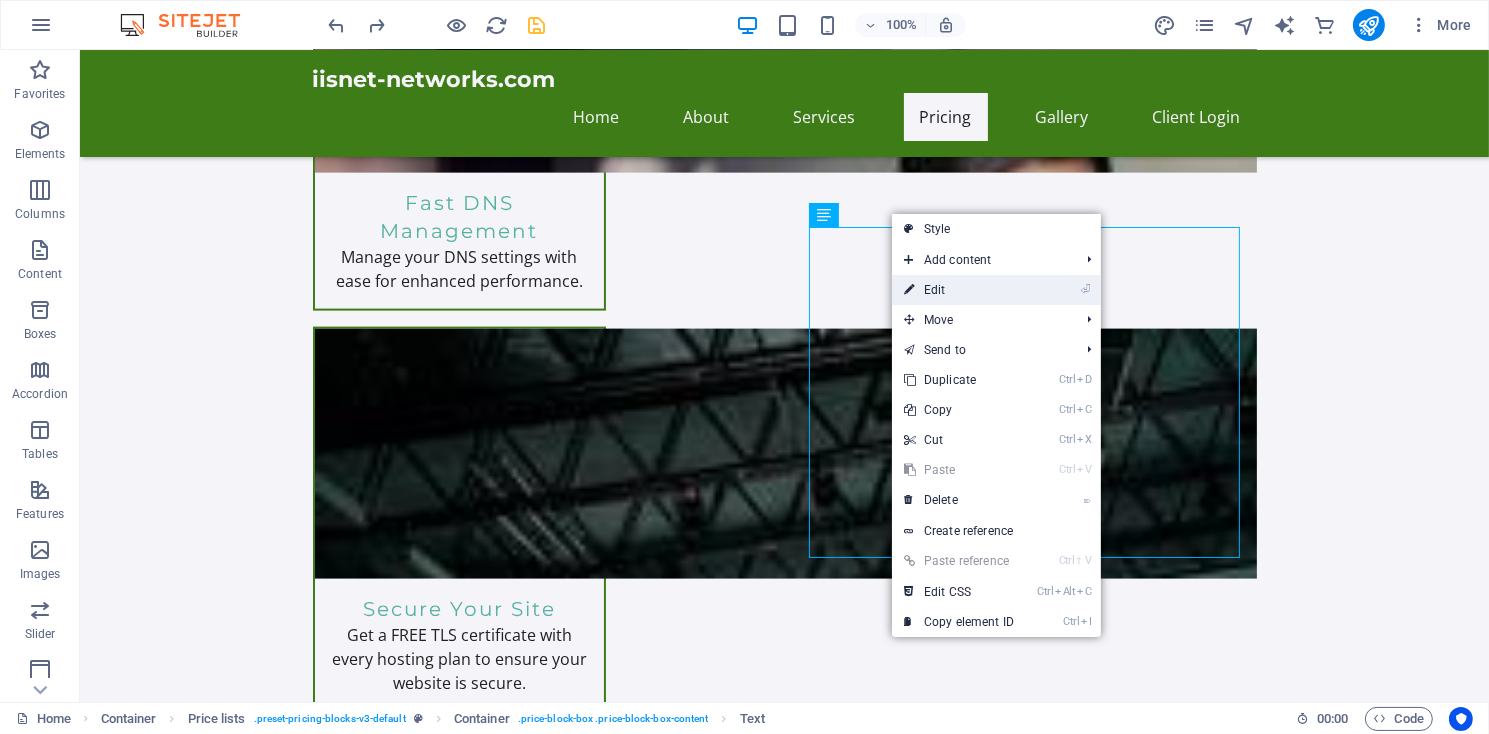 click on "⏎  Edit" at bounding box center [959, 290] 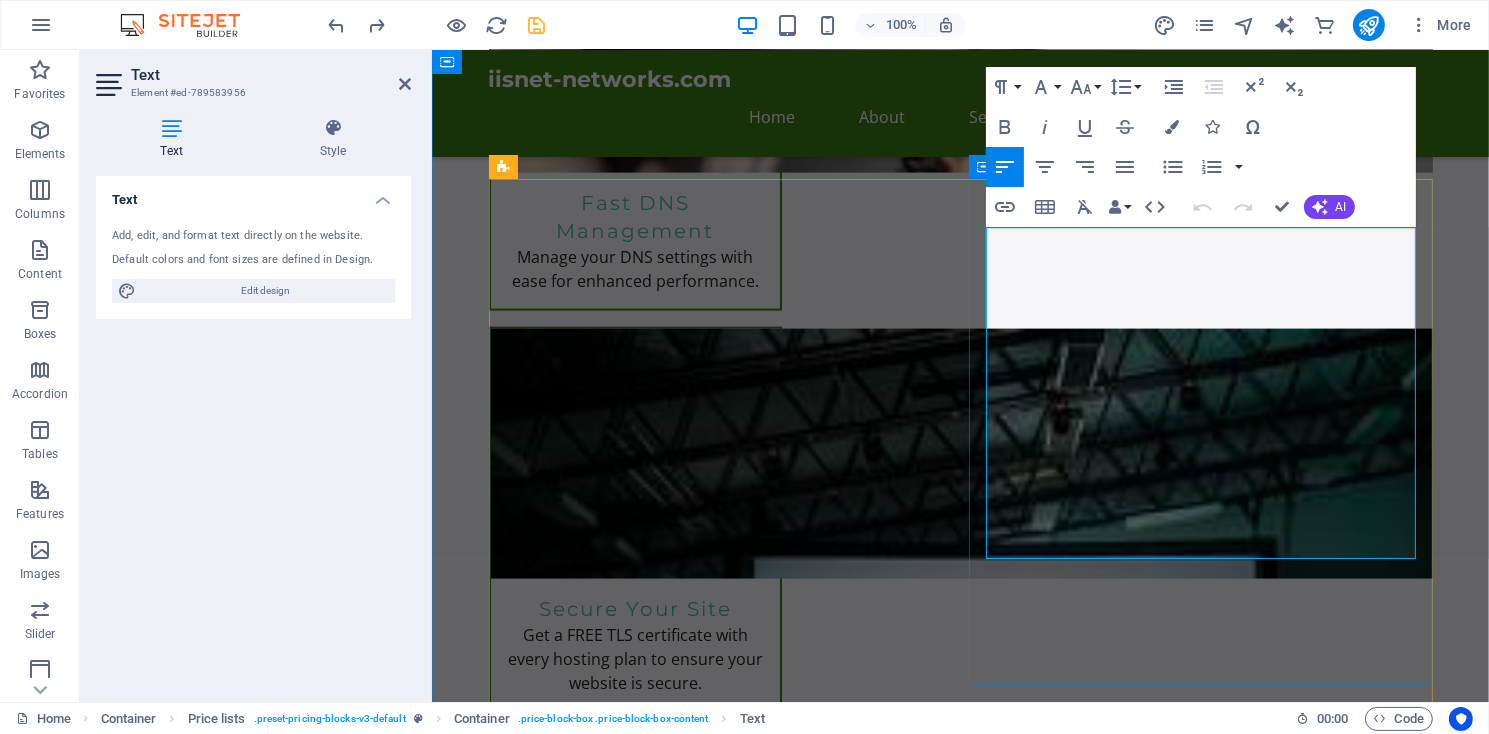 click at bounding box center [1137, 2385] 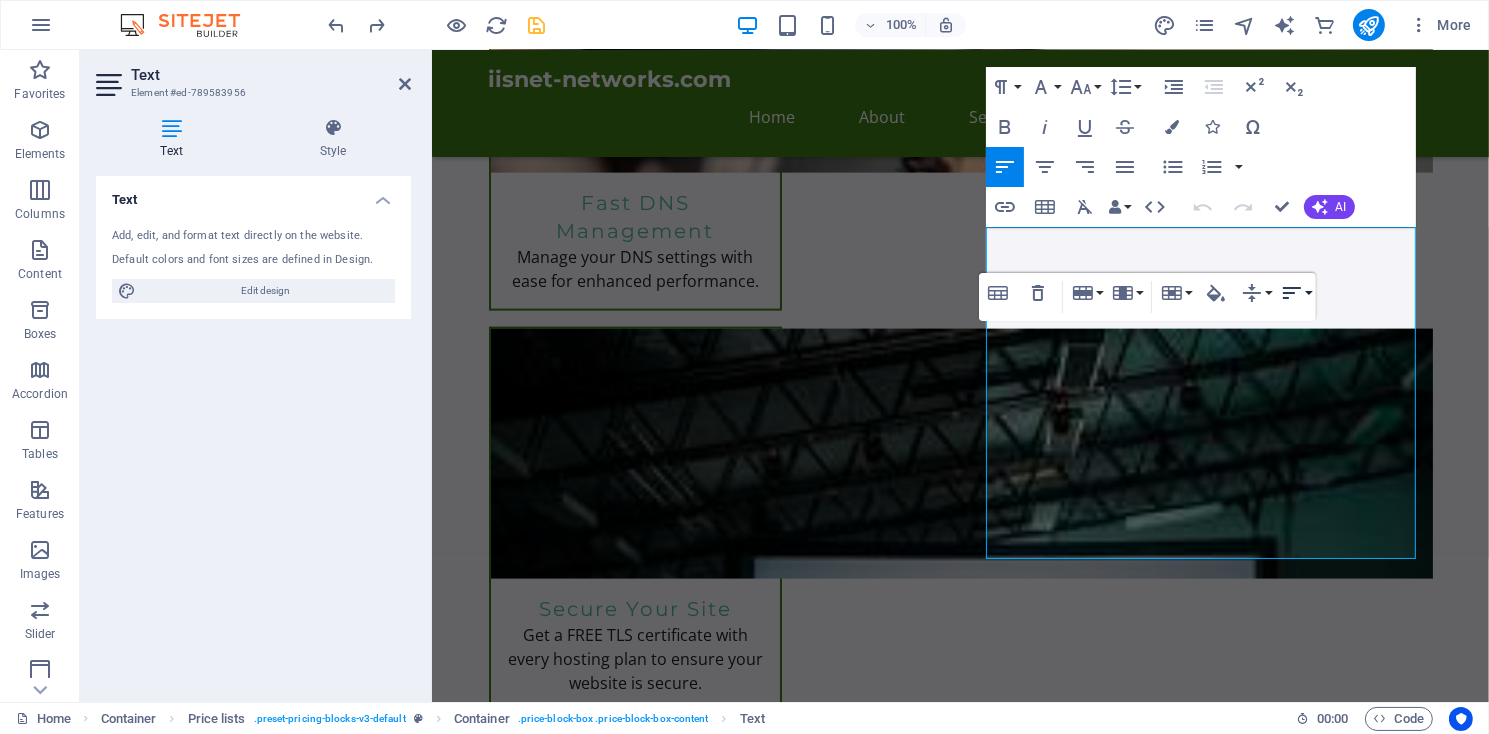 click on "Horizontal Align" at bounding box center [1296, 293] 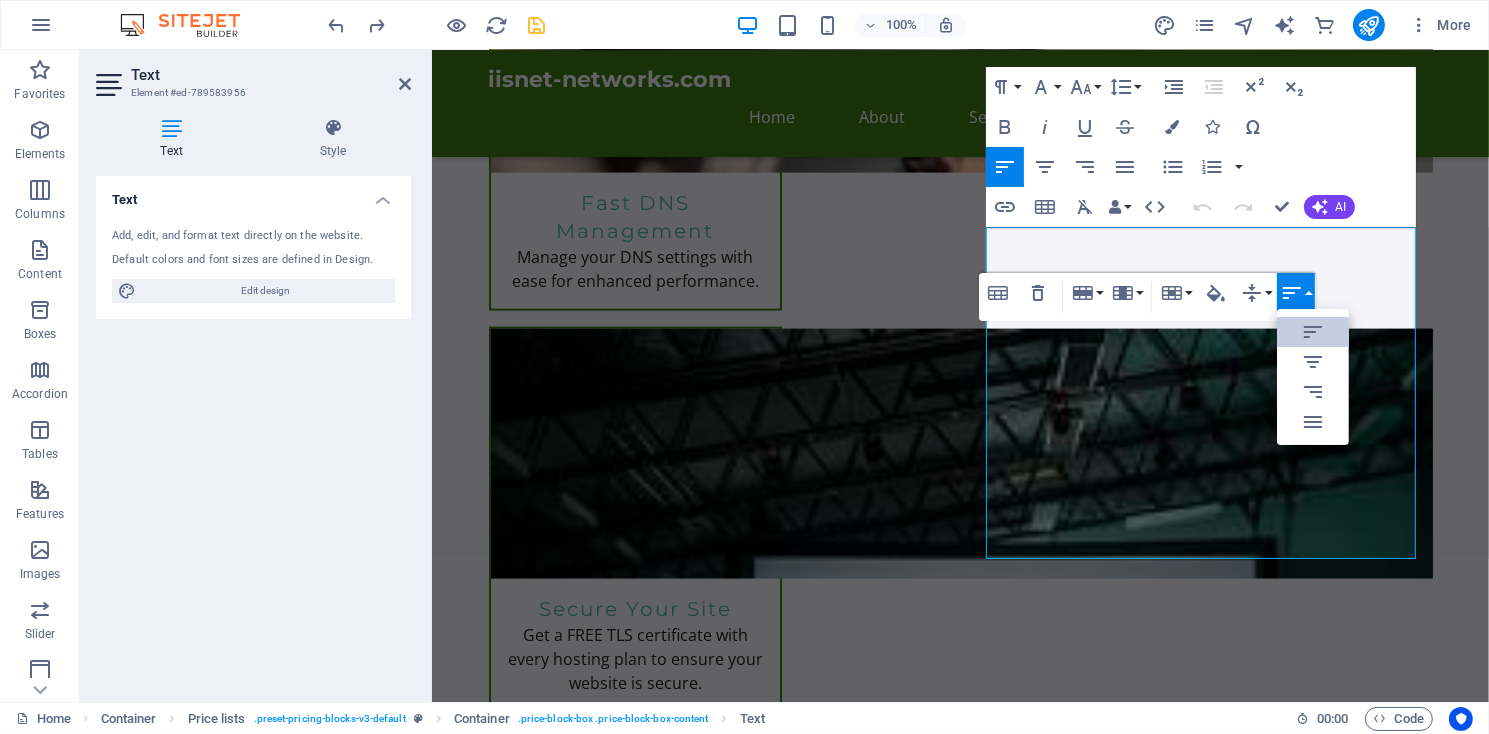 scroll, scrollTop: 0, scrollLeft: 0, axis: both 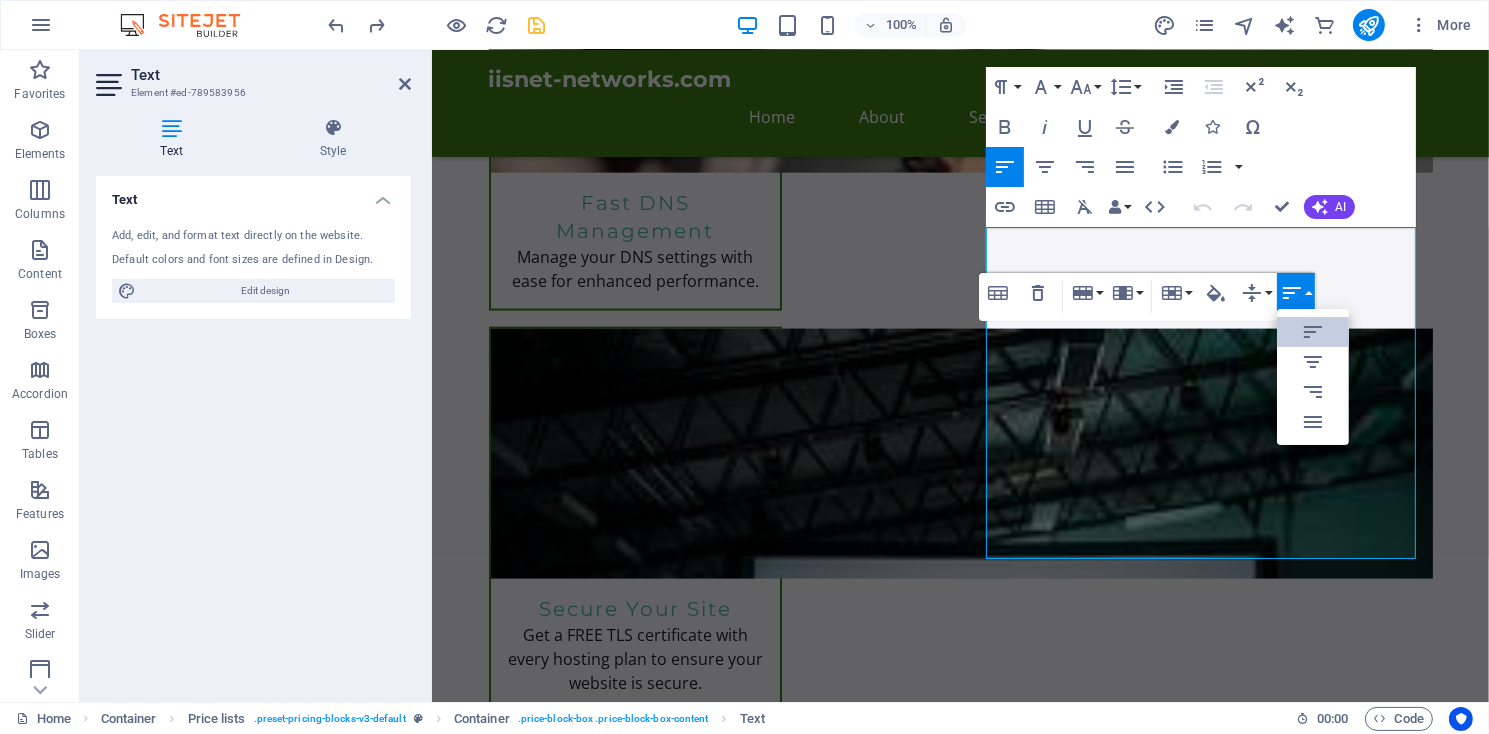 click on "Horizontal Align" at bounding box center (1296, 293) 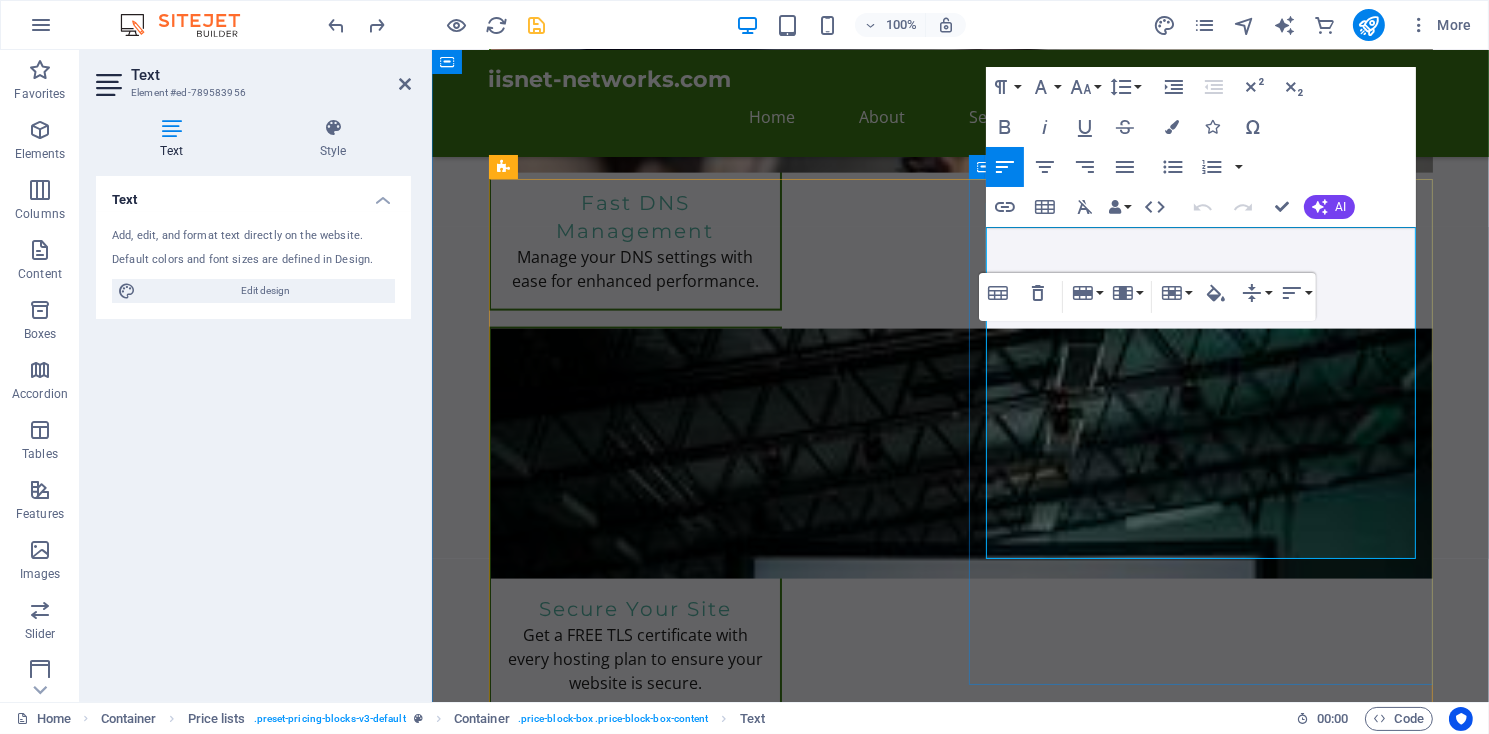 click at bounding box center (1137, 2385) 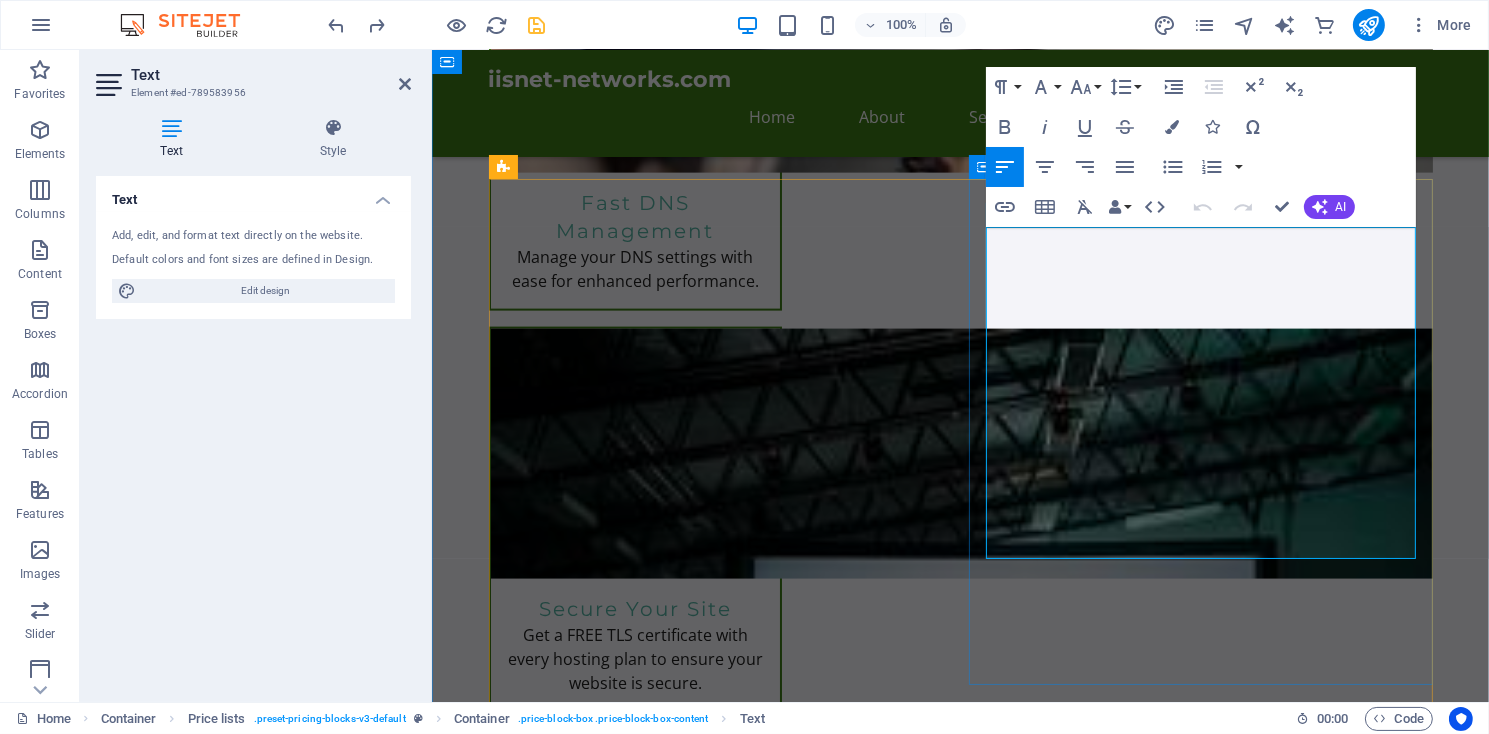 type 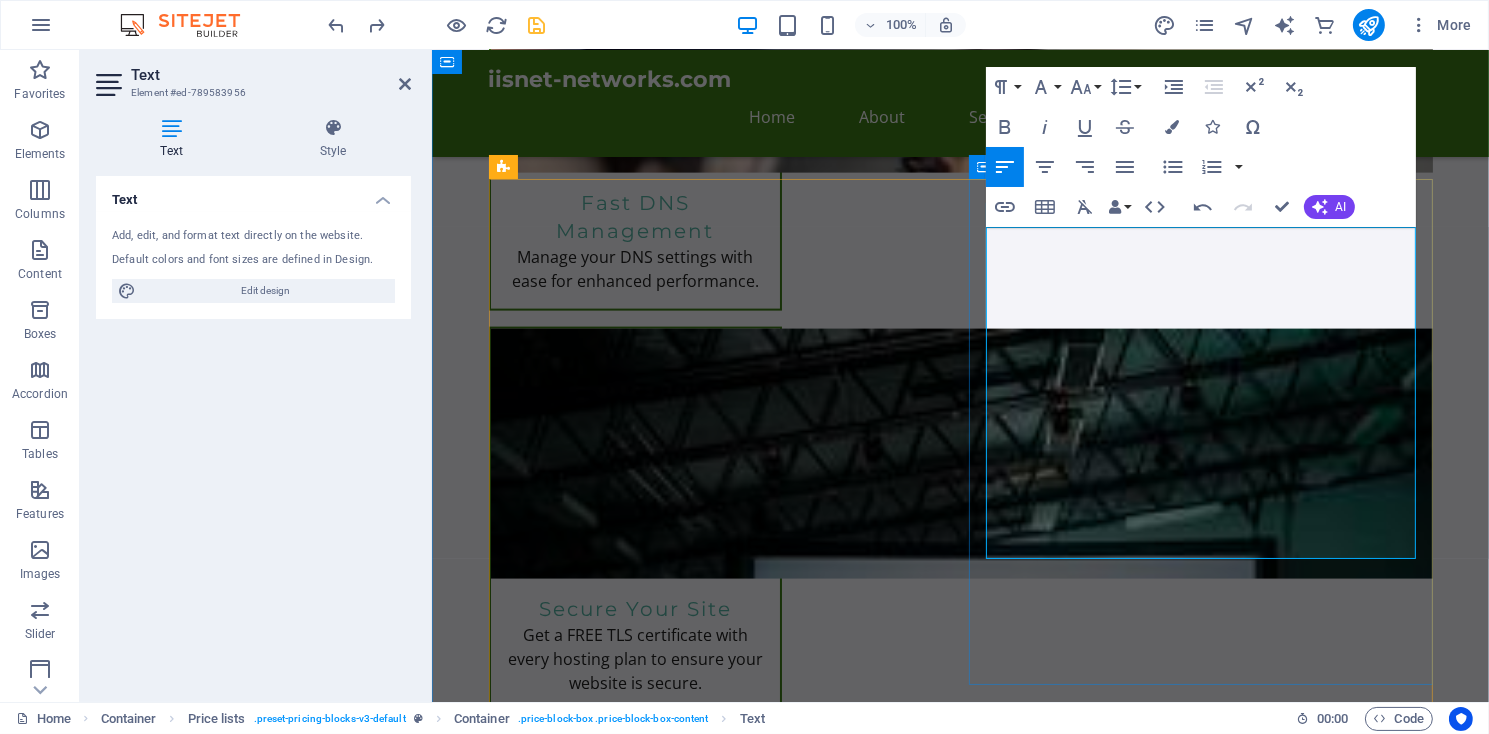 drag, startPoint x: 986, startPoint y: 362, endPoint x: 1081, endPoint y: 368, distance: 95.189285 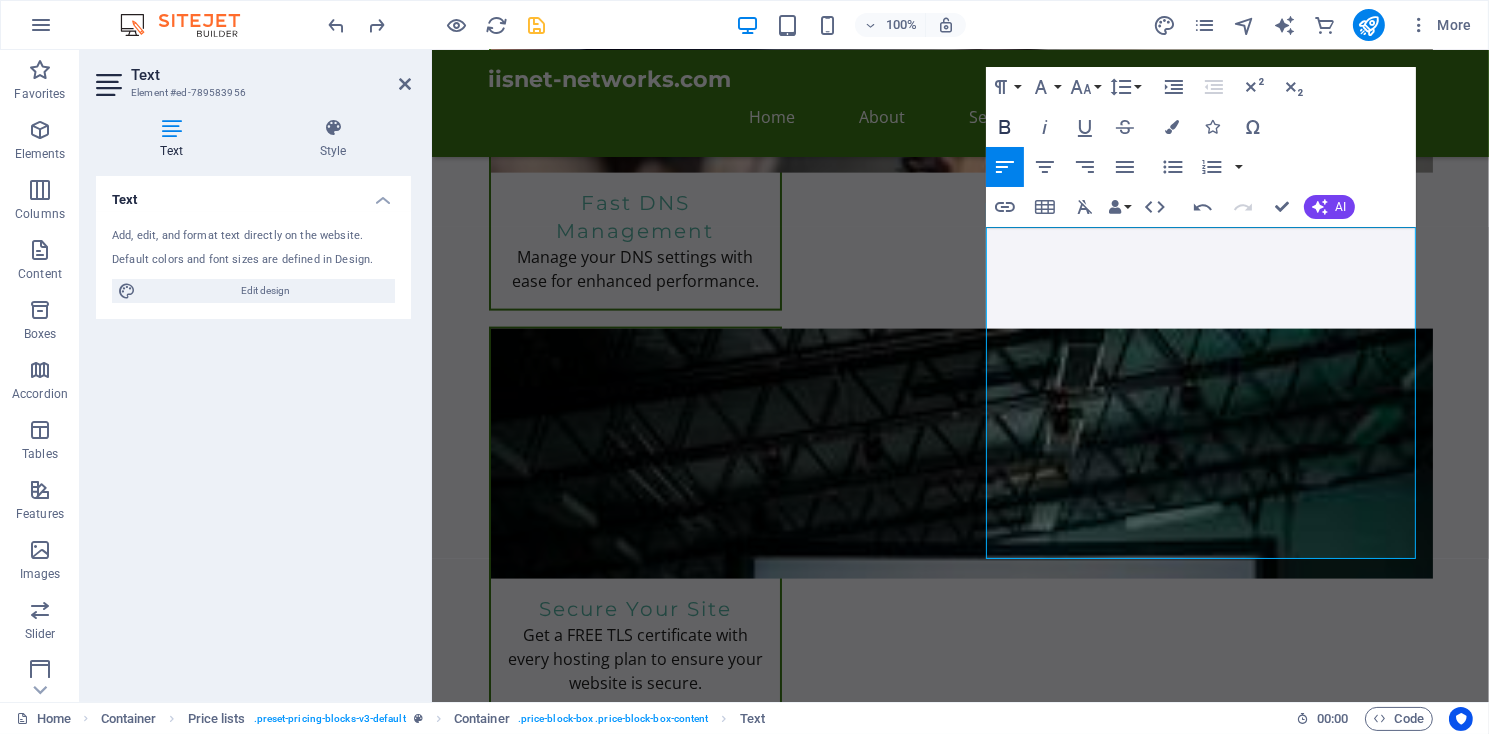 click 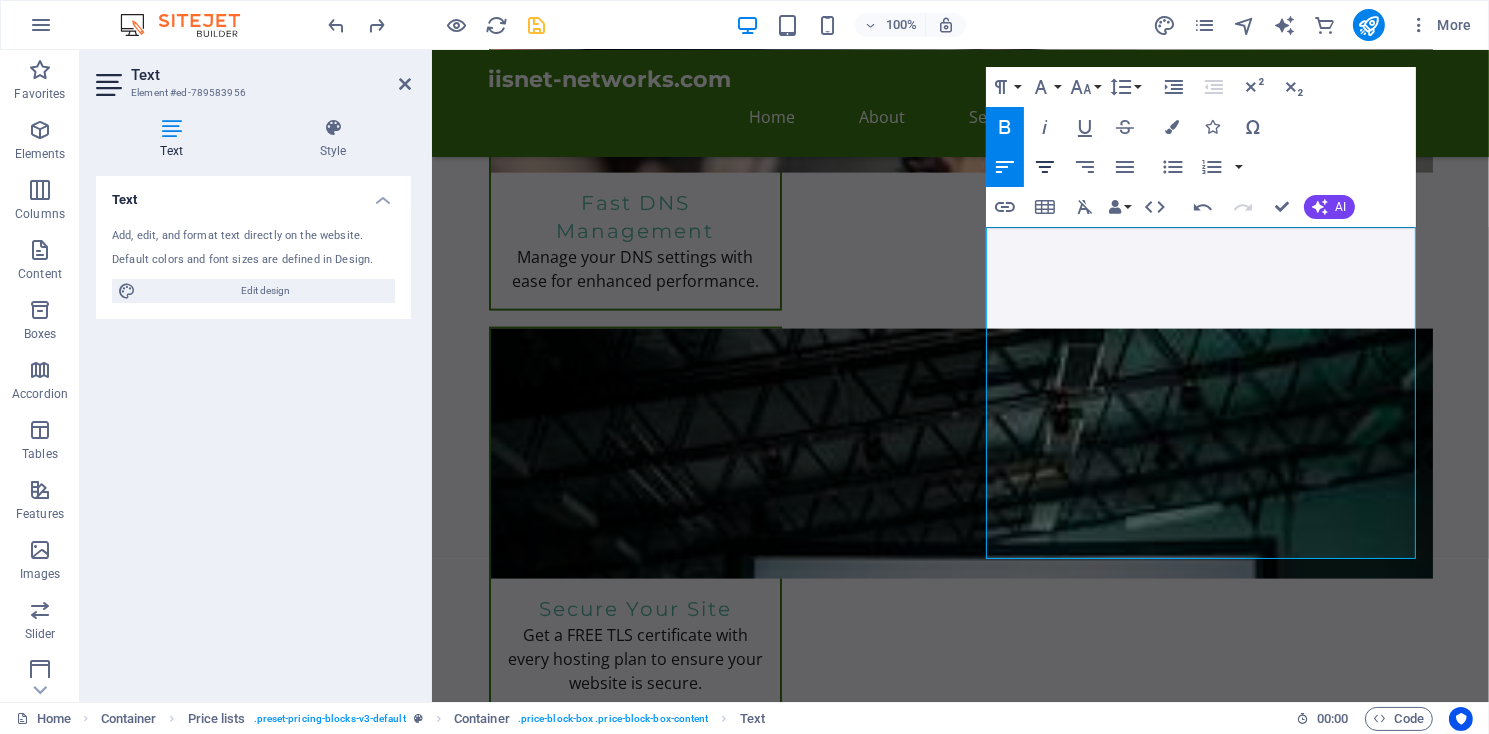 click 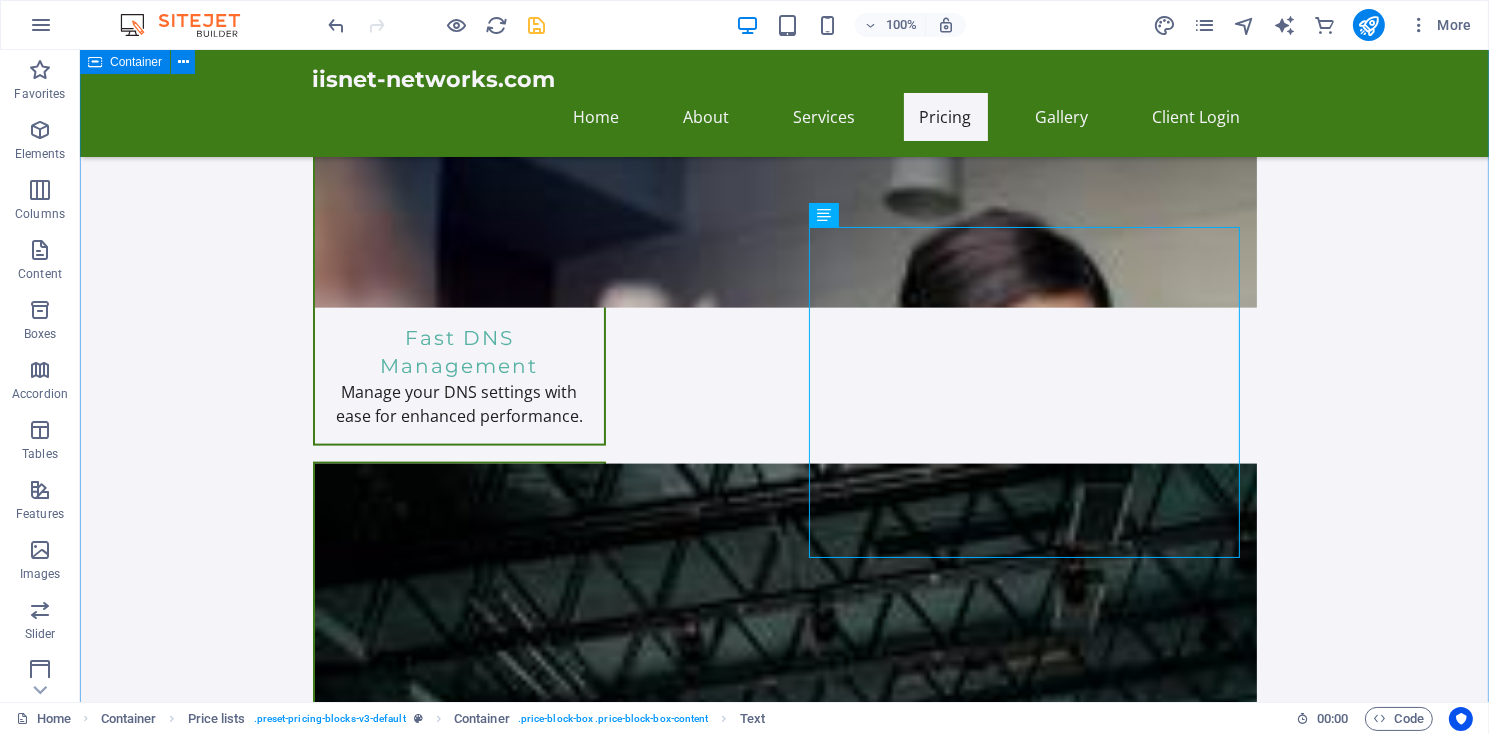 scroll, scrollTop: 3282, scrollLeft: 0, axis: vertical 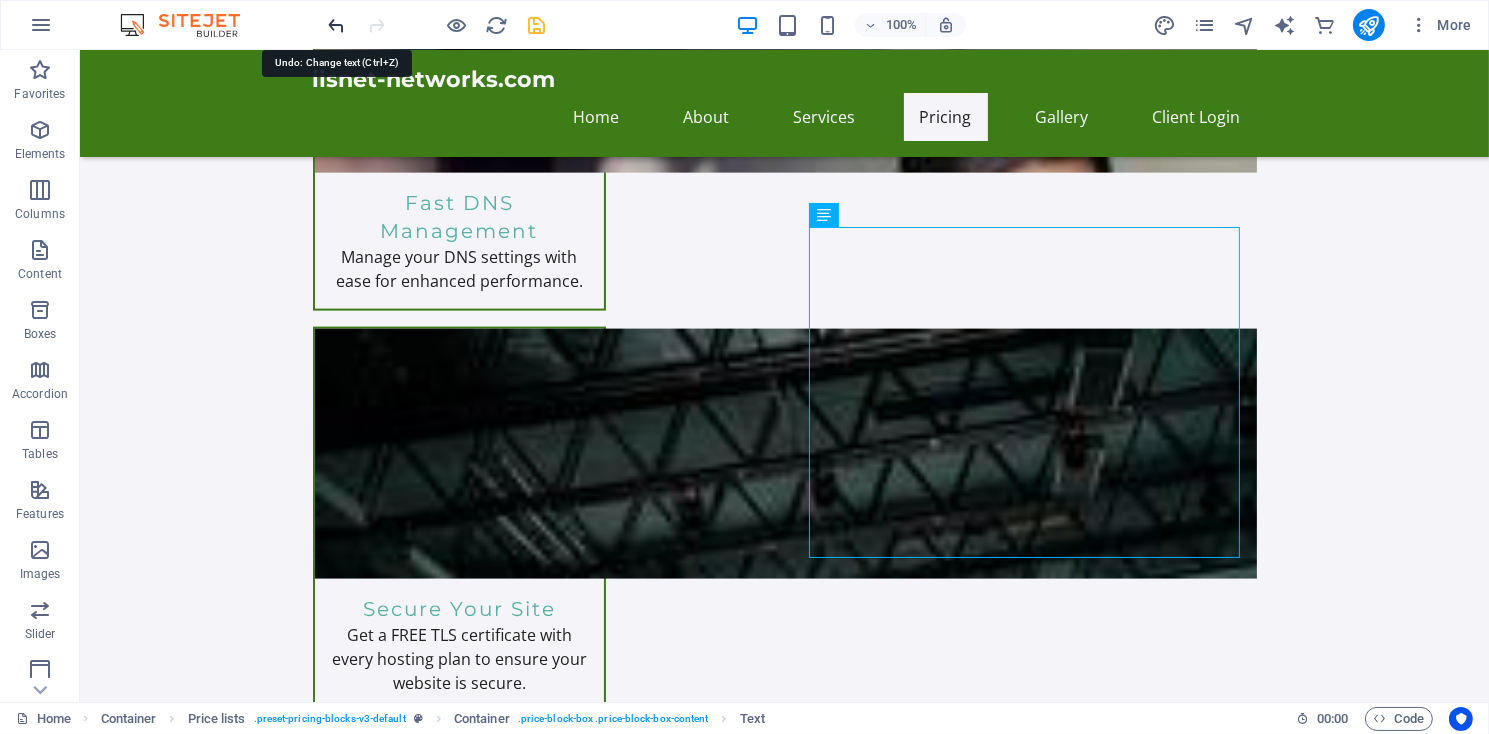 click at bounding box center (337, 25) 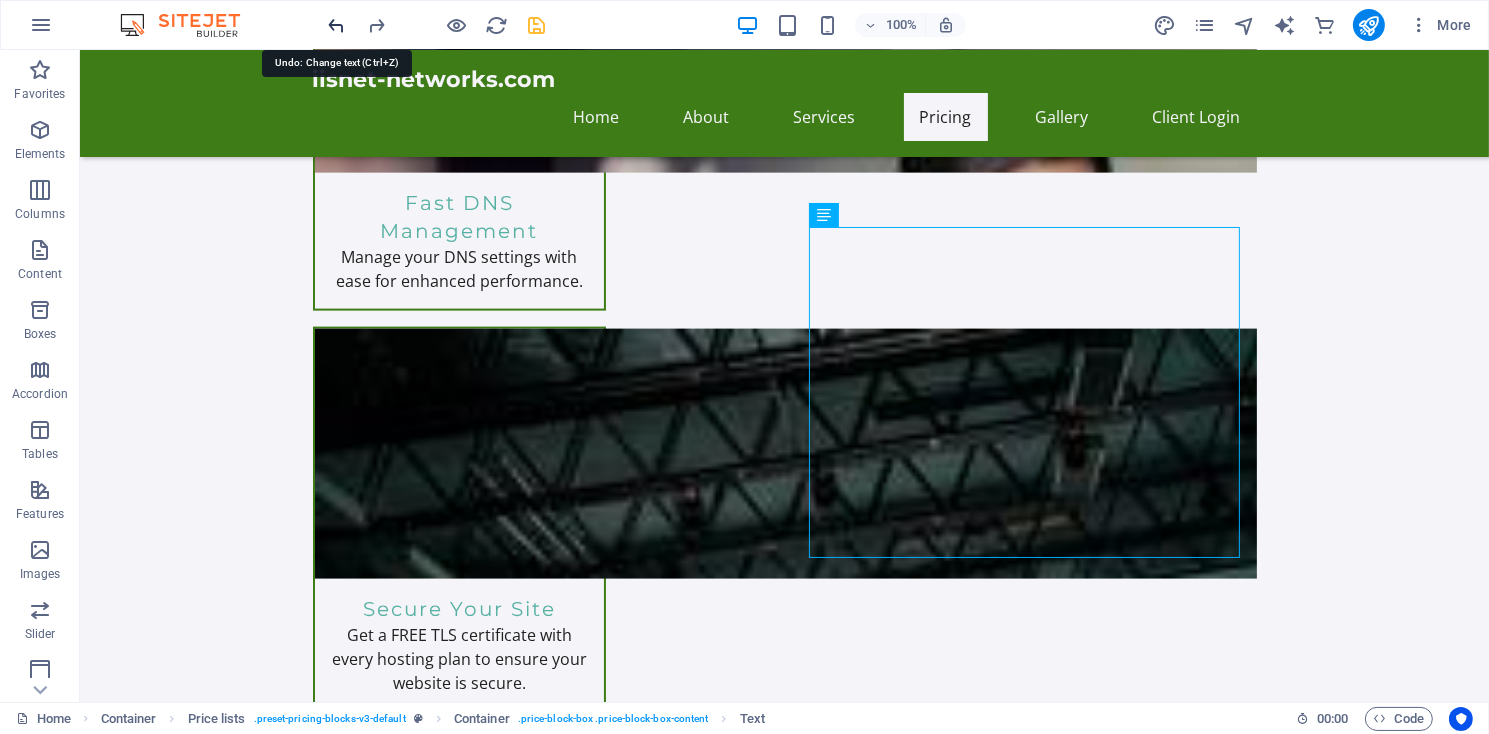 click at bounding box center [337, 25] 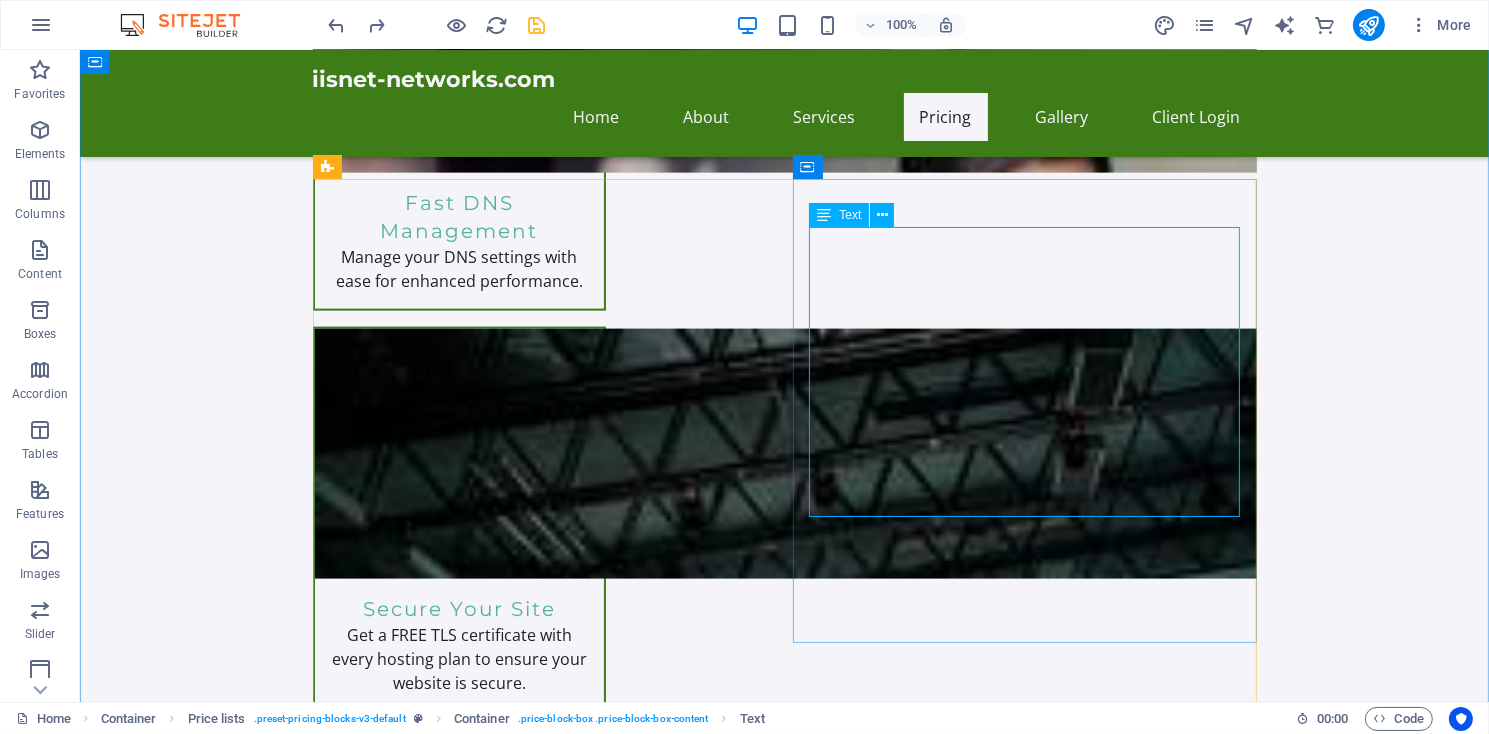 click on "Perfect for personal websites and blogs. Includes everything you need to get started! 5,000MB file space. Unlimited Bandwidth
$11.95/month Order Express
Ideal for small businesses looking to establish an online presence. 10,000MB of file space, Unlimited Bandwidth.
$19.95/month Ultra Hosting
Tailored for larger businesses requiring advanced features and resources. Get premium support.
$14.99/month" at bounding box center [1016, 2410] 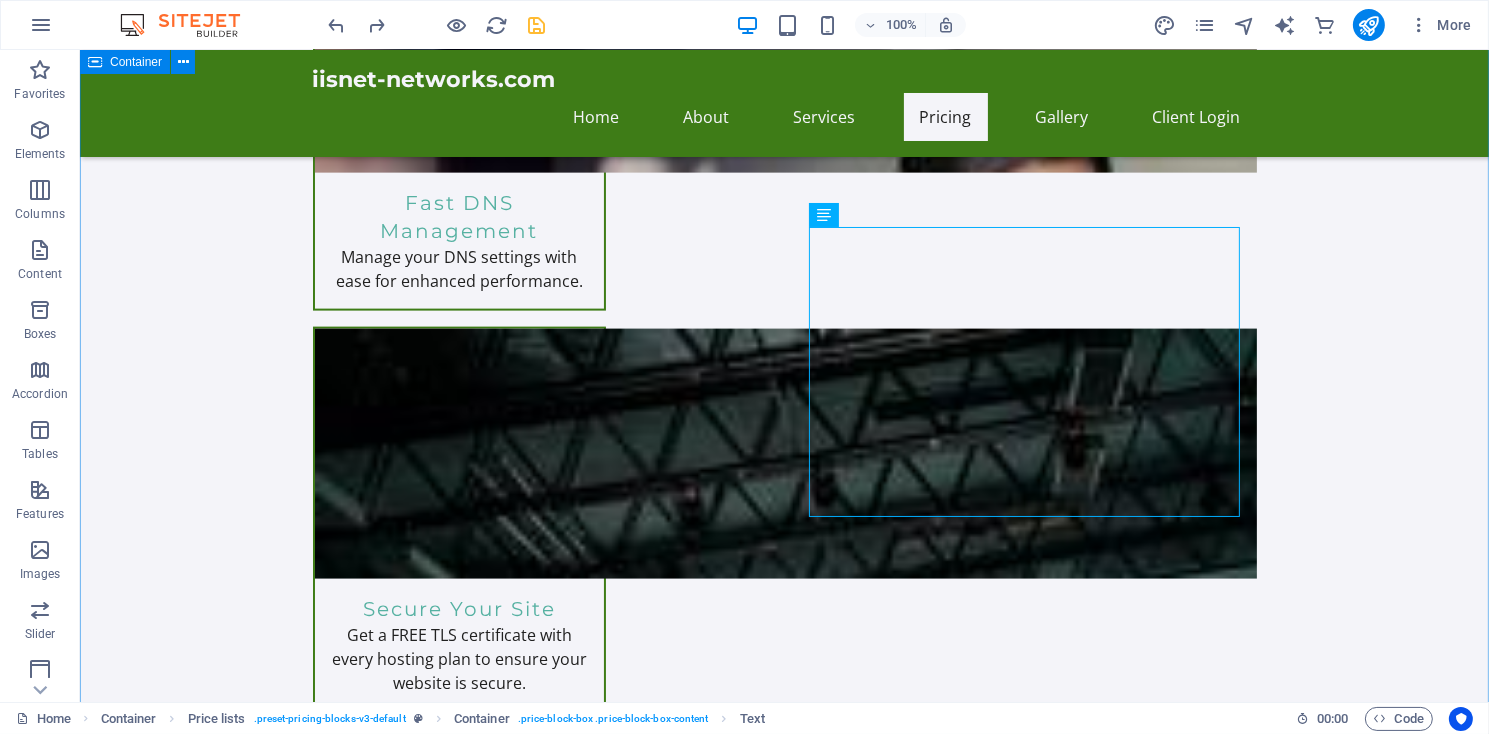 click on "Unlock endless possibilities with our all-inclusive hosting plans!    Enjoy robust features like personalized email, webmail access, and an intuitive cPanel control center. Effortlessly create sub-domains, manage MySQL databases, and choose from multiple PHP versions. Plus, gain instant access to over 300 free applications including WordPress and Joomla with just one click! Elevate your online presence using our Sitejet website builder, equipped with innovative AI tools. Experience the ultimate in web hosting today! Web Hosting Packages Express Hosting Perfect for personal websites and blogs. Includes everything you need to get started! 5,000MB file space. Unlimited Bandwidth
$11.95/month Order Express
Ideal for small businesses looking to establish an online presence. 10,000MB of file space, Unlimited Bandwidth.
$19.95/month Ultra Hosting
Tailored for larger businesses requiring advanced features and resources. Get premium support.
$14.99/month Drop content here" at bounding box center [783, 2696] 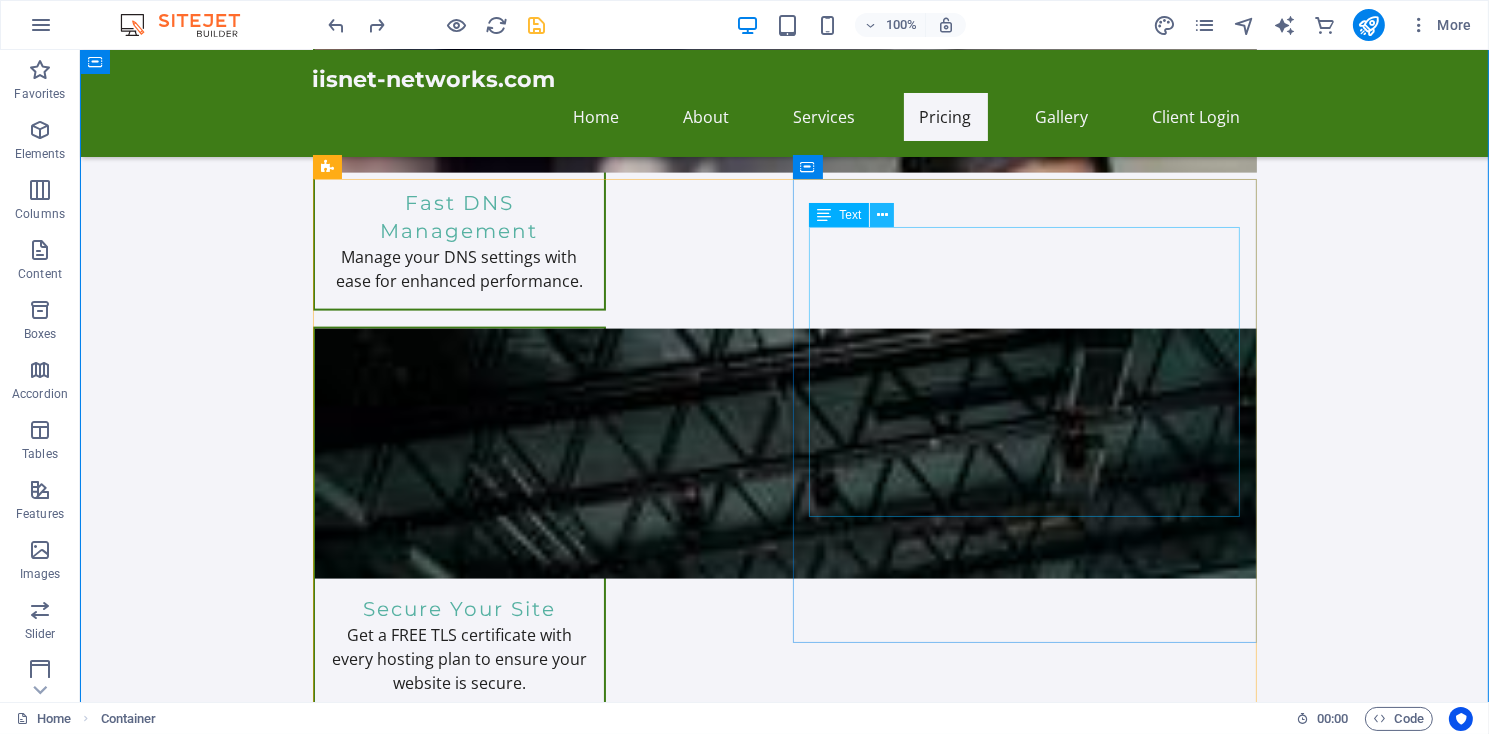 click at bounding box center (882, 215) 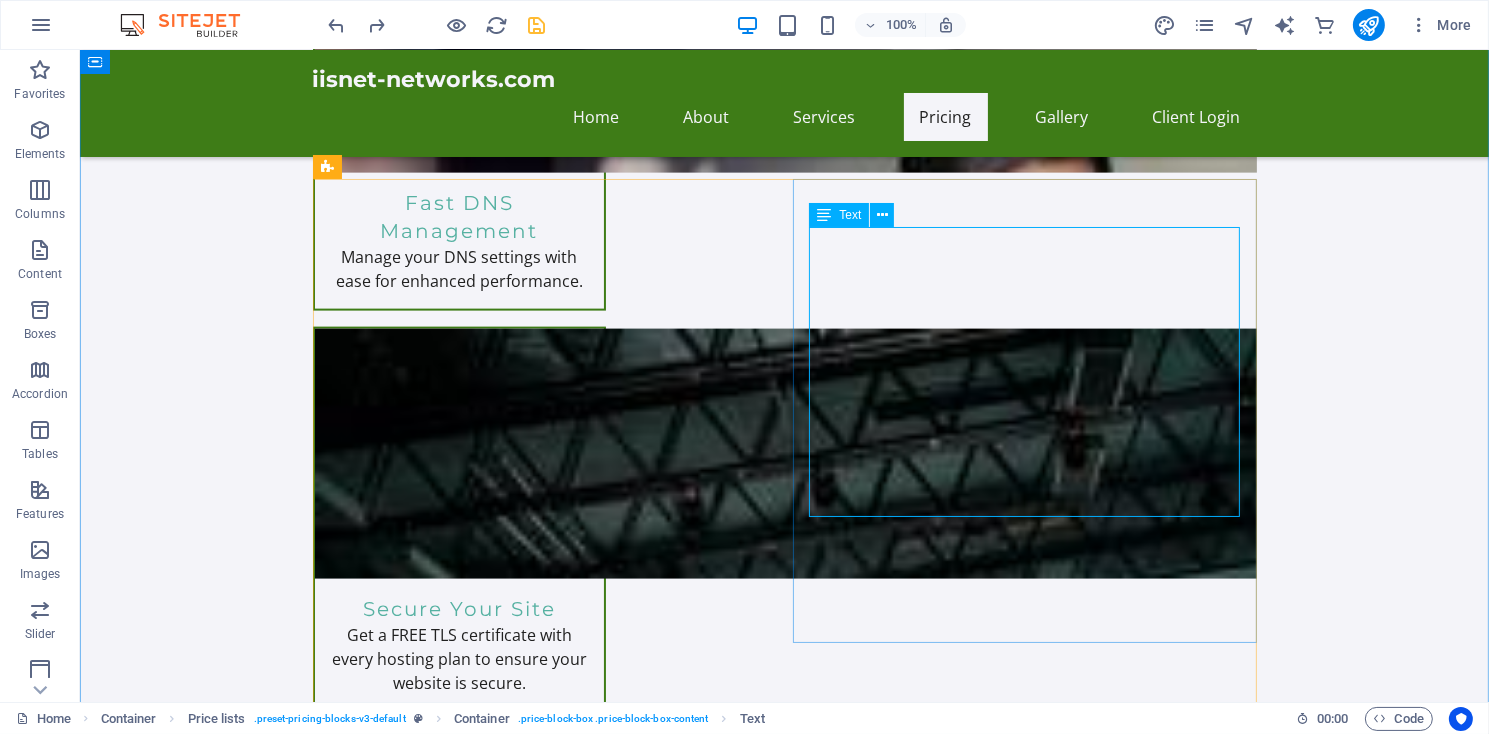 click on "Perfect for personal websites and blogs. Includes everything you need to get started! 5,000MB file space. Unlimited Bandwidth
$11.95/month Order Express
Ideal for small businesses looking to establish an online presence. 10,000MB of file space, Unlimited Bandwidth.
$19.95/month Ultra Hosting
Tailored for larger businesses requiring advanced features and resources. Get premium support.
$14.99/month" at bounding box center [1016, 2410] 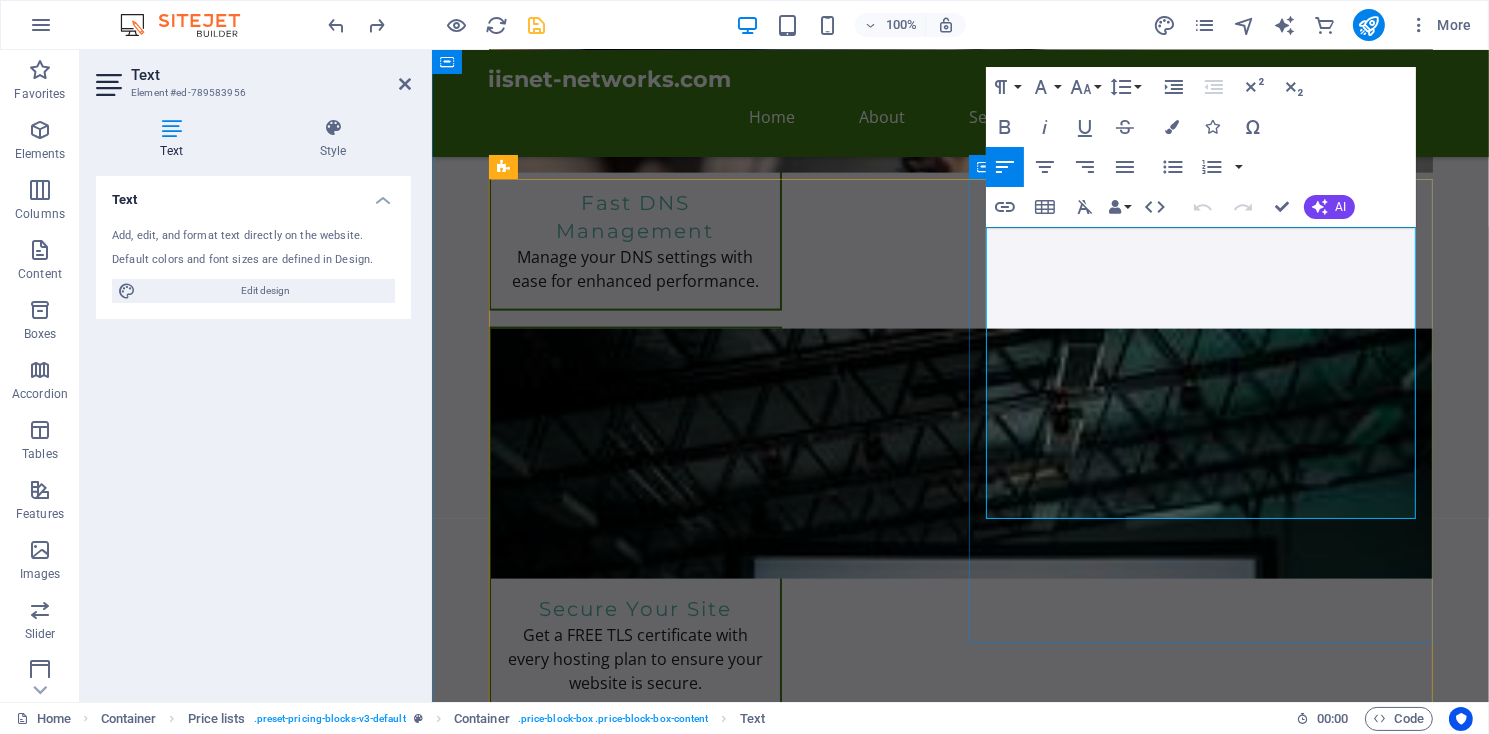 click on "Ideal for small businesses looking to establish an online presence. 10,000MB of file space, Unlimited Bandwidth." at bounding box center [1118, 2410] 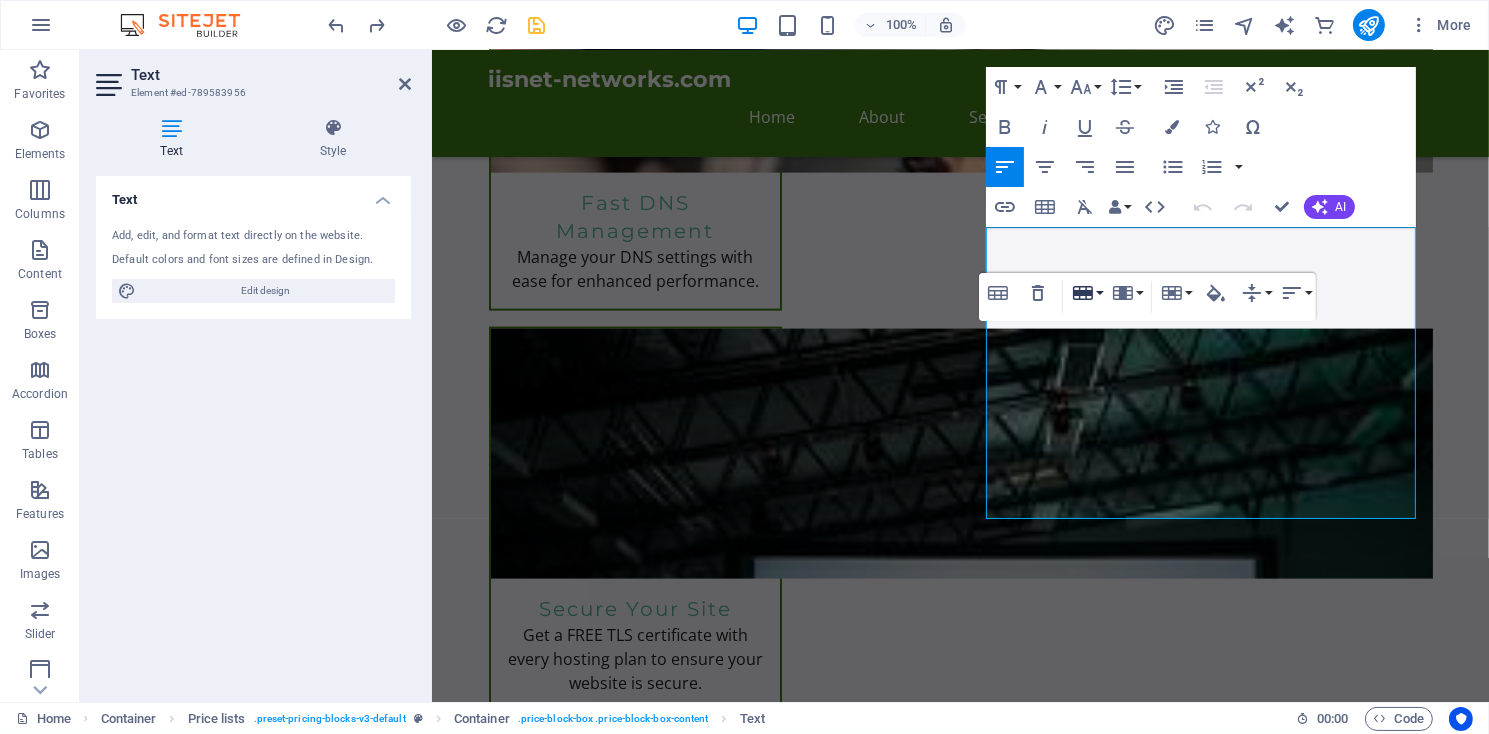 click on "Row" at bounding box center (1087, 293) 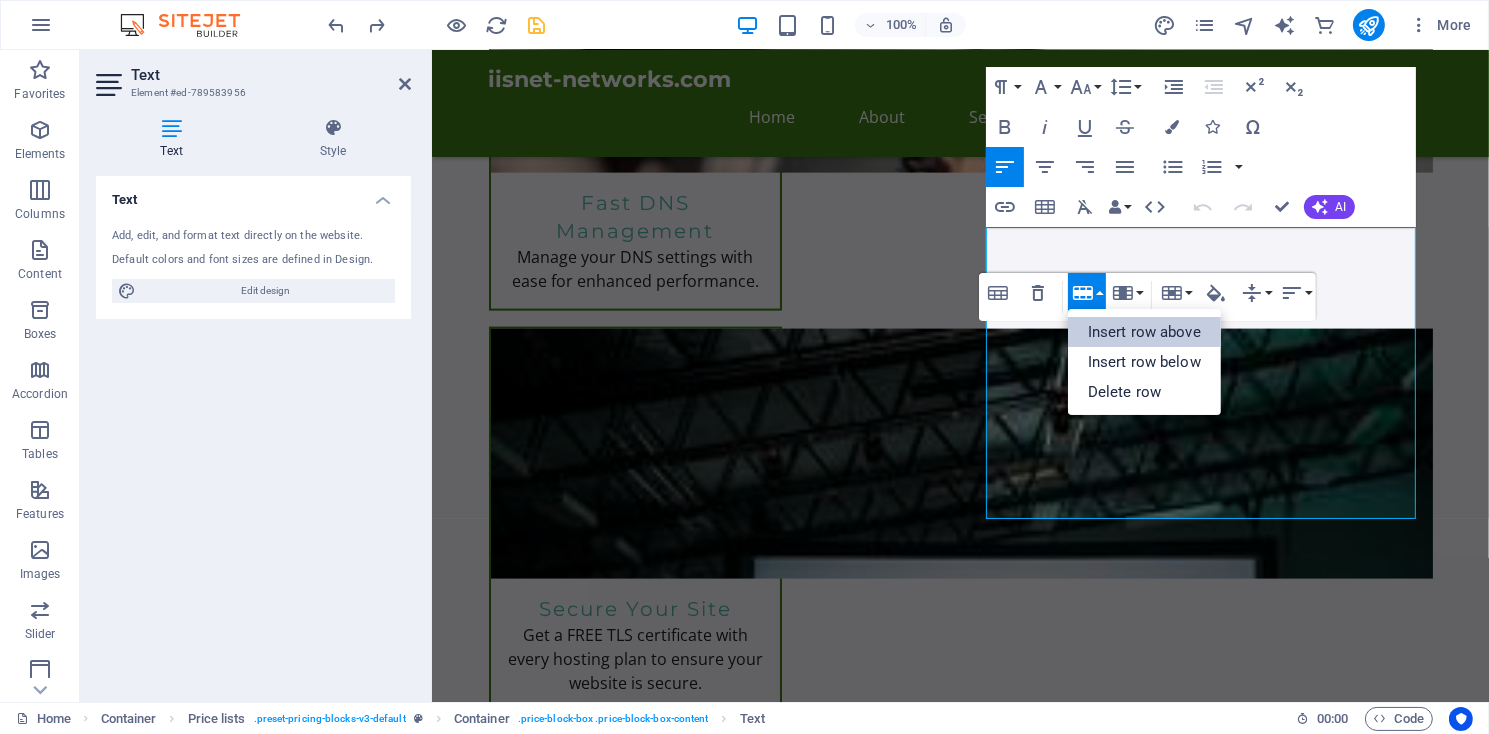 click on "Insert row above" at bounding box center (1144, 332) 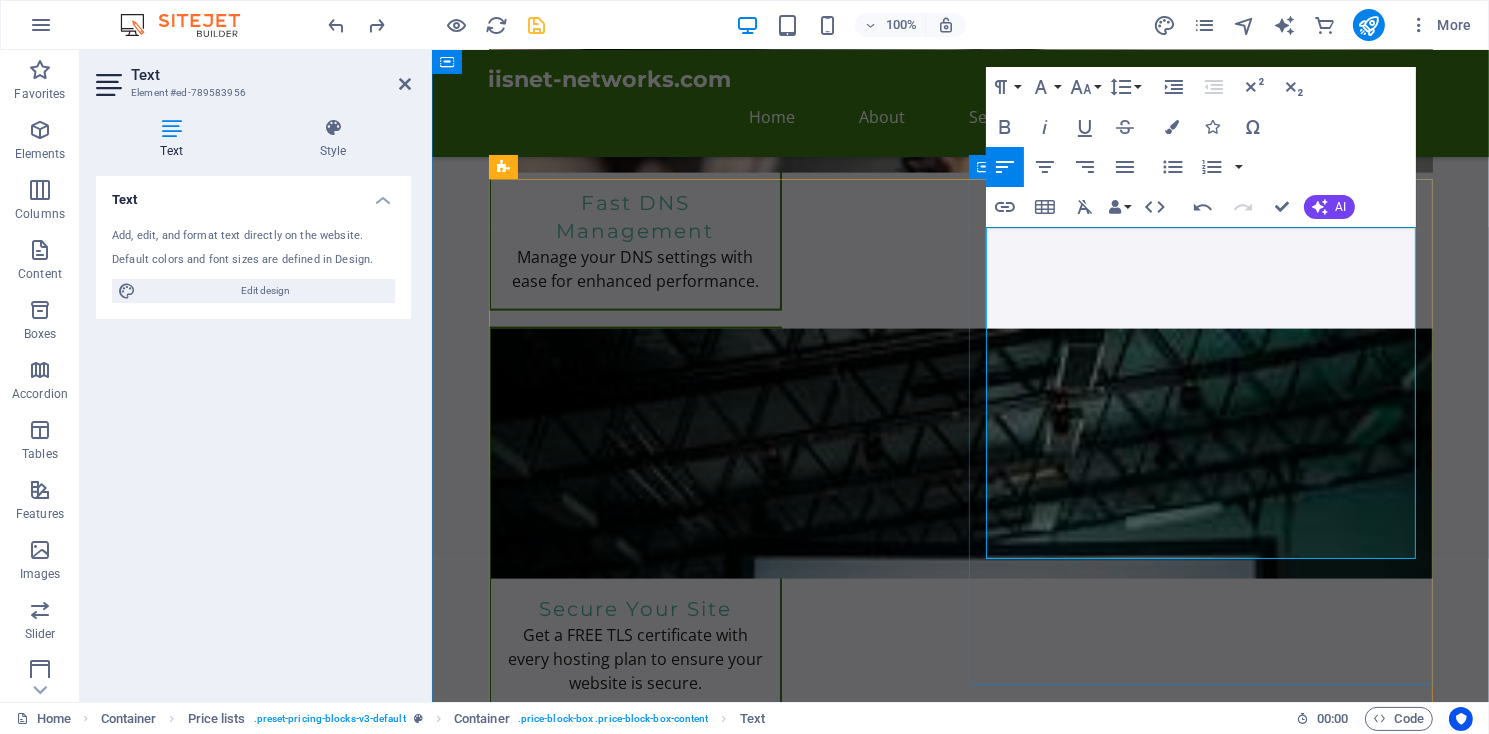 click on "Ideal for small businesses looking to establish an online presence. 10,000MB of file space, Unlimited Bandwidth." at bounding box center (1118, 2451) 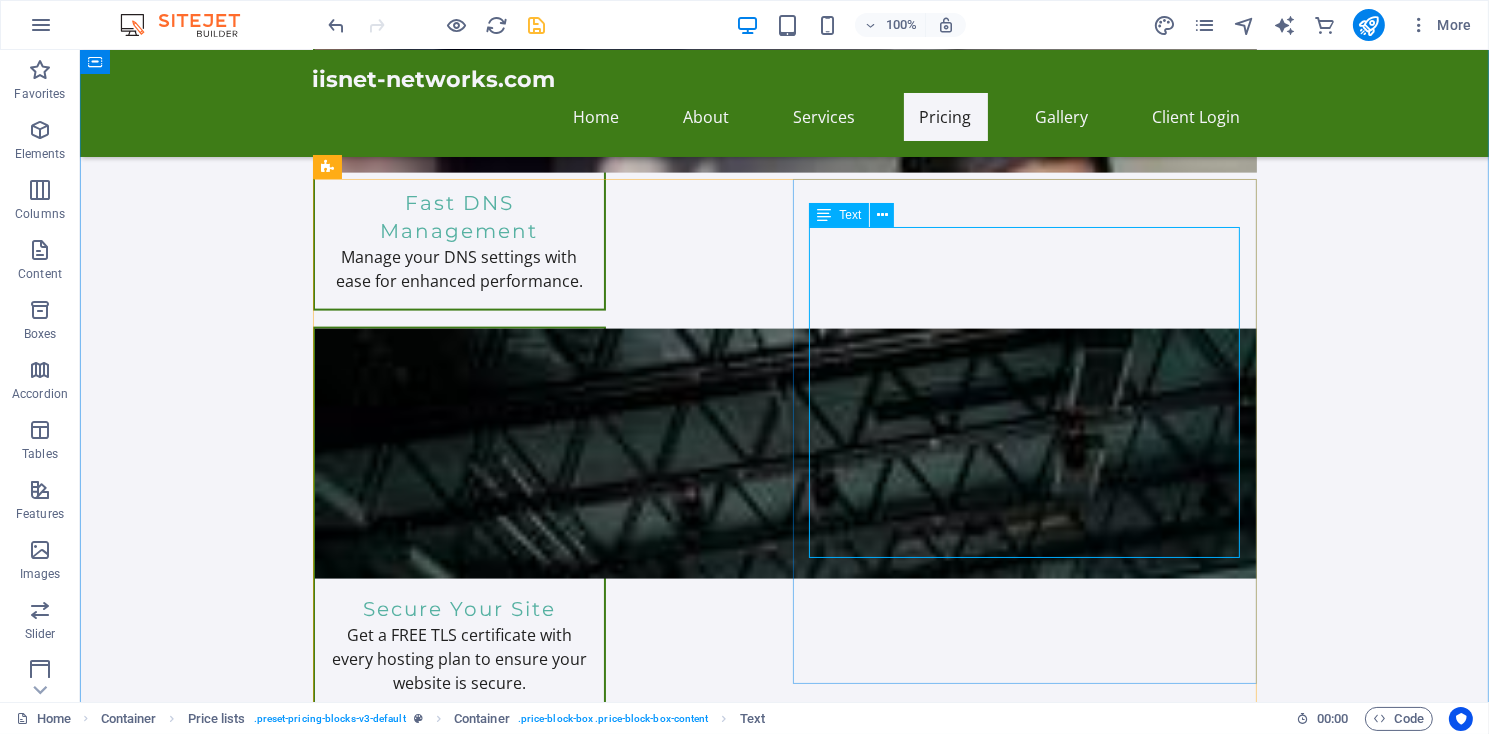 click on "Perfect for personal websites and blogs. Includes everything you need to get started! 5,000MB file space. Unlimited Bandwidth
$11.95/month Order Express
Ideal for small businesses looking to establish an online presence. 10,000MB of file space, Unlimited Bandwidth.
$19.95/month Ultra Hosting
Tailored for larger businesses requiring advanced features and resources. Get premium support.
$14.99/month" at bounding box center (1016, 2430) 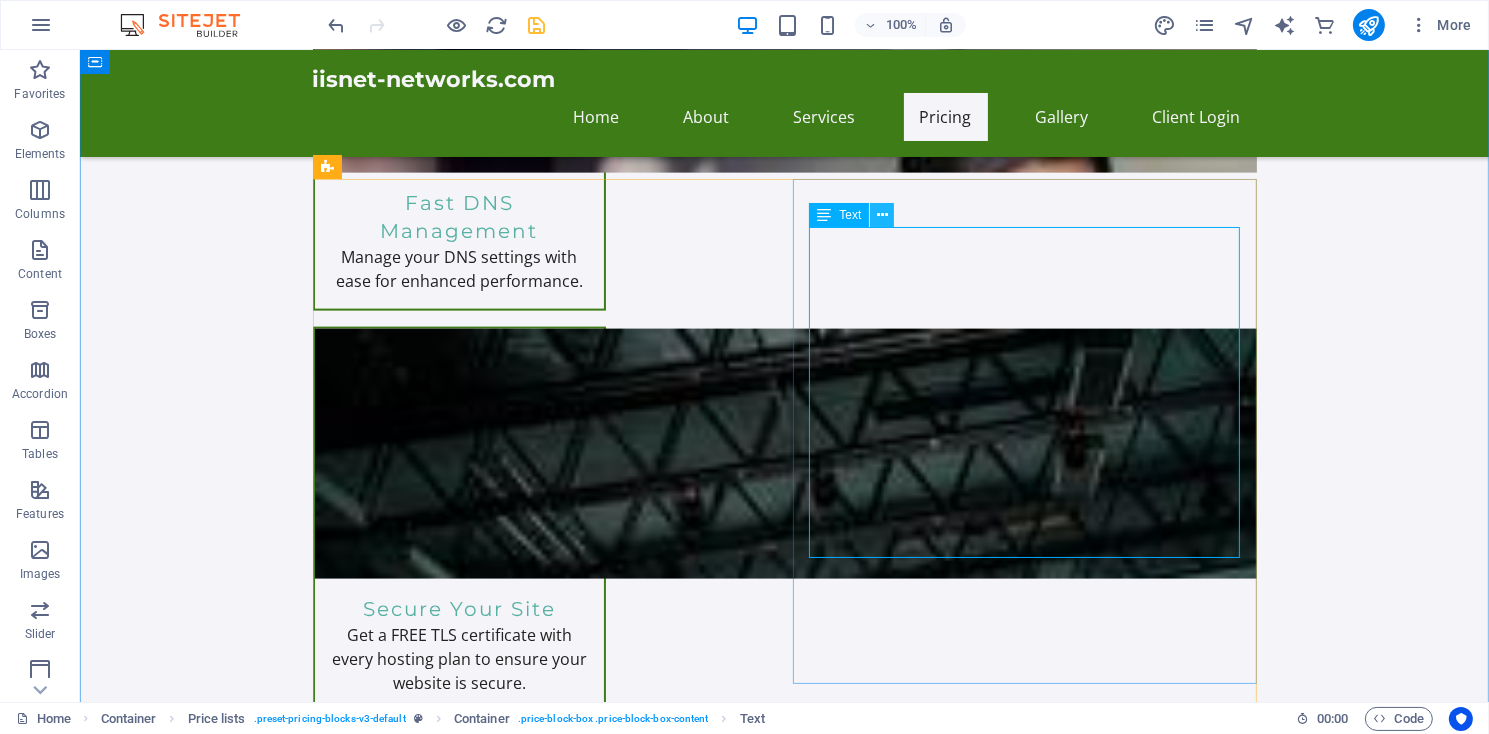 click at bounding box center (882, 215) 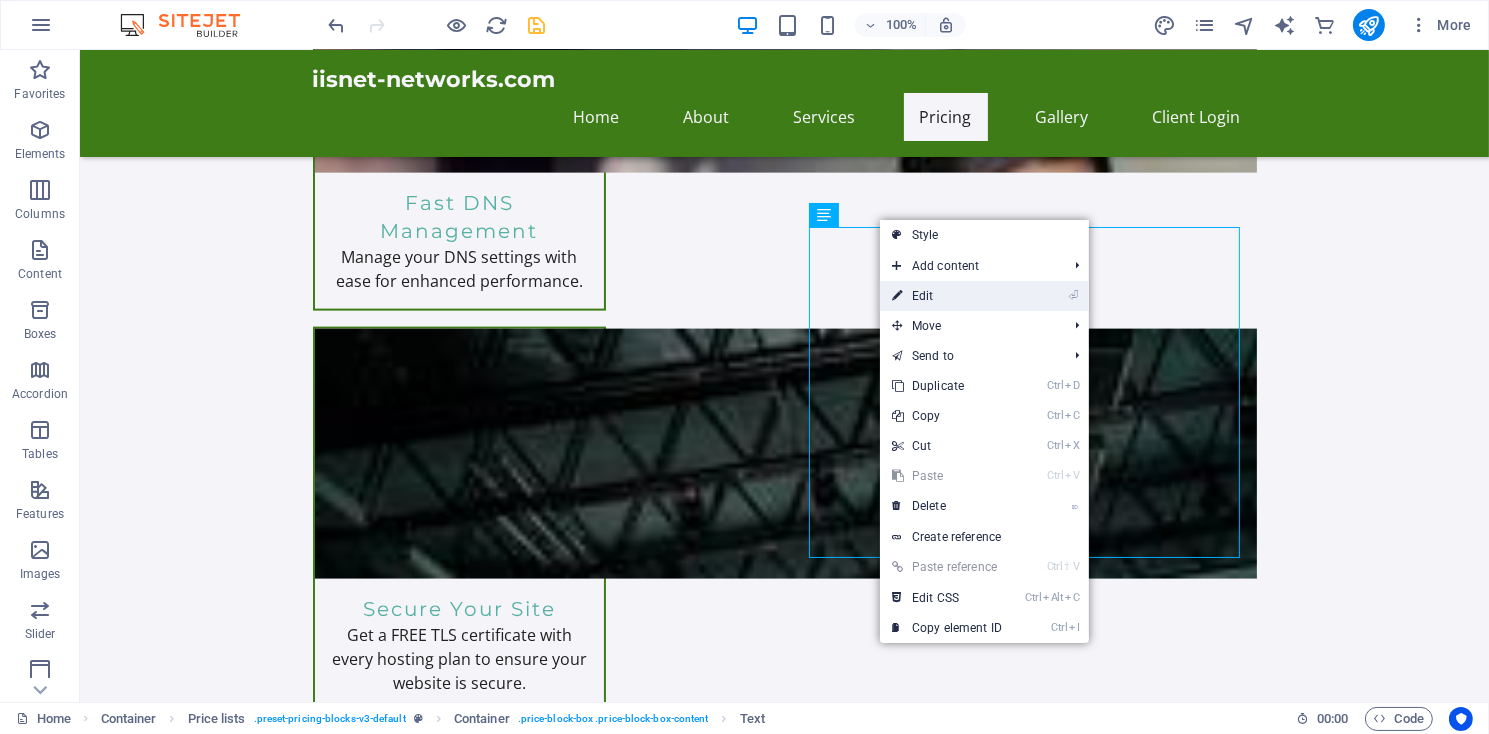 click on "⏎  Edit" at bounding box center [947, 296] 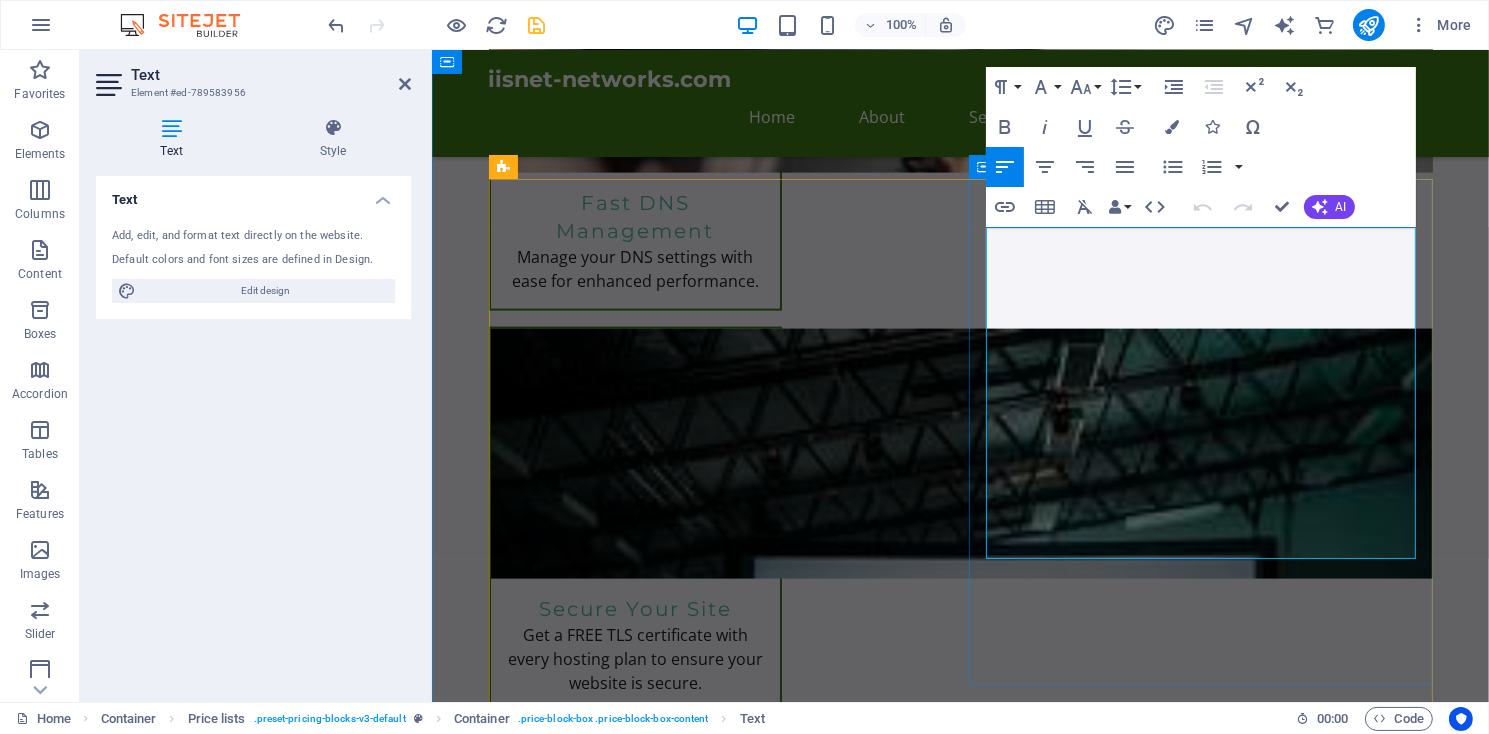 click at bounding box center [1137, 2386] 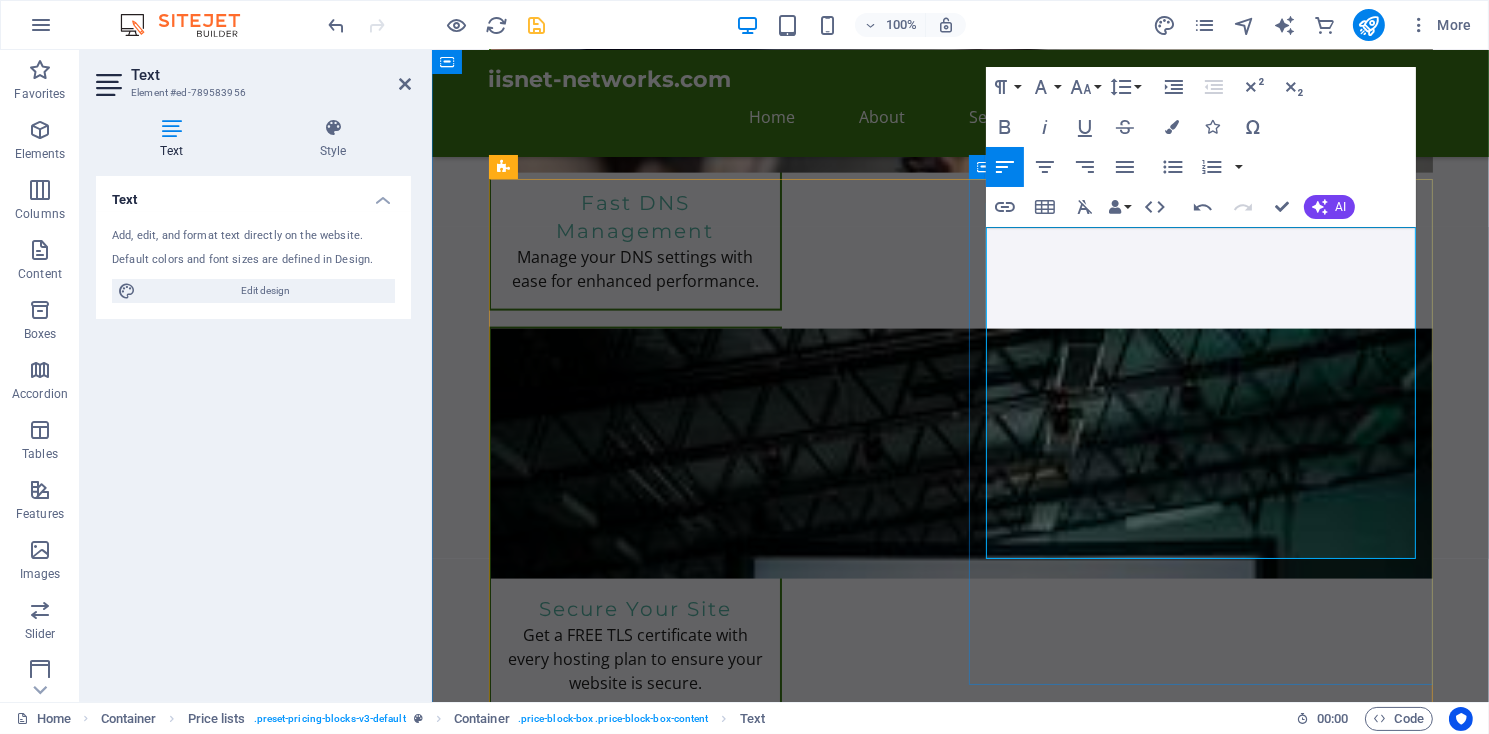 drag, startPoint x: 987, startPoint y: 365, endPoint x: 1090, endPoint y: 370, distance: 103.121284 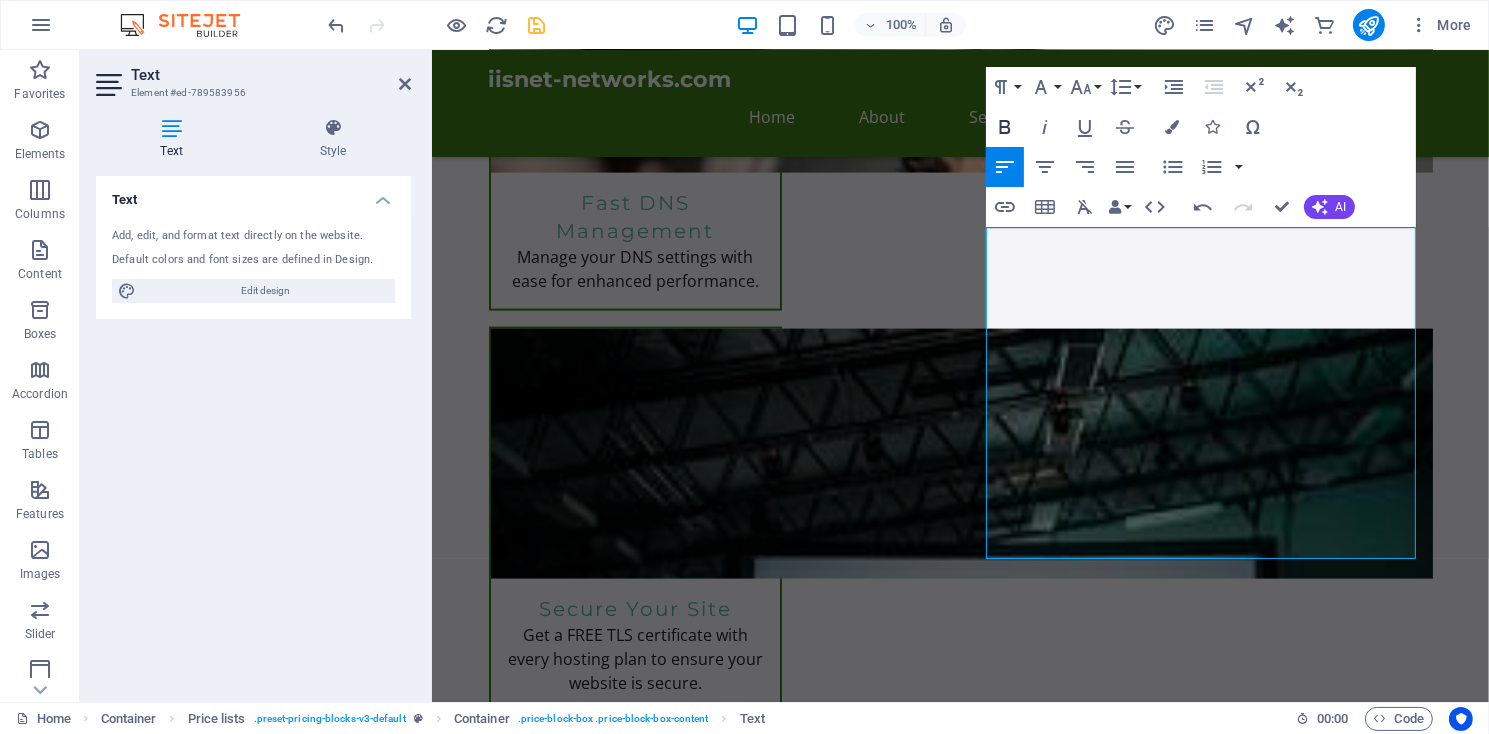 click 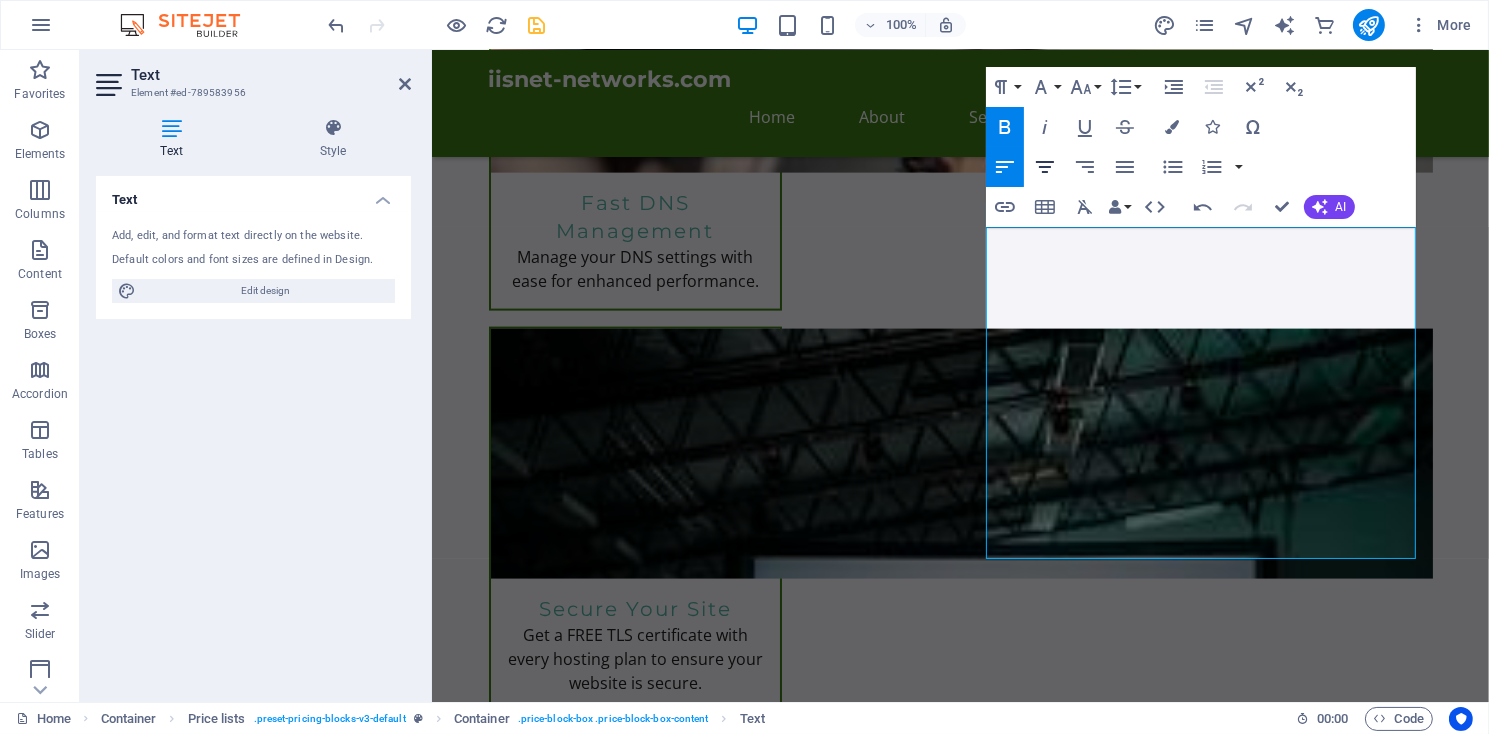 click 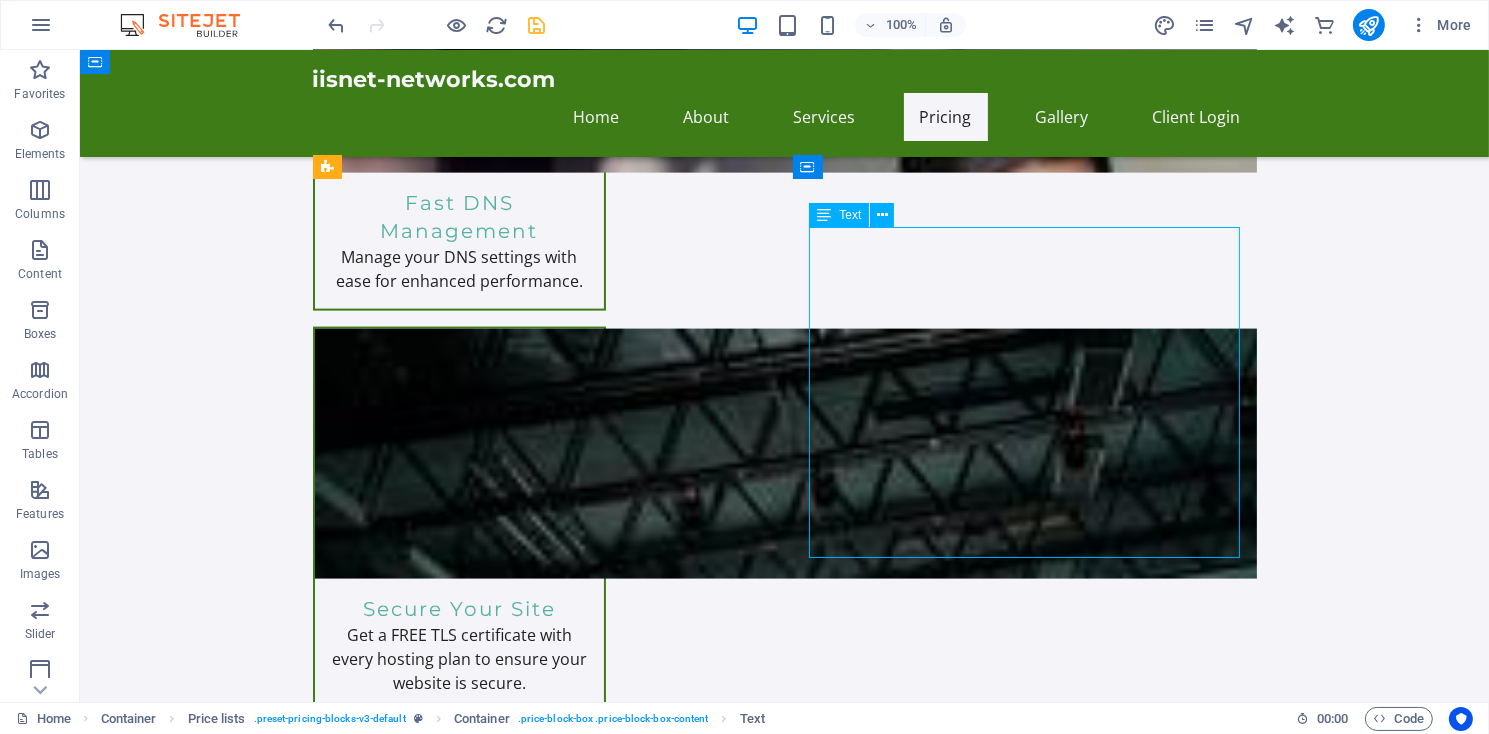 drag, startPoint x: 922, startPoint y: 363, endPoint x: 973, endPoint y: 364, distance: 51.009804 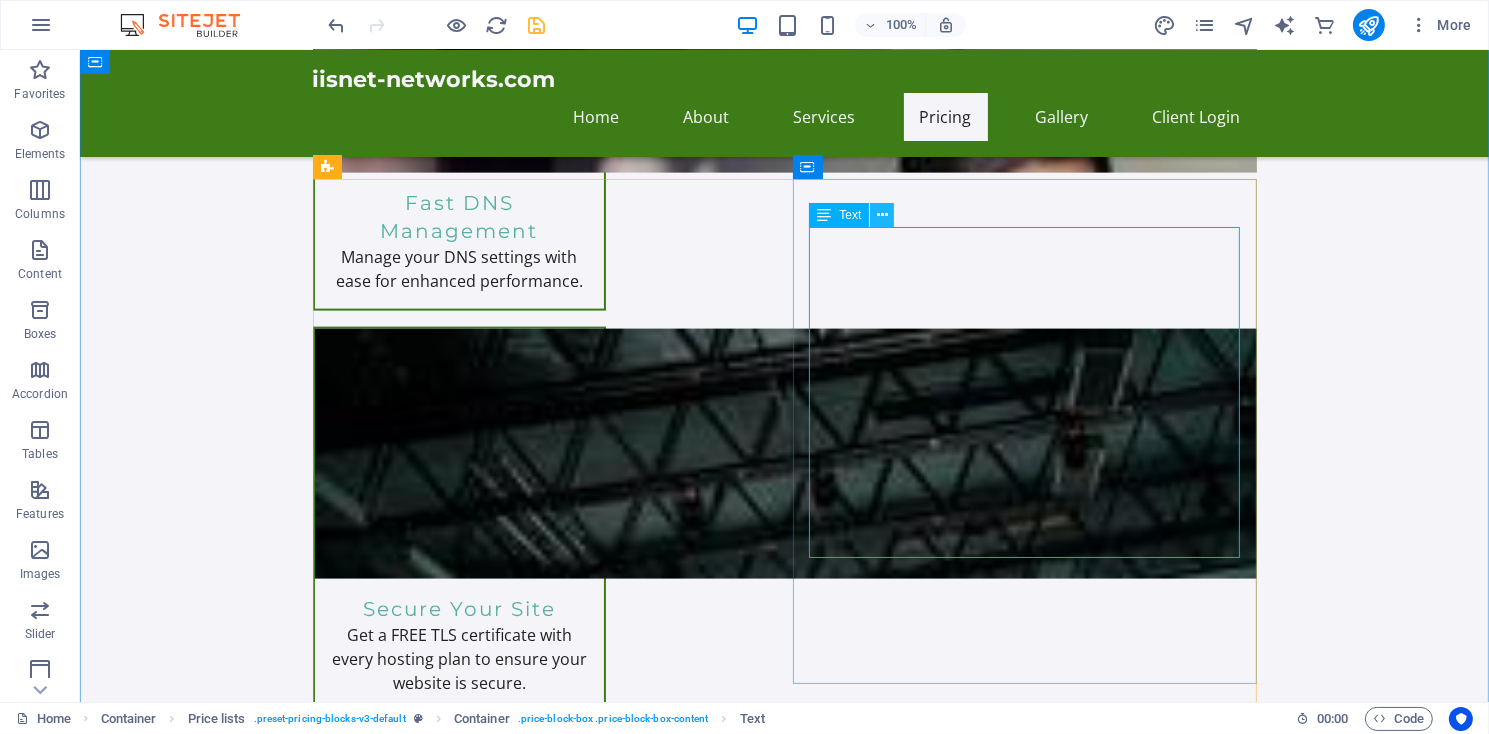 click at bounding box center (882, 215) 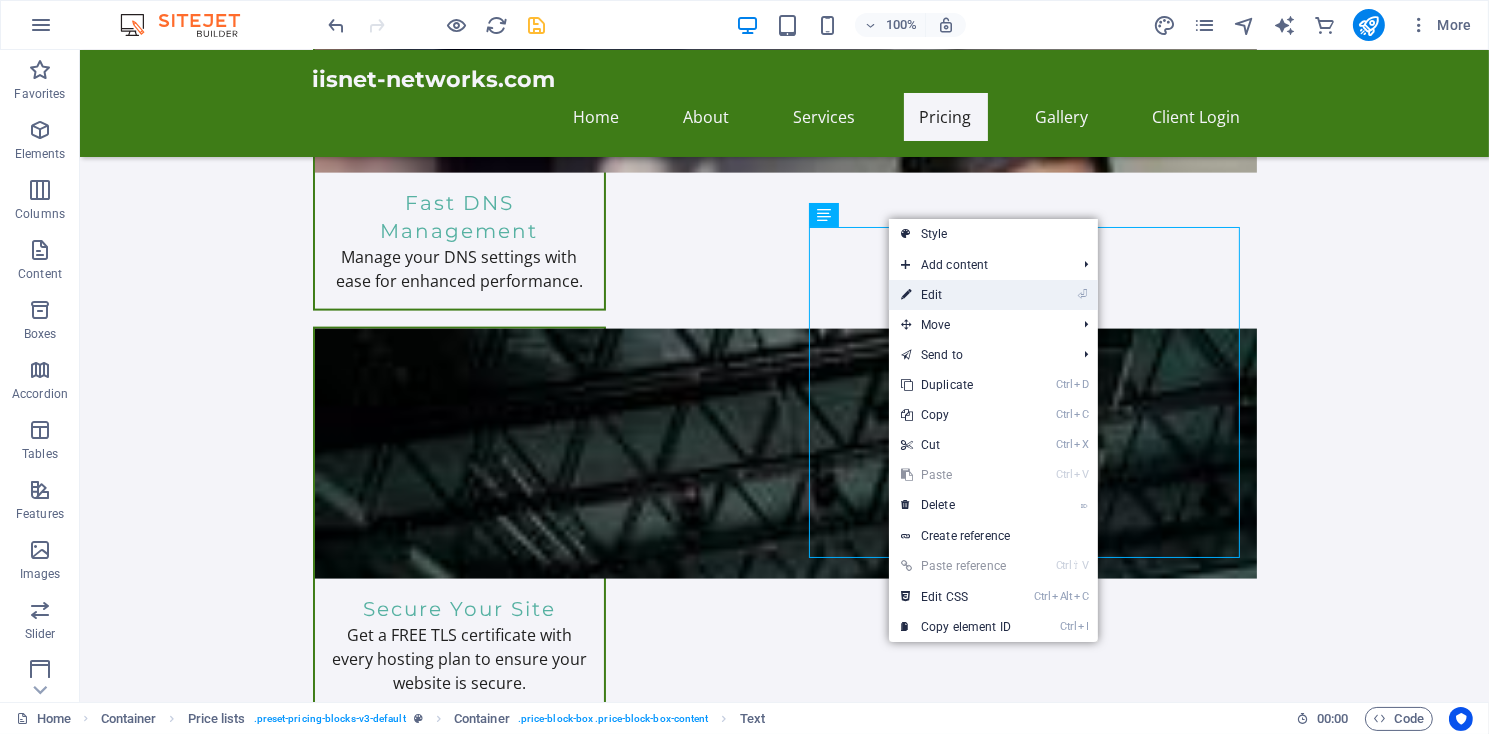 click on "⏎  Edit" at bounding box center (956, 295) 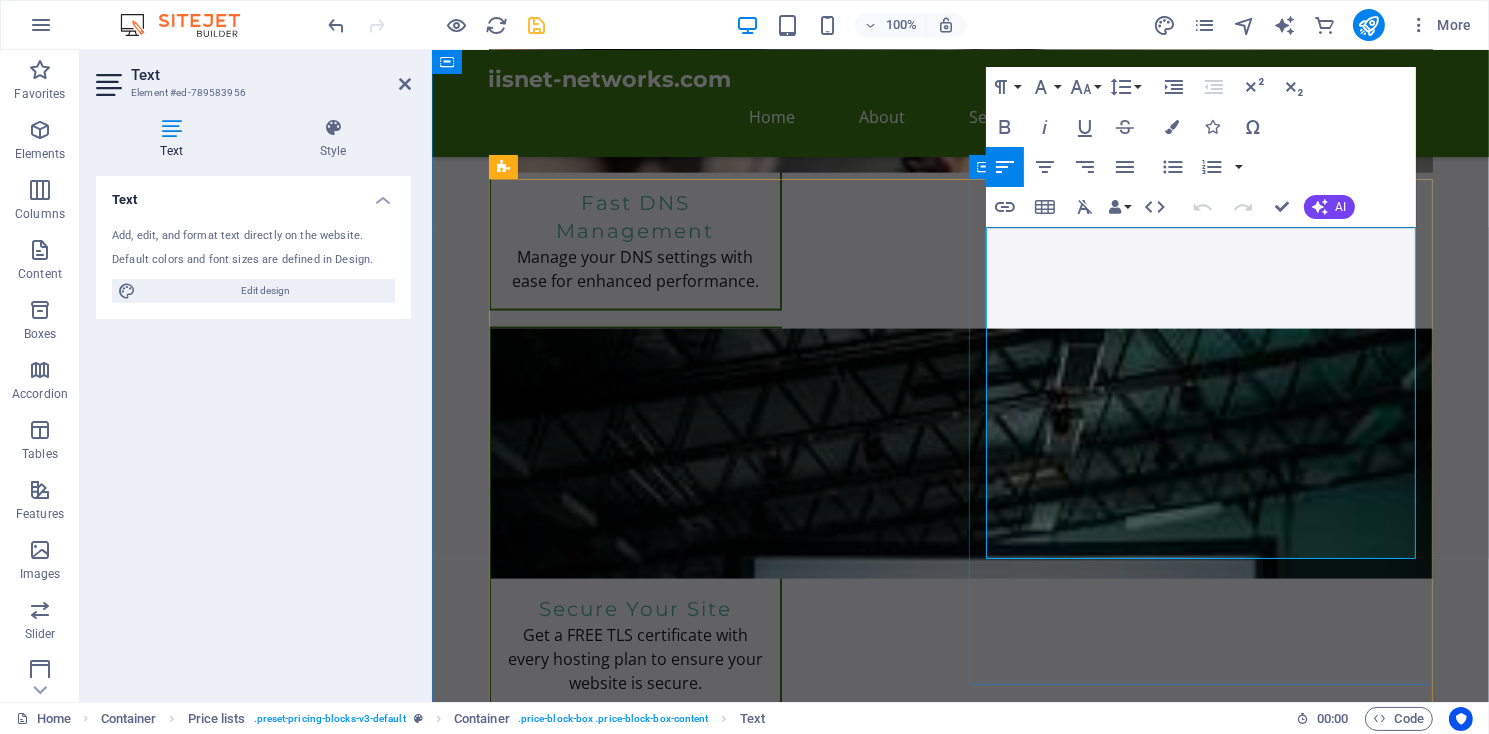drag, startPoint x: 1096, startPoint y: 358, endPoint x: 1194, endPoint y: 360, distance: 98.02041 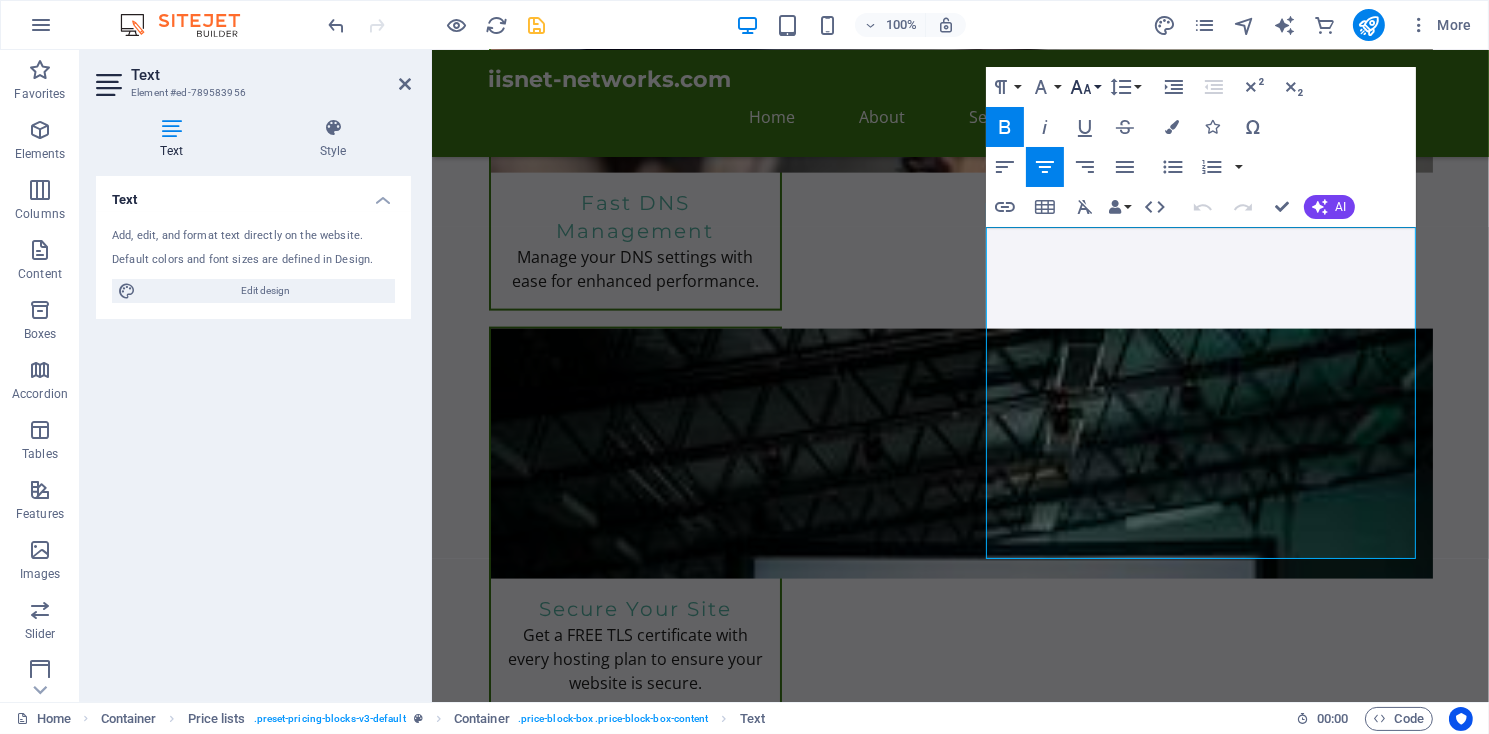 click 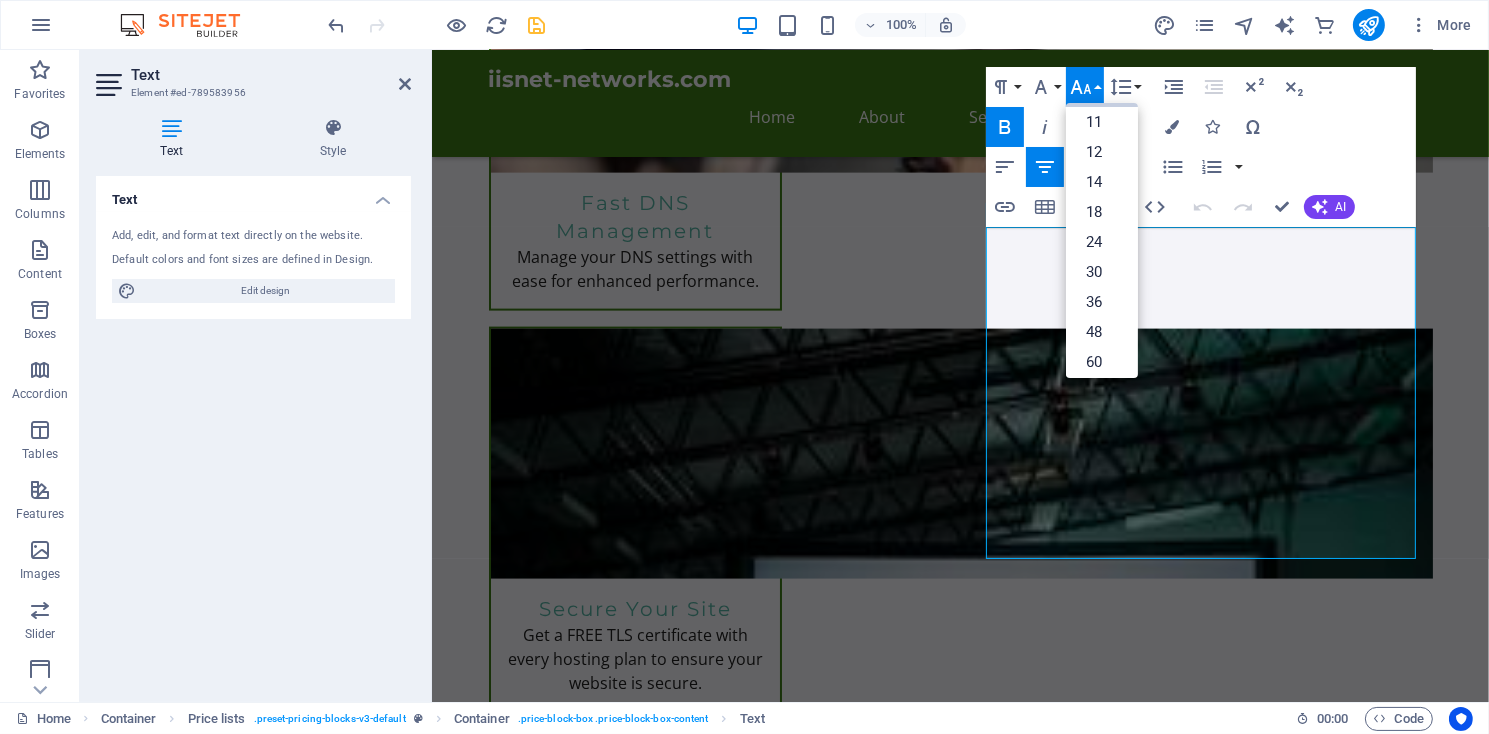 scroll, scrollTop: 95, scrollLeft: 0, axis: vertical 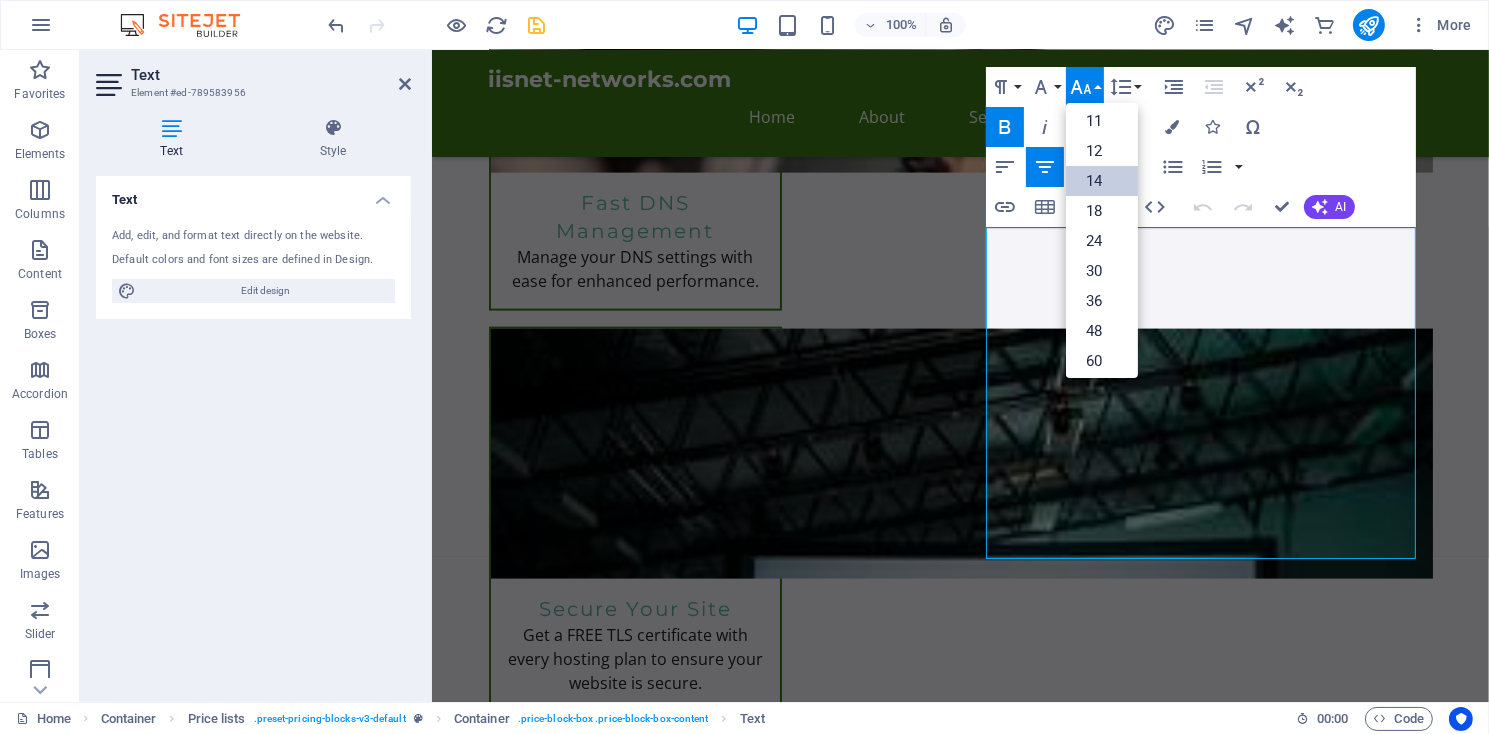 click on "14" at bounding box center (1102, 181) 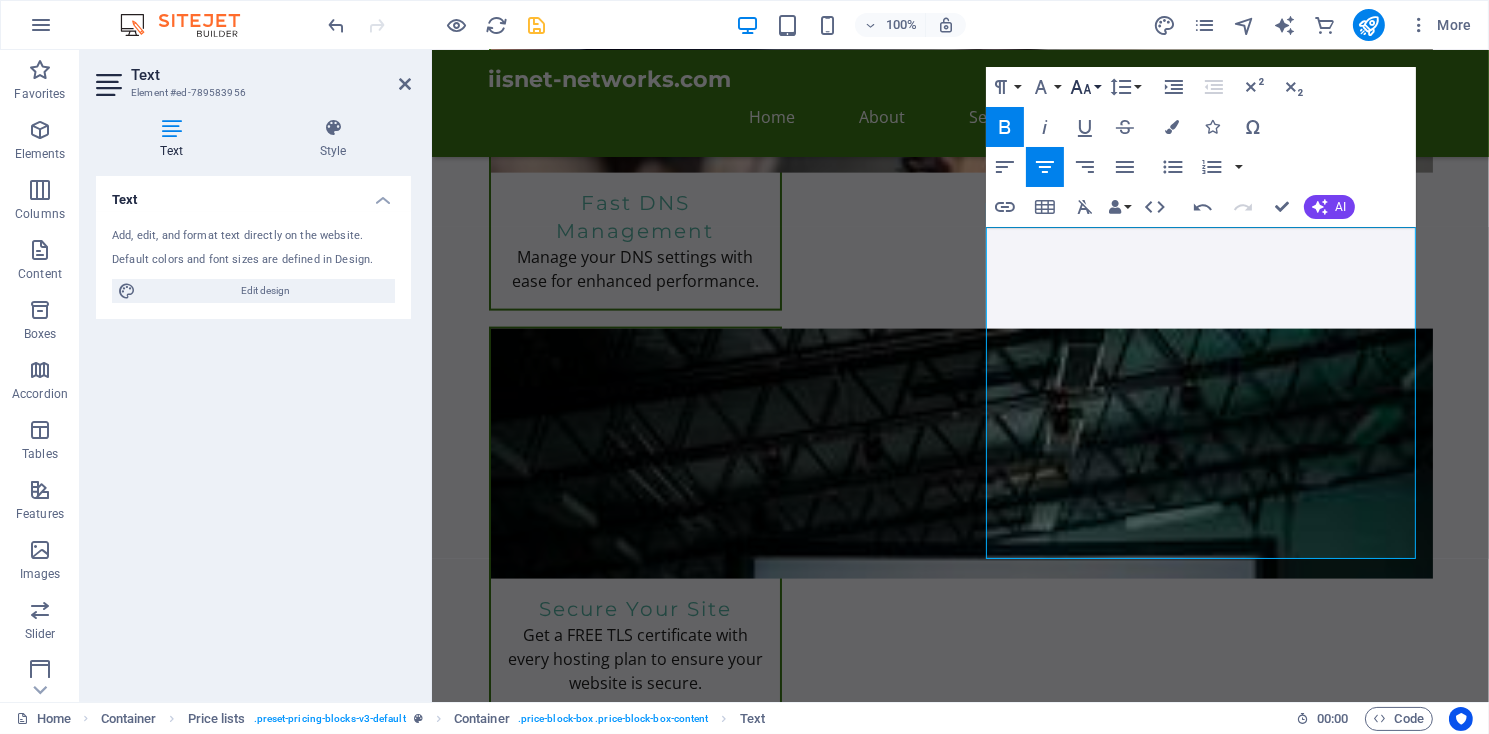 click 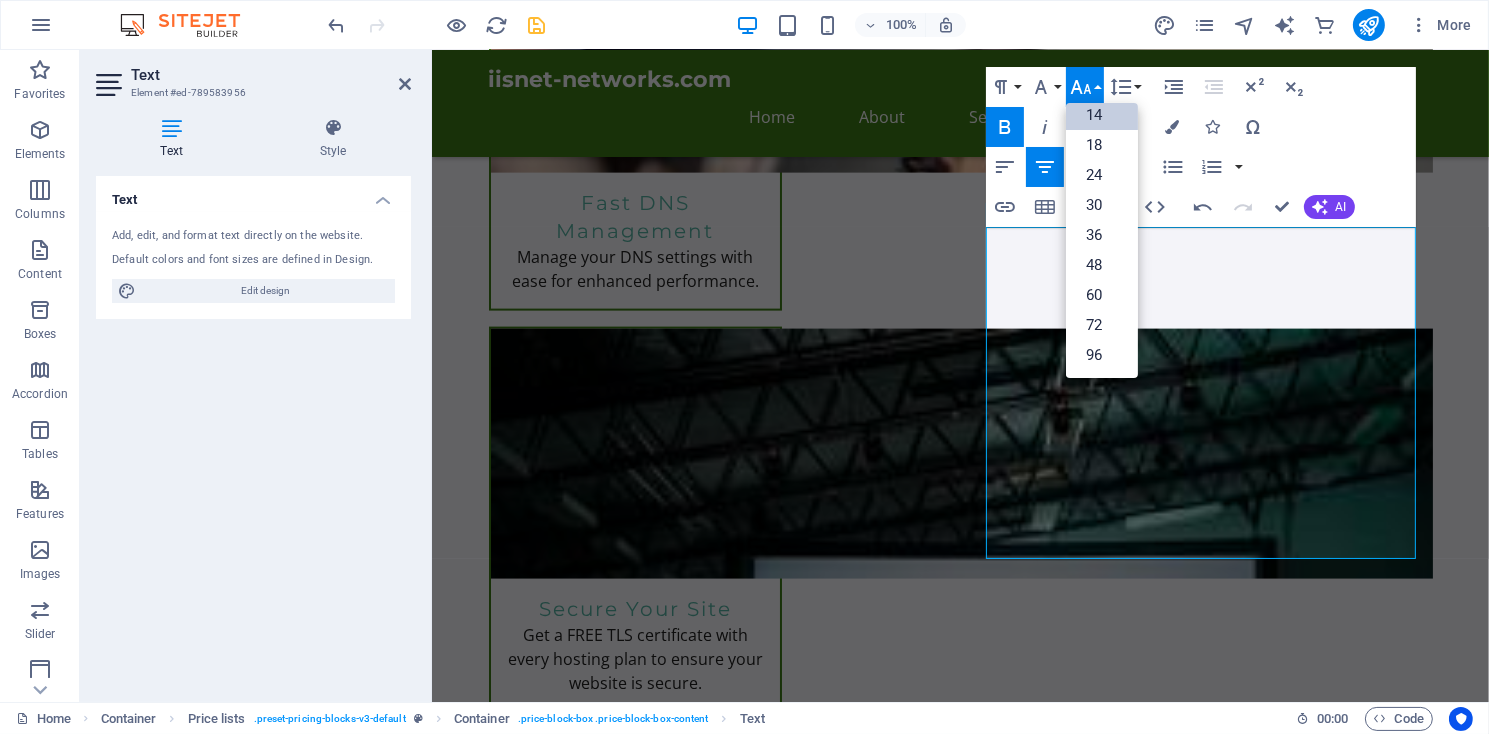 scroll, scrollTop: 160, scrollLeft: 0, axis: vertical 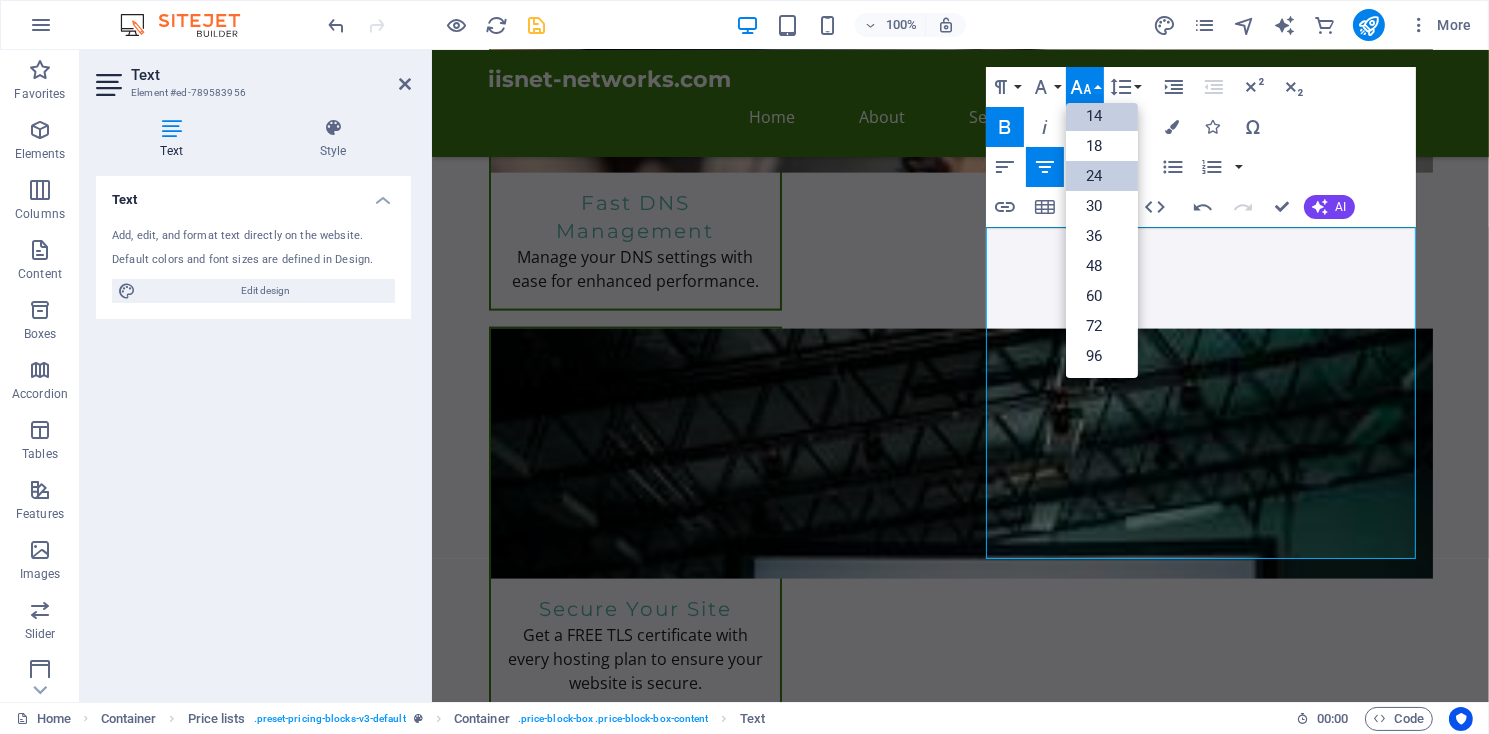 click on "24" at bounding box center (1102, 176) 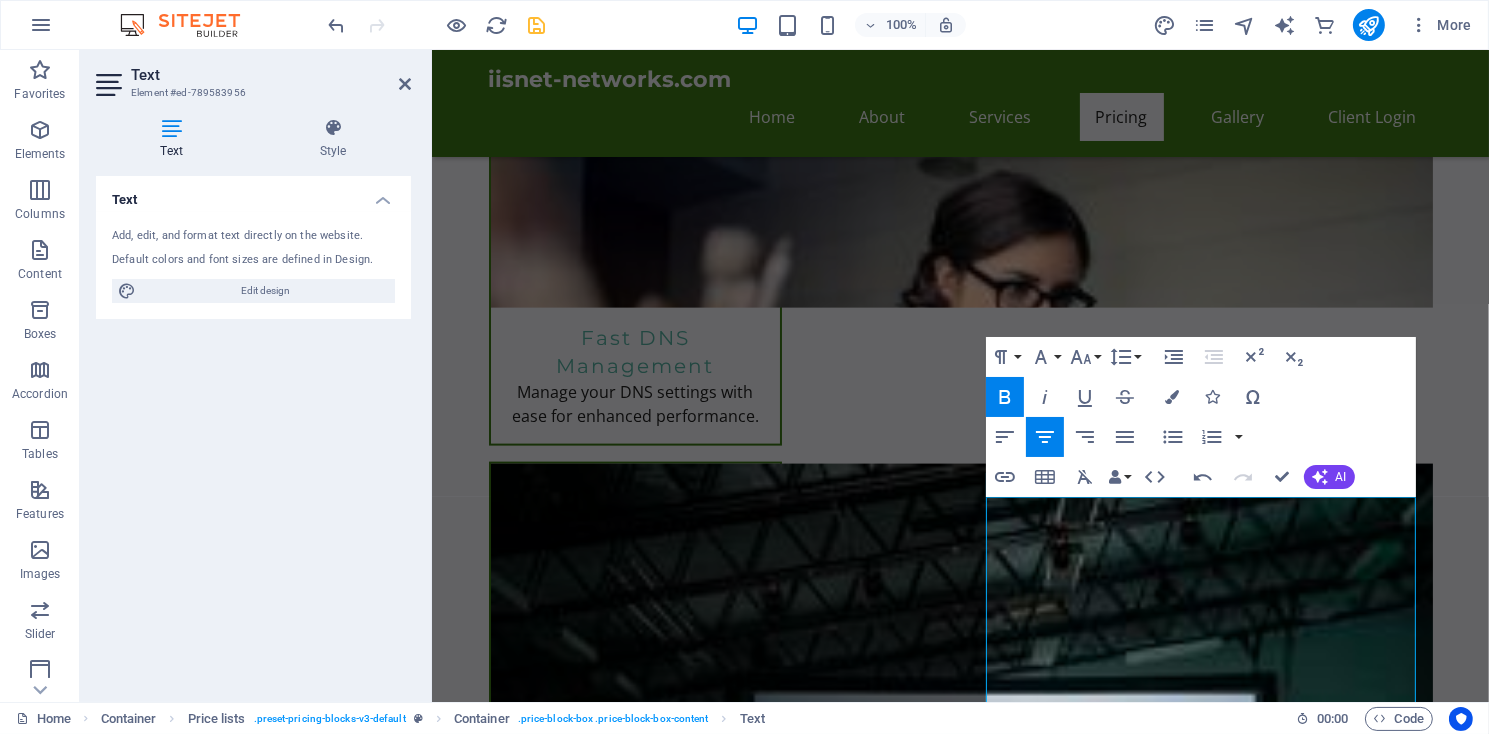scroll, scrollTop: 3012, scrollLeft: 0, axis: vertical 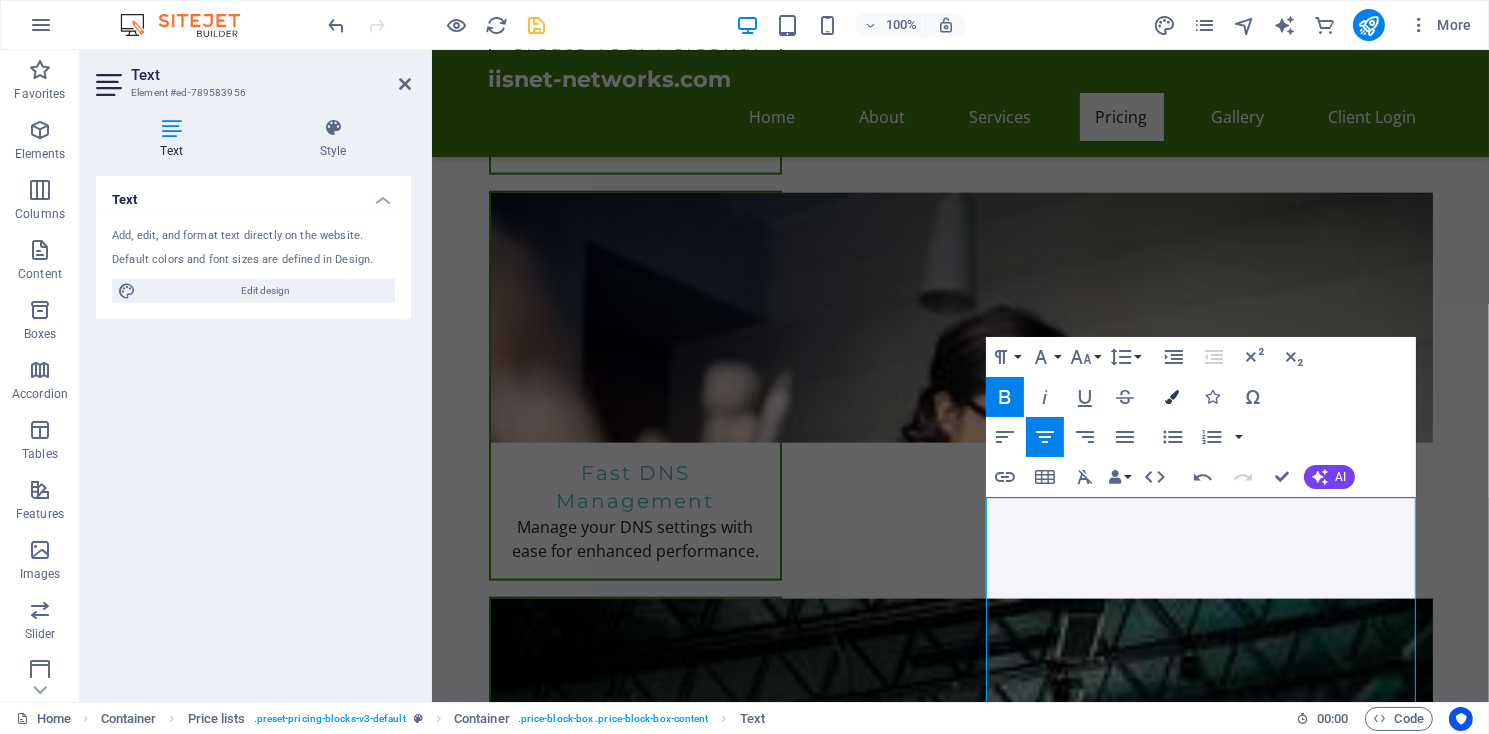 click at bounding box center (1173, 397) 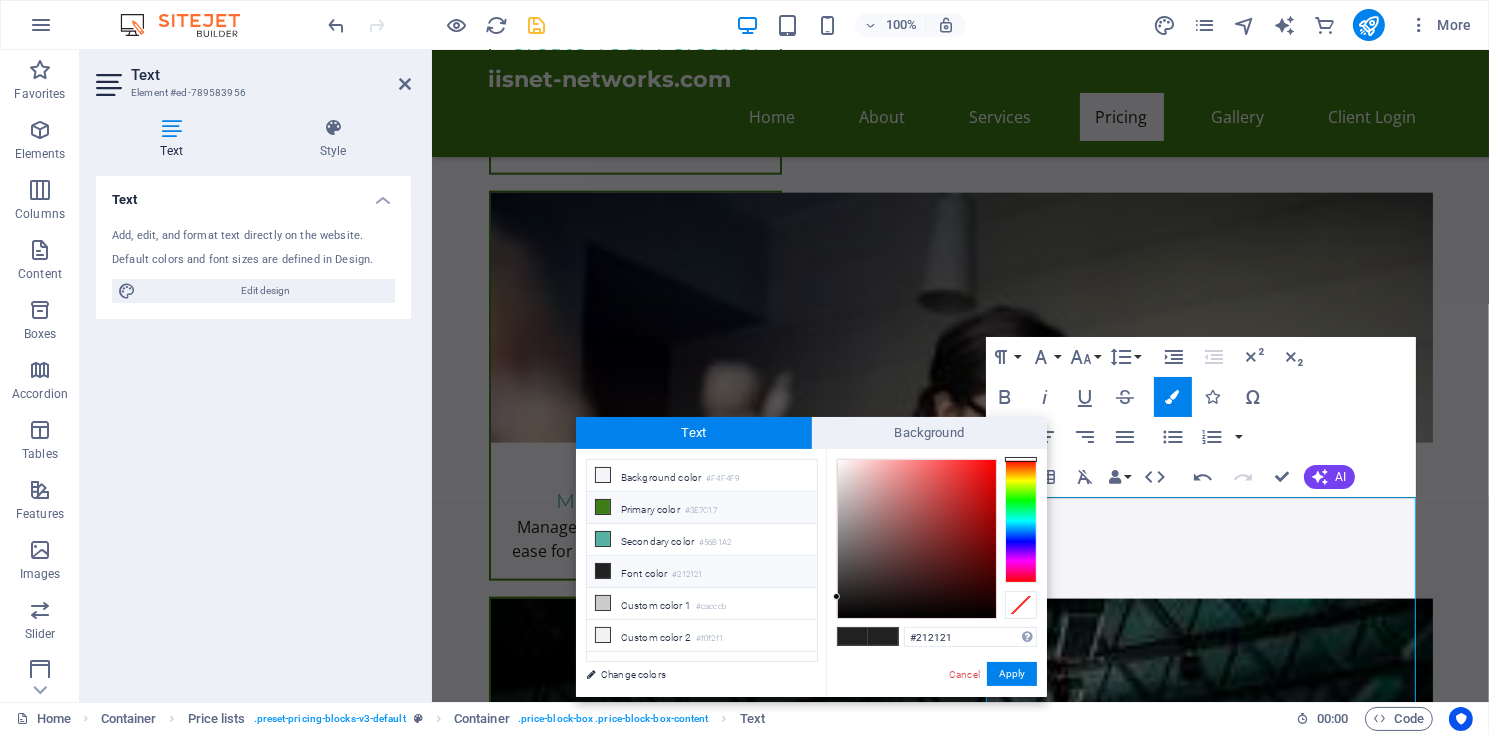 click at bounding box center [603, 507] 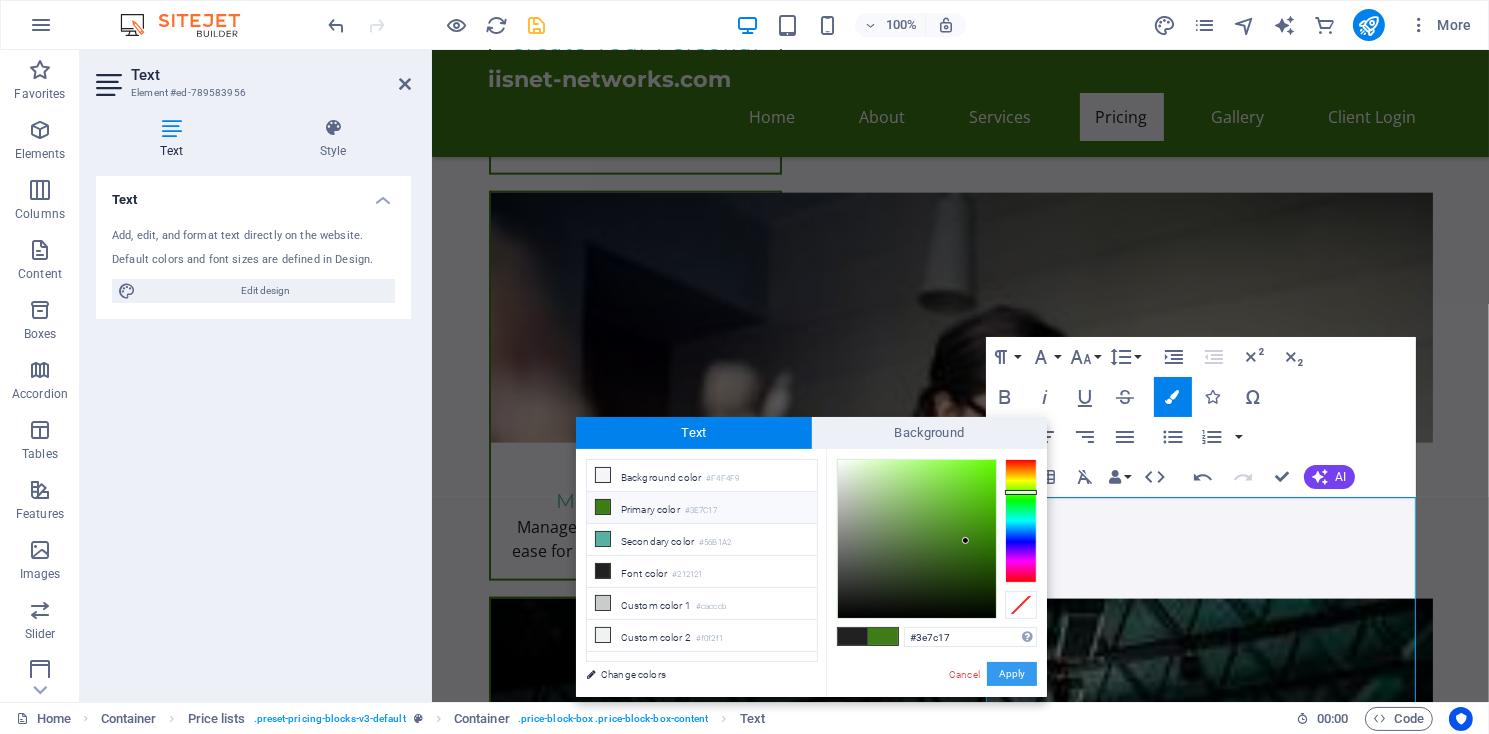 click on "Apply" at bounding box center (1012, 674) 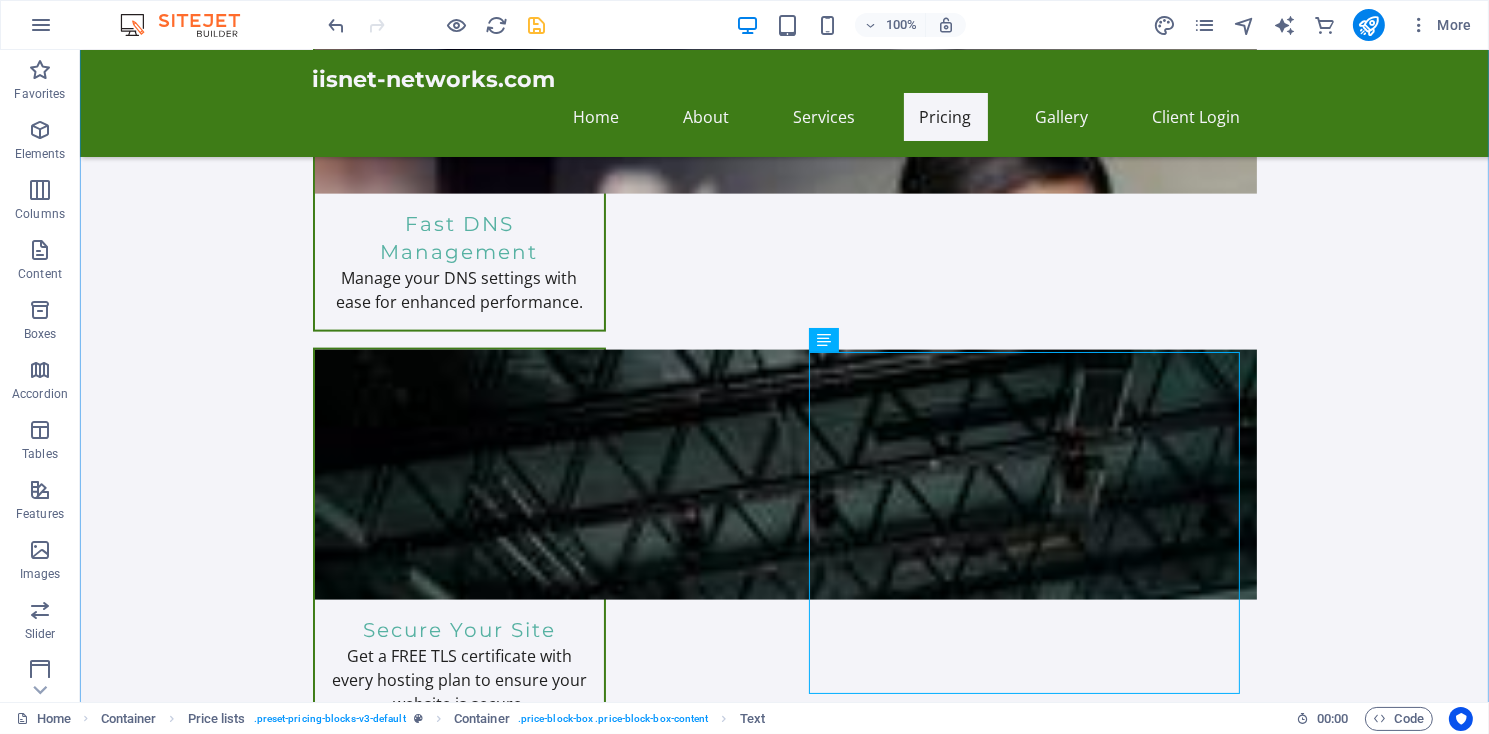 scroll, scrollTop: 3282, scrollLeft: 0, axis: vertical 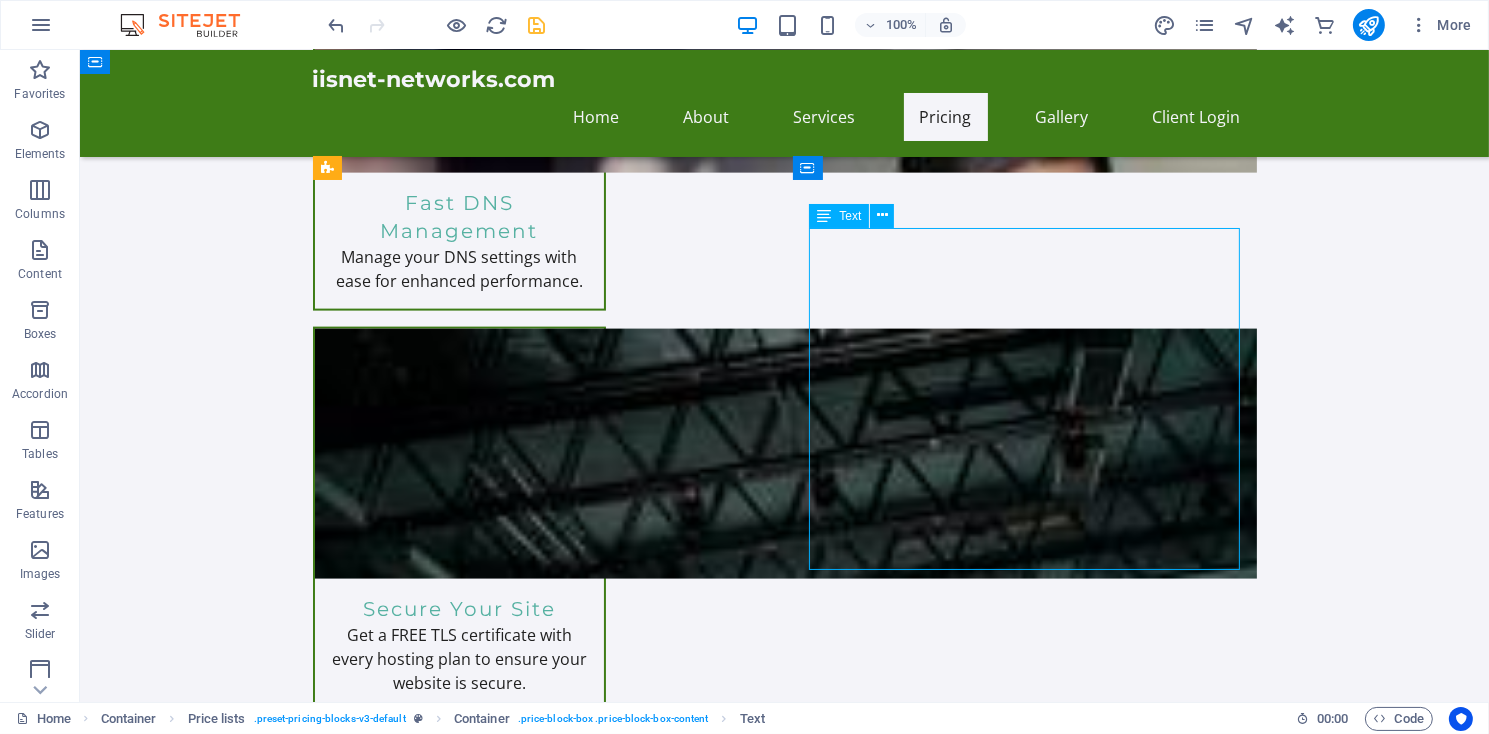 drag, startPoint x: 898, startPoint y: 363, endPoint x: 911, endPoint y: 367, distance: 13.601471 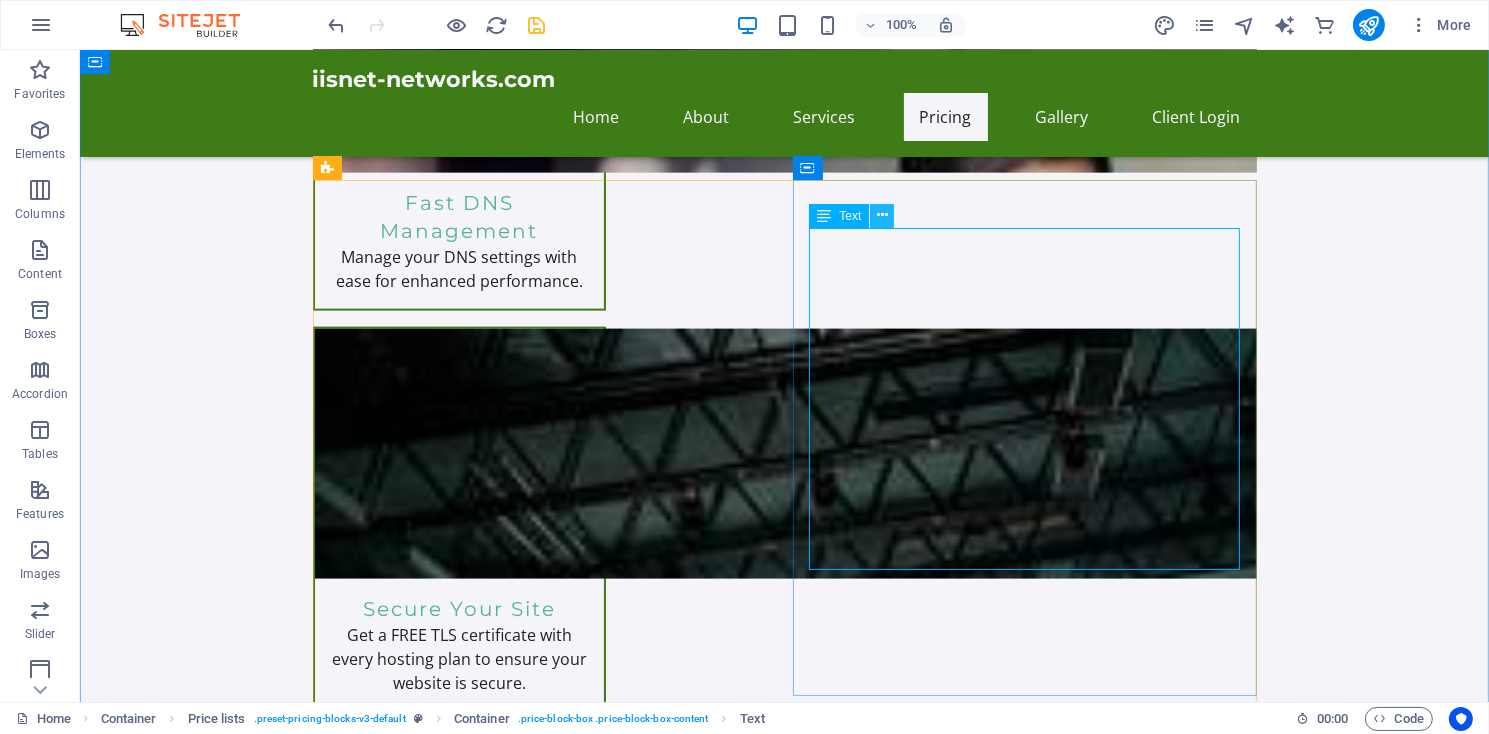 click at bounding box center [882, 215] 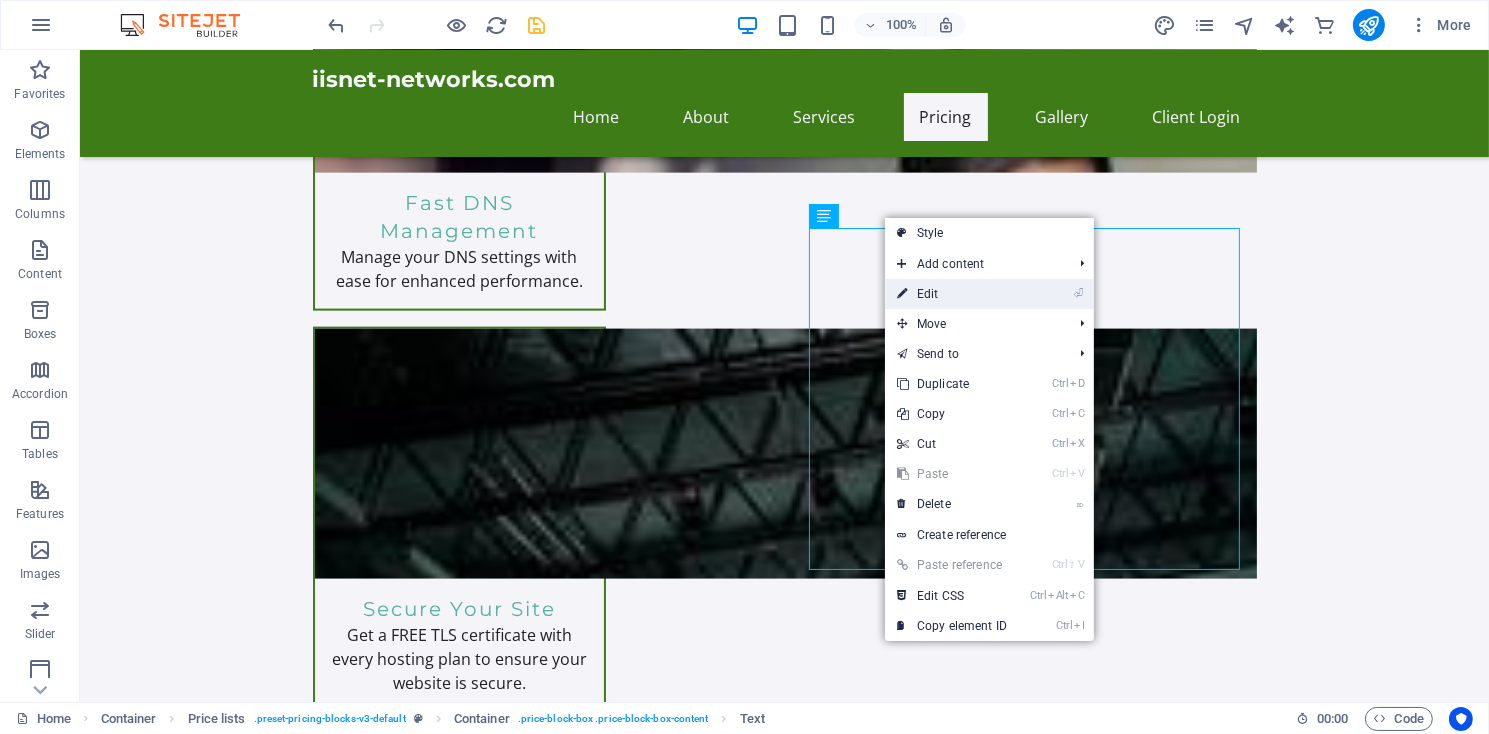 click on "⏎  Edit" at bounding box center (952, 294) 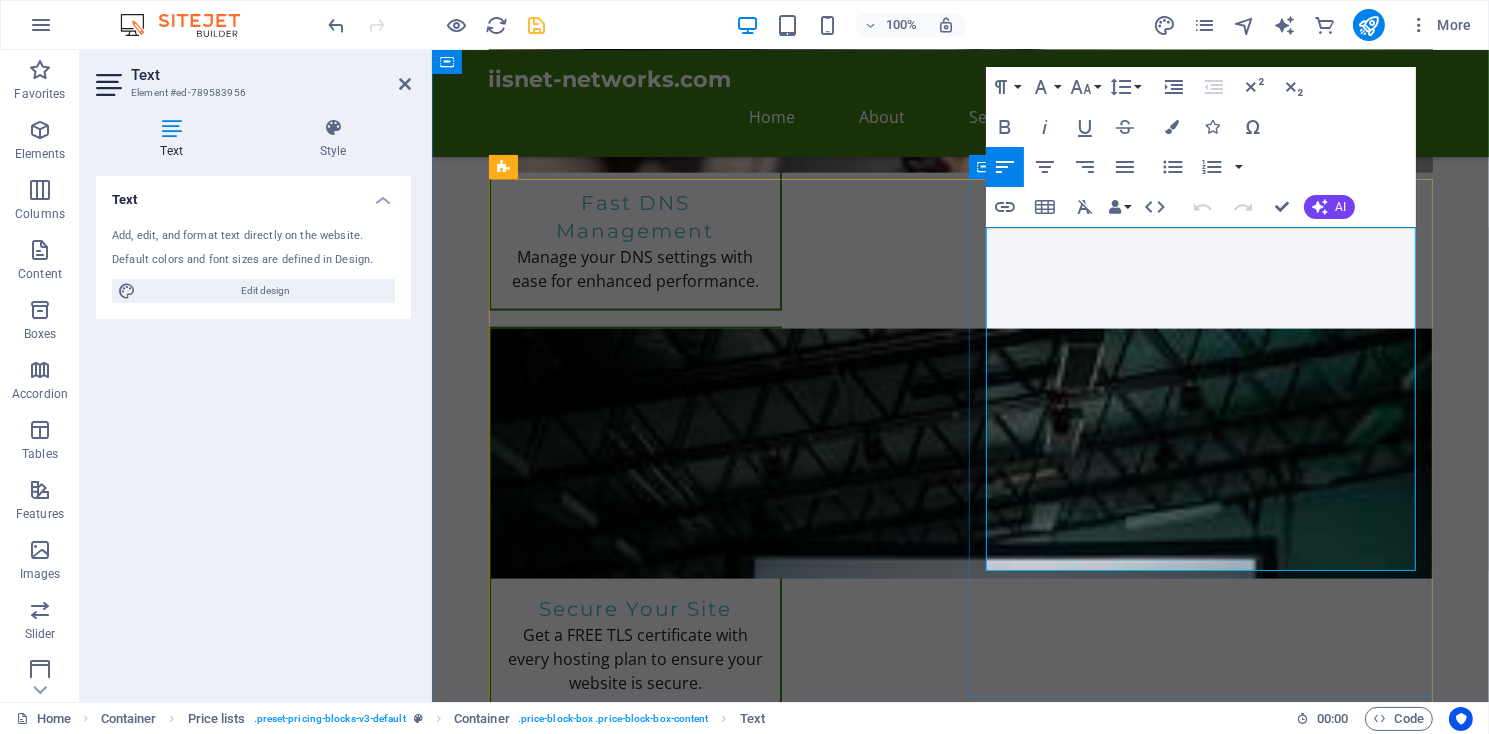 drag, startPoint x: 1072, startPoint y: 368, endPoint x: 1221, endPoint y: 365, distance: 149.0302 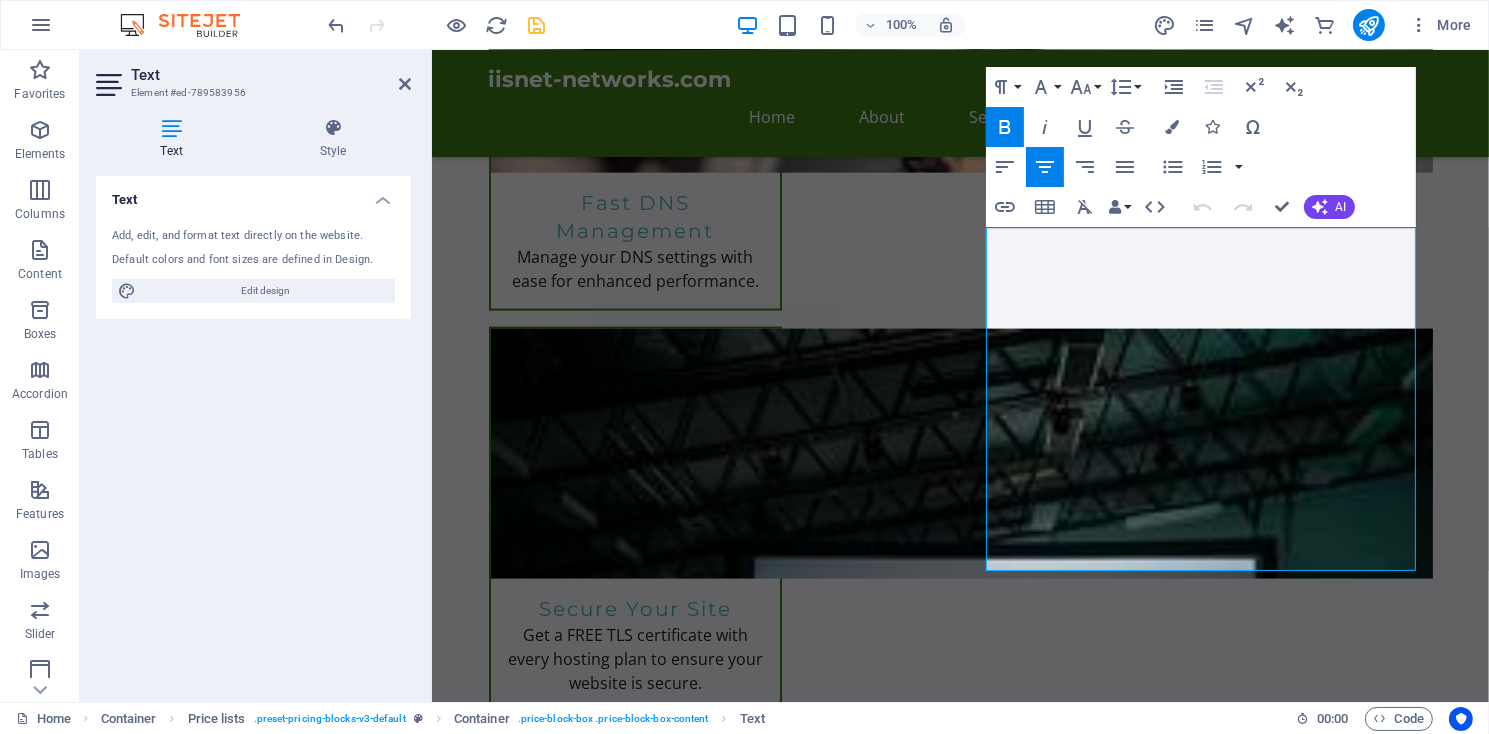 click 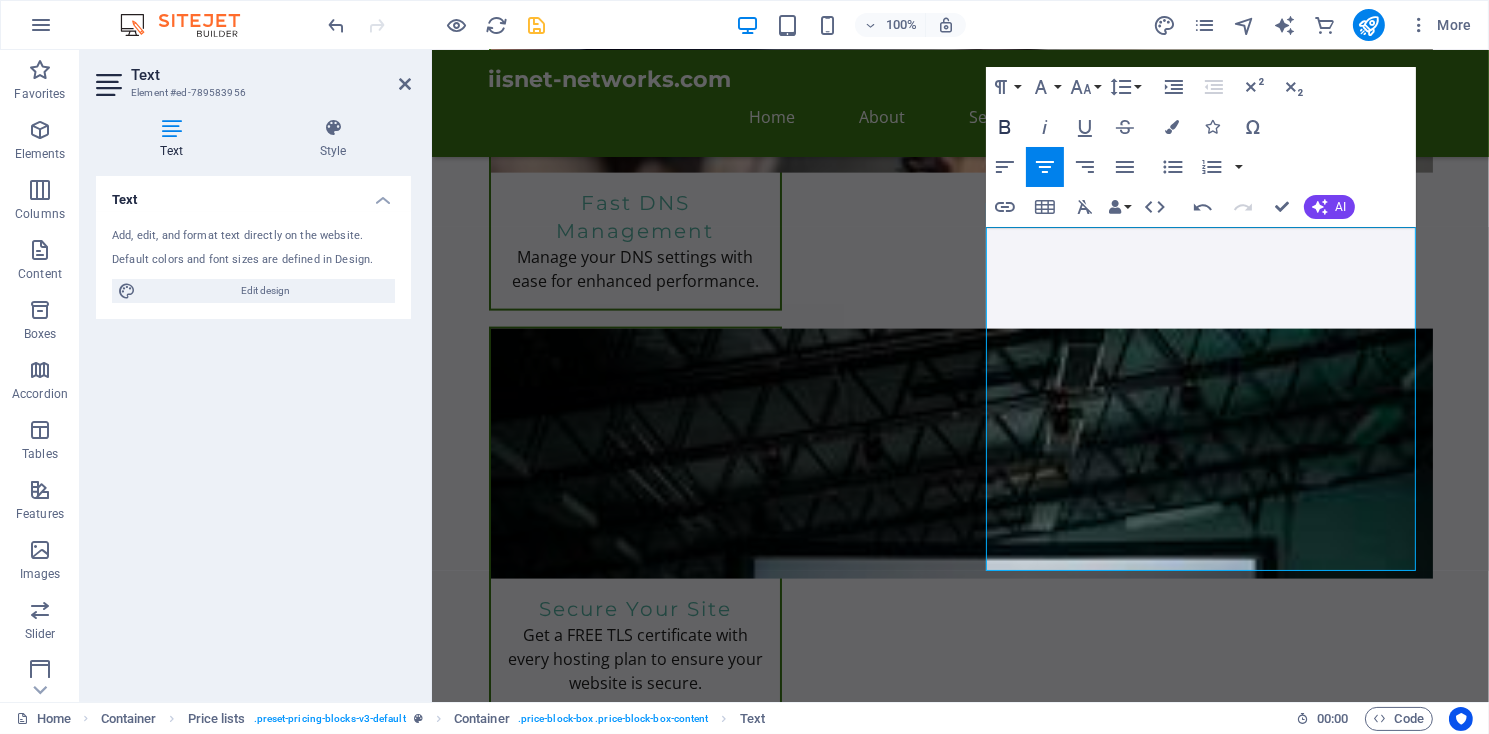 click 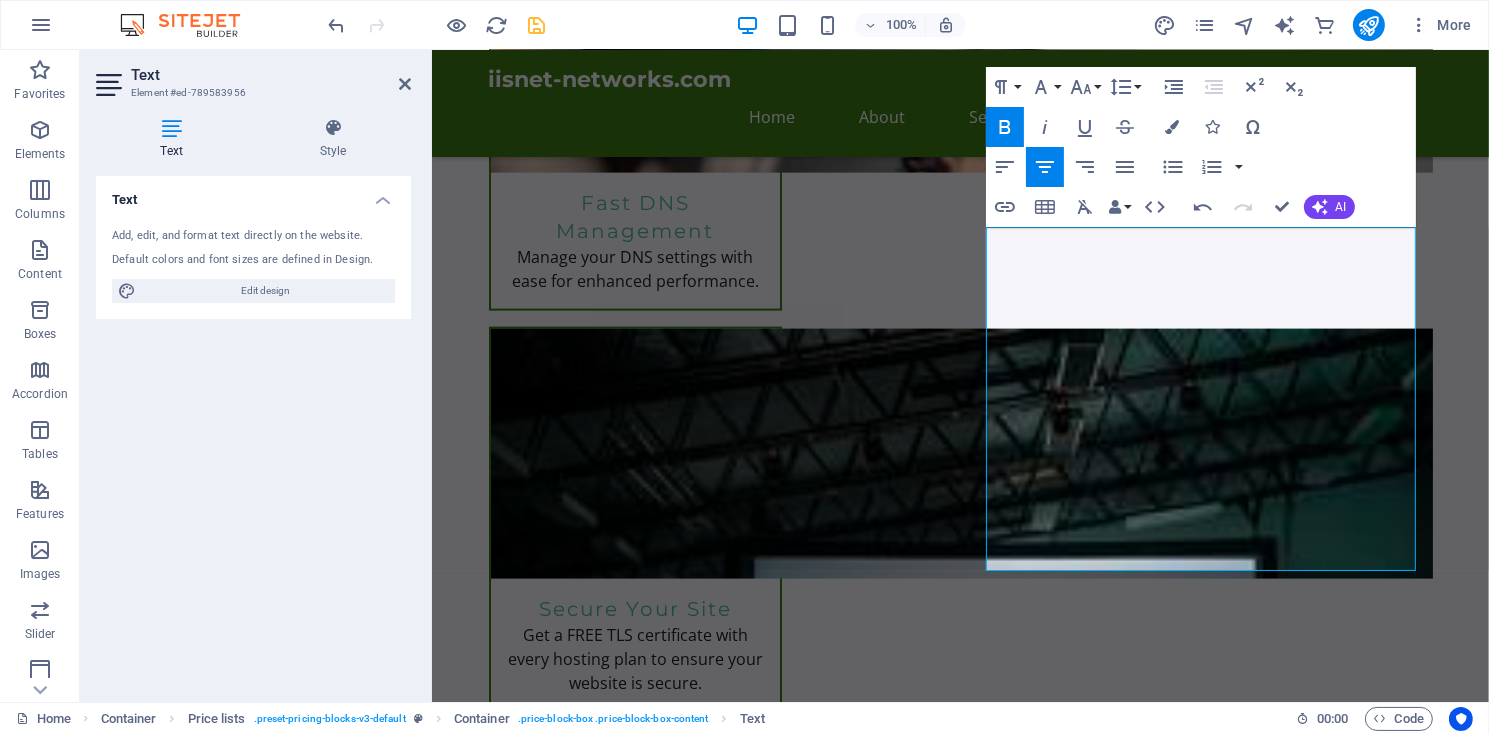 click 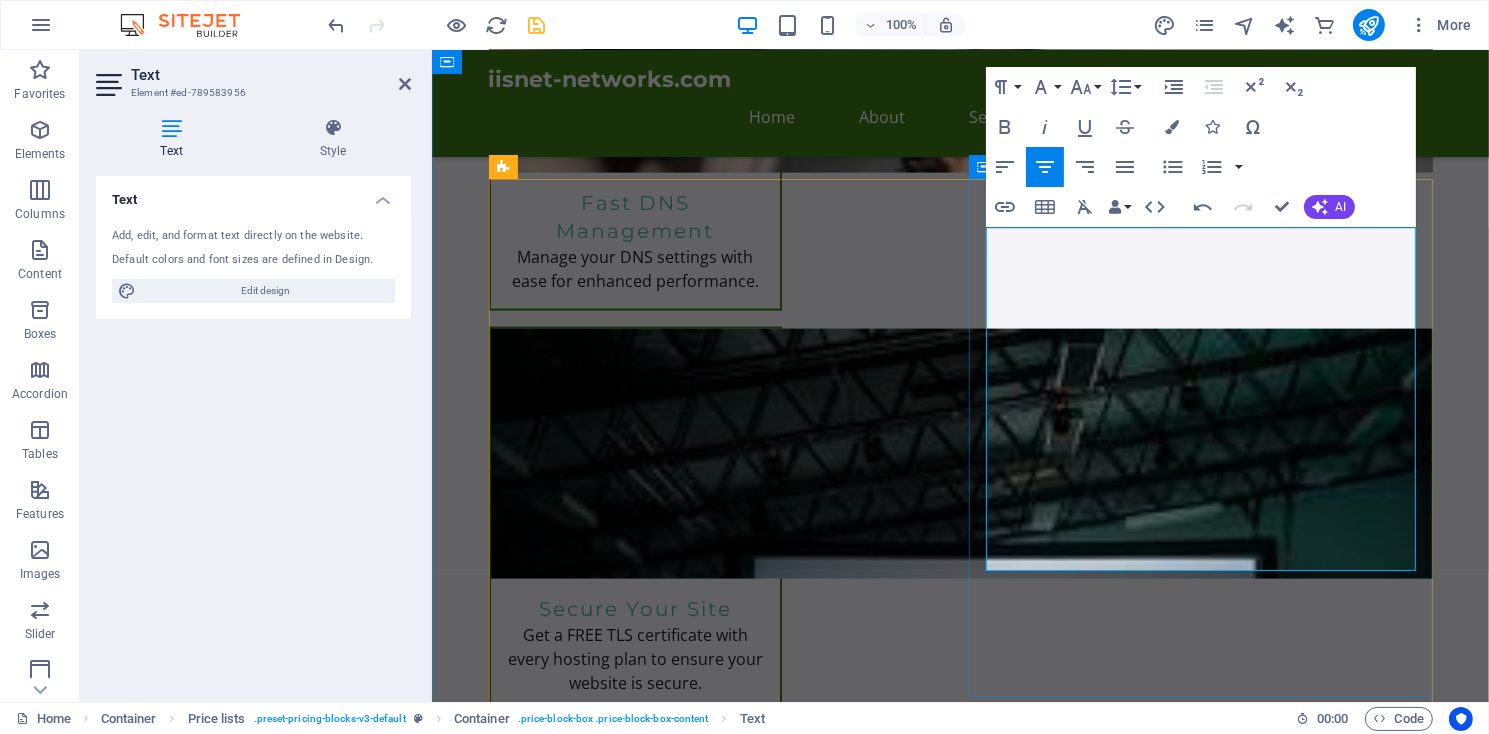 click on "Ultra Hosting" at bounding box center (1137, 2392) 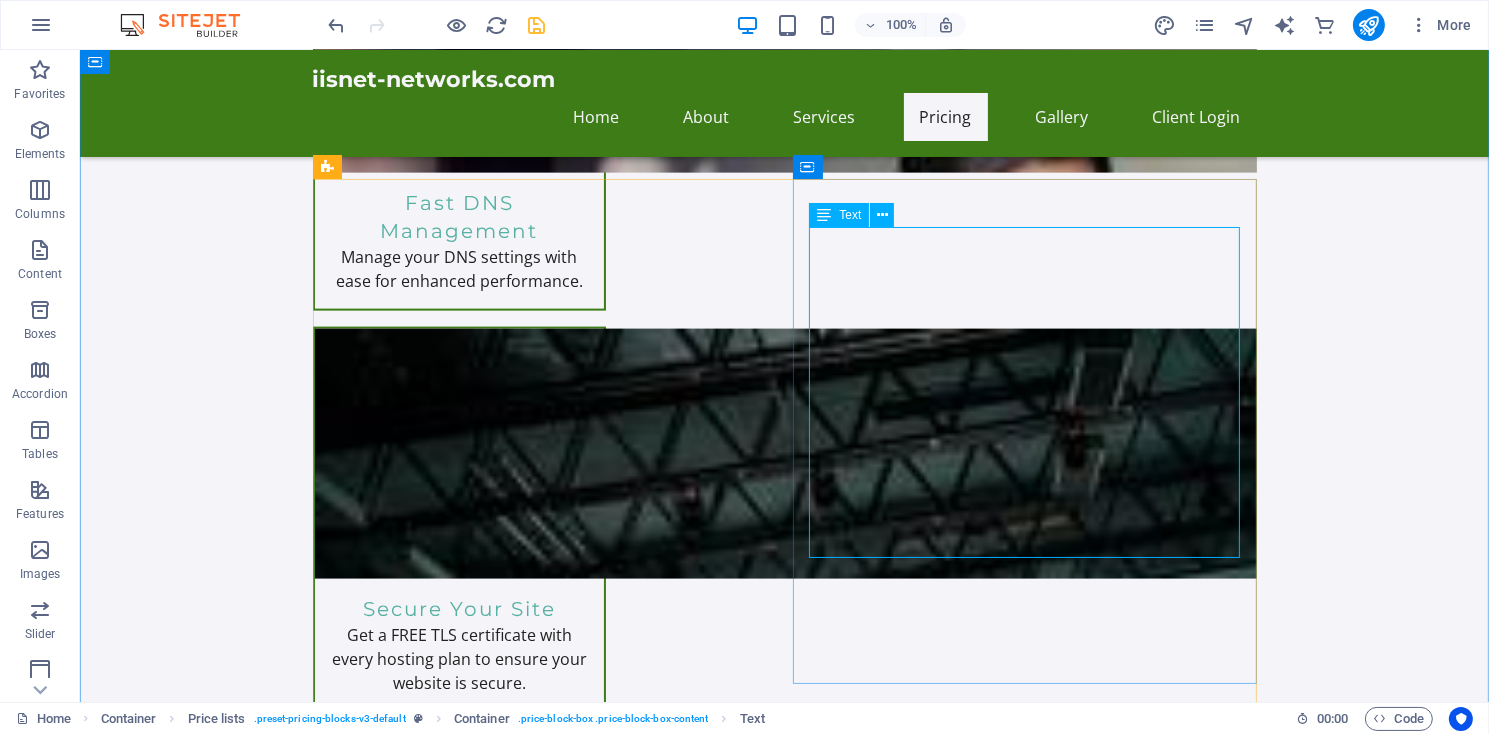 click on "Perfect for personal websites and blogs. Includes everything you need to get started! 5,000MB file space. Unlimited Bandwidth
$11.95/month Order Express
Ideal for small businesses looking to establish an online presence. 10,000MB of file space, Unlimited Bandwidth.
$19.95/month Ultra Hosting
Tailored for larger businesses requiring advanced features and resources. Get premium support.
$14.99/month" at bounding box center [1016, 2436] 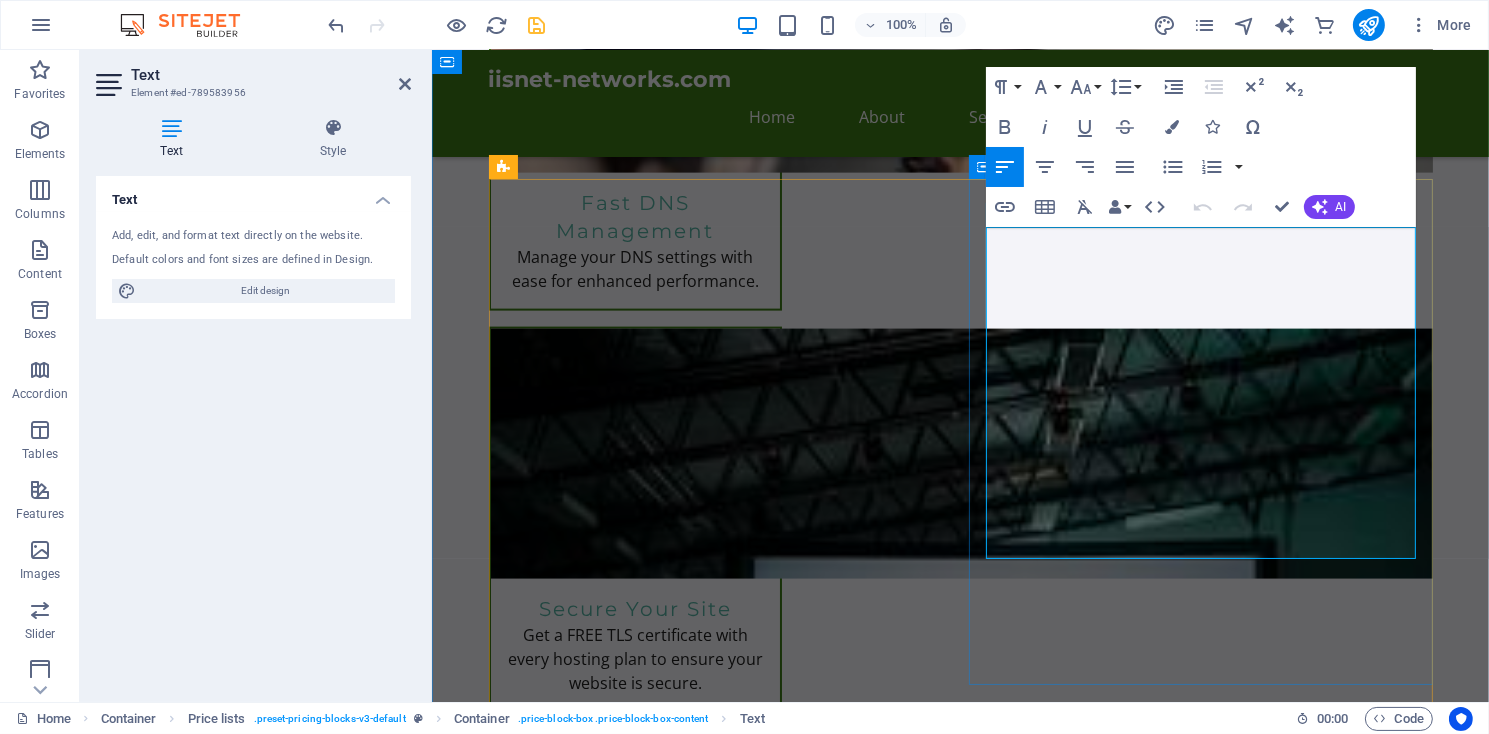 click at bounding box center [1137, 2392] 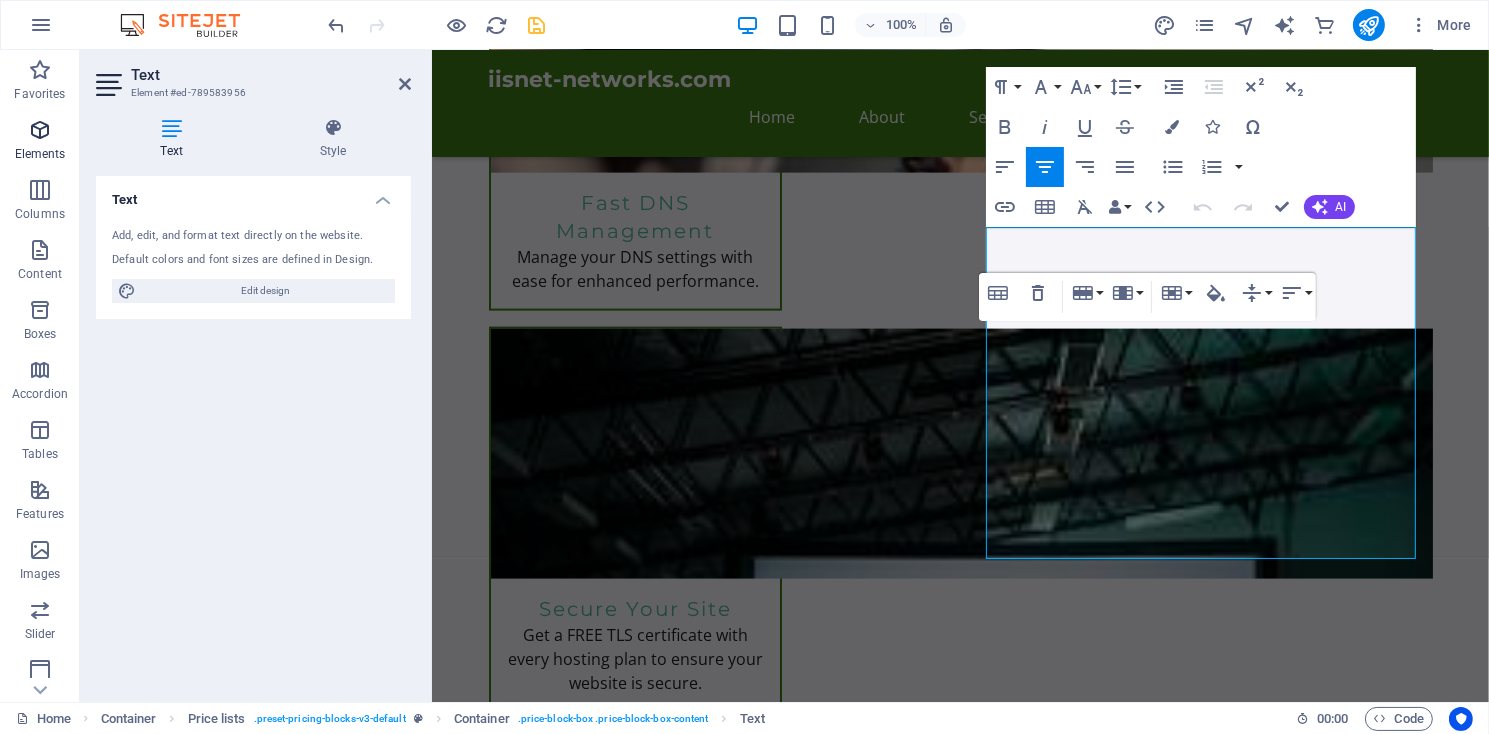 click on "Elements" at bounding box center [40, 154] 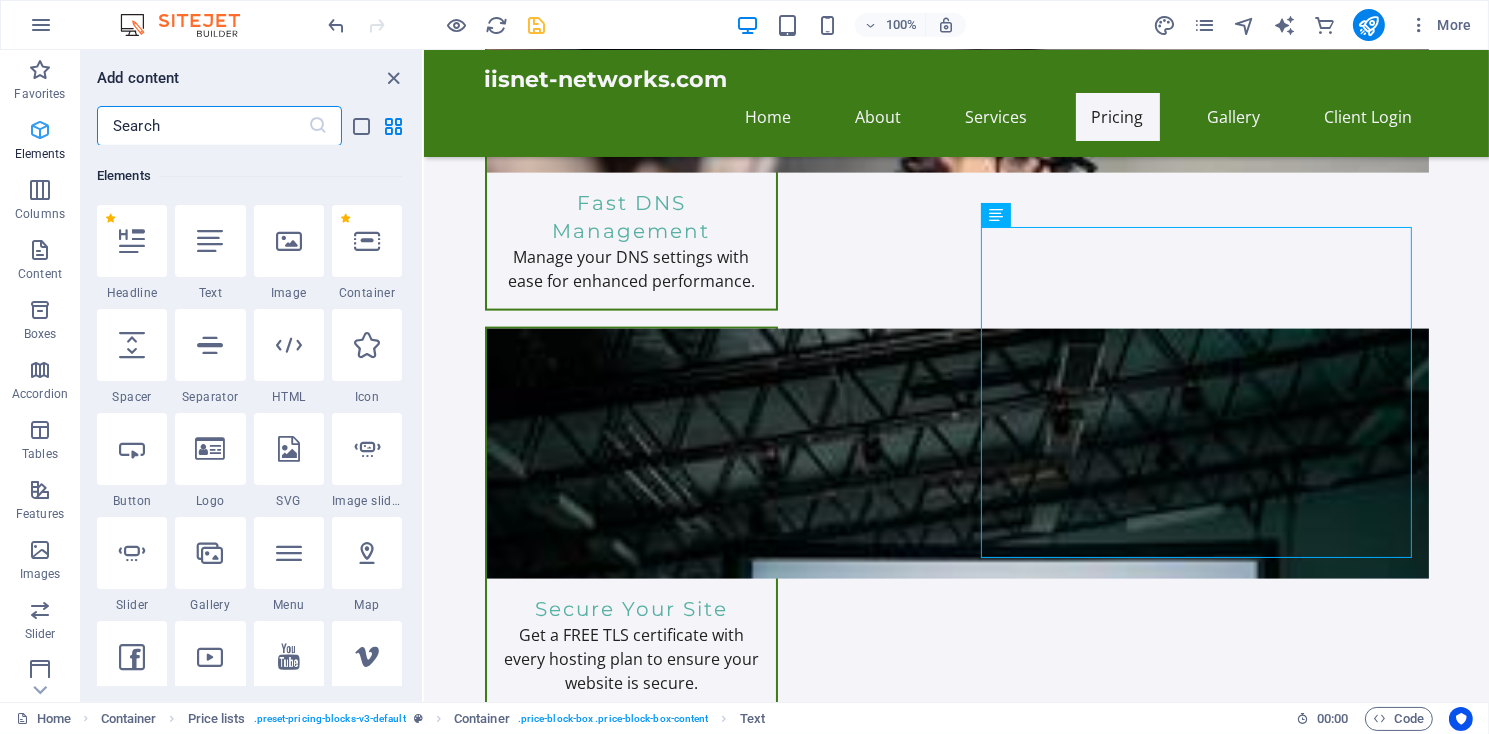 scroll, scrollTop: 213, scrollLeft: 0, axis: vertical 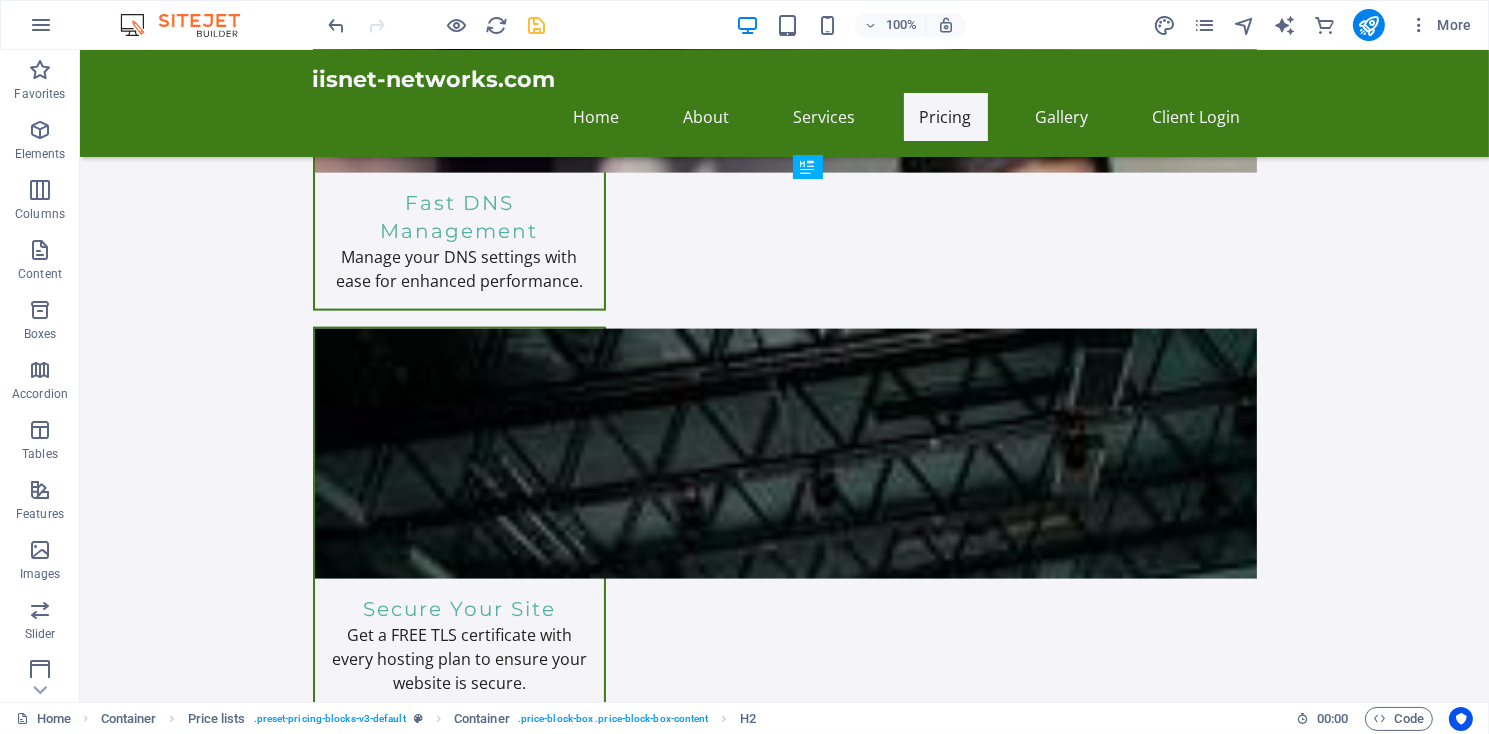 drag, startPoint x: 905, startPoint y: 264, endPoint x: 842, endPoint y: 369, distance: 122.44999 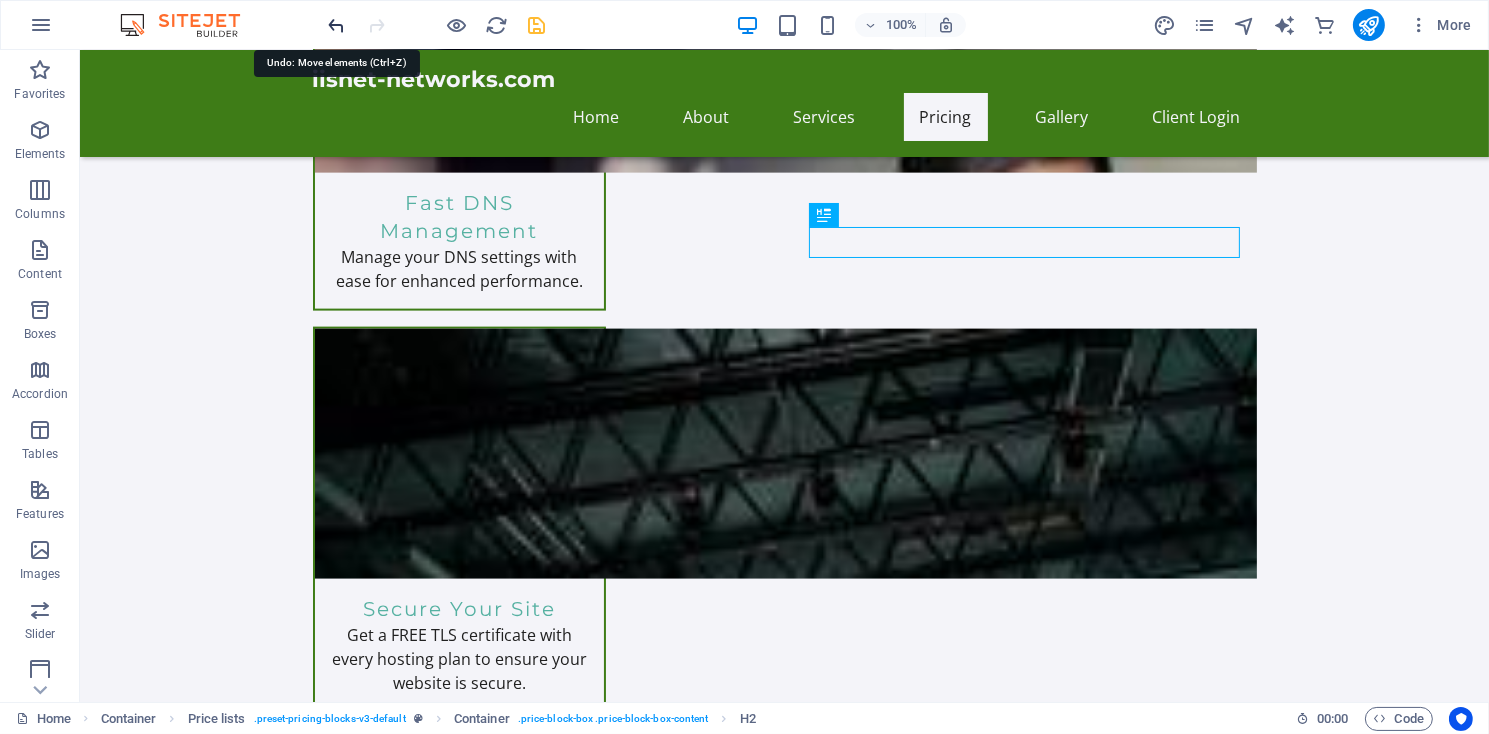 click at bounding box center [337, 25] 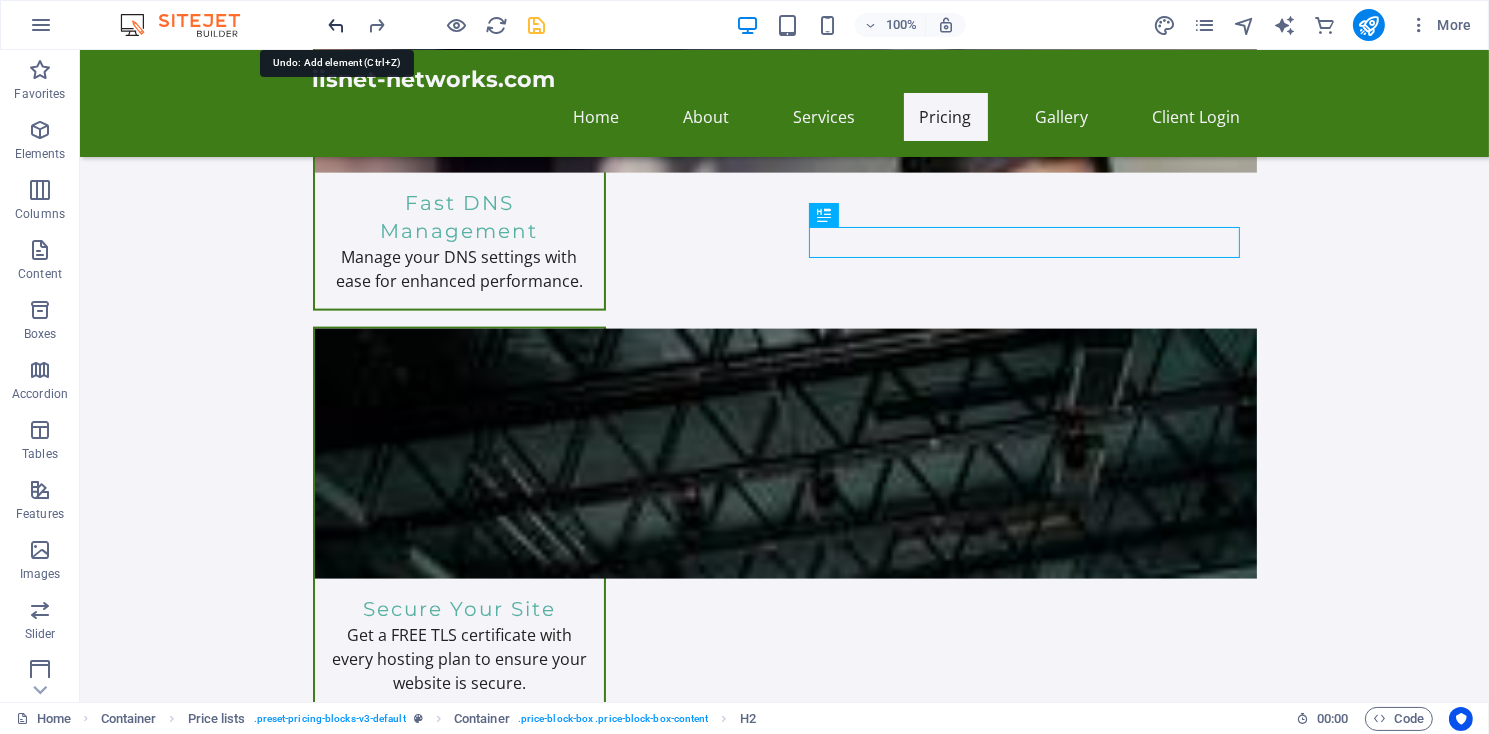 click at bounding box center [337, 25] 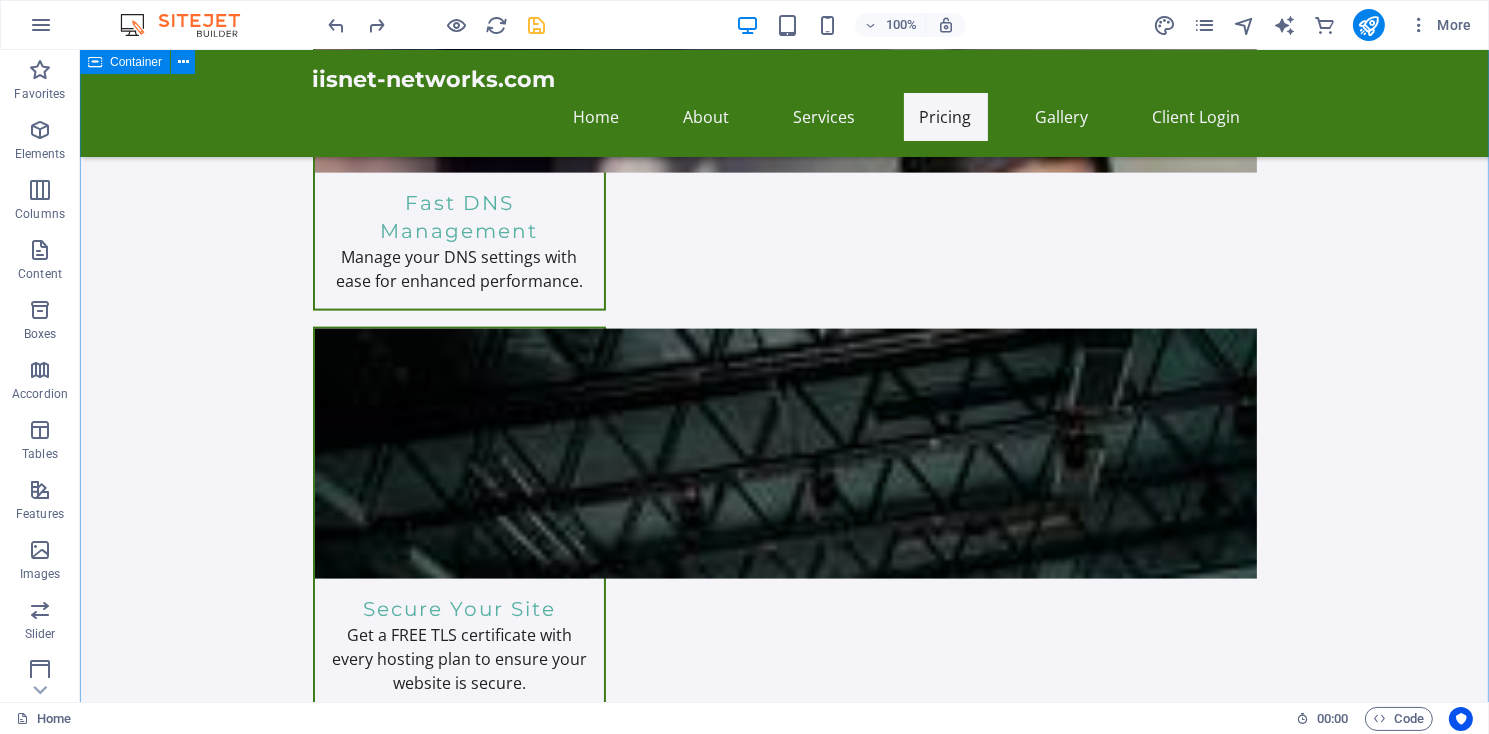 click on "Unlock endless possibilities with our all-inclusive hosting plans!    Enjoy robust features like personalized email, webmail access, and an intuitive cPanel control center. Effortlessly create sub-domains, manage MySQL databases, and choose from multiple PHP versions. Plus, gain instant access to over 300 free applications including WordPress and Joomla with just one click! Elevate your online presence using our Sitejet website builder, equipped with innovative AI tools. Experience the ultimate in web hosting today! Web Hosting Packages Express Hosting Perfect for personal websites and blogs. Includes everything you need to get started! 5,000MB file space. Unlimited Bandwidth
$11.95/month Order Express
Ideal for small businesses looking to establish an online presence. 10,000MB of file space, Unlimited Bandwidth.
$19.95/month Ultra Hosting
Tailored for larger businesses requiring advanced features and resources. Get premium support.
$14.99/month Drop content here" at bounding box center [783, 2716] 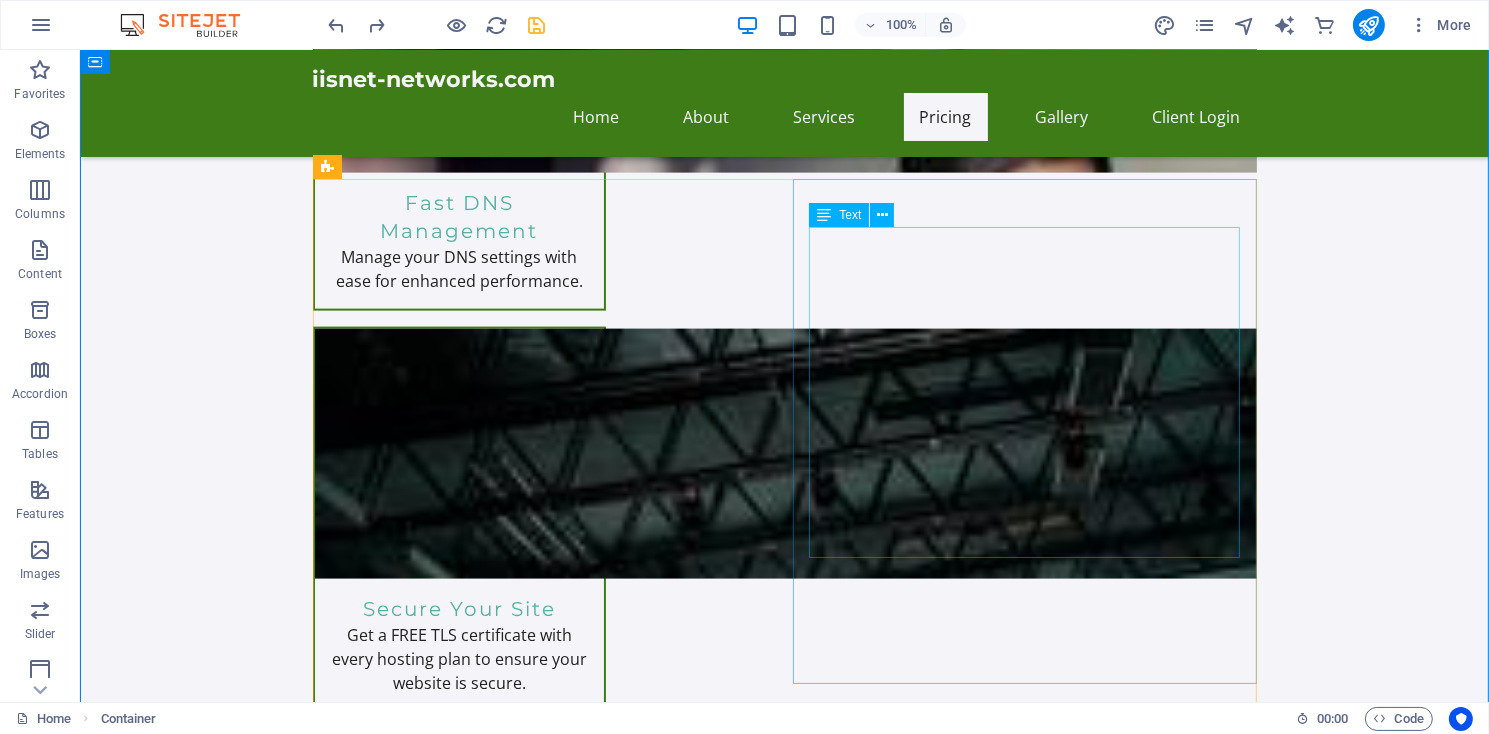 click on "Perfect for personal websites and blogs. Includes everything you need to get started! 5,000MB file space. Unlimited Bandwidth
$11.95/month Order Express
Ideal for small businesses looking to establish an online presence. 10,000MB of file space, Unlimited Bandwidth.
$19.95/month Ultra Hosting
Tailored for larger businesses requiring advanced features and resources. Get premium support.
$14.99/month" at bounding box center (1016, 2429) 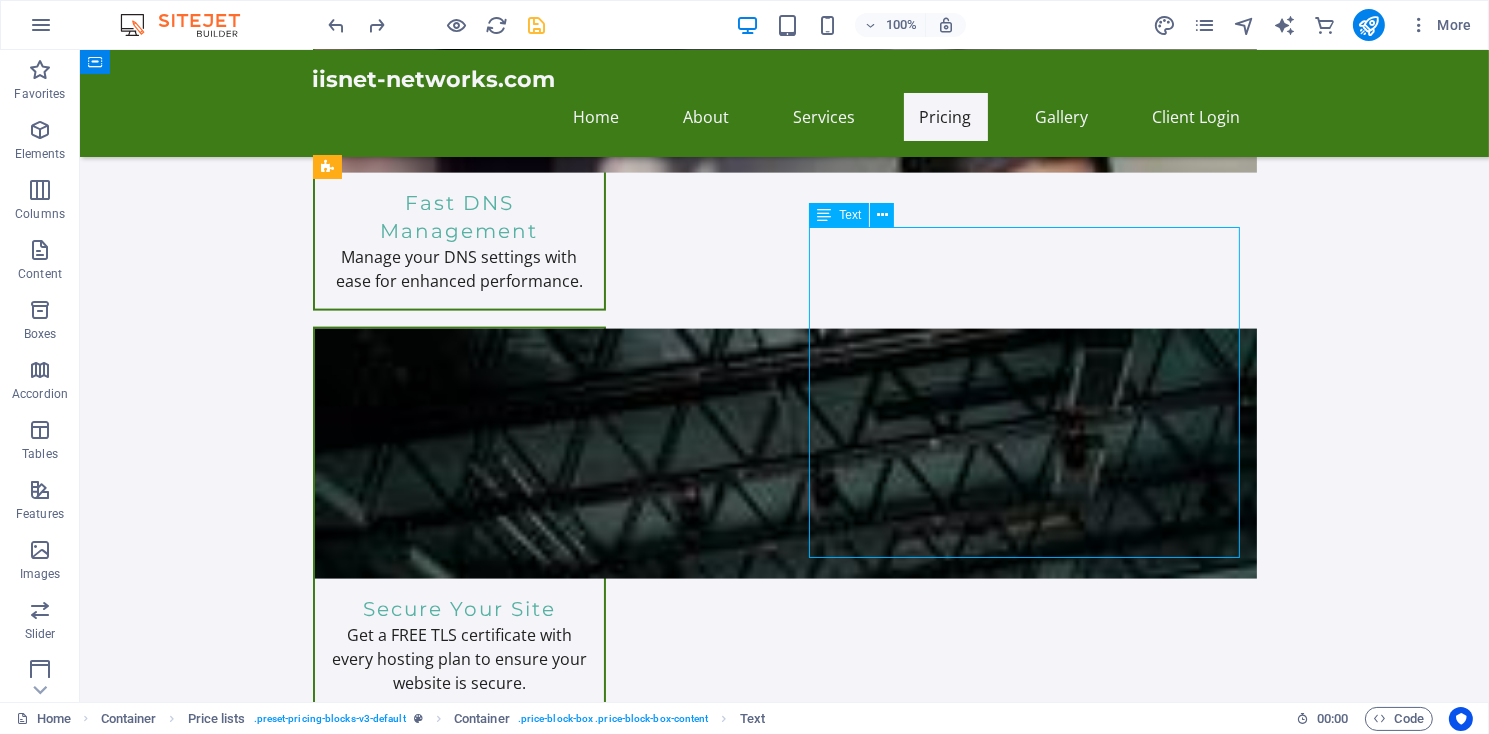 click on "Perfect for personal websites and blogs. Includes everything you need to get started! 5,000MB file space. Unlimited Bandwidth
$11.95/month Order Express
Ideal for small businesses looking to establish an online presence. 10,000MB of file space, Unlimited Bandwidth.
$19.95/month Ultra Hosting
Tailored for larger businesses requiring advanced features and resources. Get premium support.
$14.99/month" at bounding box center (1016, 2429) 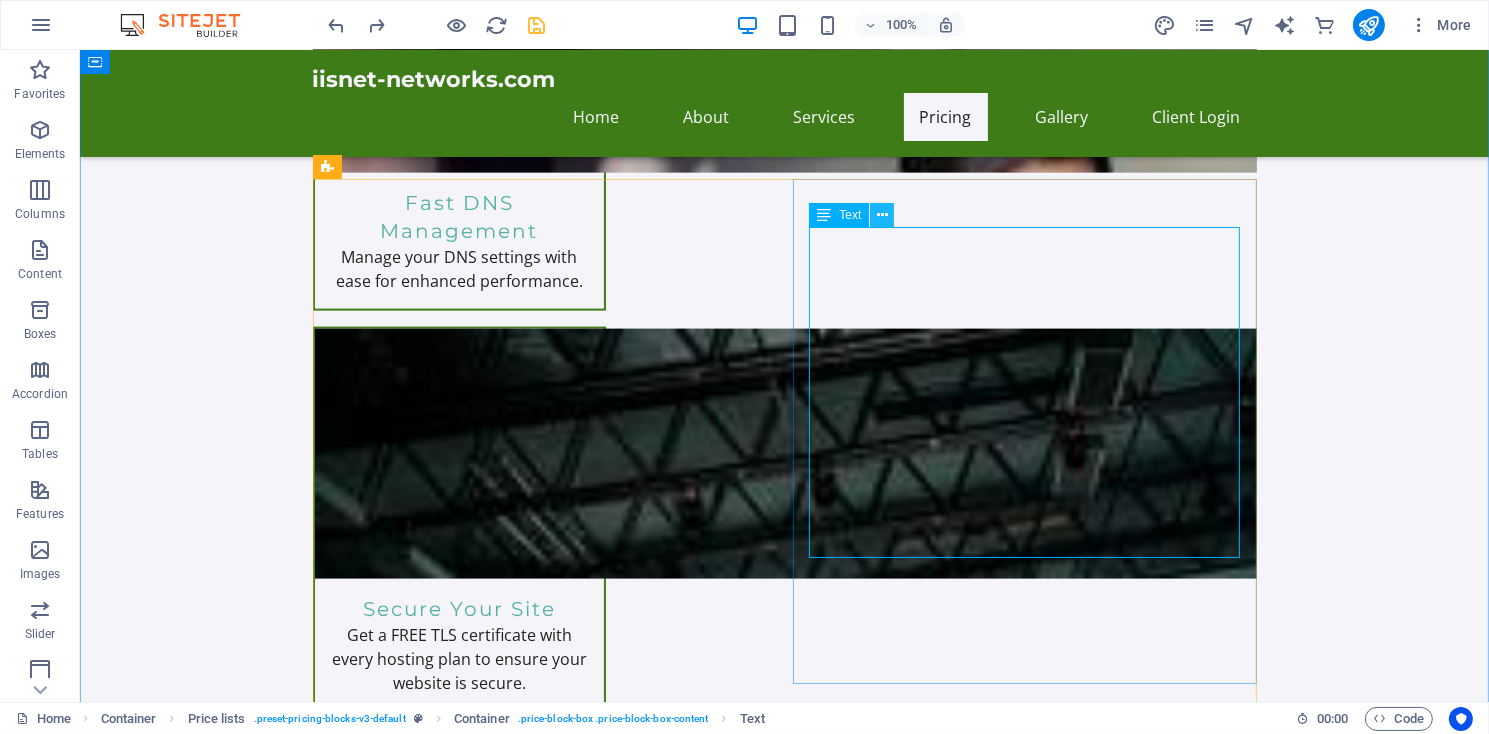 click at bounding box center (882, 215) 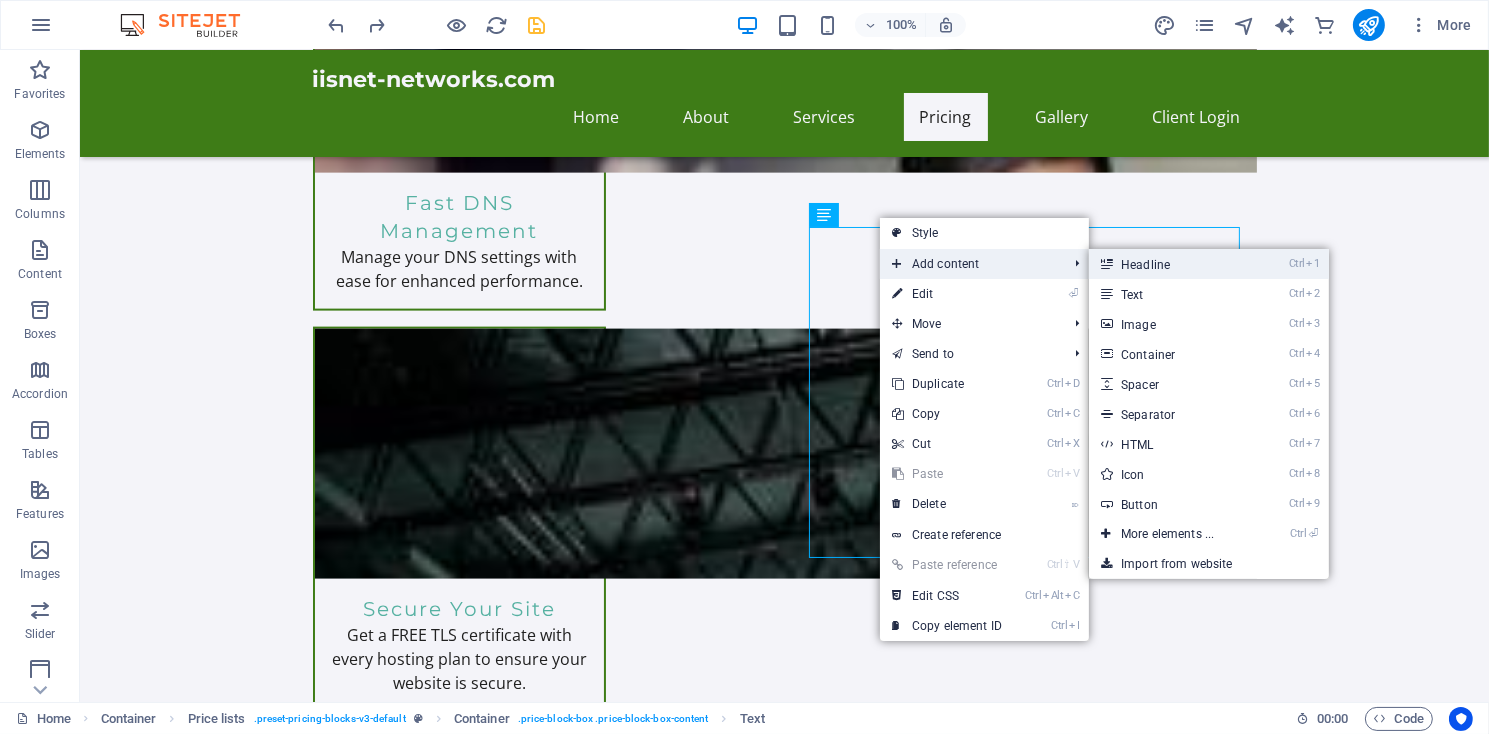 click on "Ctrl 1  Headline" at bounding box center (1171, 264) 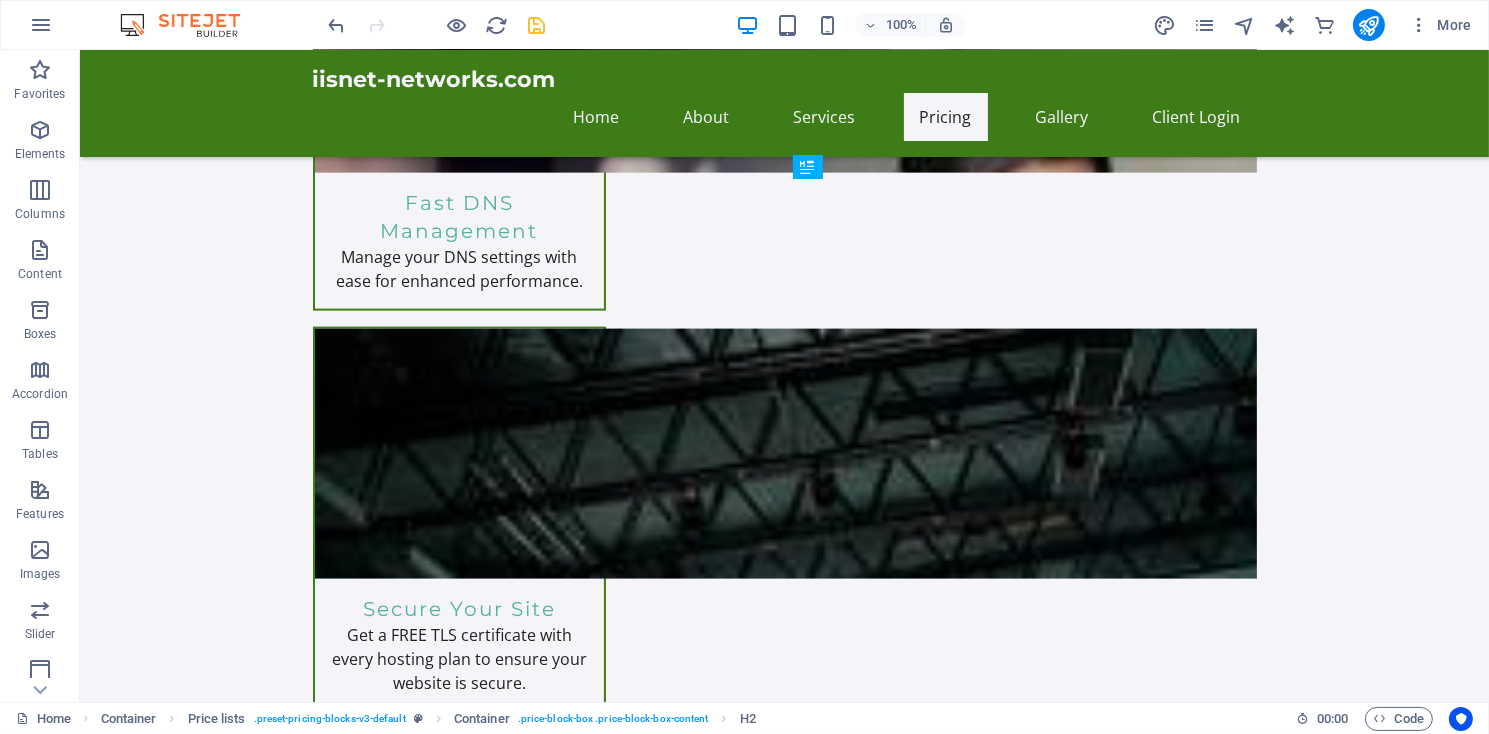 drag, startPoint x: 937, startPoint y: 598, endPoint x: 867, endPoint y: 369, distance: 239.45981 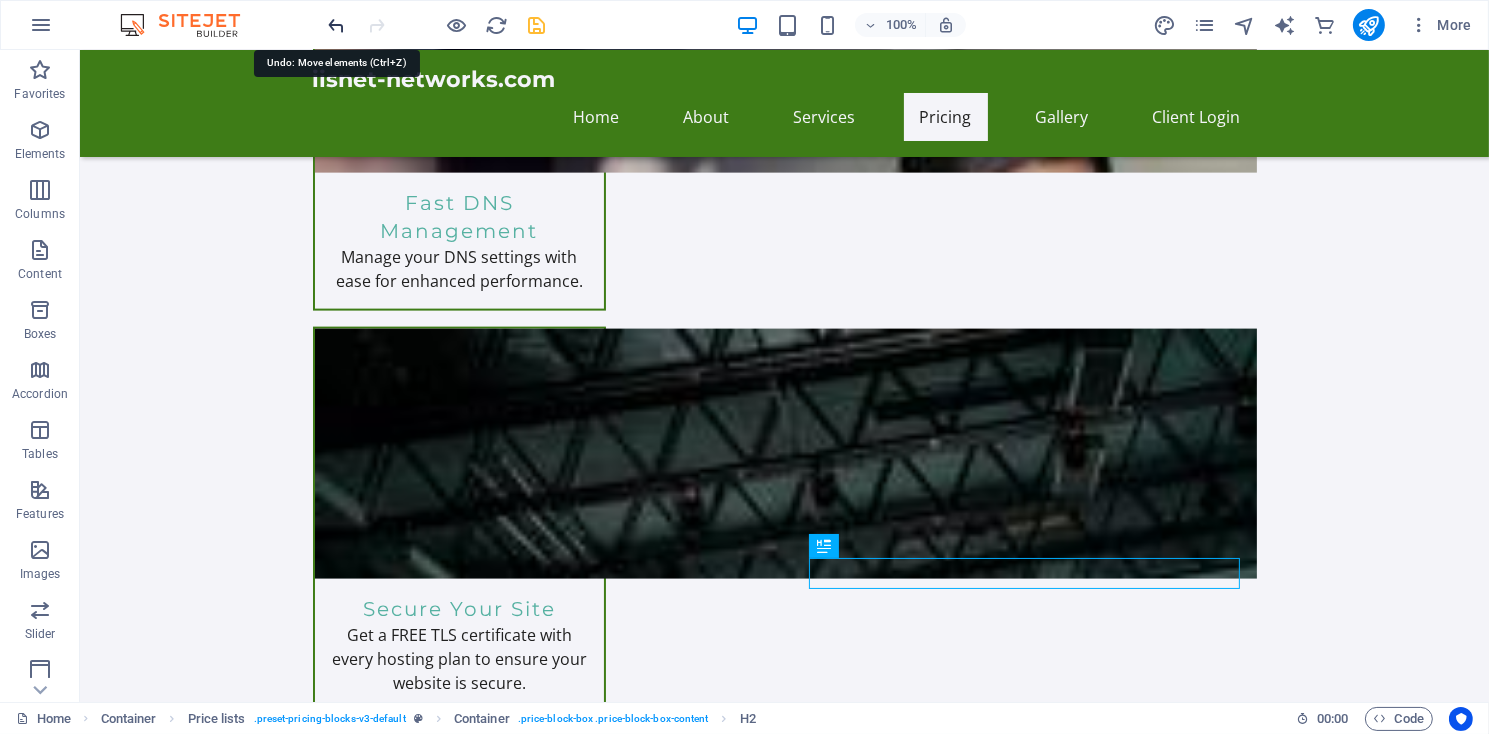 click at bounding box center (337, 25) 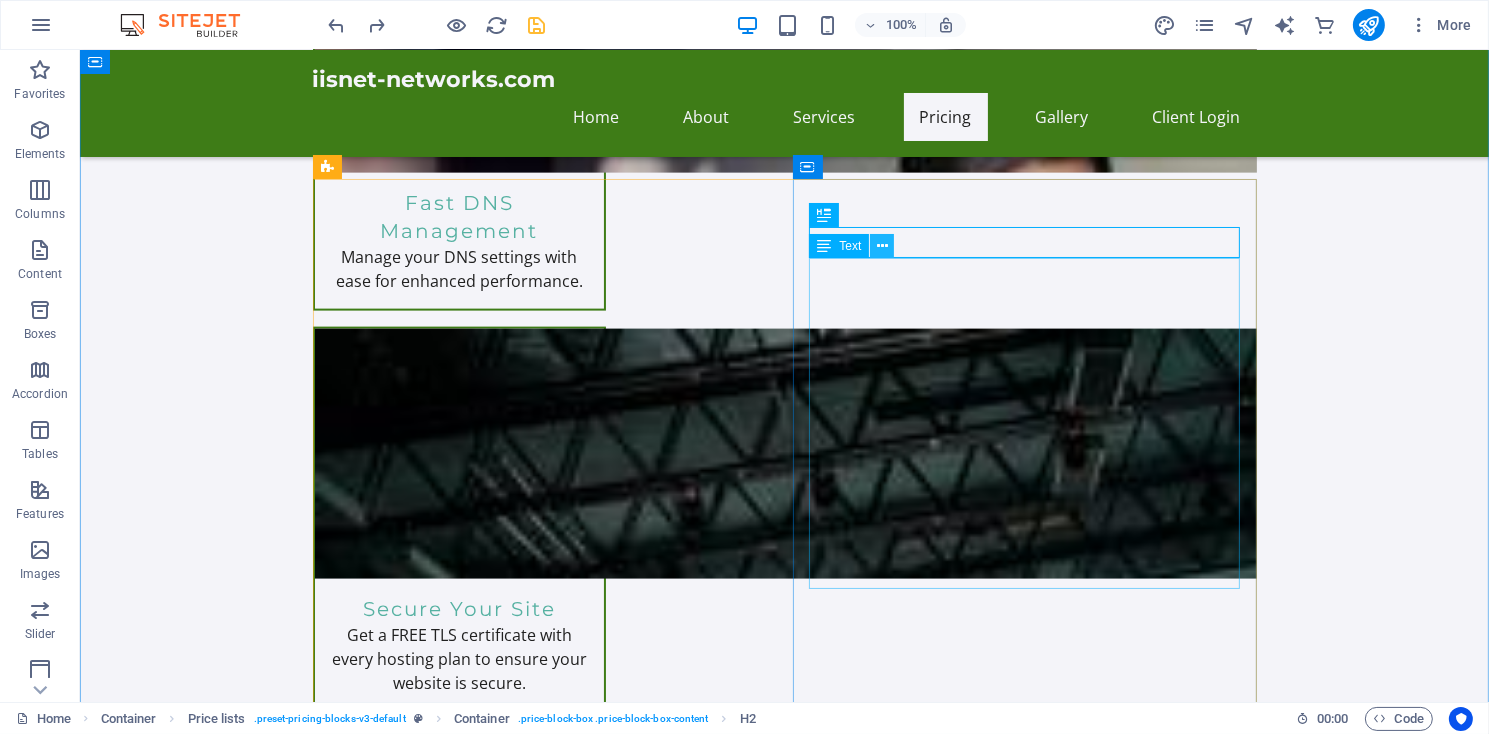 click at bounding box center (882, 246) 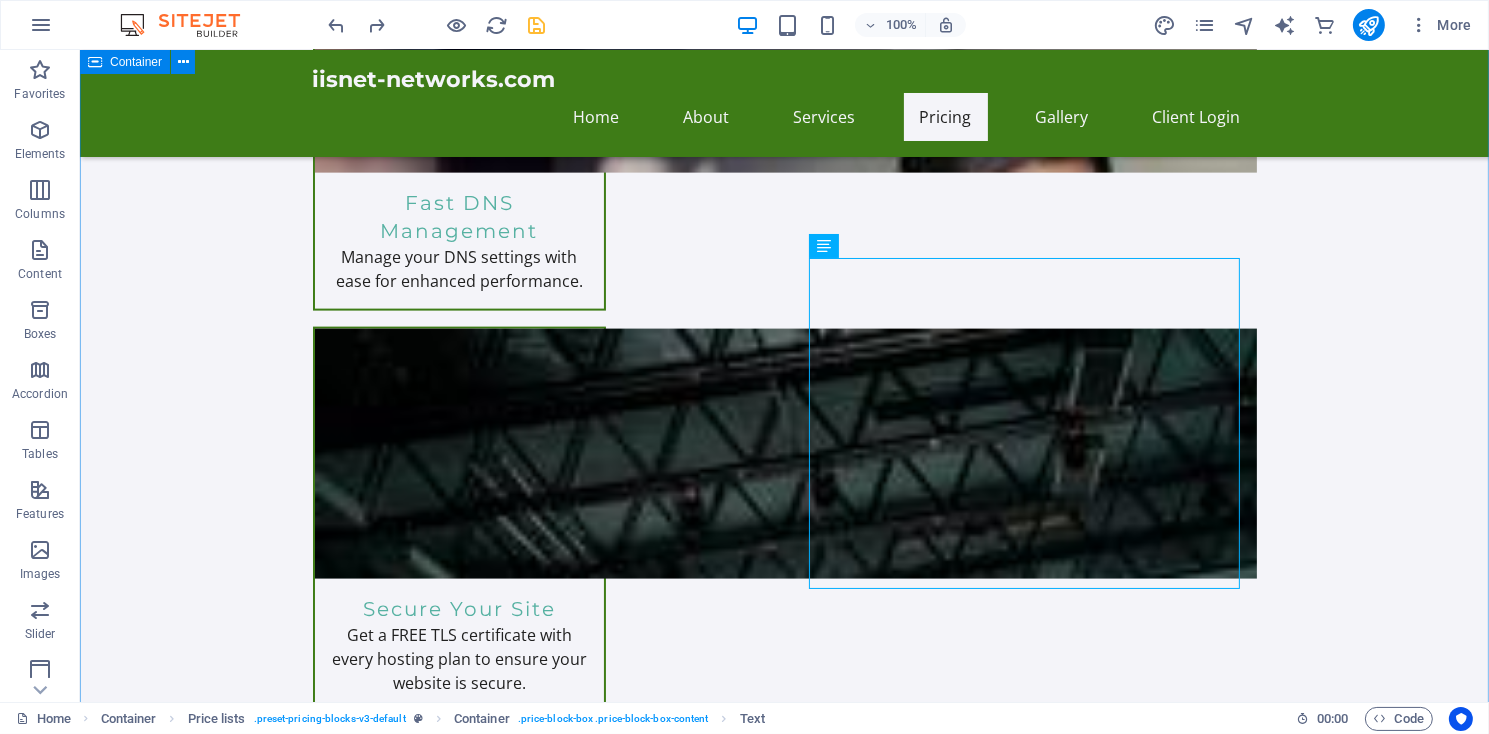 click on "Unlock endless possibilities with our all-inclusive hosting plans!    Enjoy robust features like personalized email, webmail access, and an intuitive cPanel control center. Effortlessly create sub-domains, manage MySQL databases, and choose from multiple PHP versions. Plus, gain instant access to over 300 free applications including WordPress and Joomla with just one click! Elevate your online presence using our Sitejet website builder, equipped with innovative AI tools. Experience the ultimate in web hosting today! Web Hosting Packages Express Hosting New headline Perfect for personal websites and blogs. Includes everything you need to get started! 5,000MB file space. Unlimited Bandwidth
$11.95/month Order Express
Ideal for small businesses looking to establish an online presence. 10,000MB of file space, Unlimited Bandwidth.
$19.95/month Ultra Hosting
Tailored for larger businesses requiring advanced features and resources. Get premium support.
$14.99/month or N/A" at bounding box center [783, 2732] 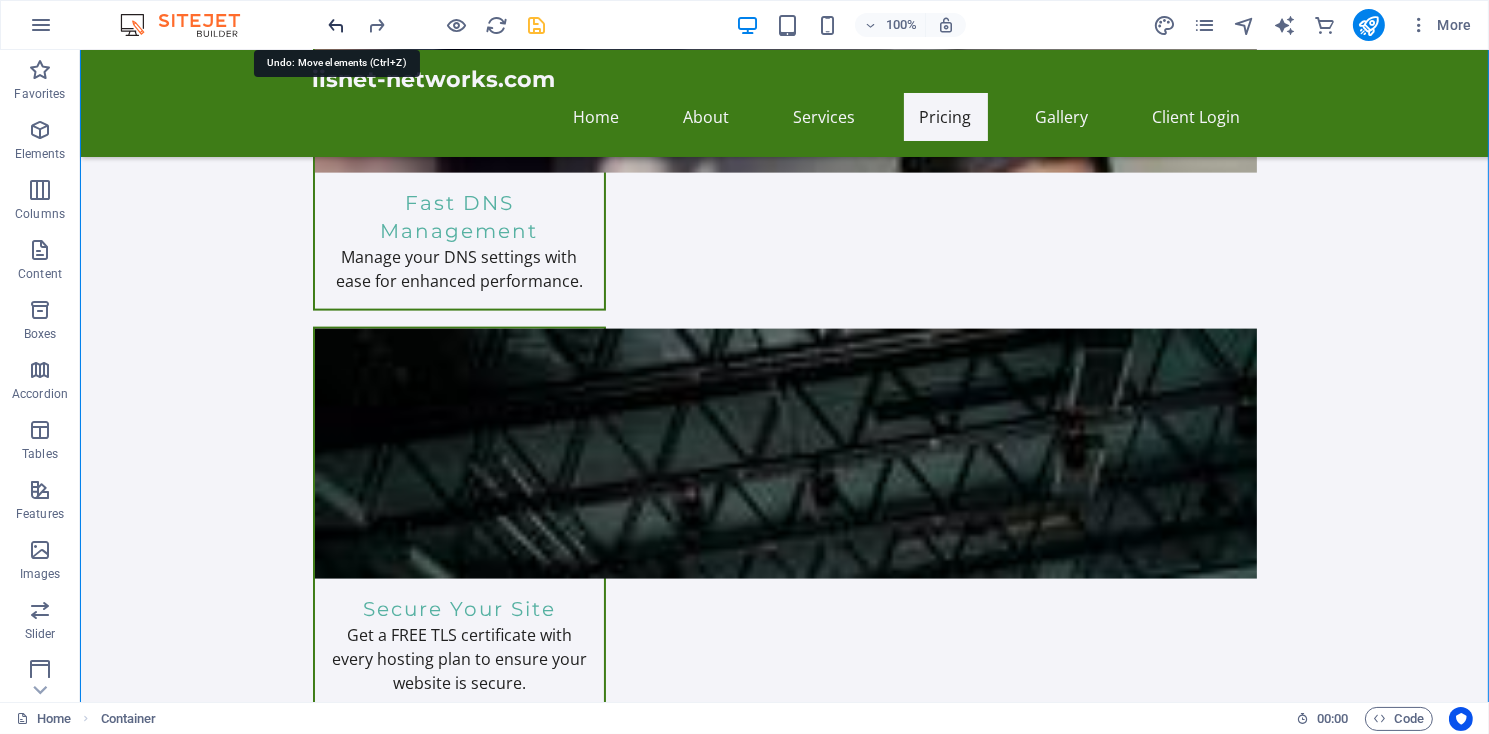 click at bounding box center (337, 25) 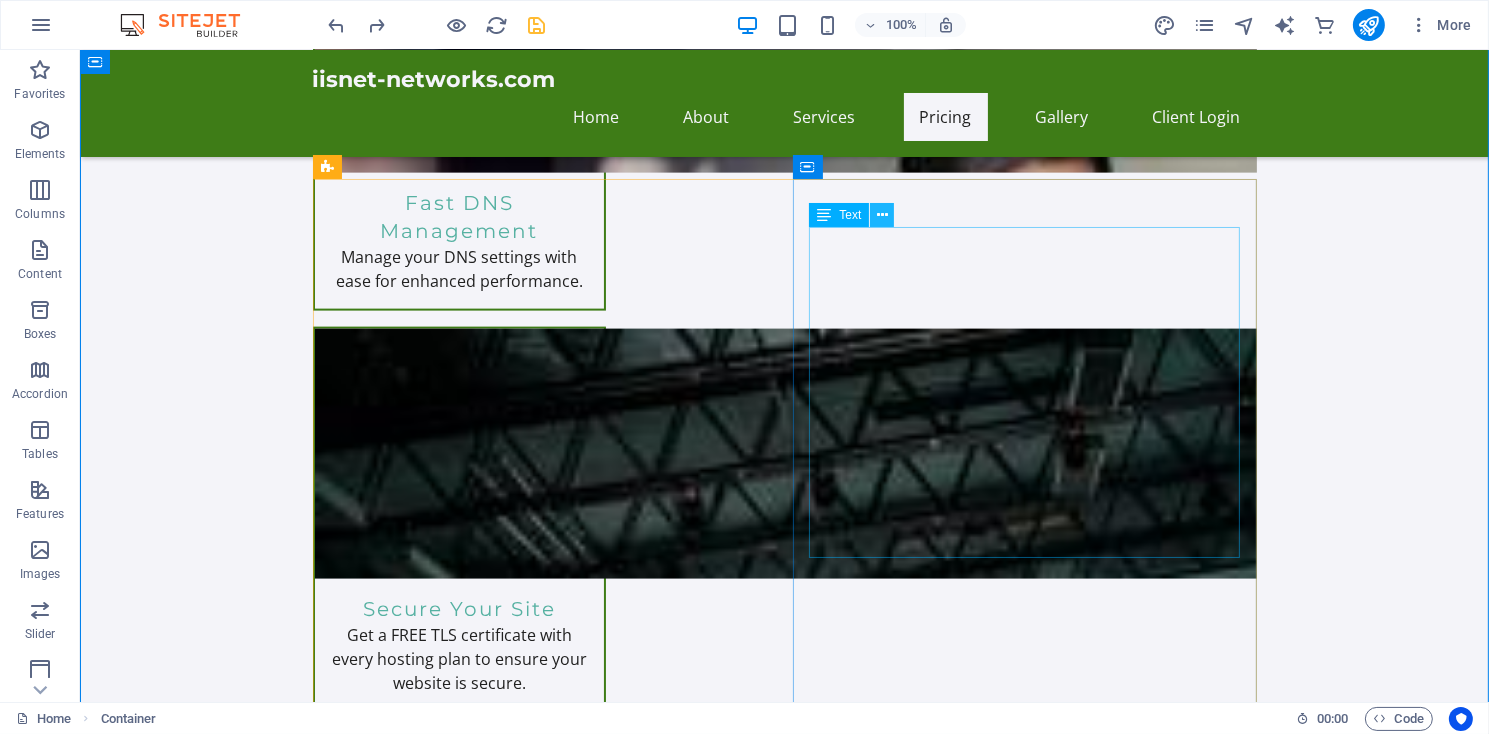 click at bounding box center [882, 215] 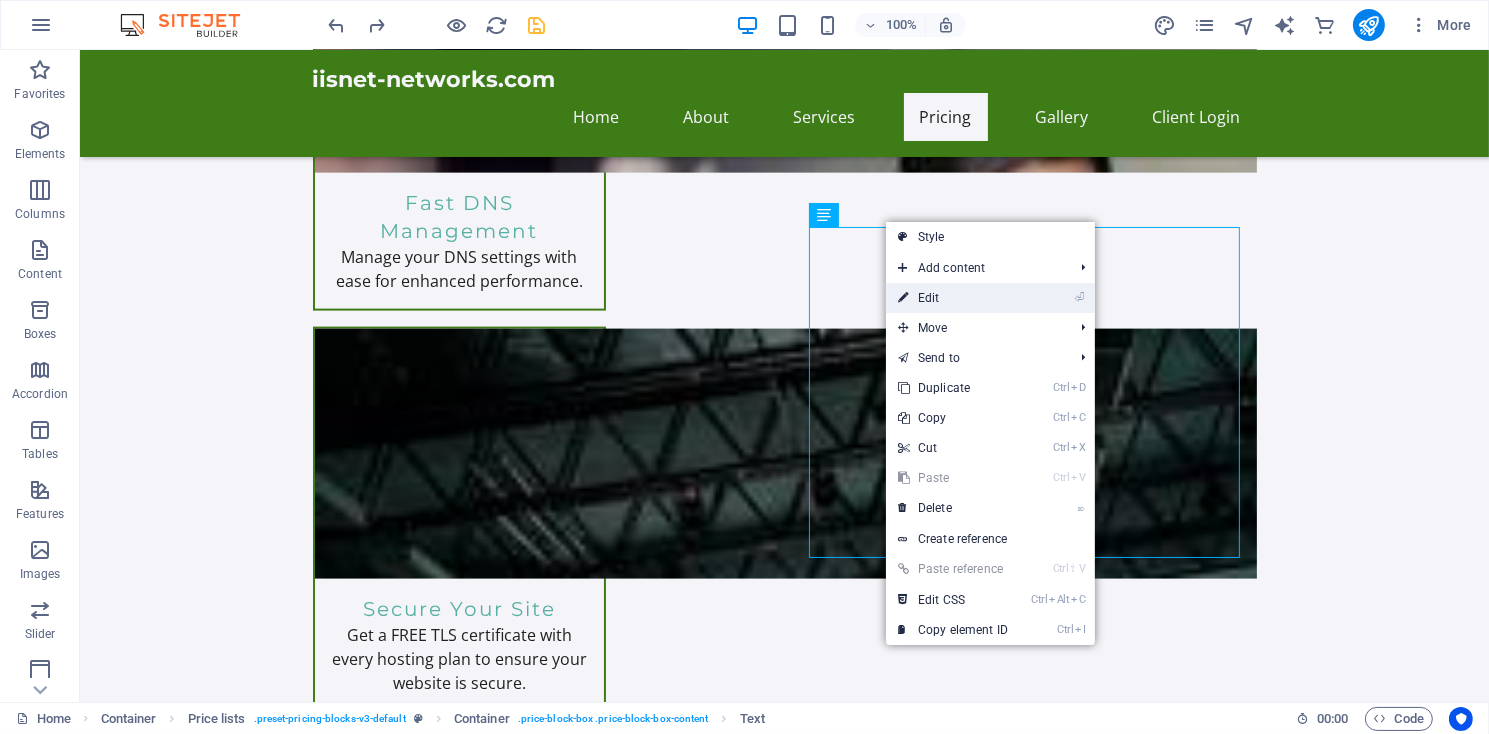 click on "⏎  Edit" at bounding box center (953, 298) 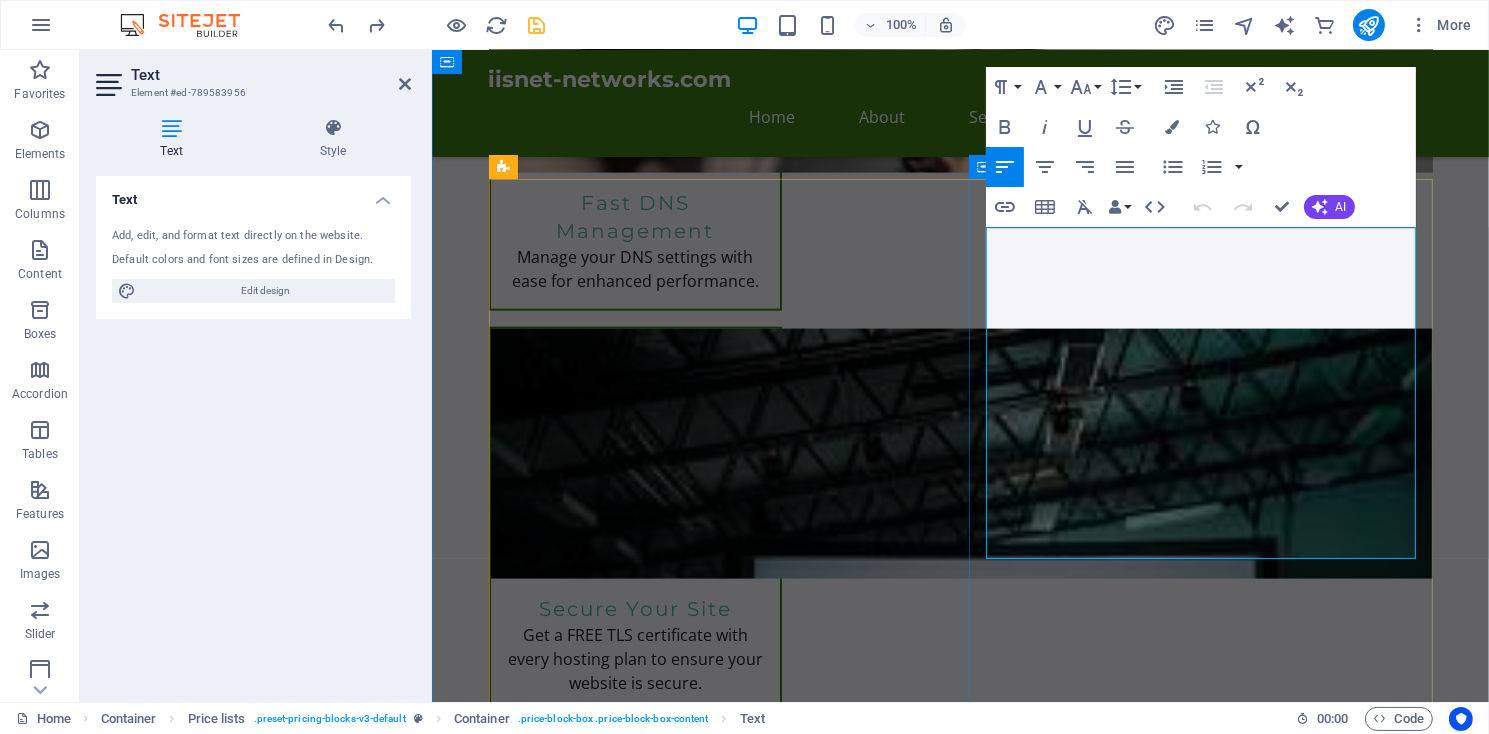 click at bounding box center [1137, 2386] 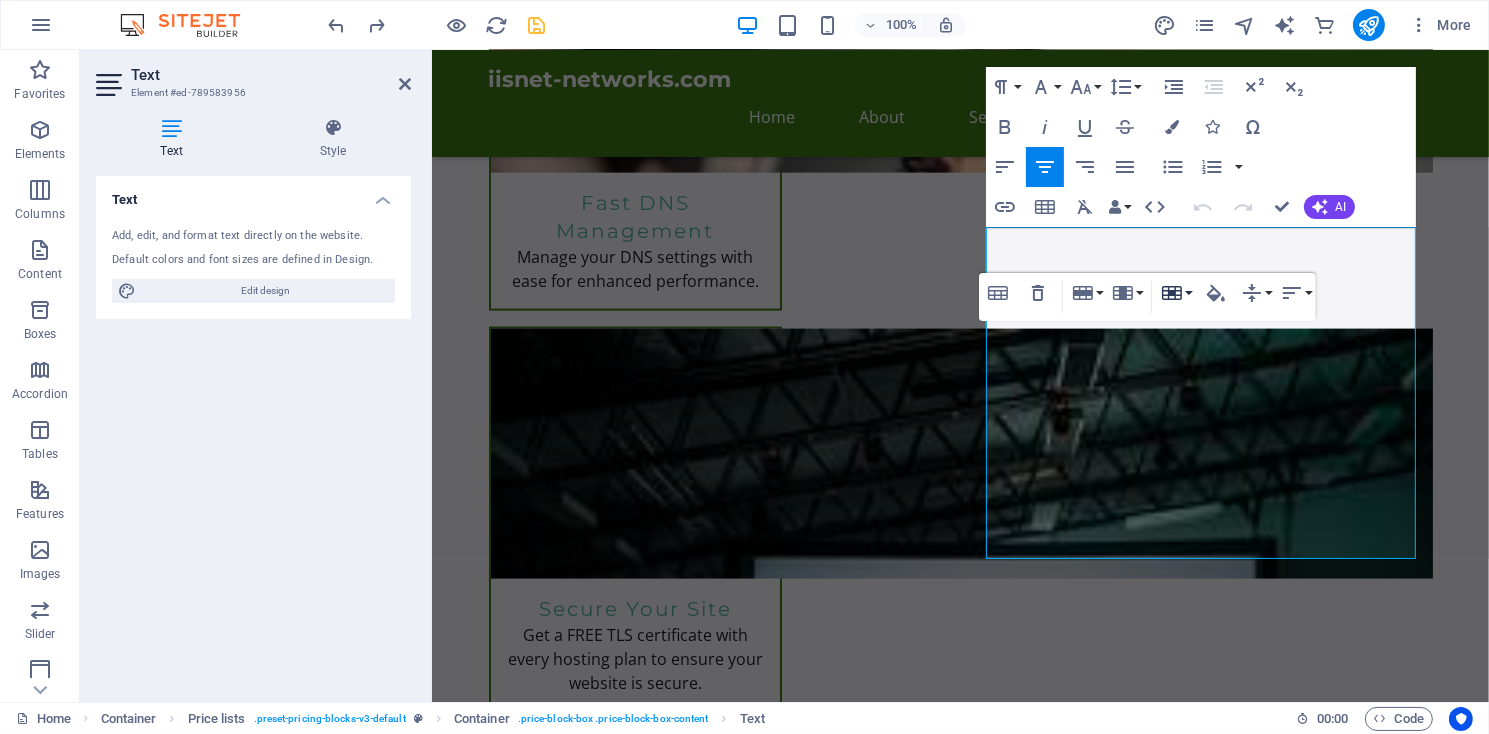 click 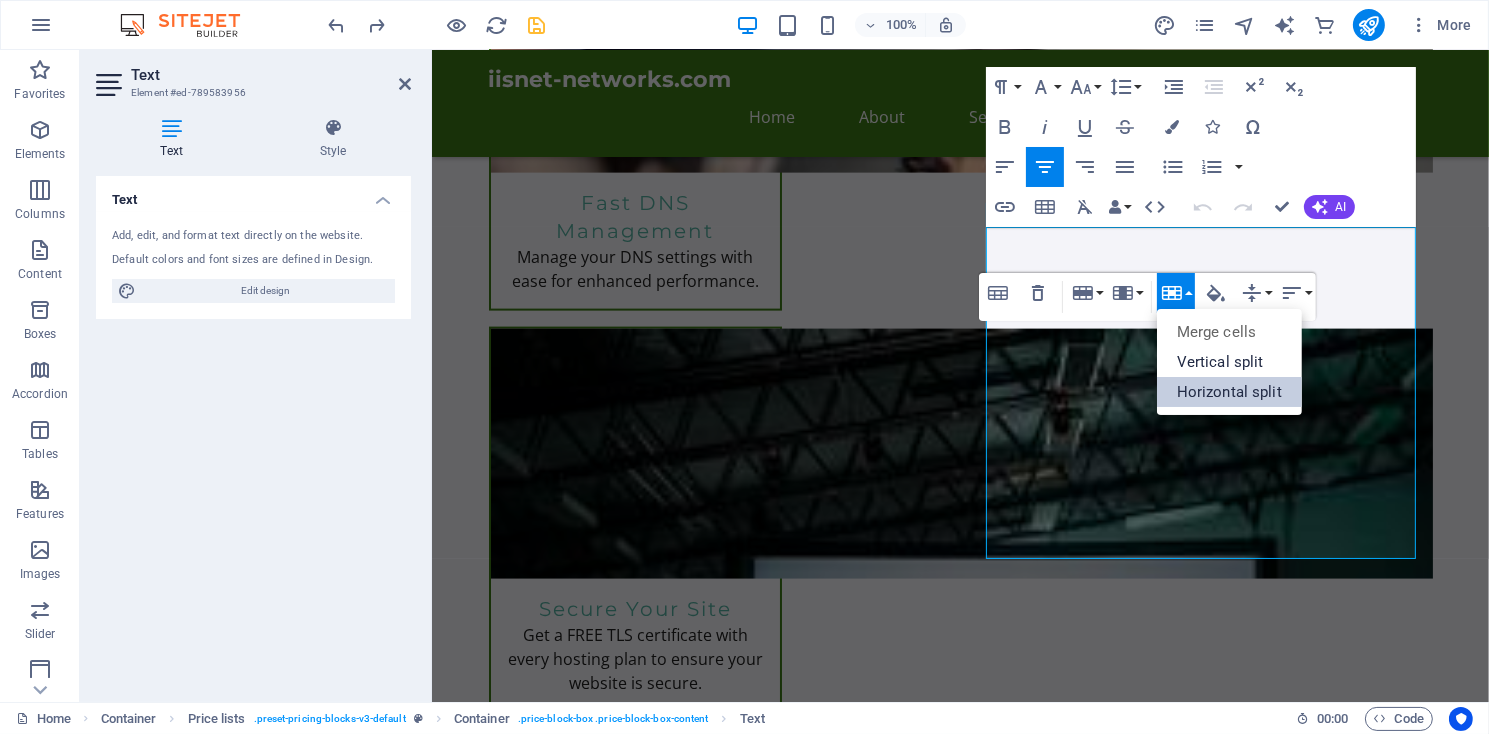 click on "Horizontal split" at bounding box center (1229, 392) 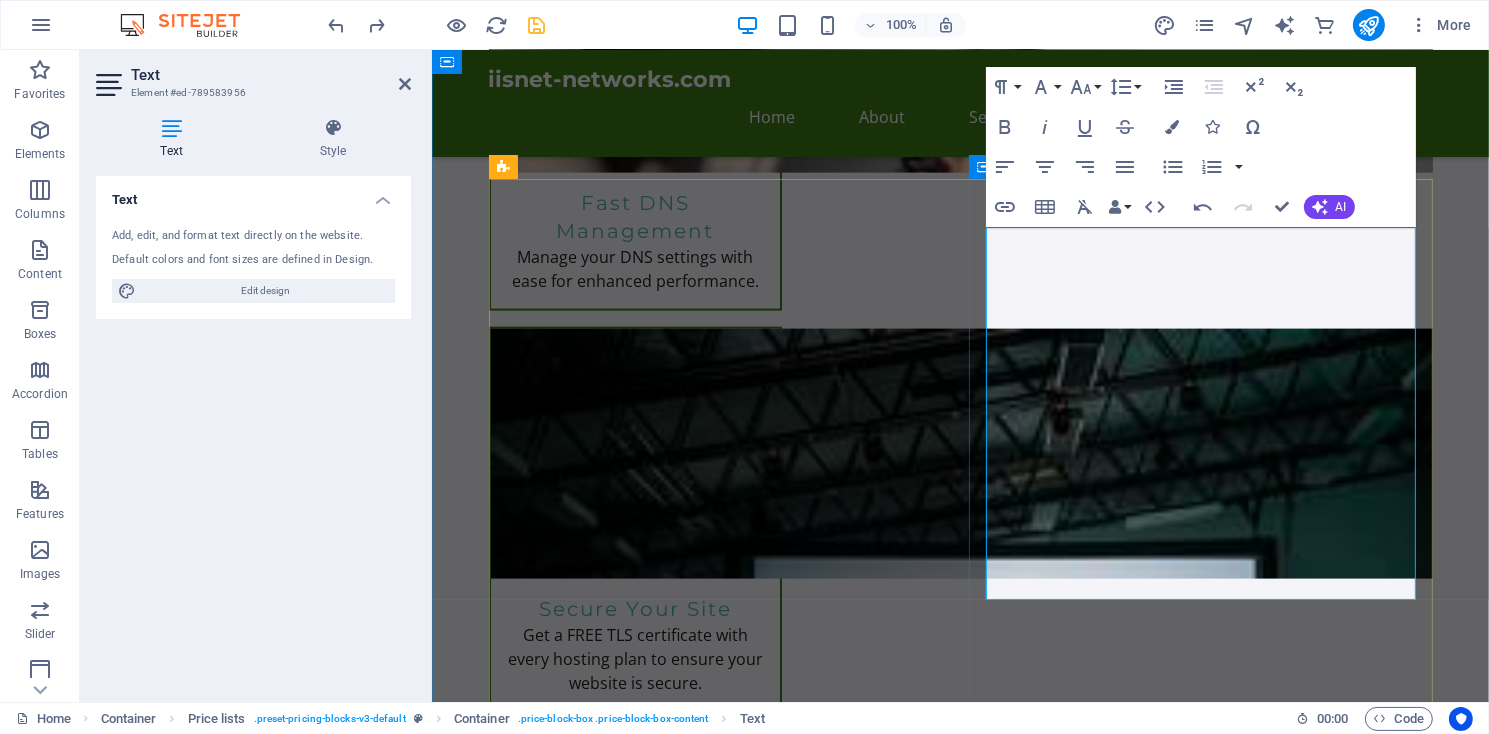 click at bounding box center [1137, 2427] 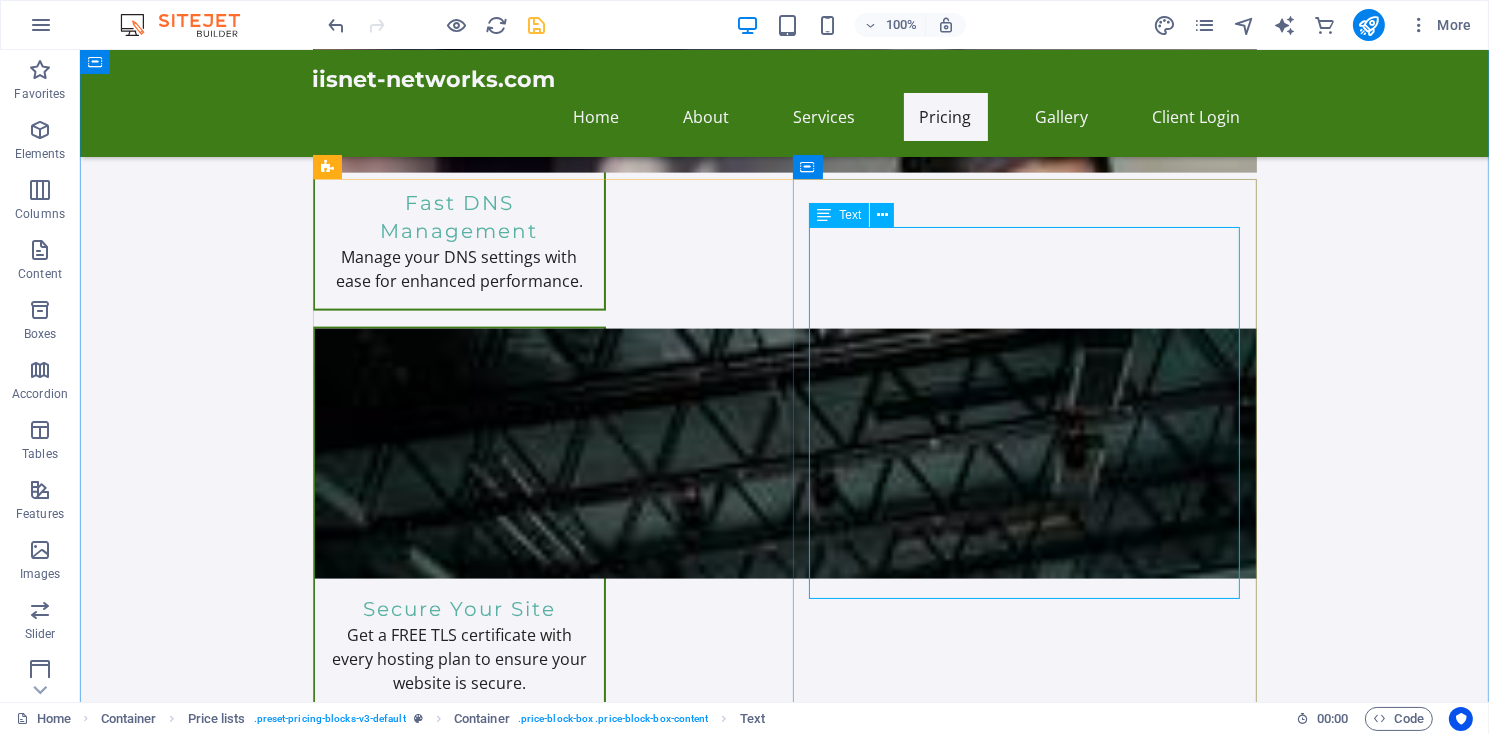 click on "Perfect for personal websites and blogs. Includes everything you need to get started! 5,000MB file space. Unlimited Bandwidth
$11.95/month Order Express
Ideal for small businesses looking to establish an online presence. 10,000MB of file space, Unlimited Bandwidth.
$19.95/month Ultra Hosting
Tailored for larger businesses requiring advanced features and resources. Get premium support.
$14.99/month" at bounding box center [1016, 2451] 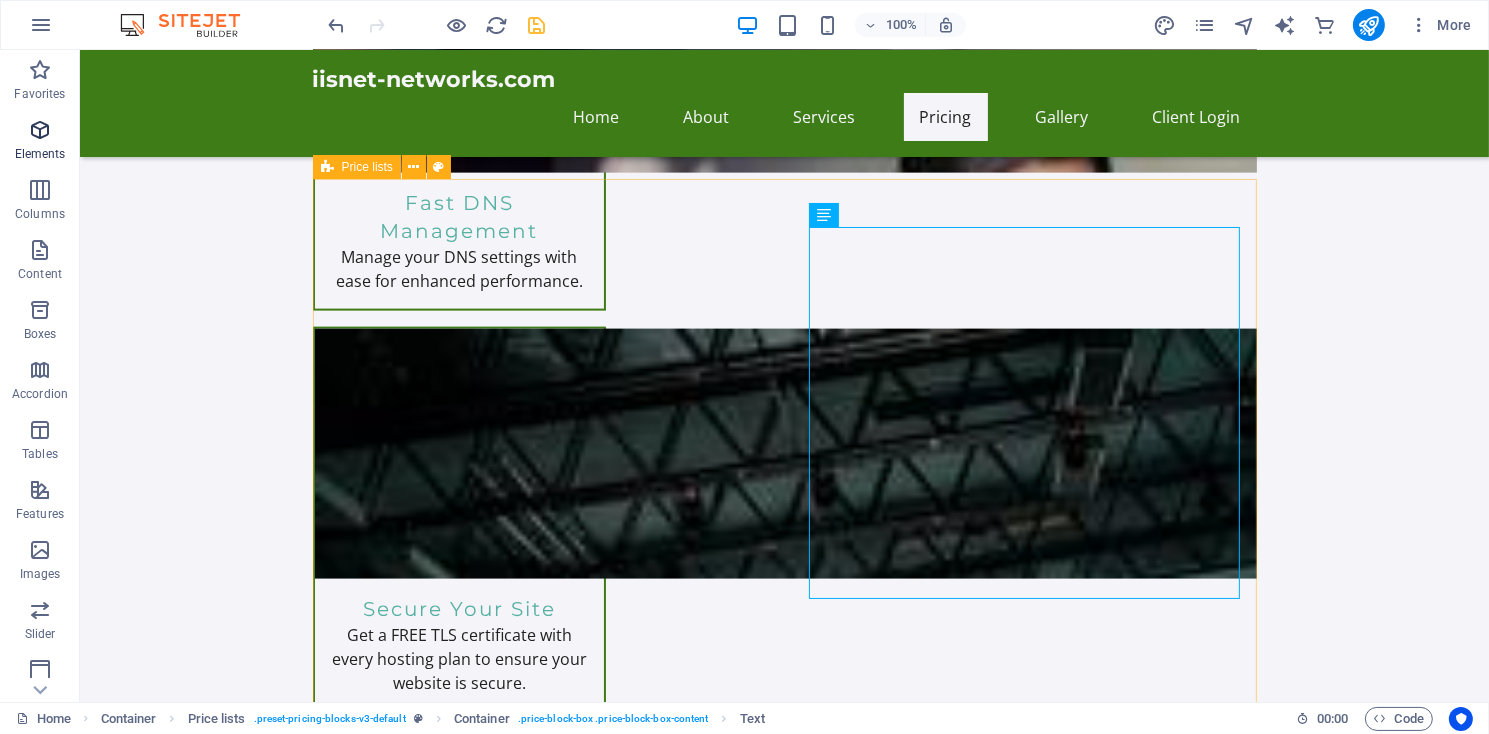 click at bounding box center (40, 130) 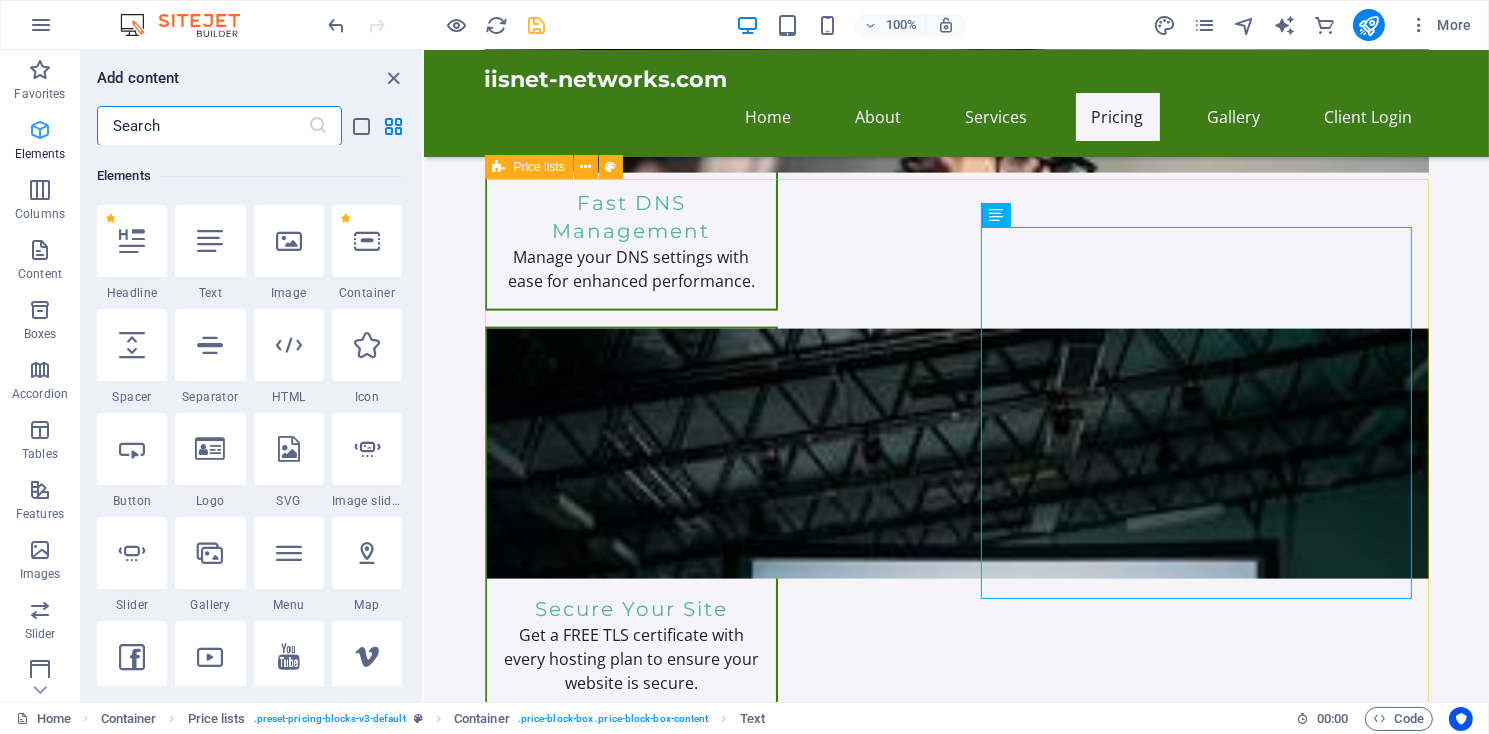 scroll, scrollTop: 213, scrollLeft: 0, axis: vertical 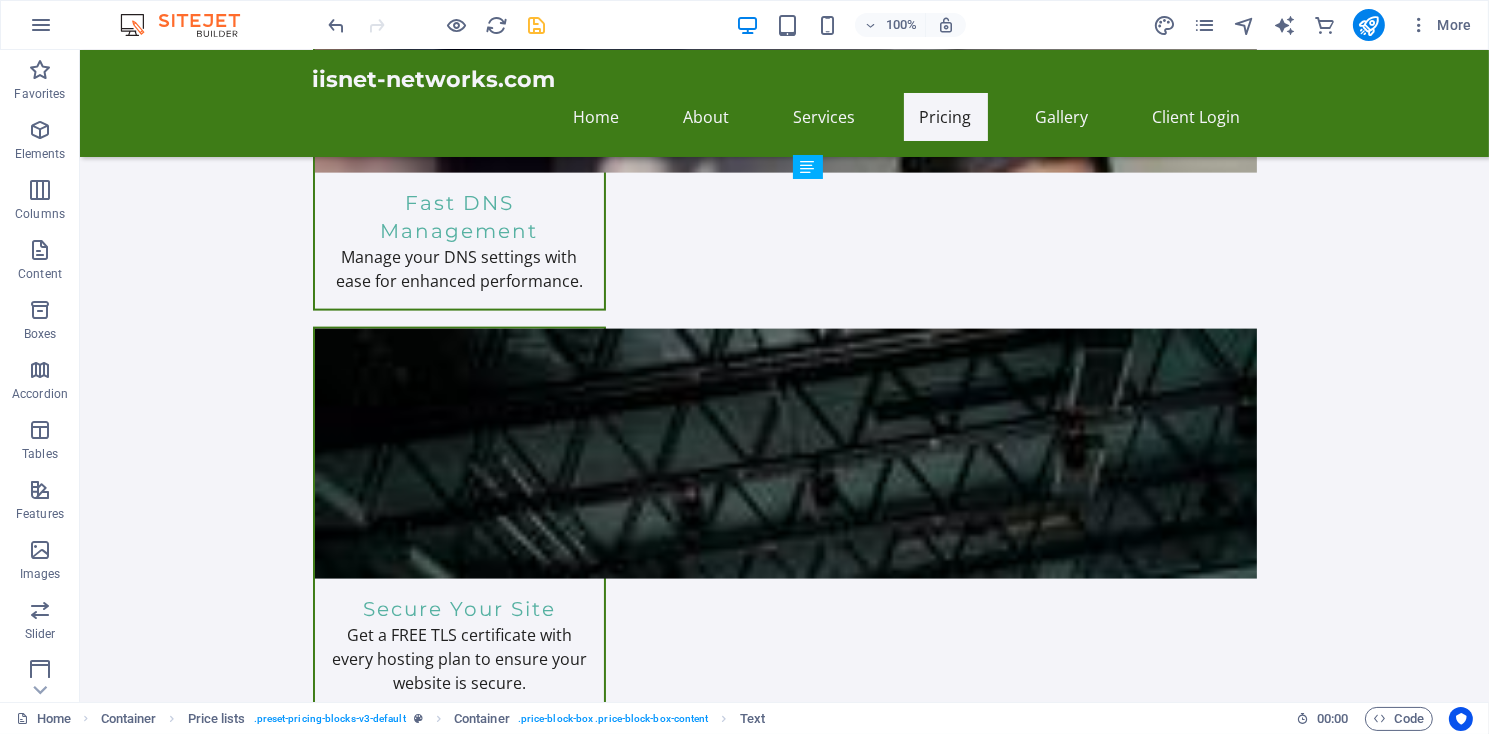 drag, startPoint x: 1111, startPoint y: 292, endPoint x: 1017, endPoint y: 371, distance: 122.78844 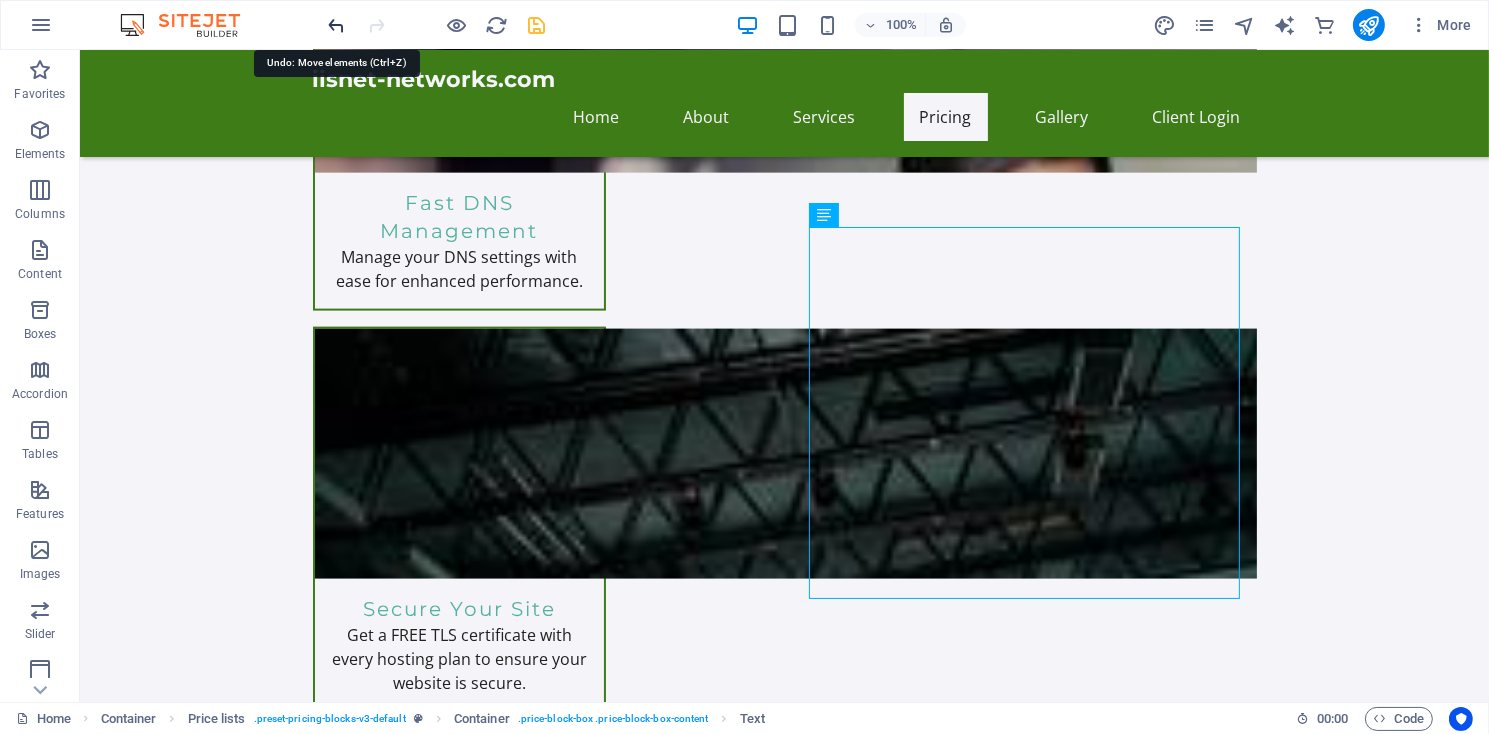 click at bounding box center [337, 25] 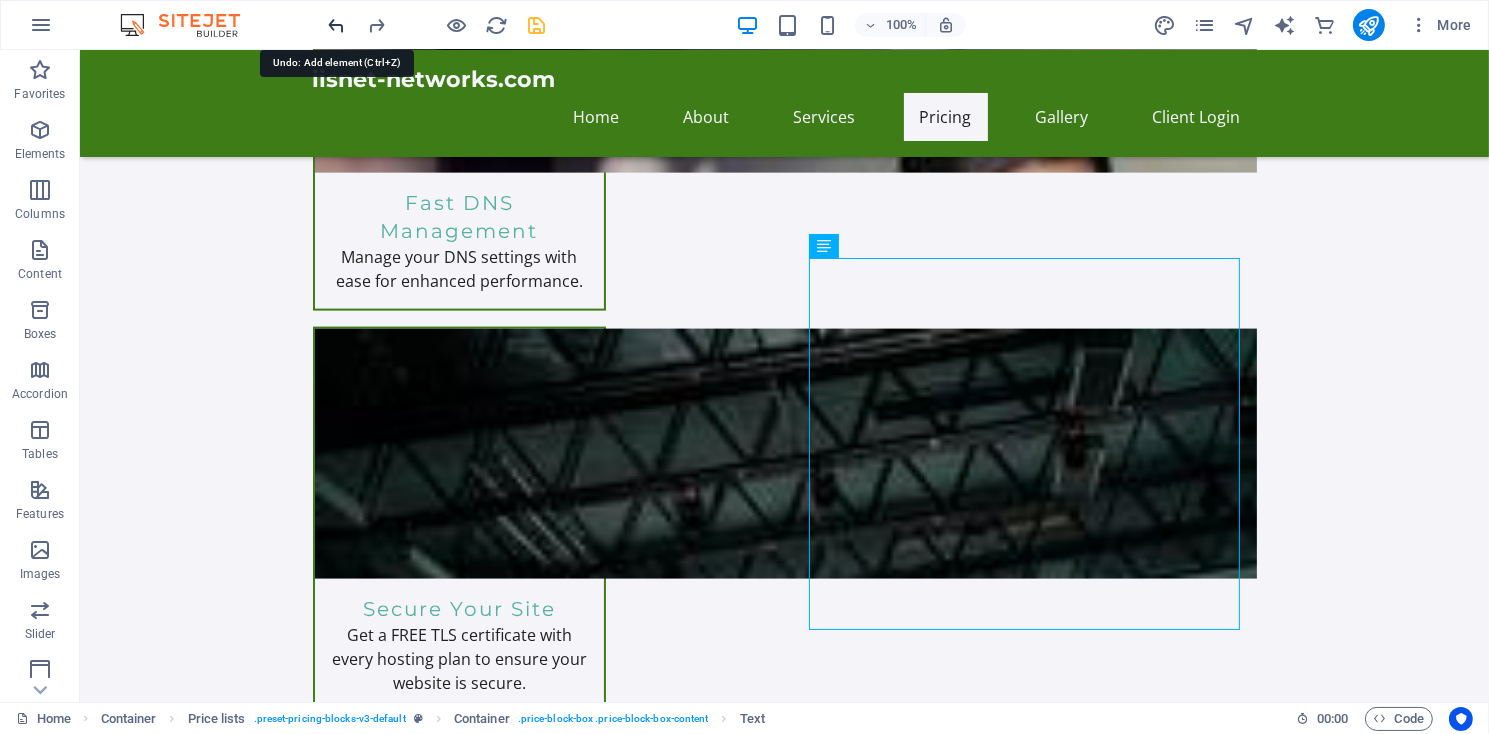 click at bounding box center (337, 25) 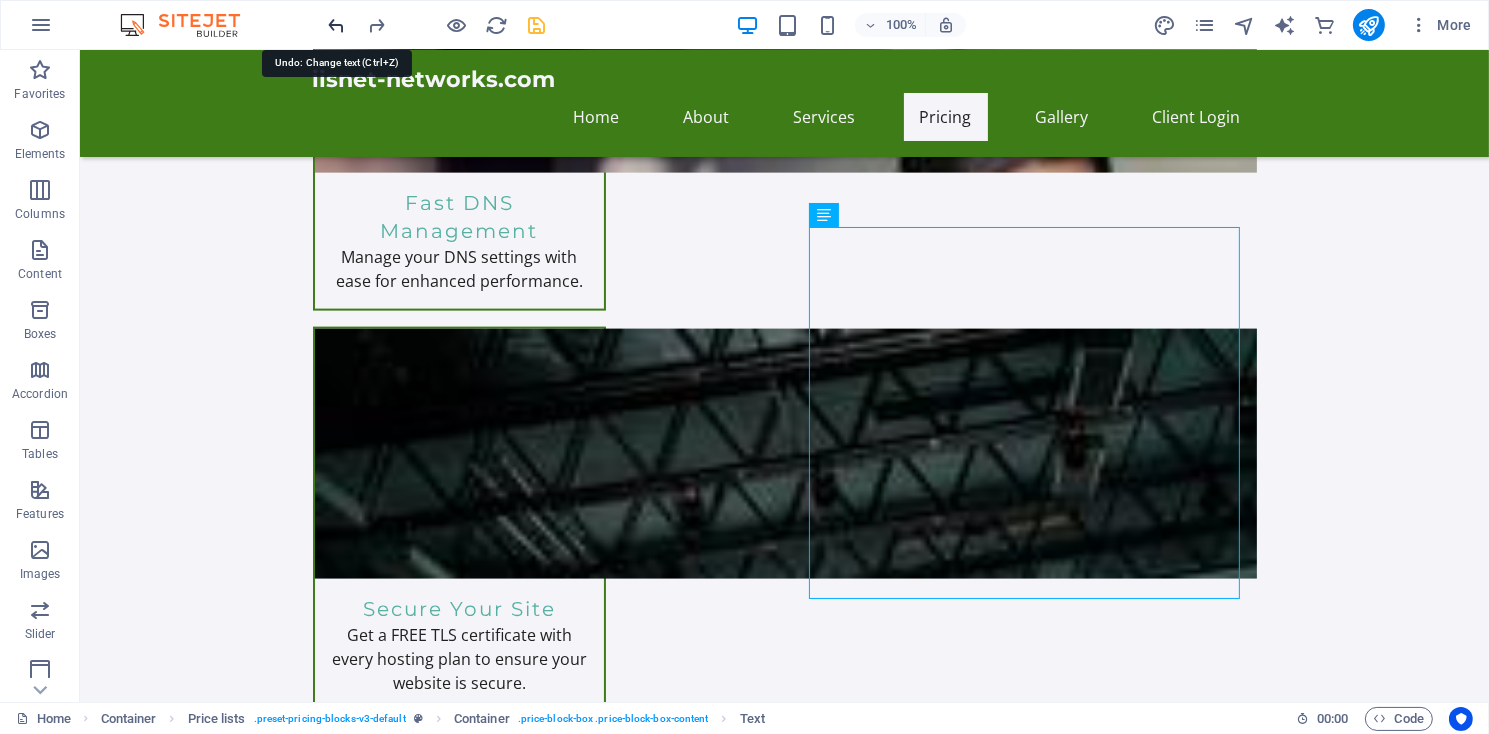 click at bounding box center (337, 25) 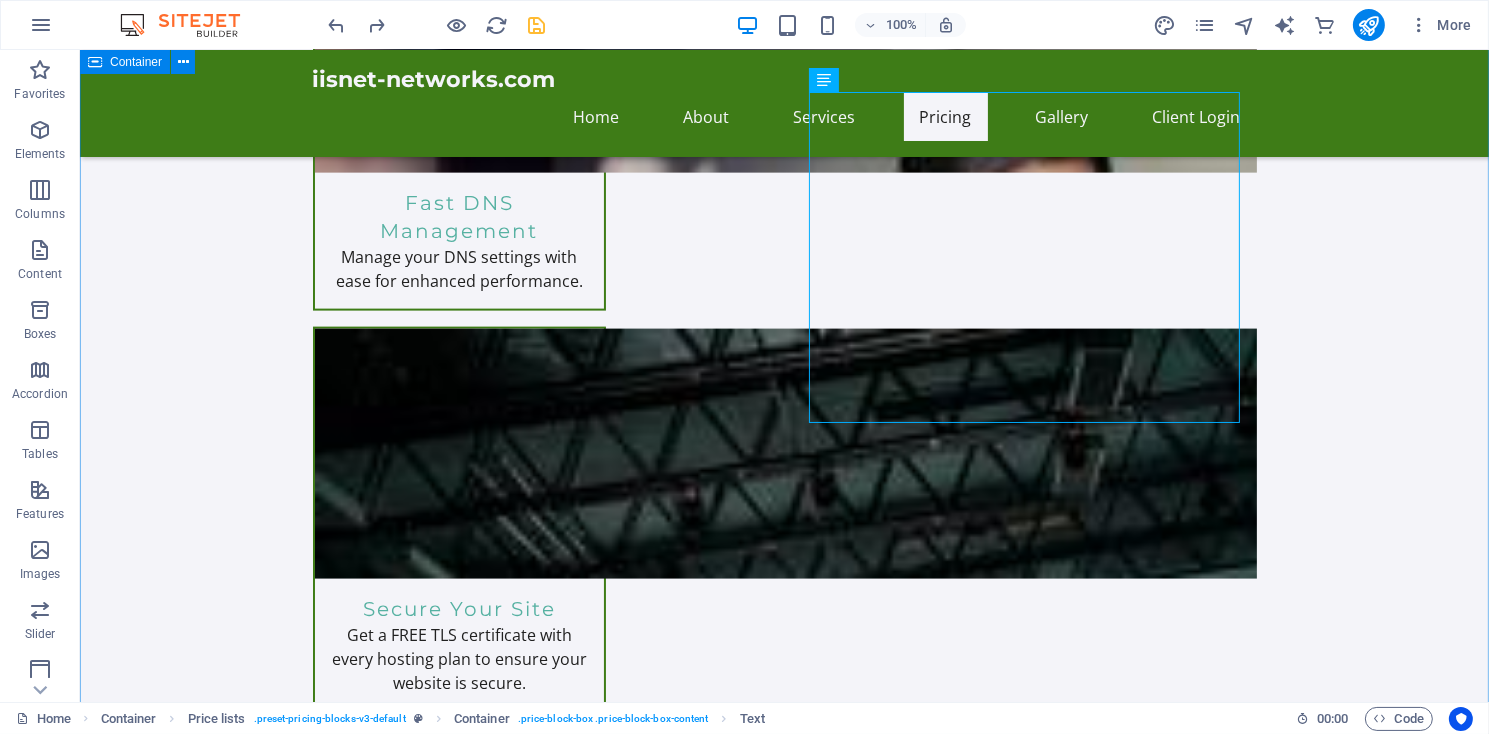 scroll, scrollTop: 3417, scrollLeft: 0, axis: vertical 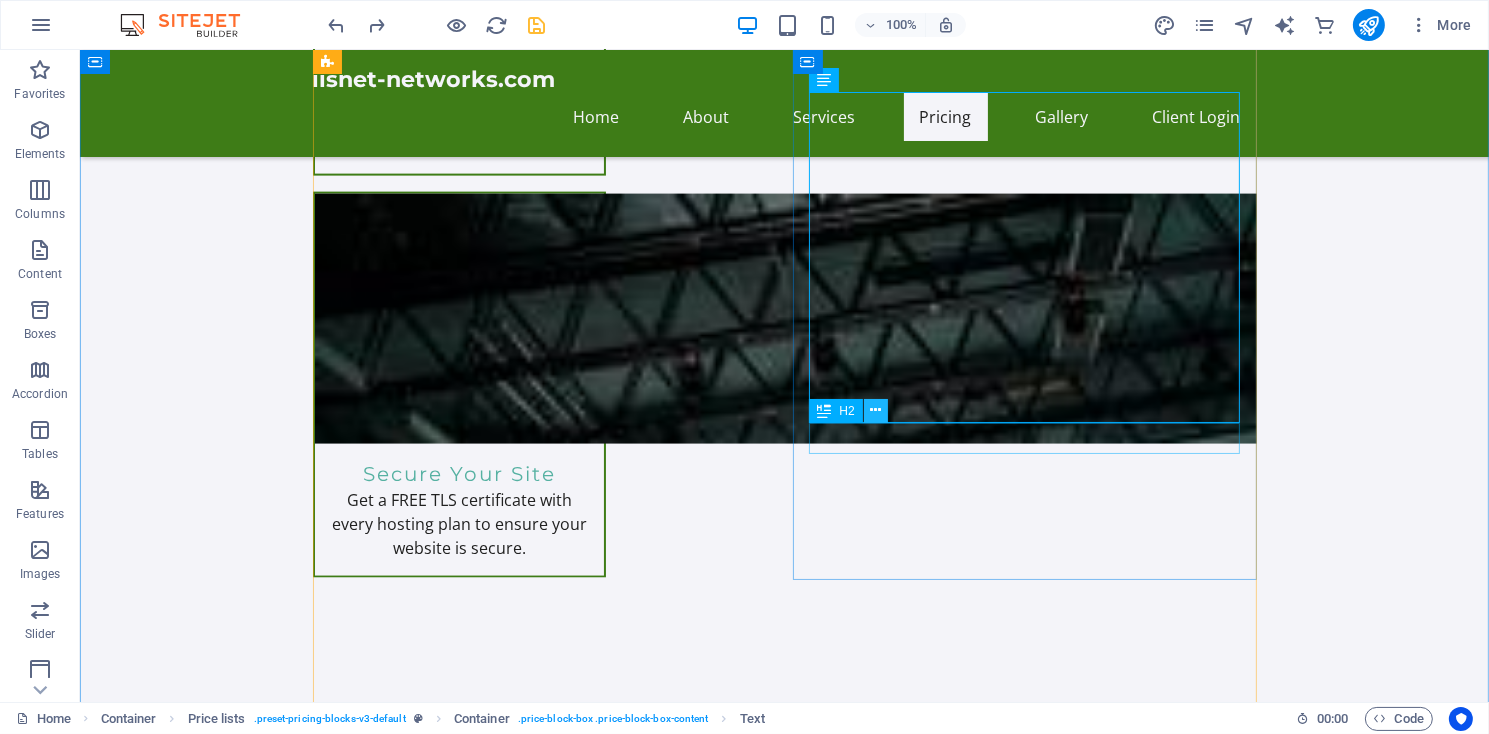 click at bounding box center [875, 410] 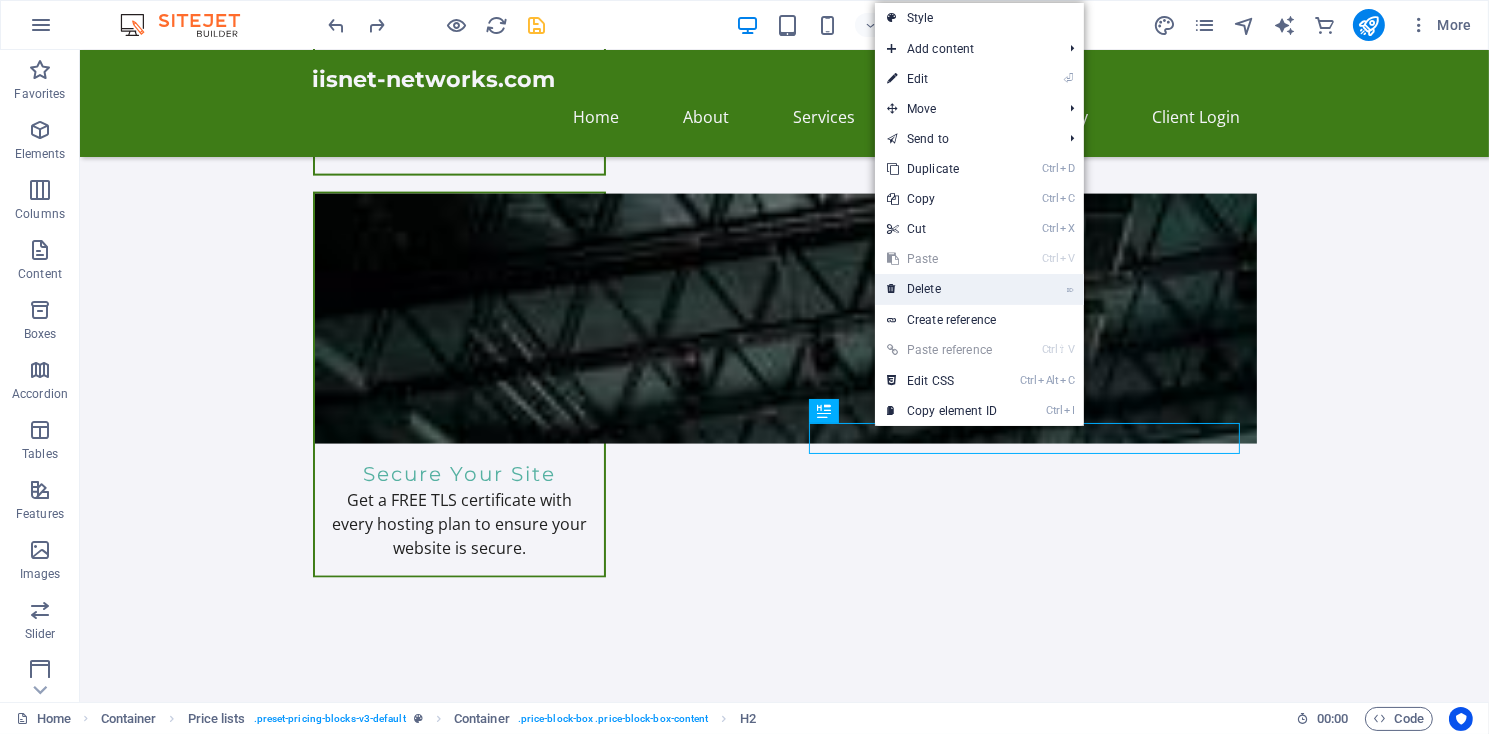 click on "⌦  Delete" at bounding box center (942, 289) 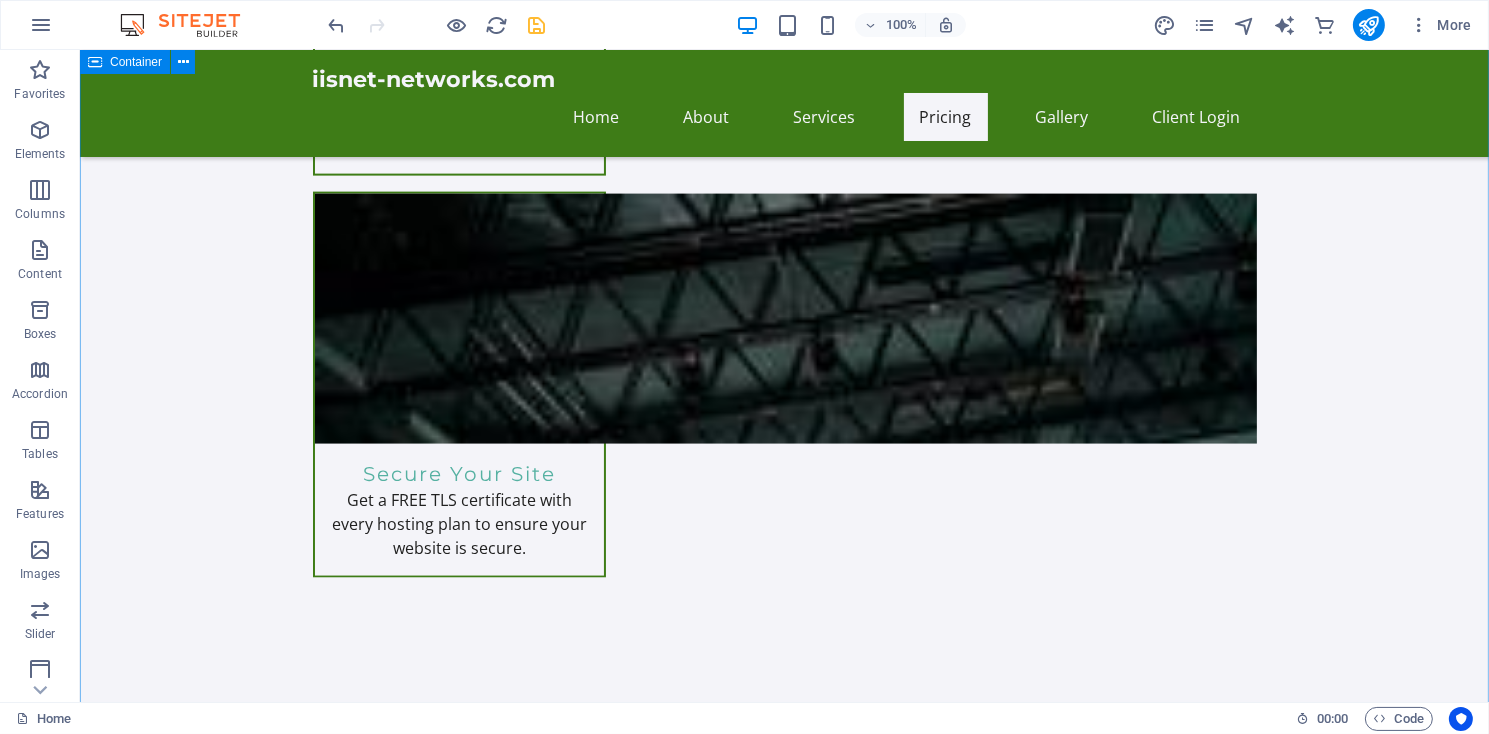click on "Unlock endless possibilities with our all-inclusive hosting plans!    Enjoy robust features like personalized email, webmail access, and an intuitive cPanel control center. Effortlessly create sub-domains, manage MySQL databases, and choose from multiple PHP versions. Plus, gain instant access to over 300 free applications including WordPress and Joomla with just one click! Elevate your online presence using our Sitejet website builder, equipped with innovative AI tools. Experience the ultimate in web hosting today! Web Hosting Packages Express Hosting Perfect for personal websites and blogs. Includes everything you need to get started! 5,000MB file space. Unlimited Bandwidth
$11.95/month Order Express
Ideal for small businesses looking to establish an online presence. 10,000MB of file space, Unlimited Bandwidth.
$19.95/month Ultra Hosting
Tailored for larger businesses requiring advanced features and resources. Get premium support.
$14.99/month Drop content here" at bounding box center (783, 2581) 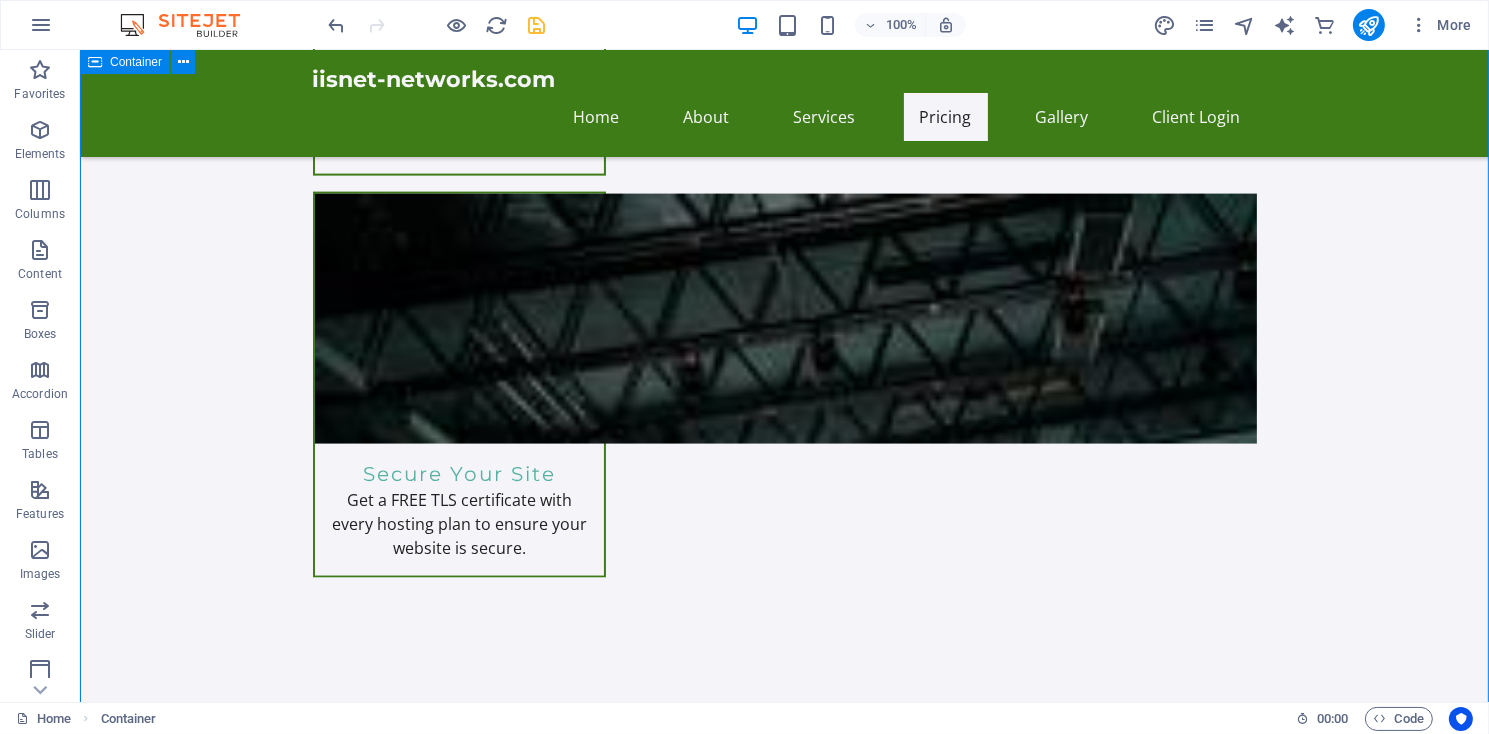 scroll, scrollTop: 3282, scrollLeft: 0, axis: vertical 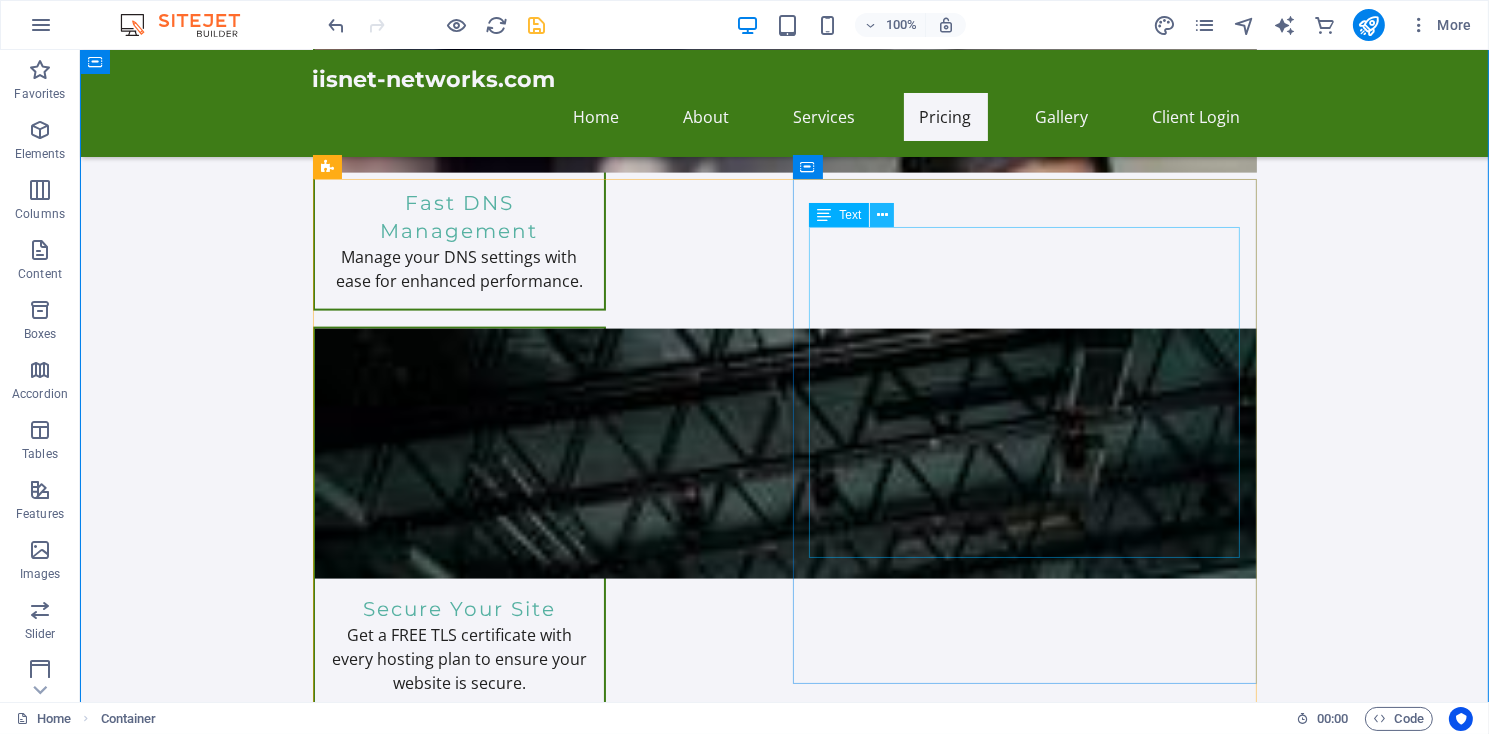 click at bounding box center [882, 215] 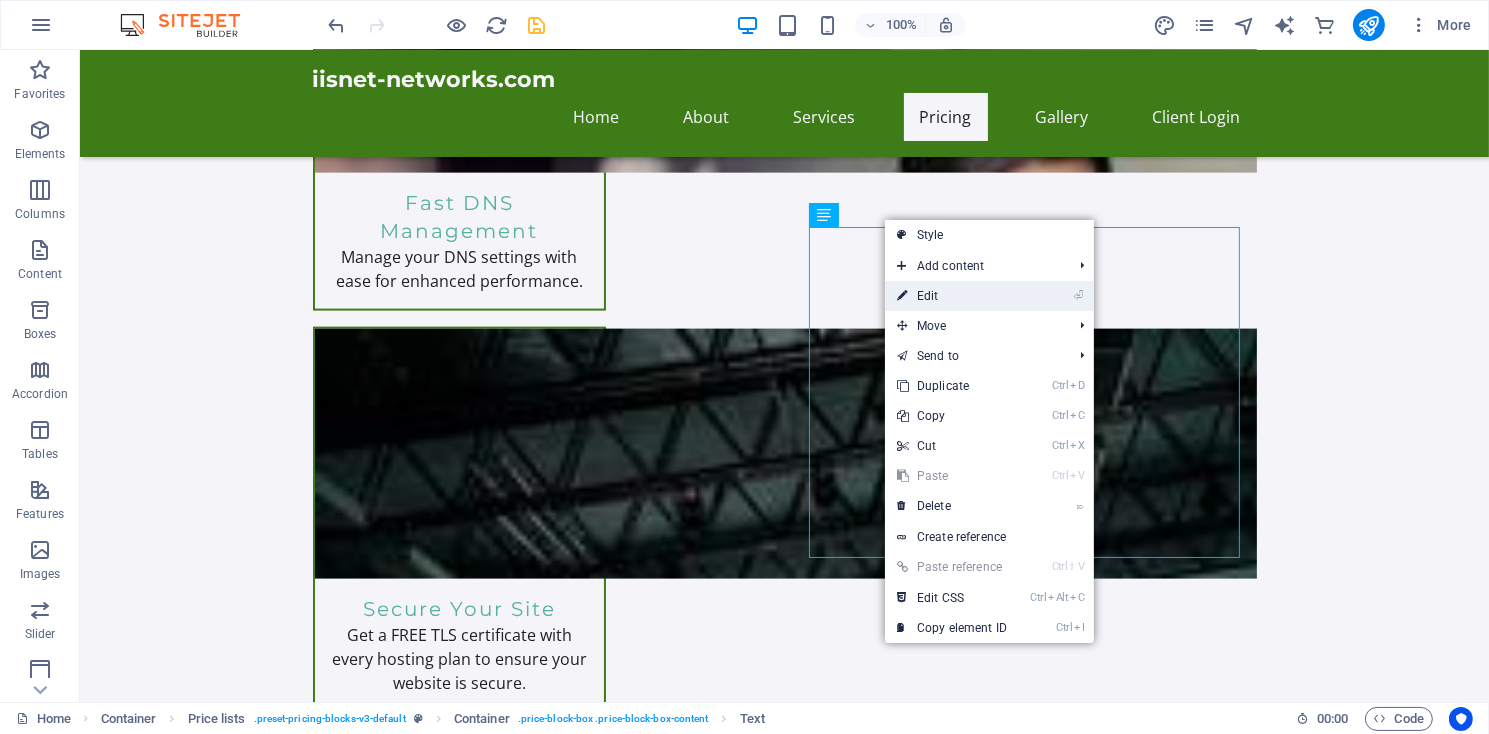 click on "⏎  Edit" at bounding box center [952, 296] 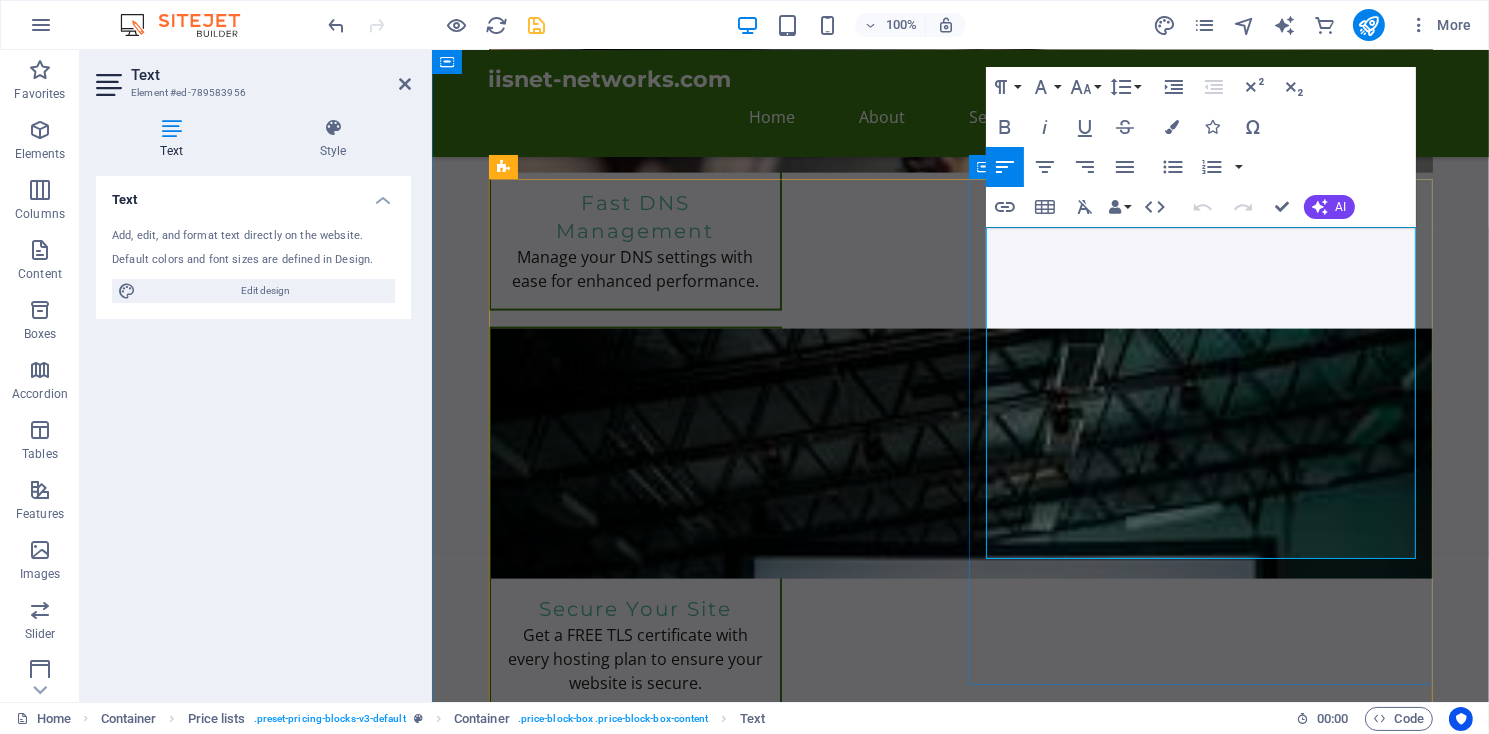 click at bounding box center (1137, 2385) 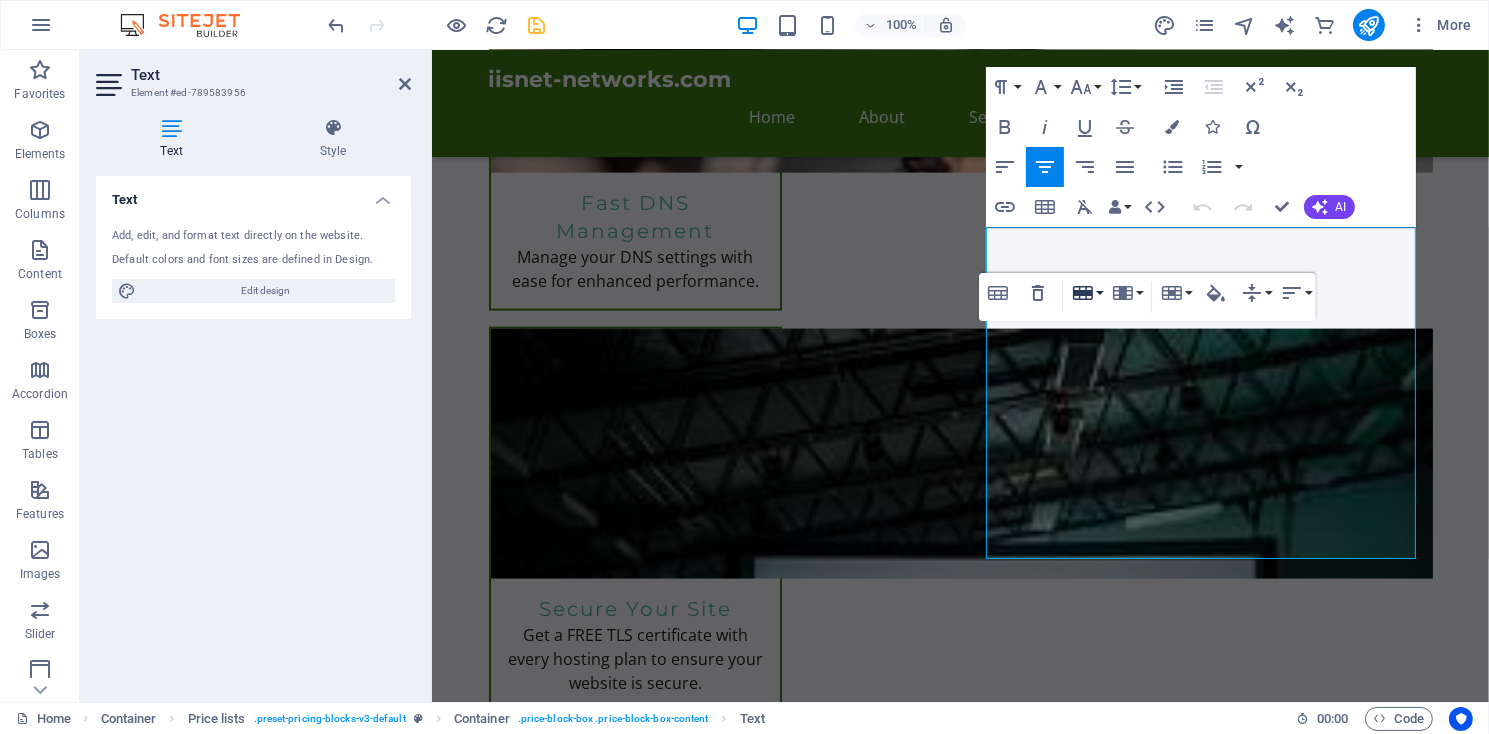 click on "Row" at bounding box center (1087, 293) 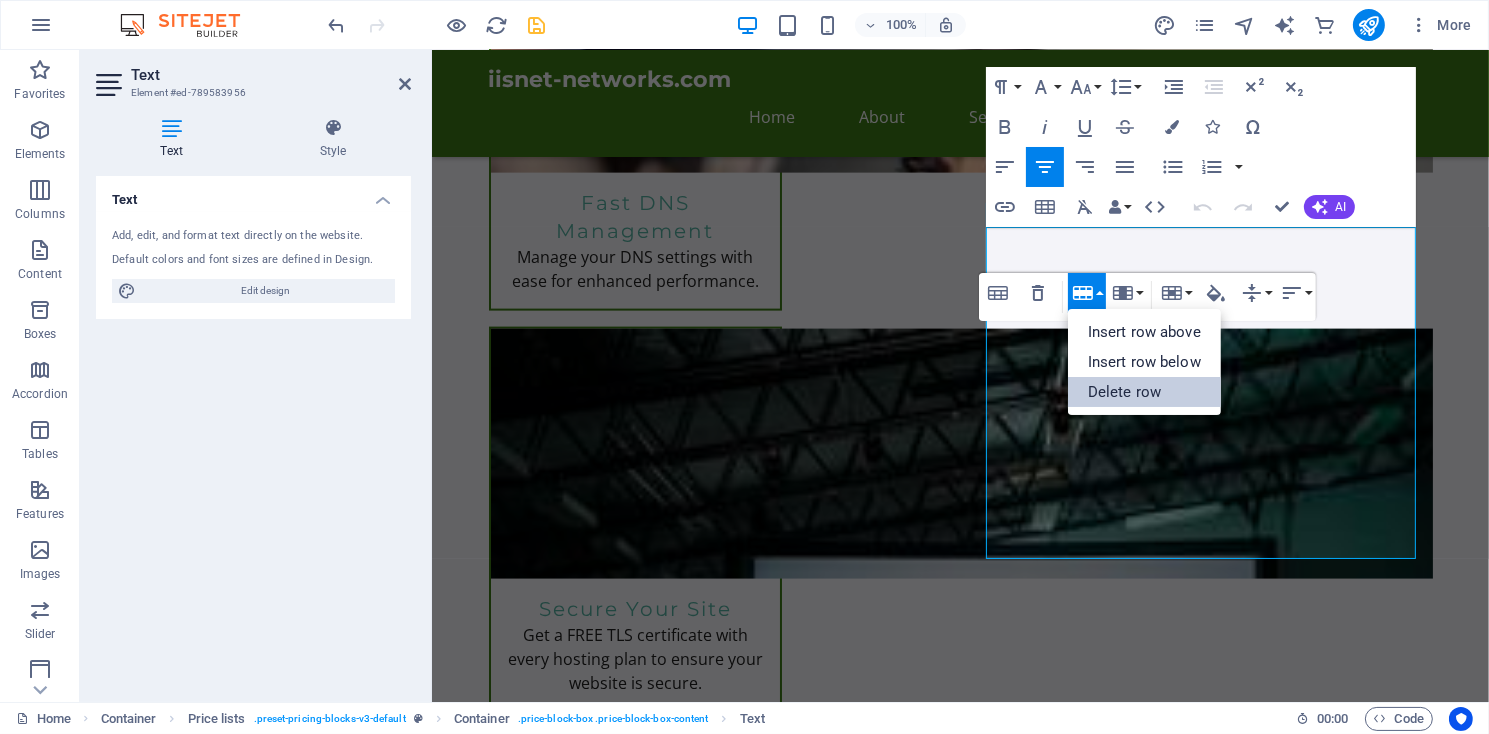 click on "Delete row" at bounding box center (1144, 392) 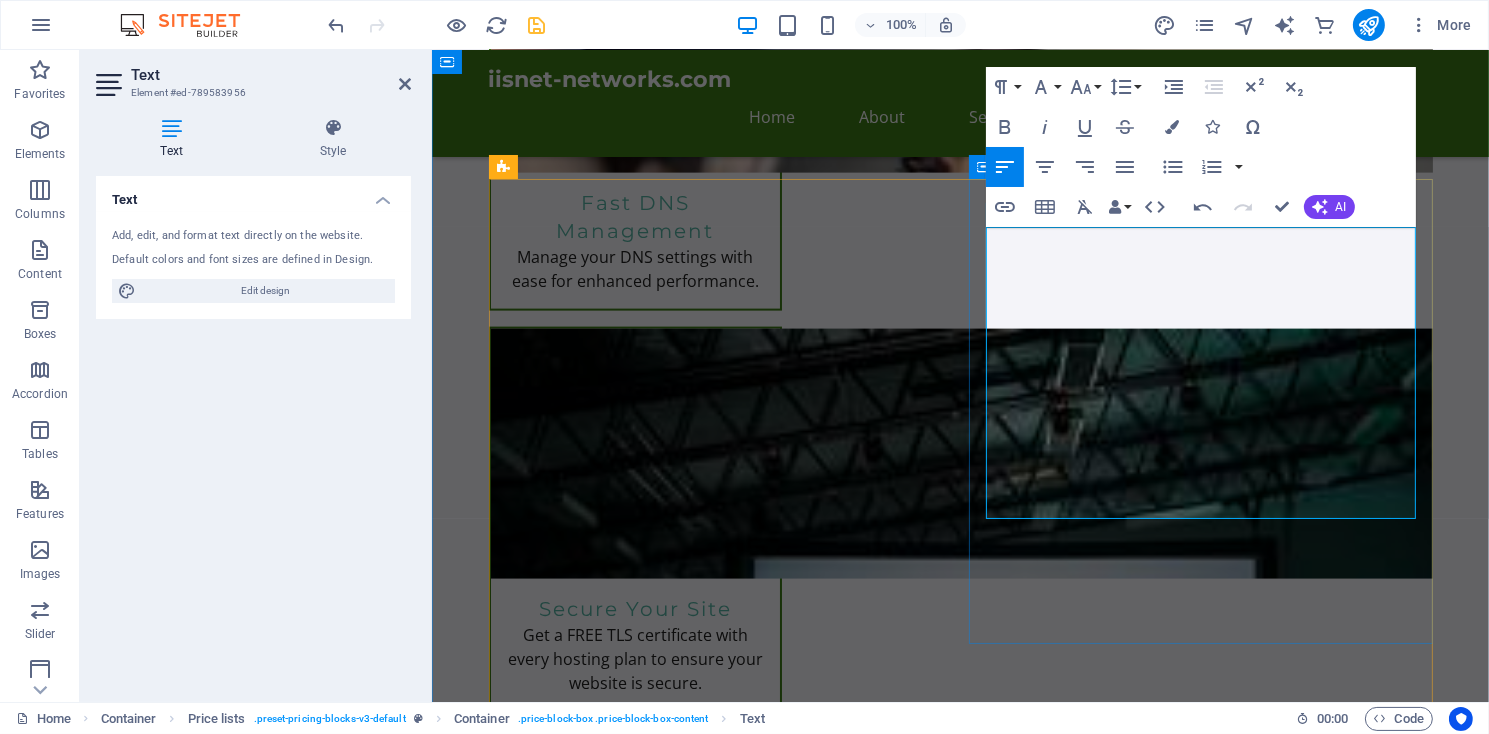 click on "Perfect for personal websites and blogs. Includes everything you need to get started! 5,000MB file space. Unlimited Bandwidth" at bounding box center [1137, 2321] 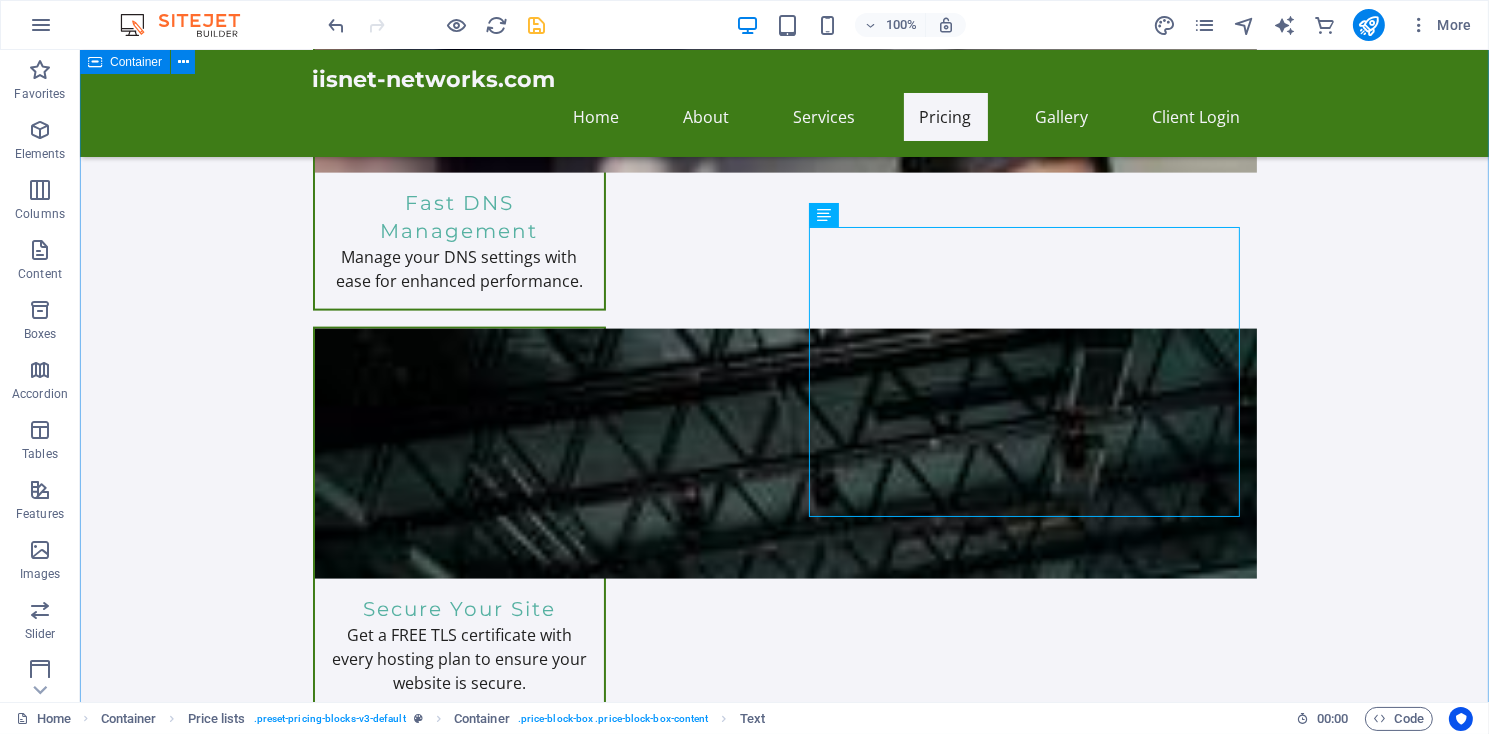 click on "Unlock endless possibilities with our all-inclusive hosting plans!    Enjoy robust features like personalized email, webmail access, and an intuitive cPanel control center. Effortlessly create sub-domains, manage MySQL databases, and choose from multiple PHP versions. Plus, gain instant access to over 300 free applications including WordPress and Joomla with just one click! Elevate your online presence using our Sitejet website builder, equipped with innovative AI tools. Experience the ultimate in web hosting today! Web Hosting Packages Express Hosting Perfect for personal websites and blogs. Includes everything you need to get started! 5,000MB file space. Unlimited Bandwidth
$11.95/month Order Express
Ideal for small businesses looking to establish an online presence. 10,000MB of file space, Unlimited Bandwidth.
$19.95/month Ultra Hosting
Tailored for larger businesses requiring advanced features and resources. Get premium support.
$14.99/month Drop content here" at bounding box center [783, 2697] 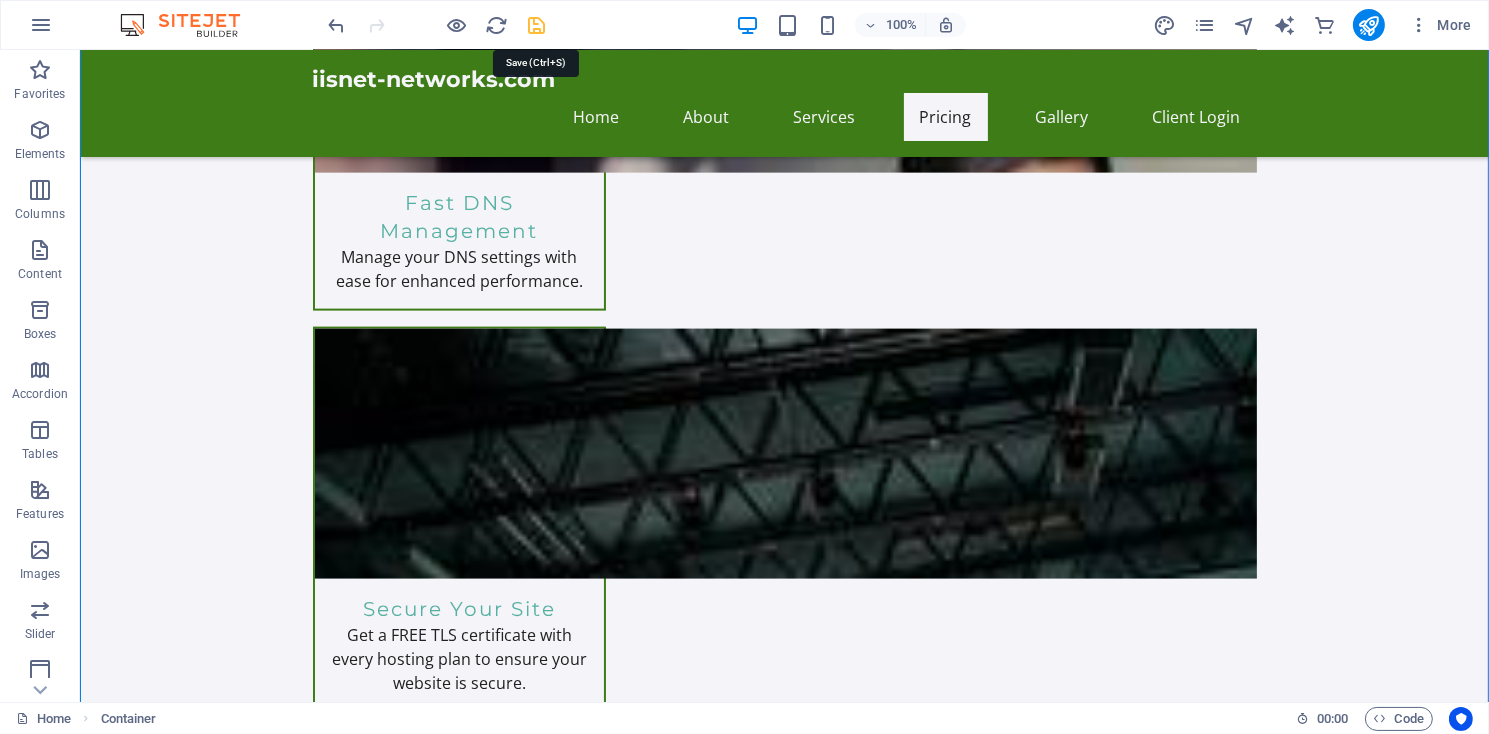 click at bounding box center (537, 25) 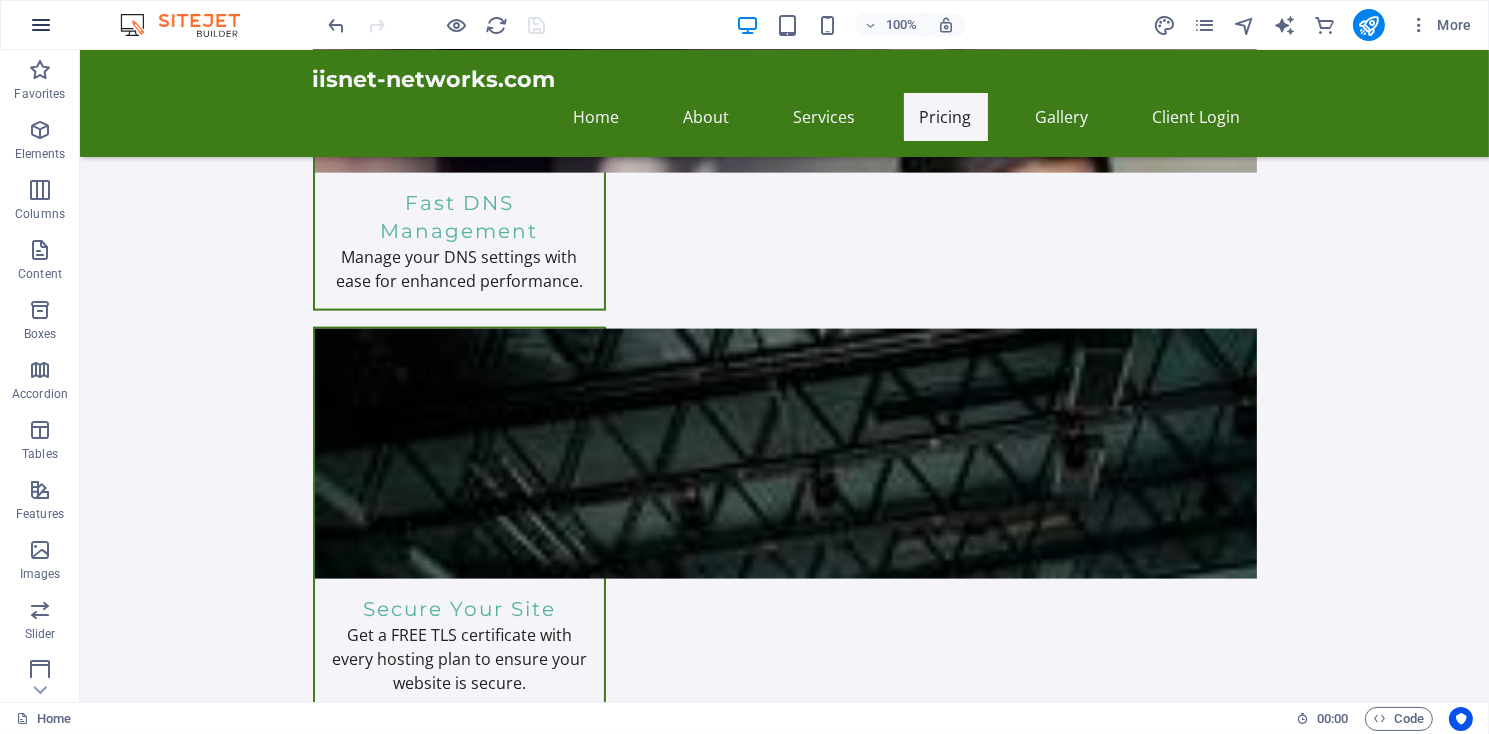 click at bounding box center [41, 25] 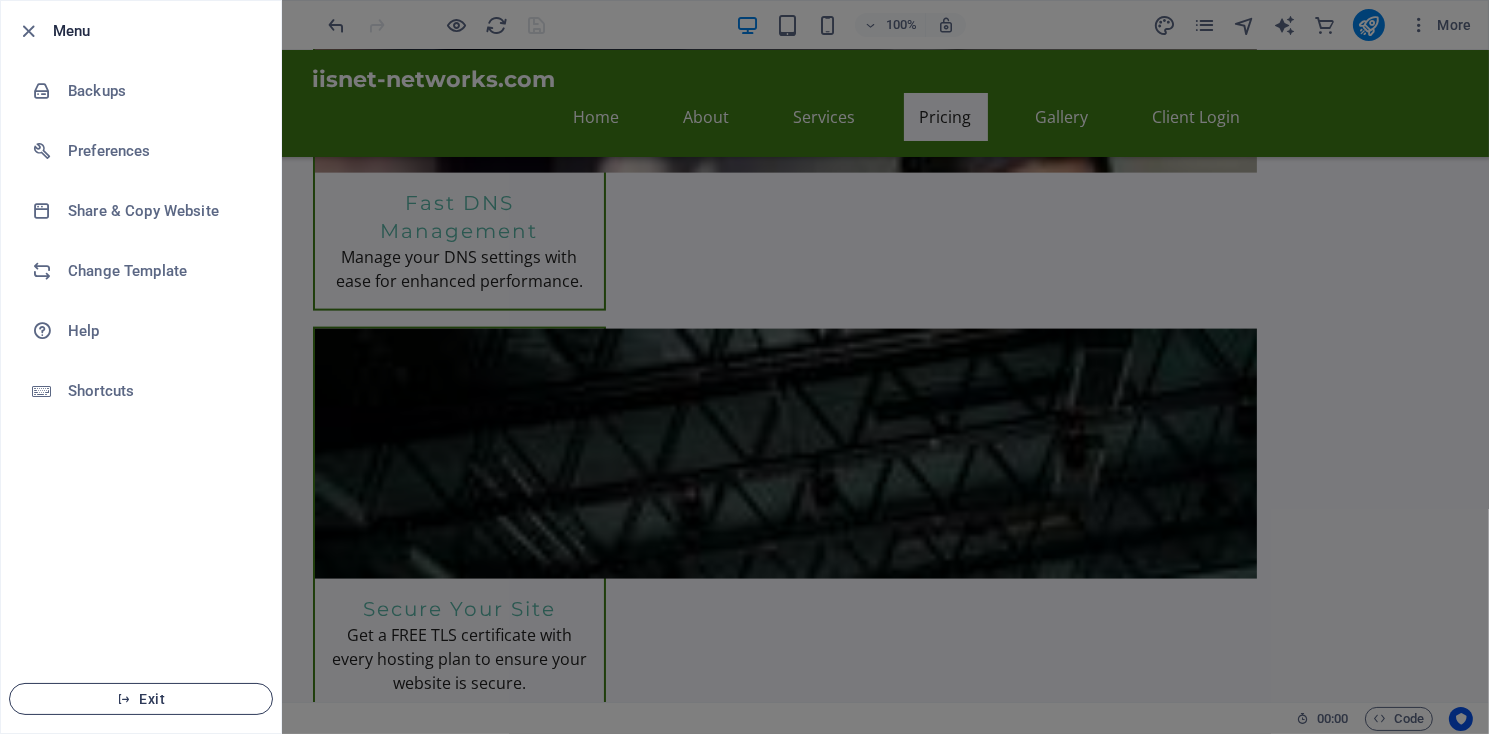 click on "Exit" at bounding box center [141, 699] 